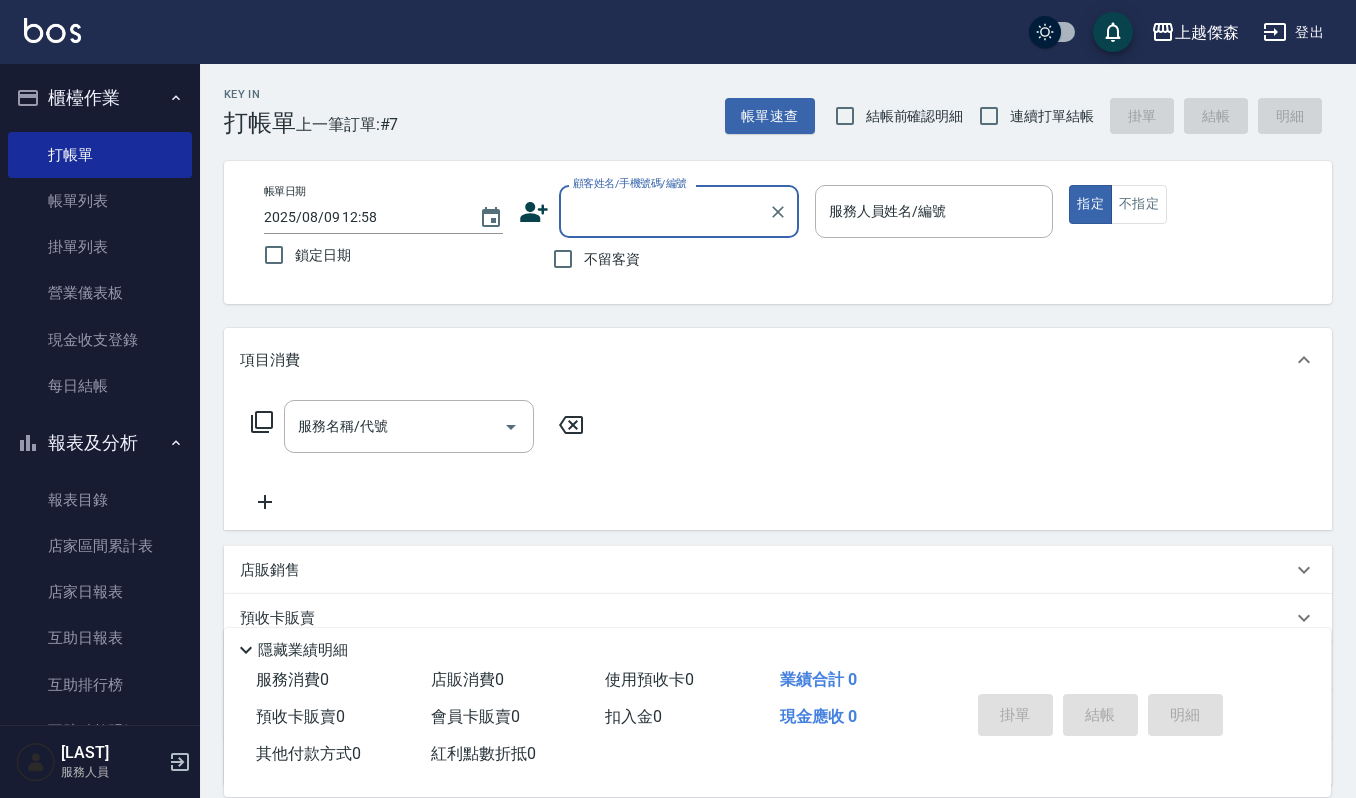 scroll, scrollTop: 0, scrollLeft: 0, axis: both 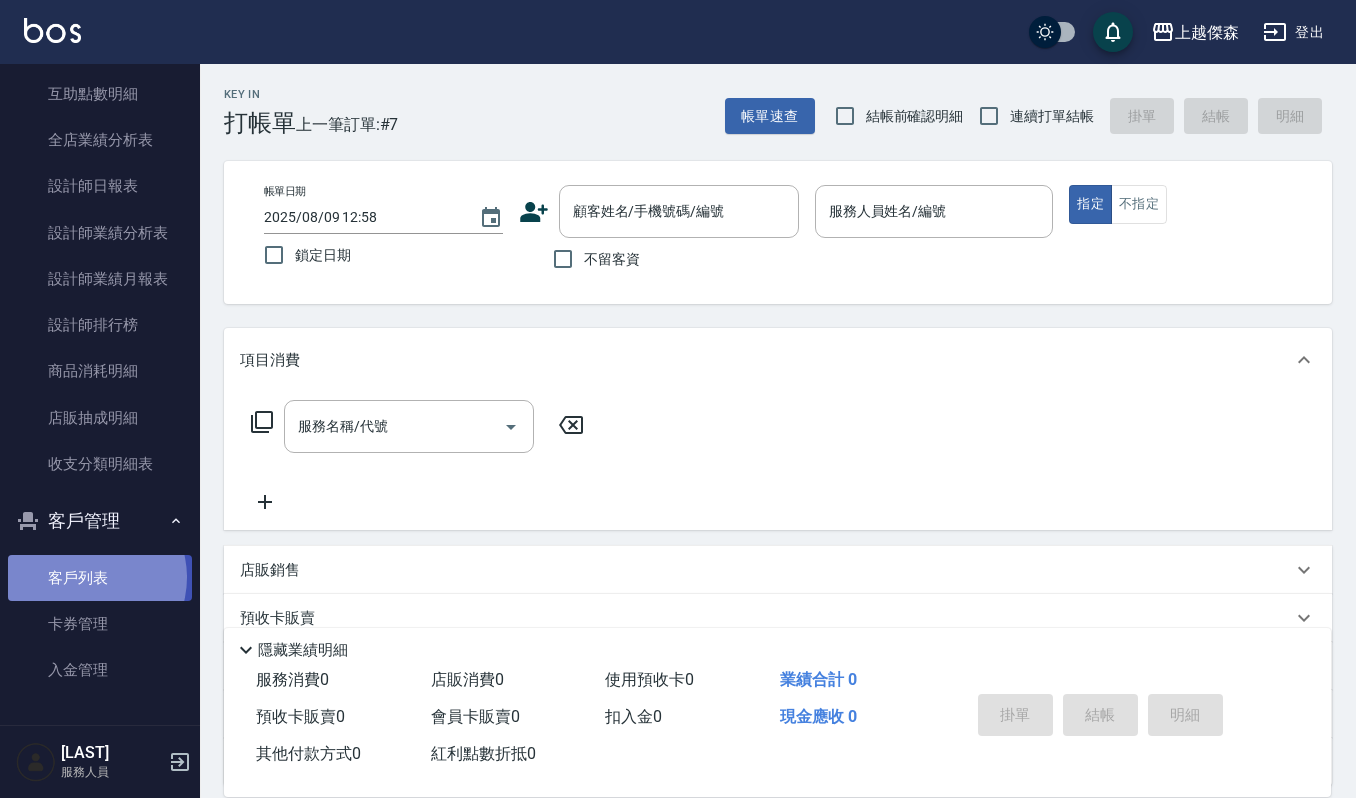 click on "客戶列表" at bounding box center (100, 578) 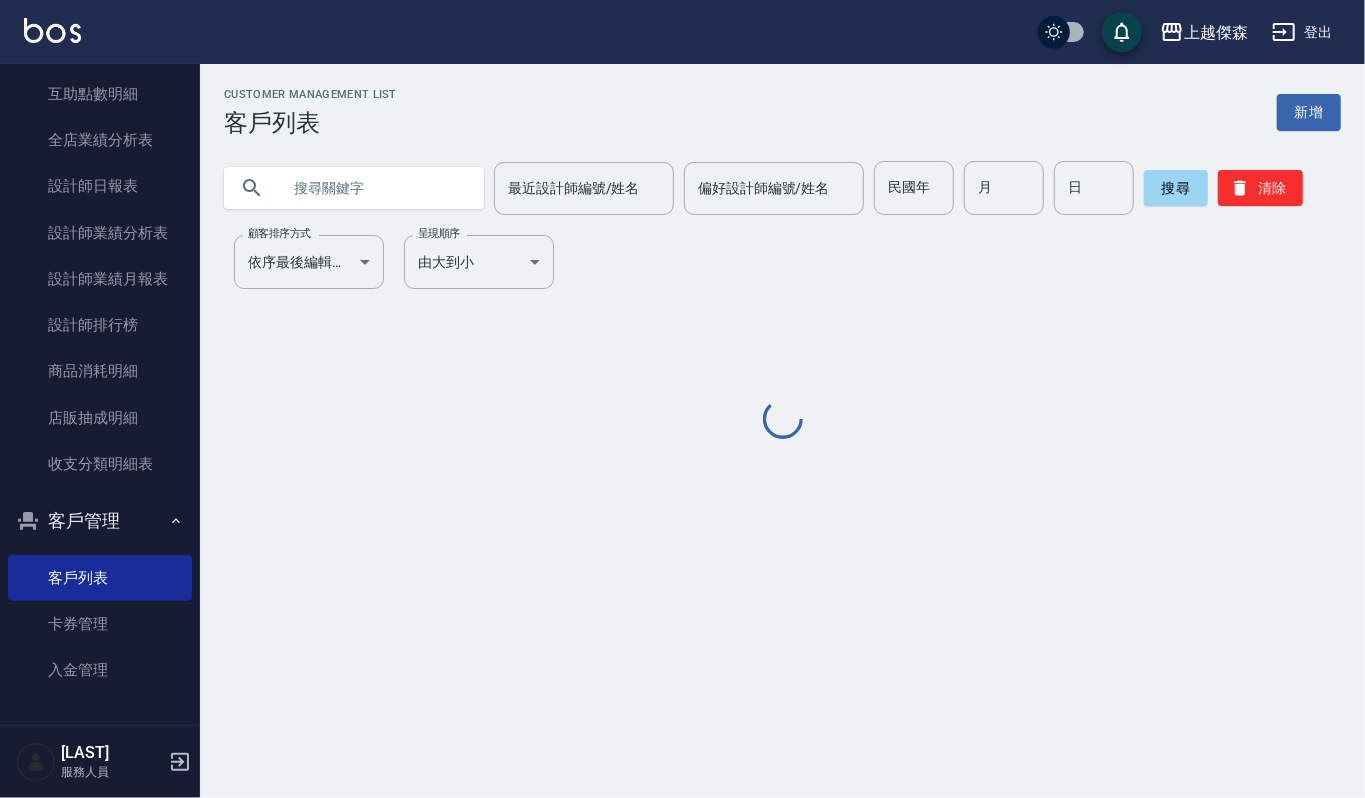 click at bounding box center [374, 188] 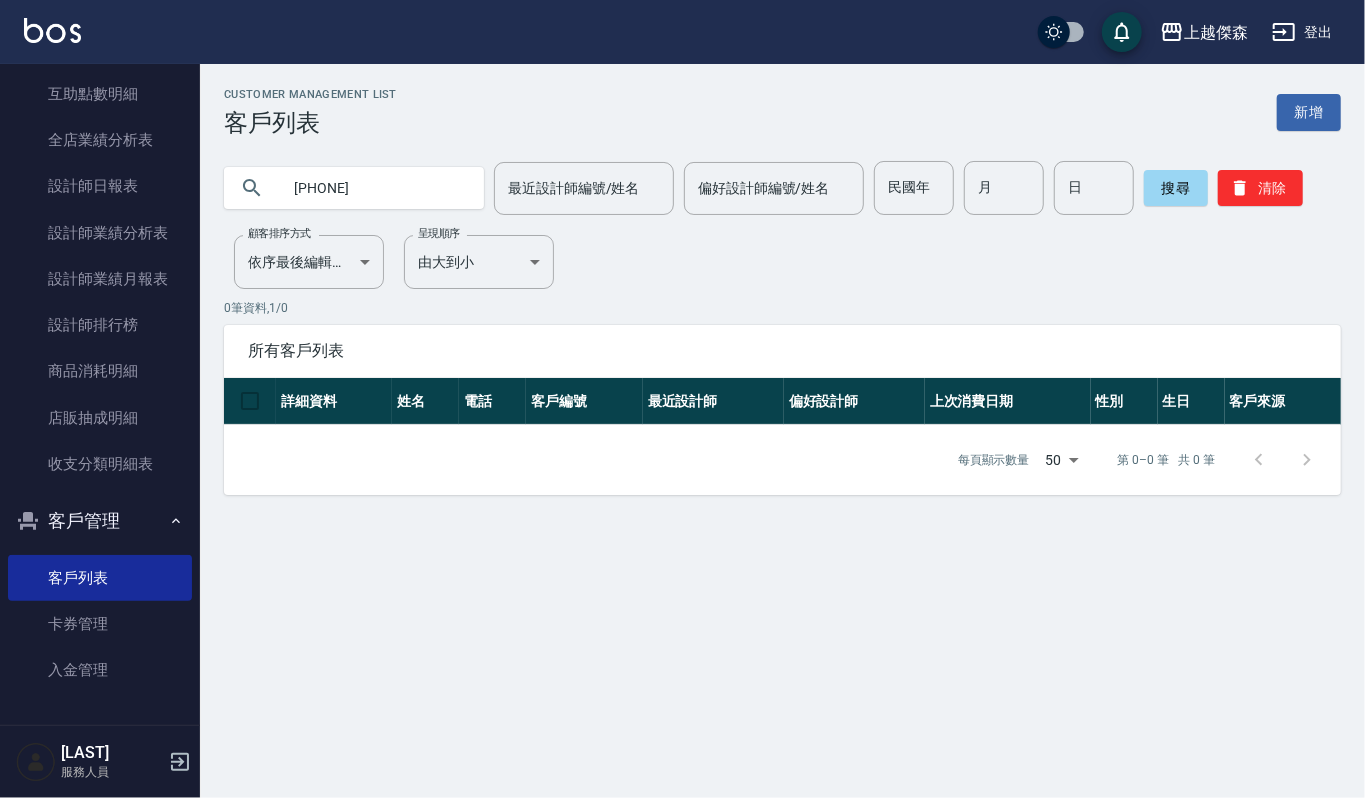 click on "0919909100" at bounding box center (374, 188) 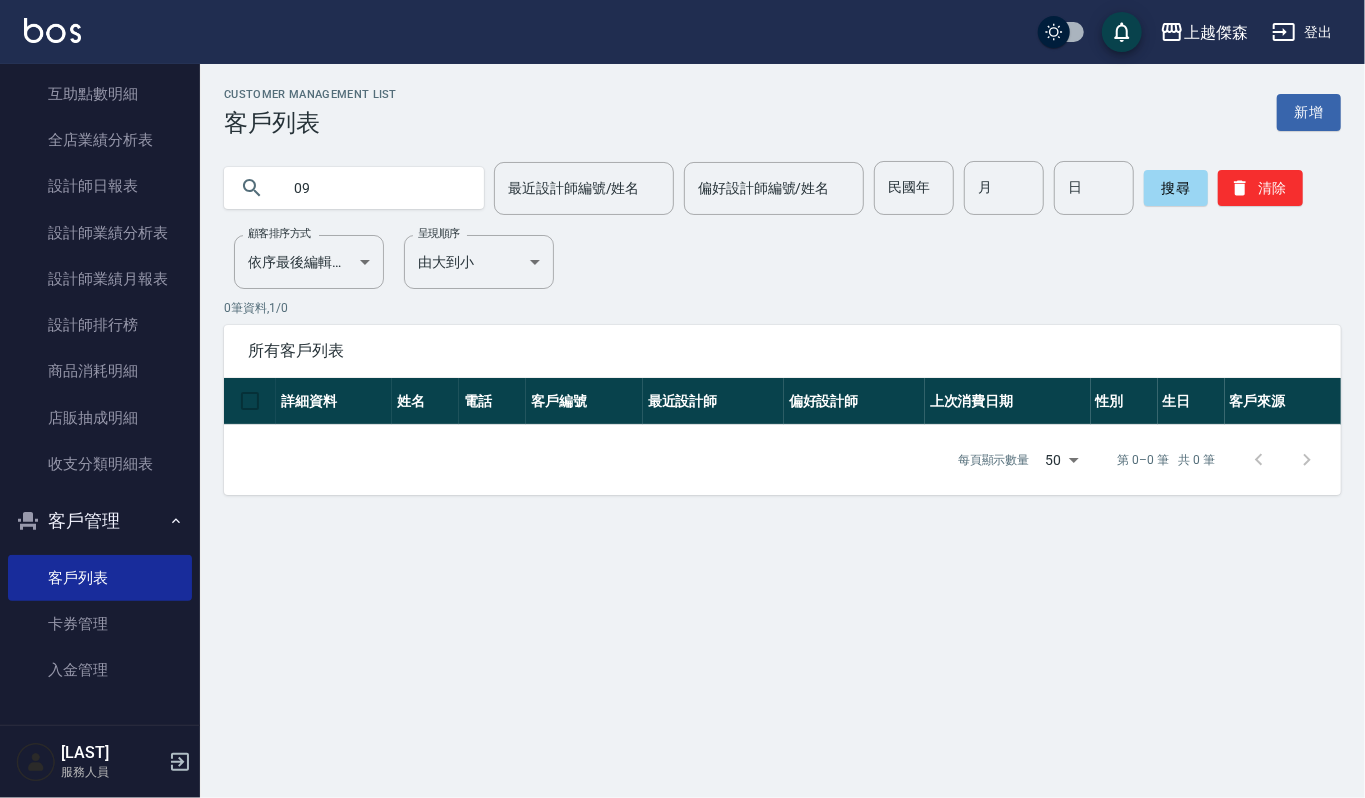 type on "0" 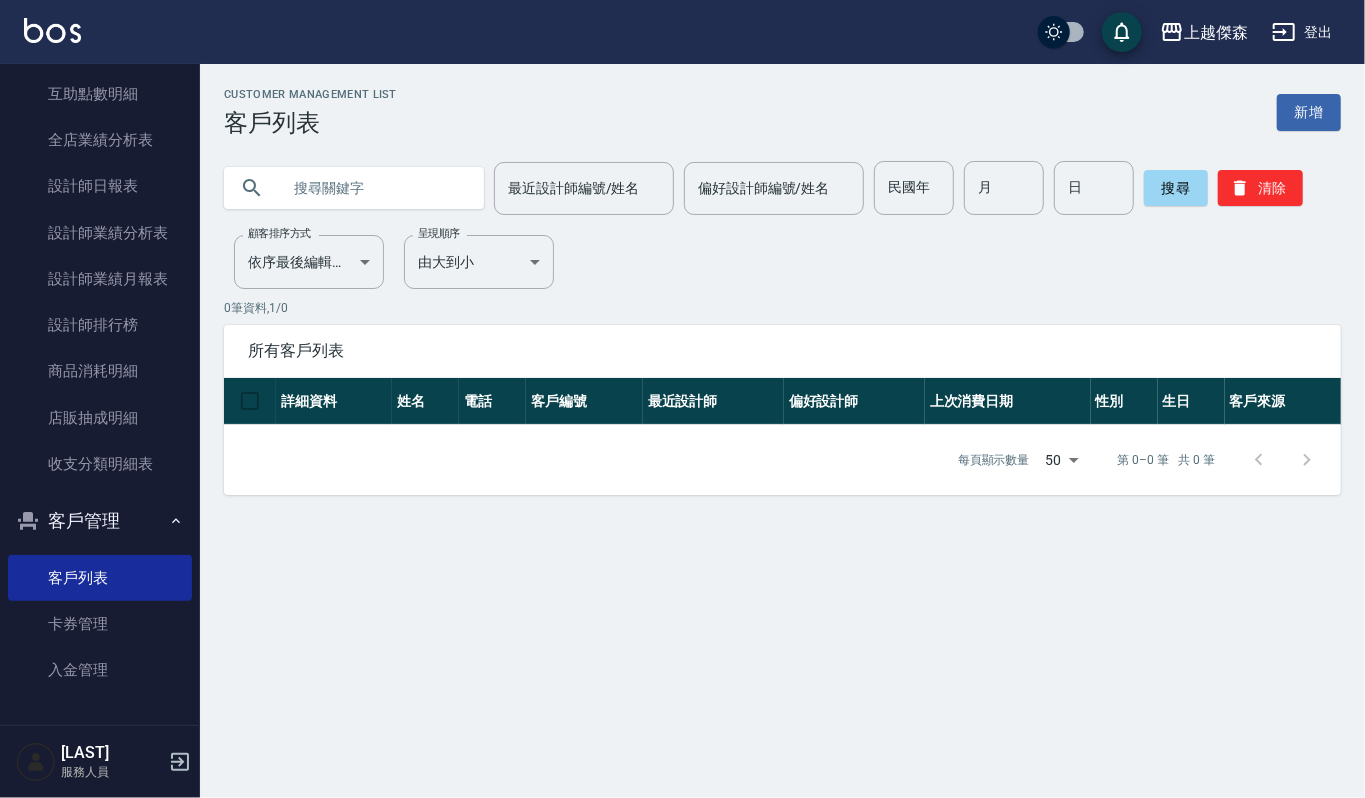 click at bounding box center (374, 188) 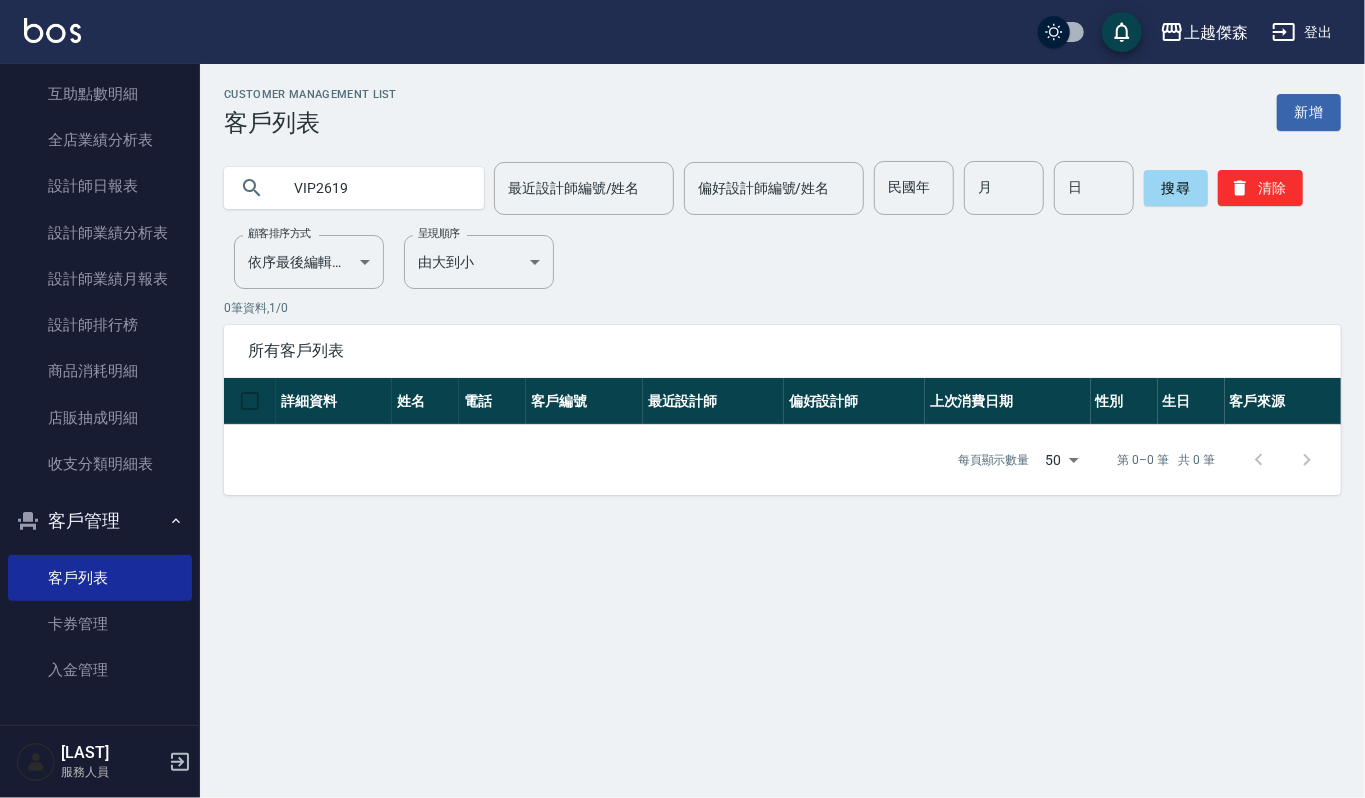 type on "VIP2619" 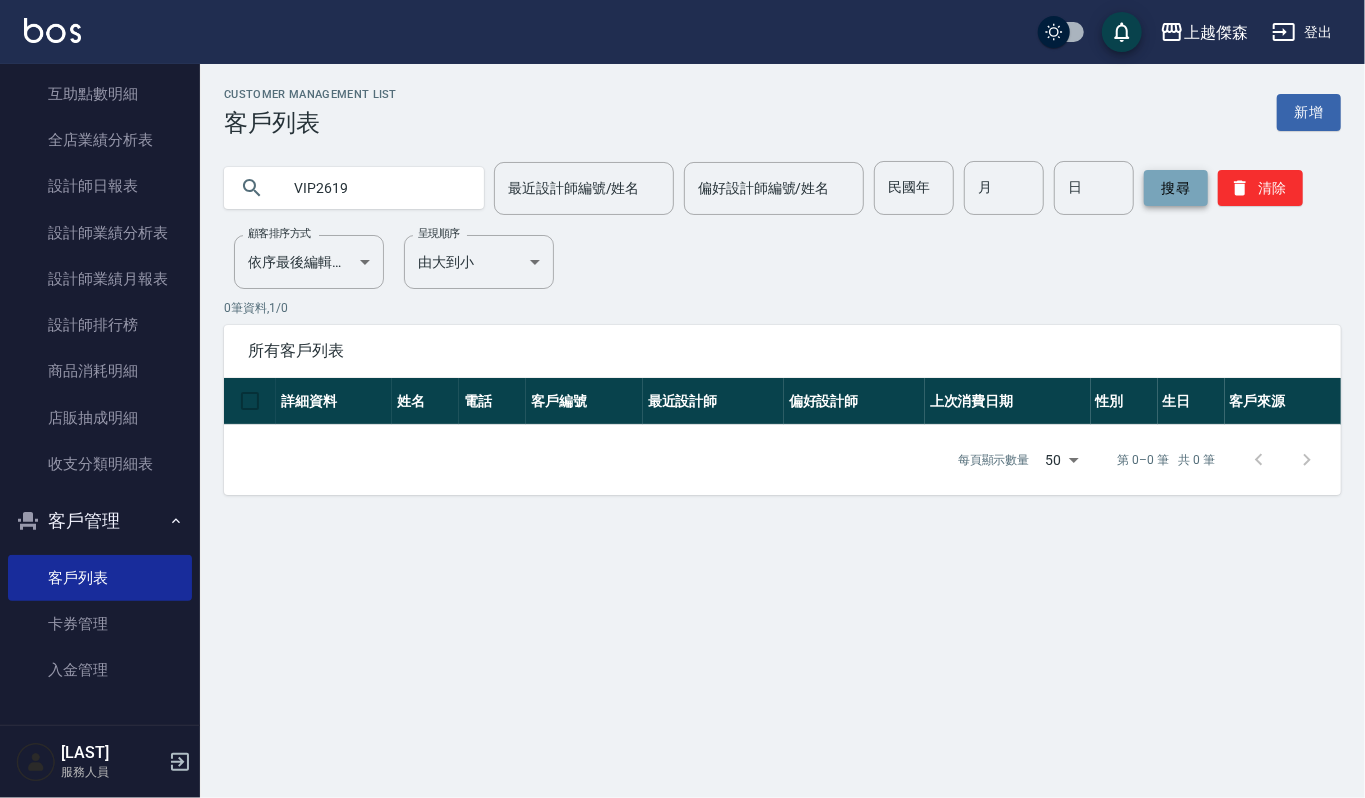 click on "搜尋" at bounding box center [1176, 188] 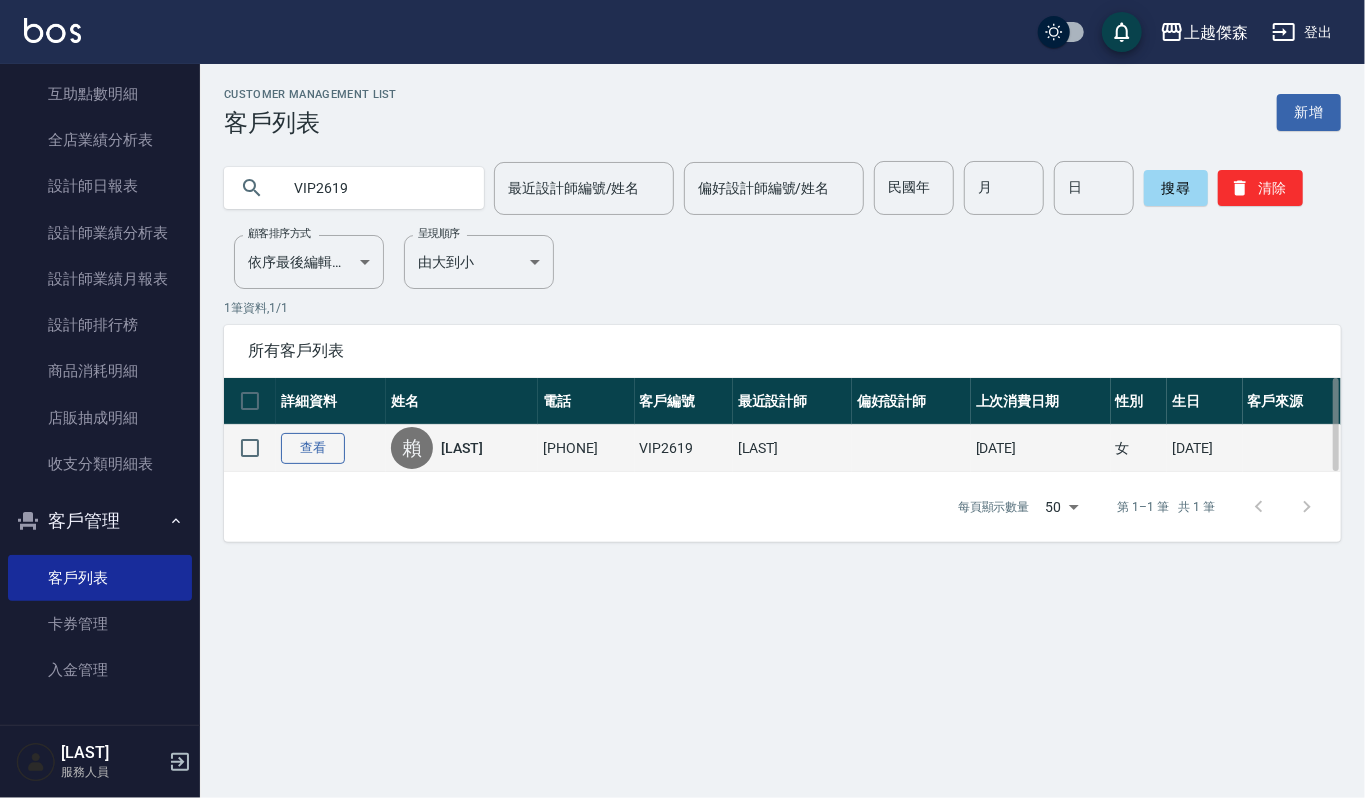 click on "查看" at bounding box center [313, 448] 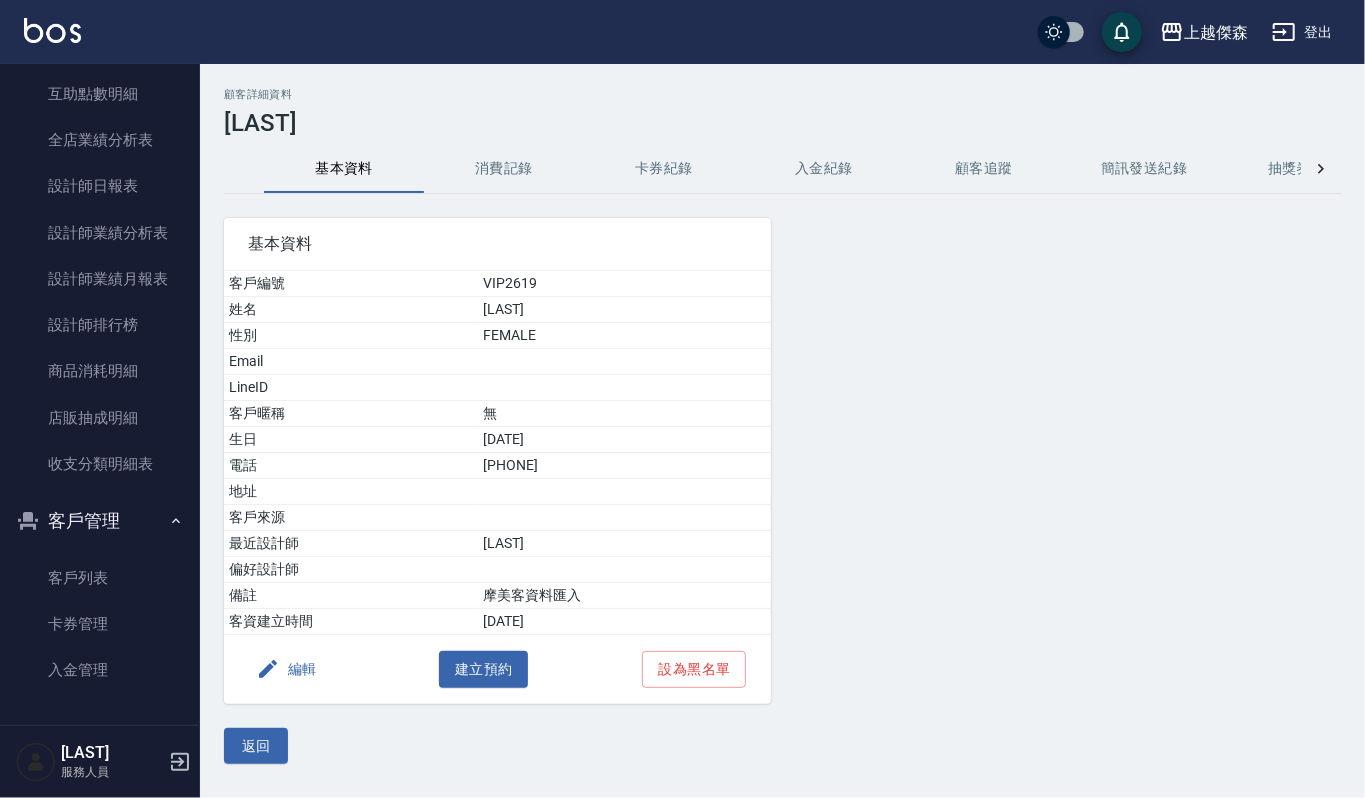 click on "消費記錄" at bounding box center (504, 169) 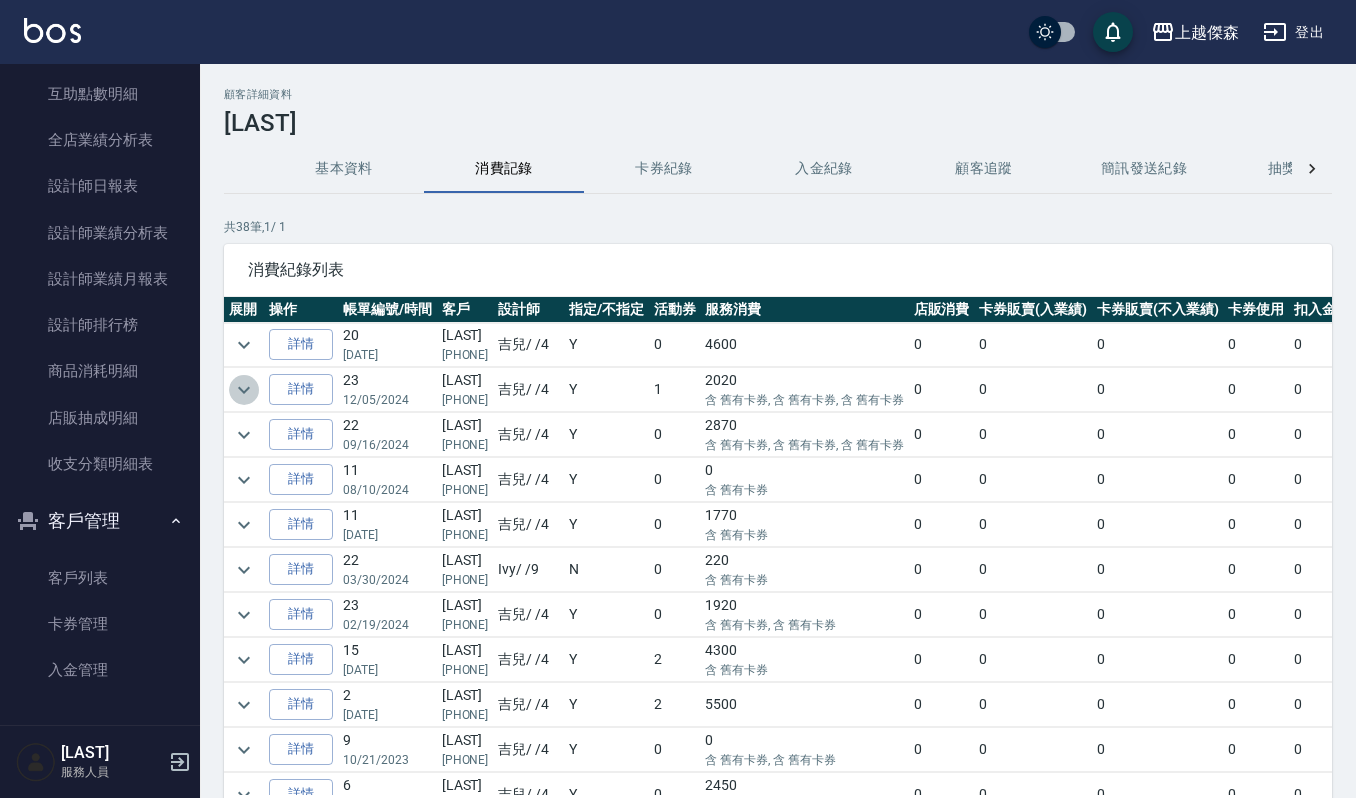 click 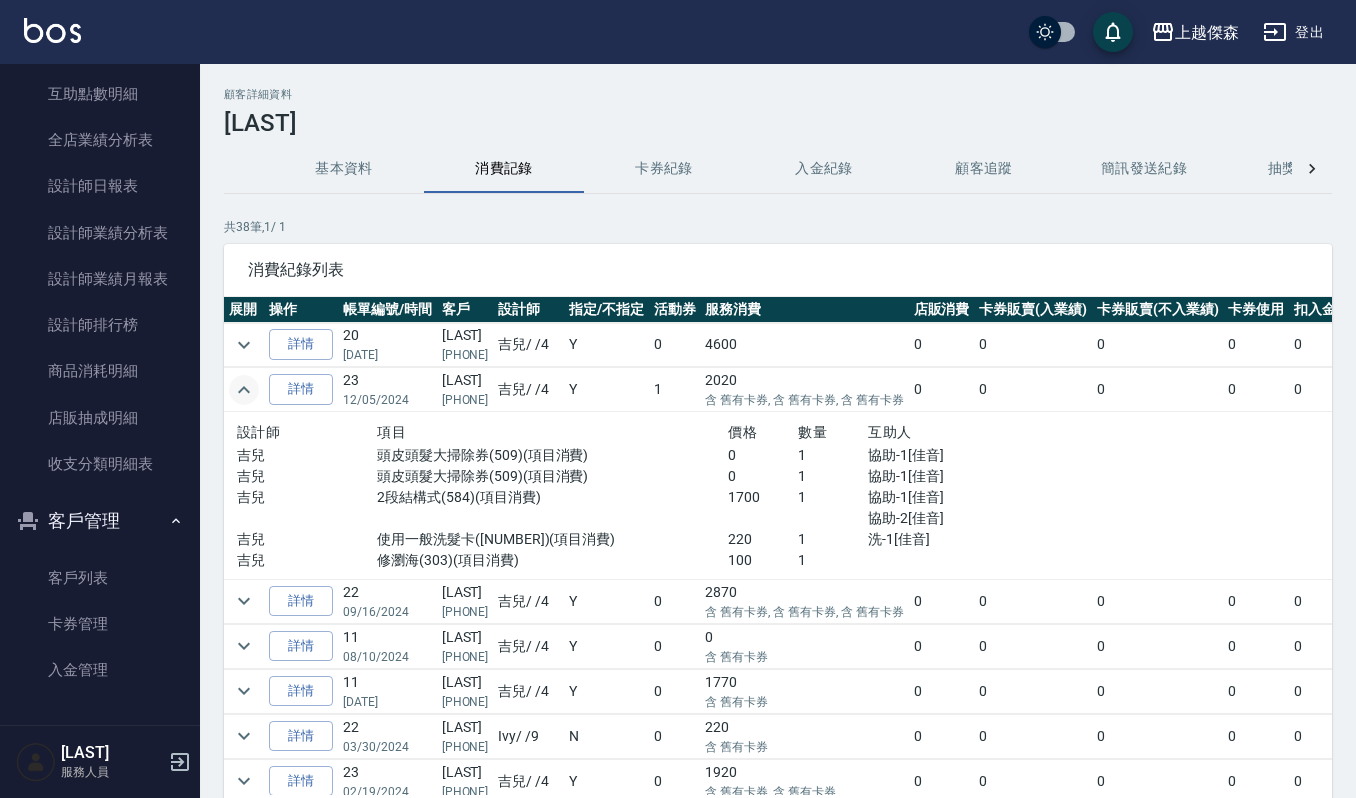 click 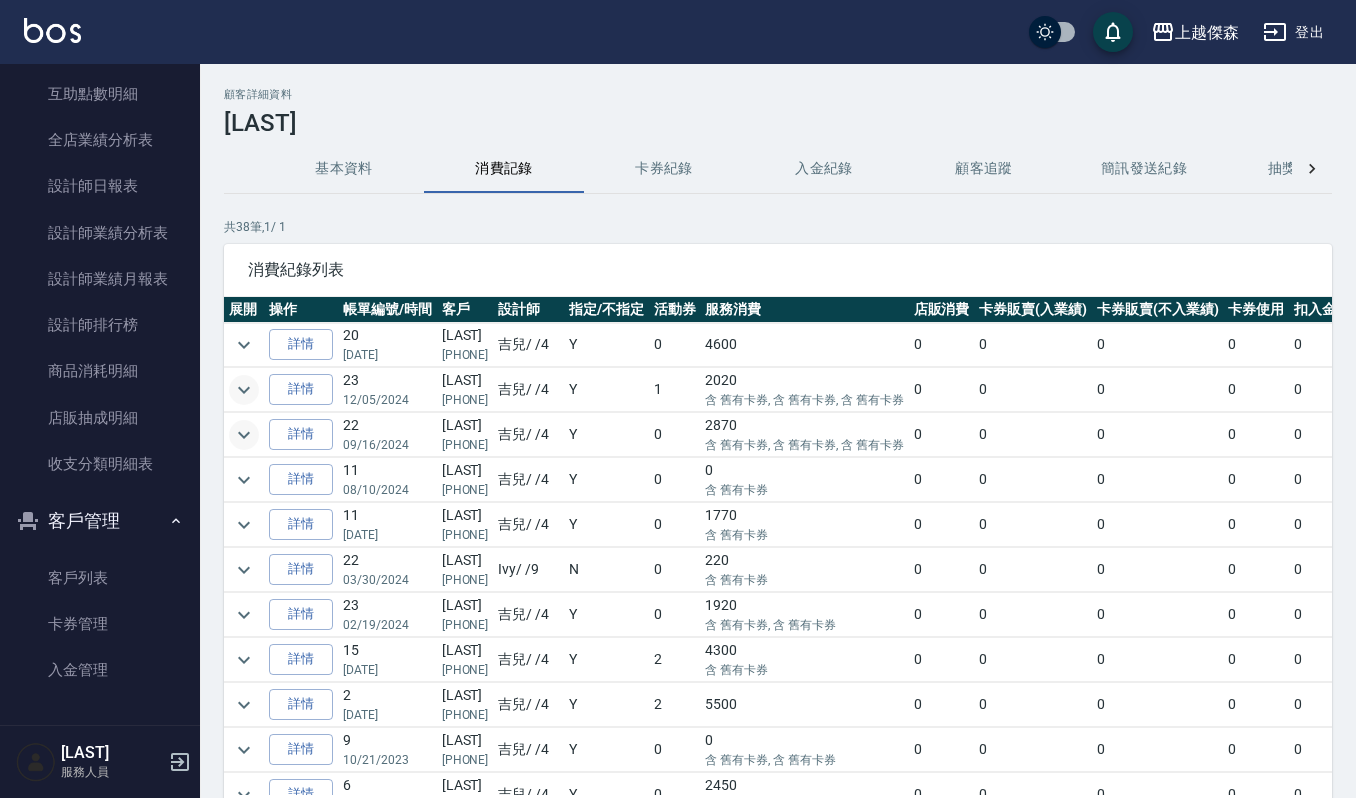 click 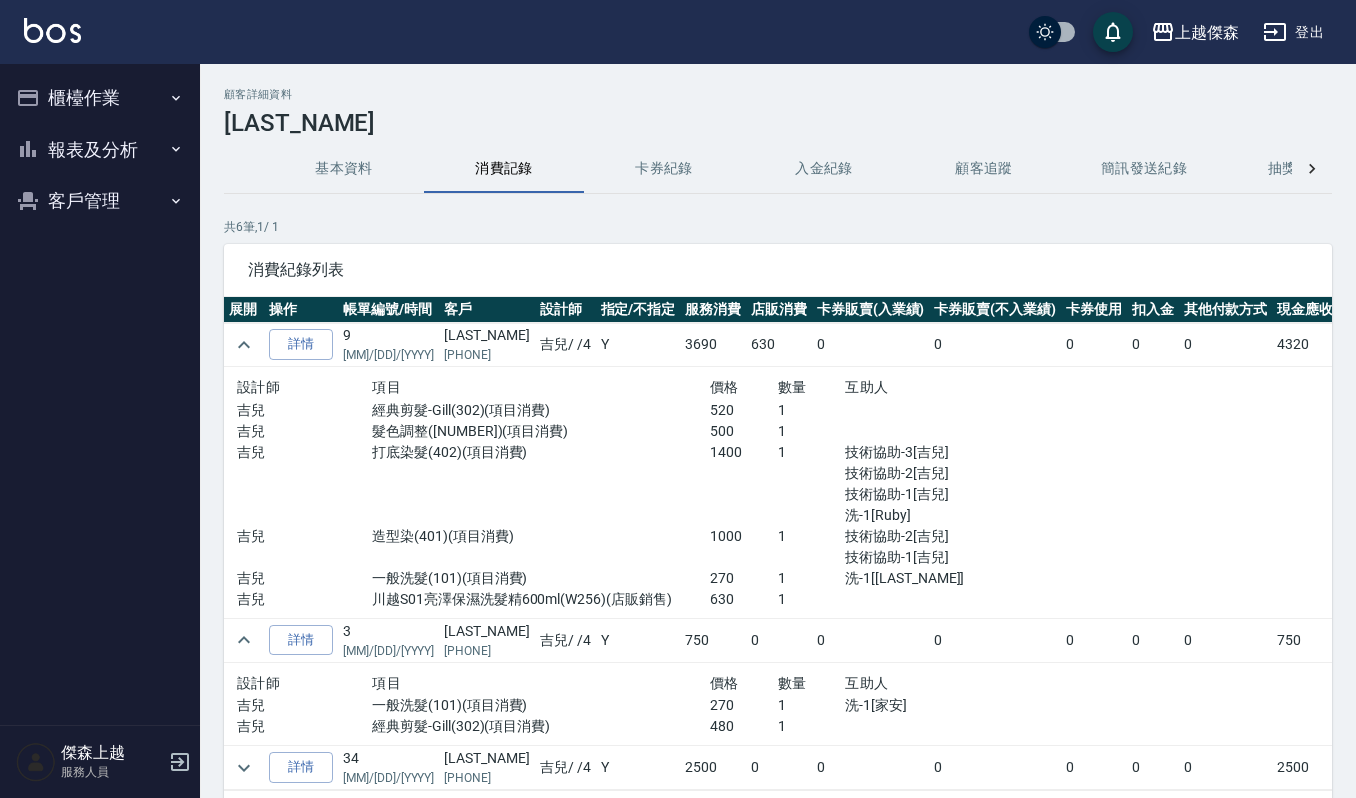 scroll, scrollTop: 133, scrollLeft: 0, axis: vertical 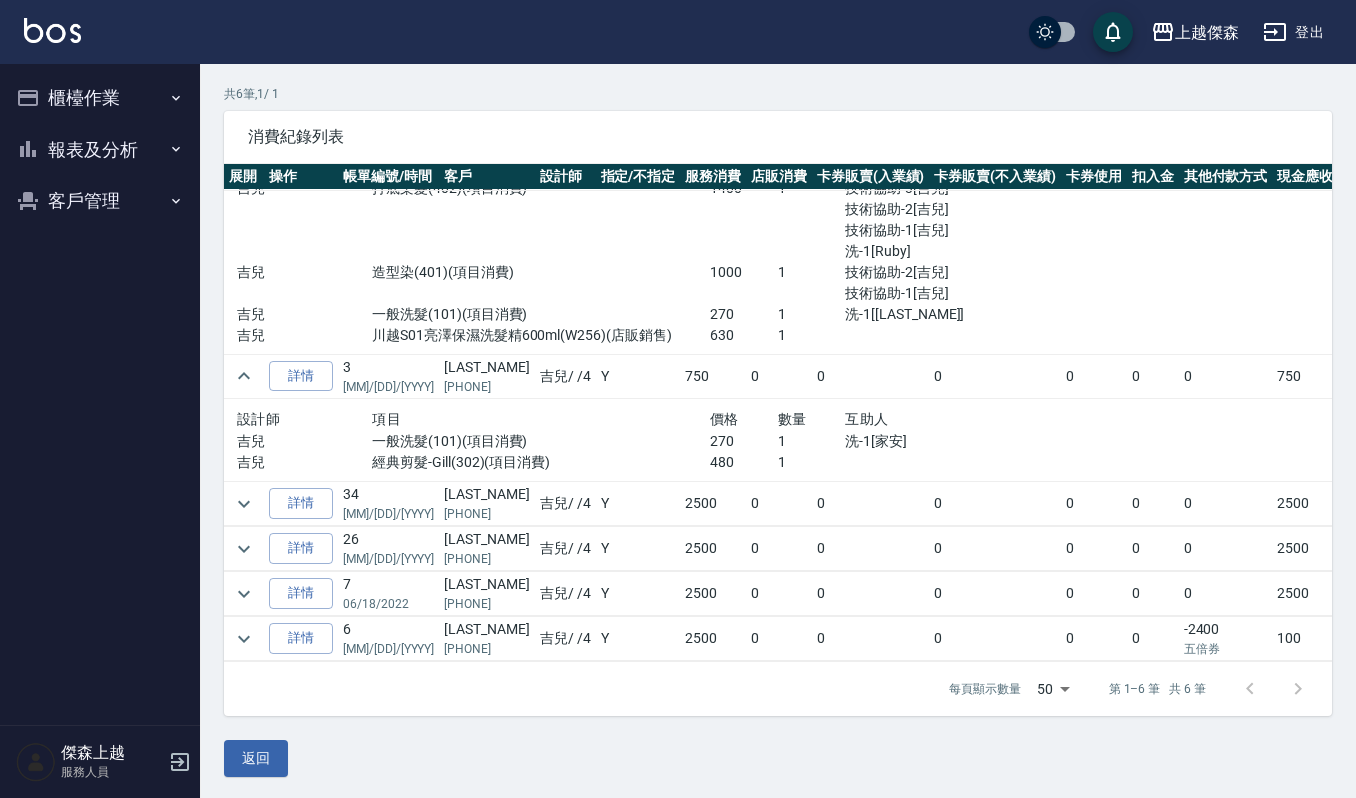 click on "櫃檯作業" at bounding box center [100, 98] 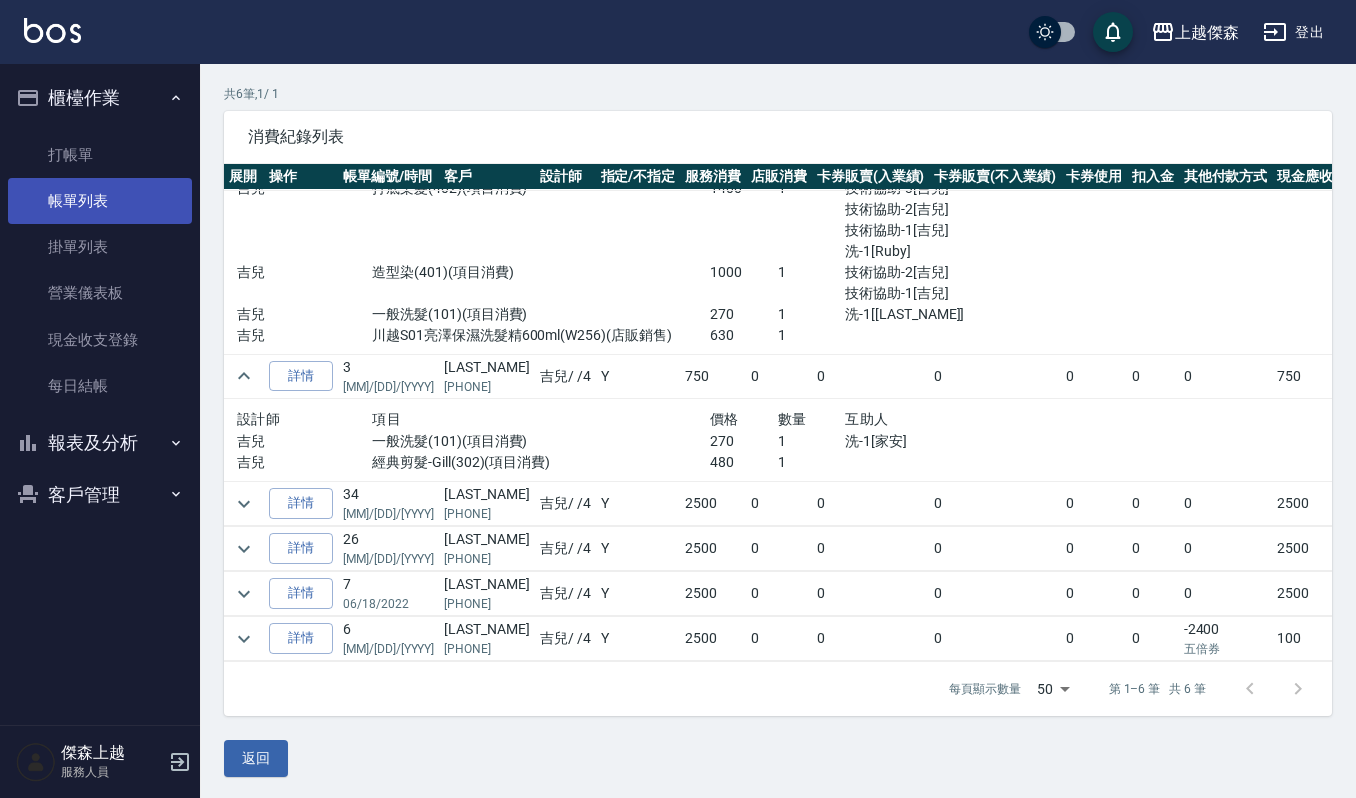 click on "帳單列表" at bounding box center (100, 201) 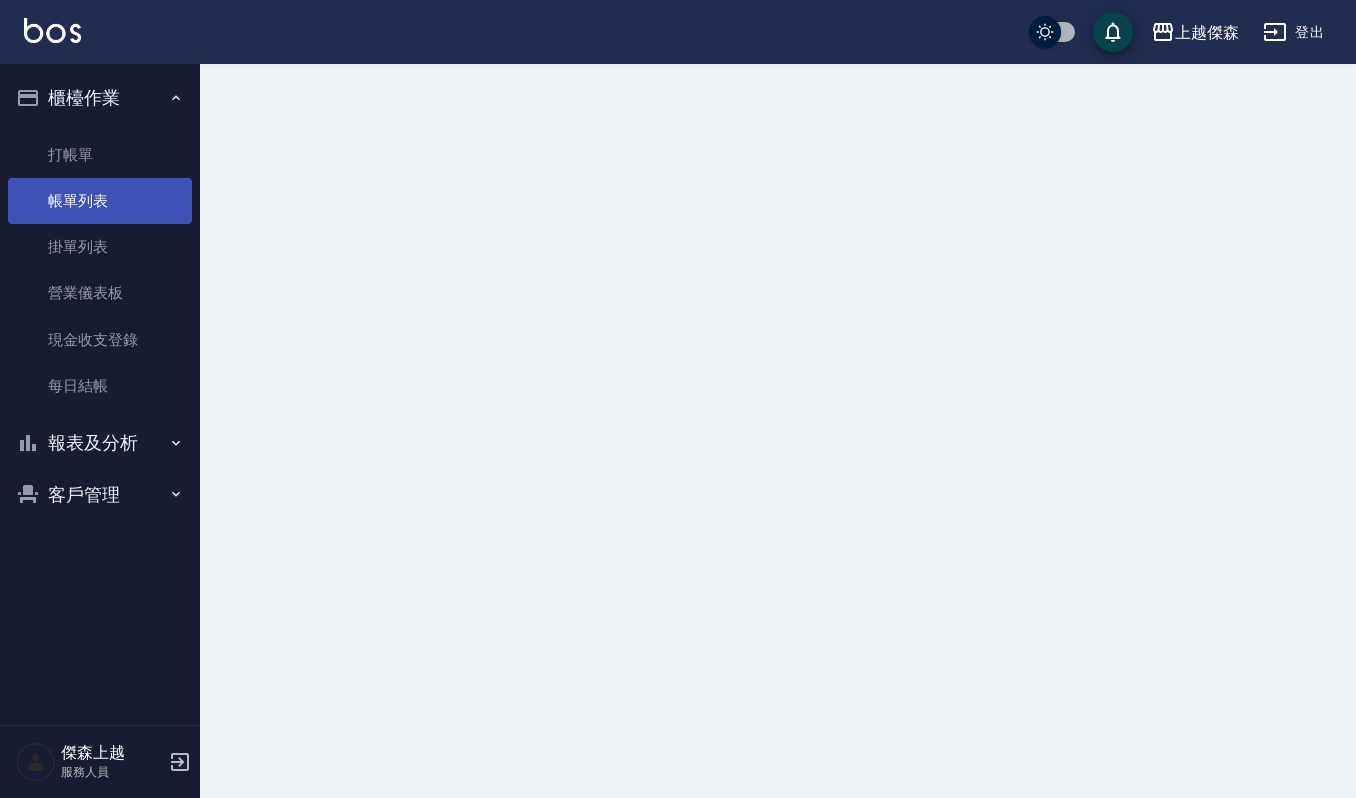 scroll, scrollTop: 0, scrollLeft: 0, axis: both 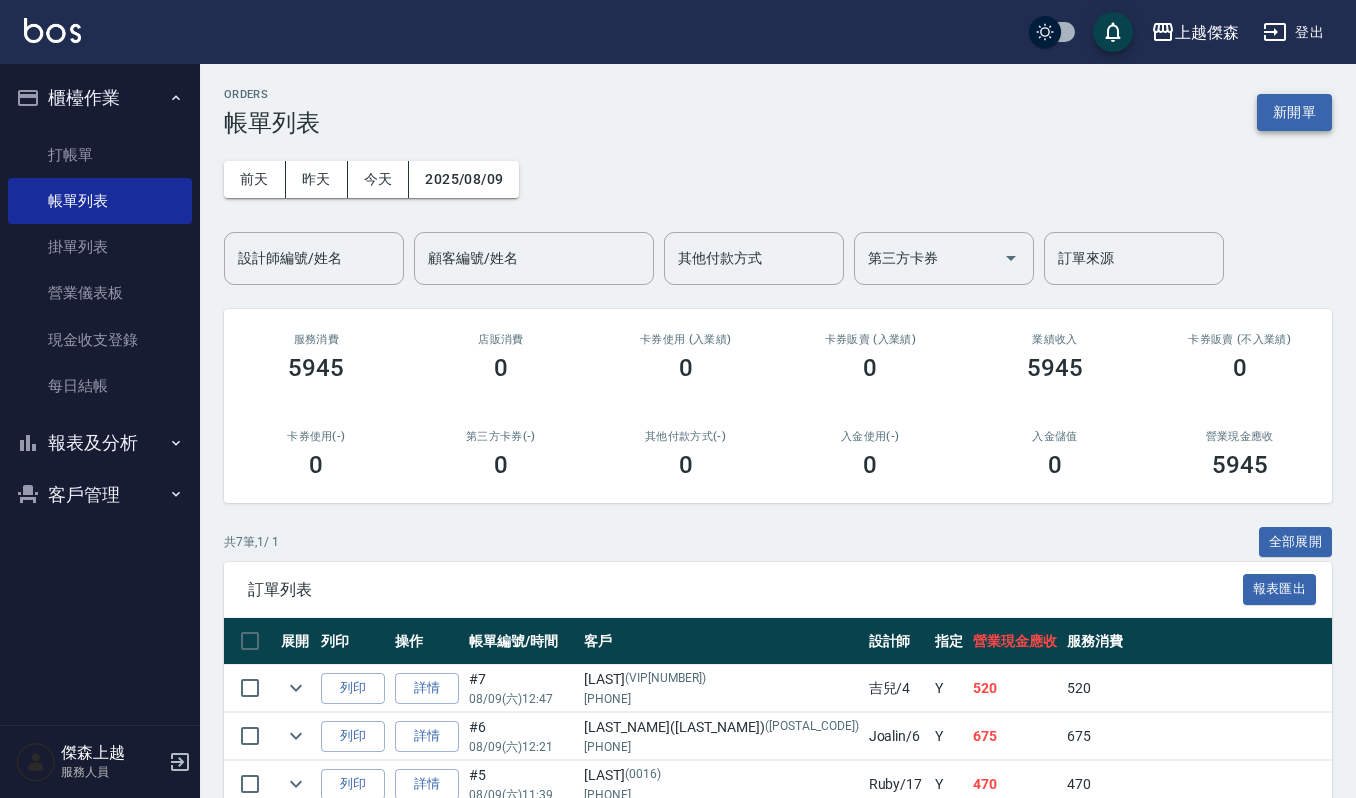 click on "新開單" at bounding box center (1294, 112) 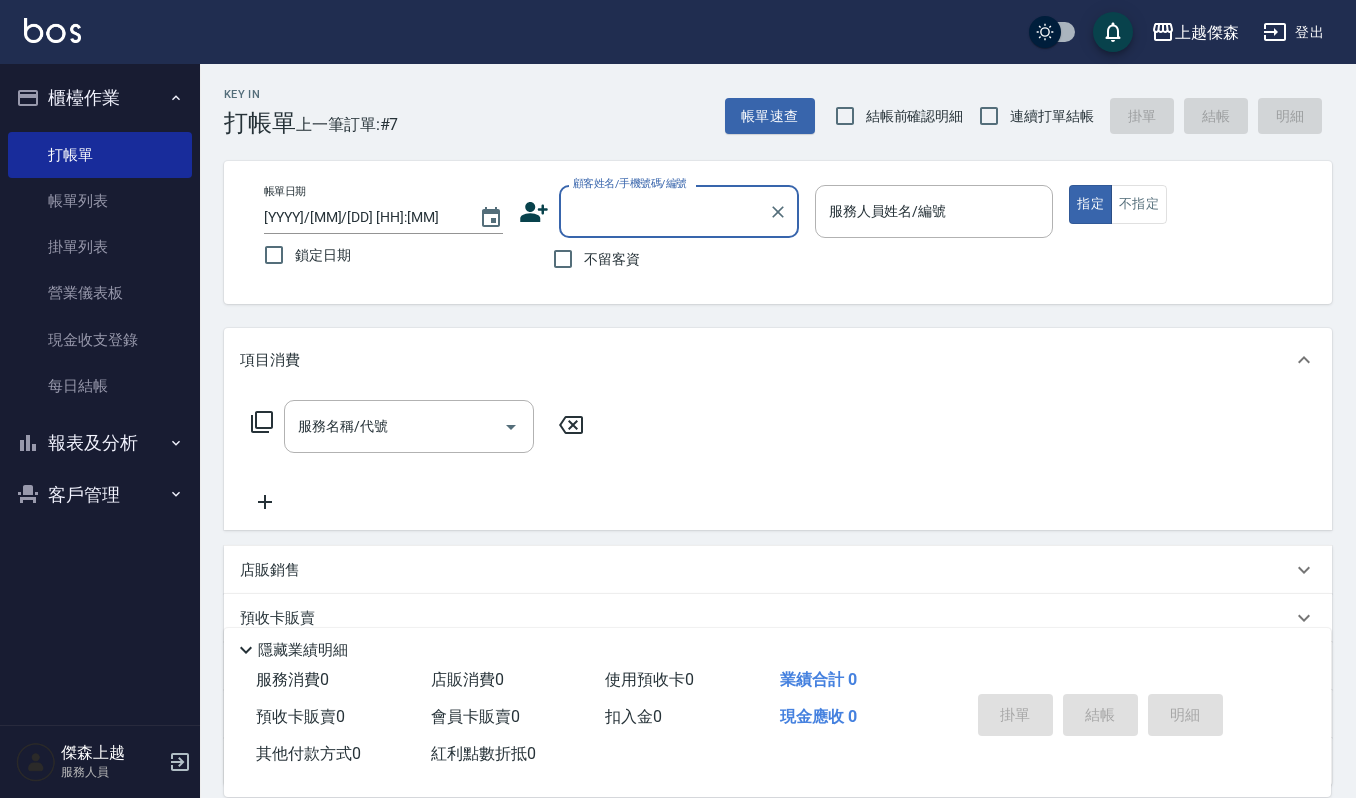 click on "顧客姓名/手機號碼/編號" at bounding box center [664, 211] 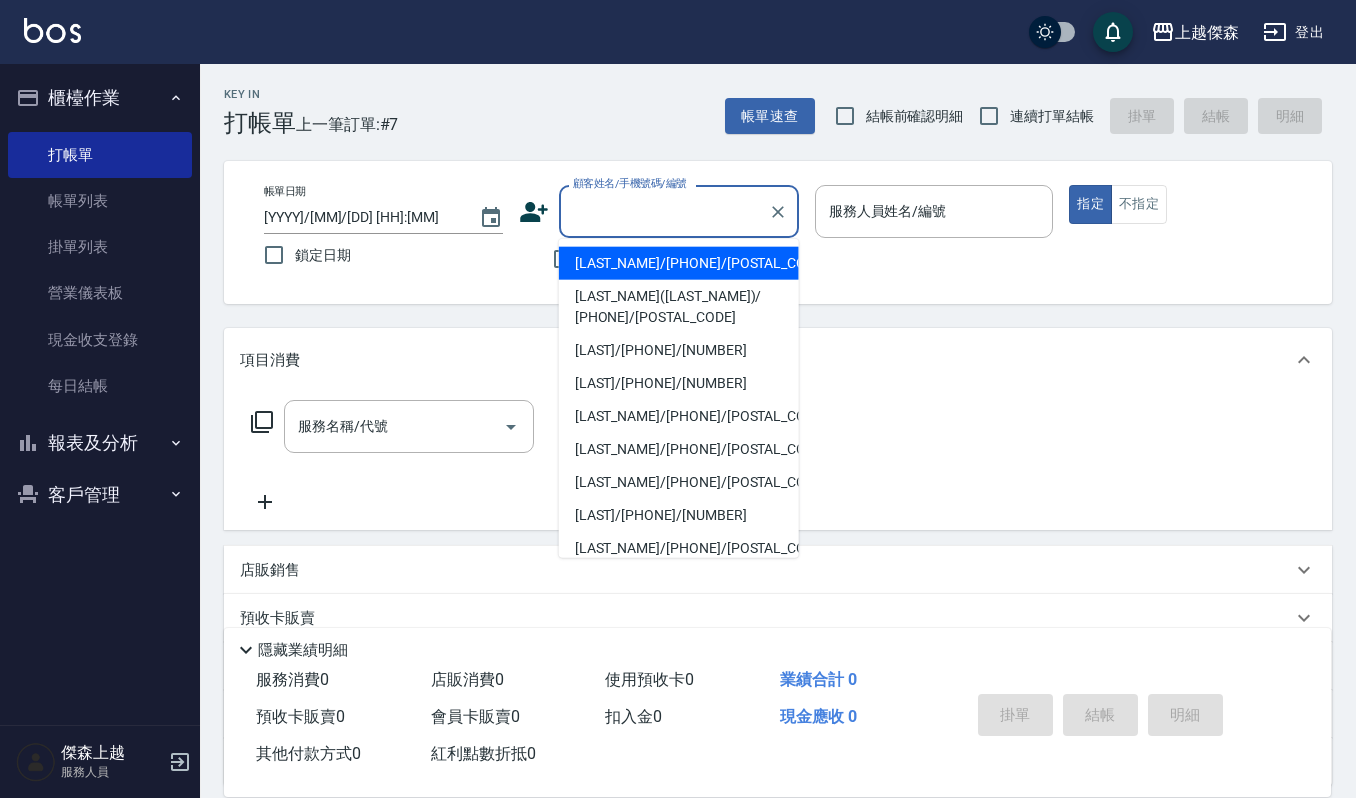 click on "顧客姓名/手機號碼/編號" at bounding box center (664, 211) 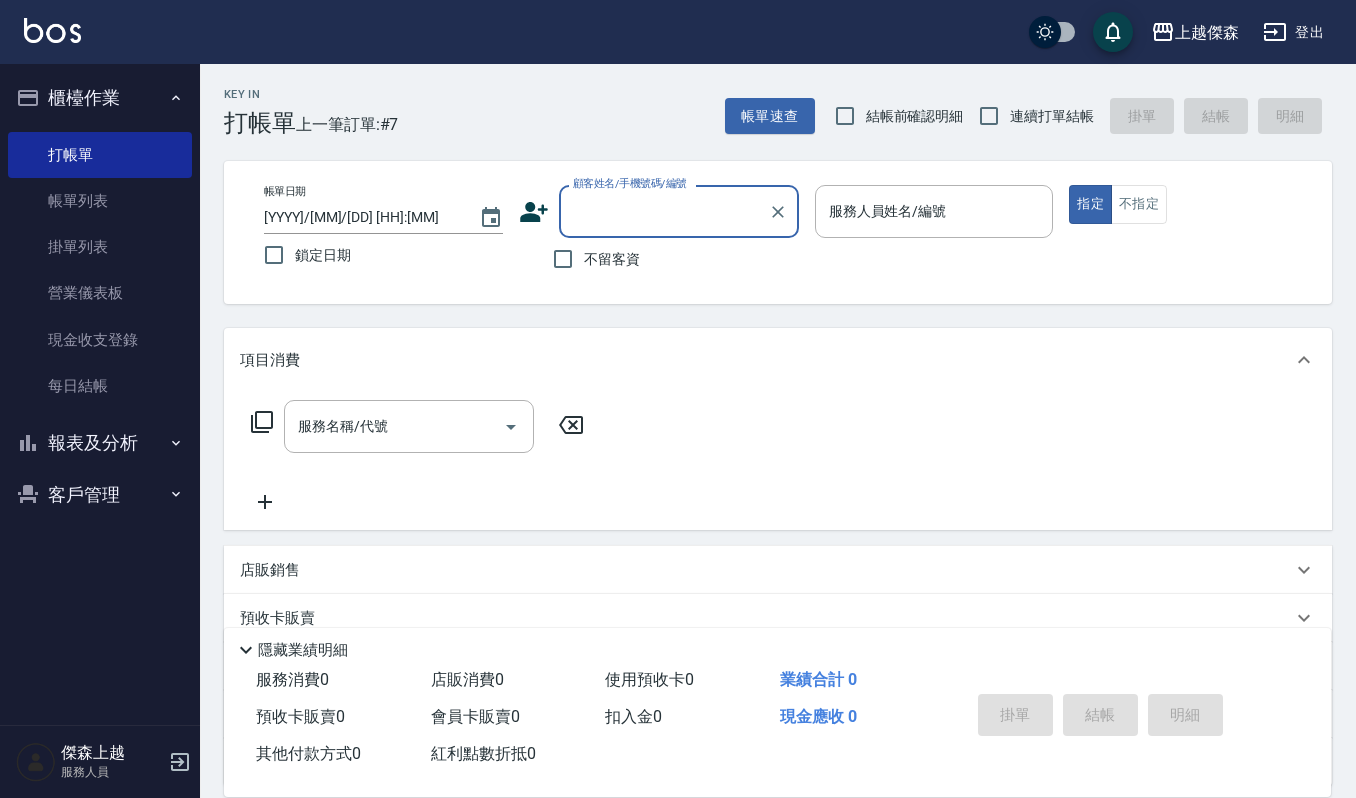 click on "顧客姓名/手機號碼/編號" at bounding box center (664, 211) 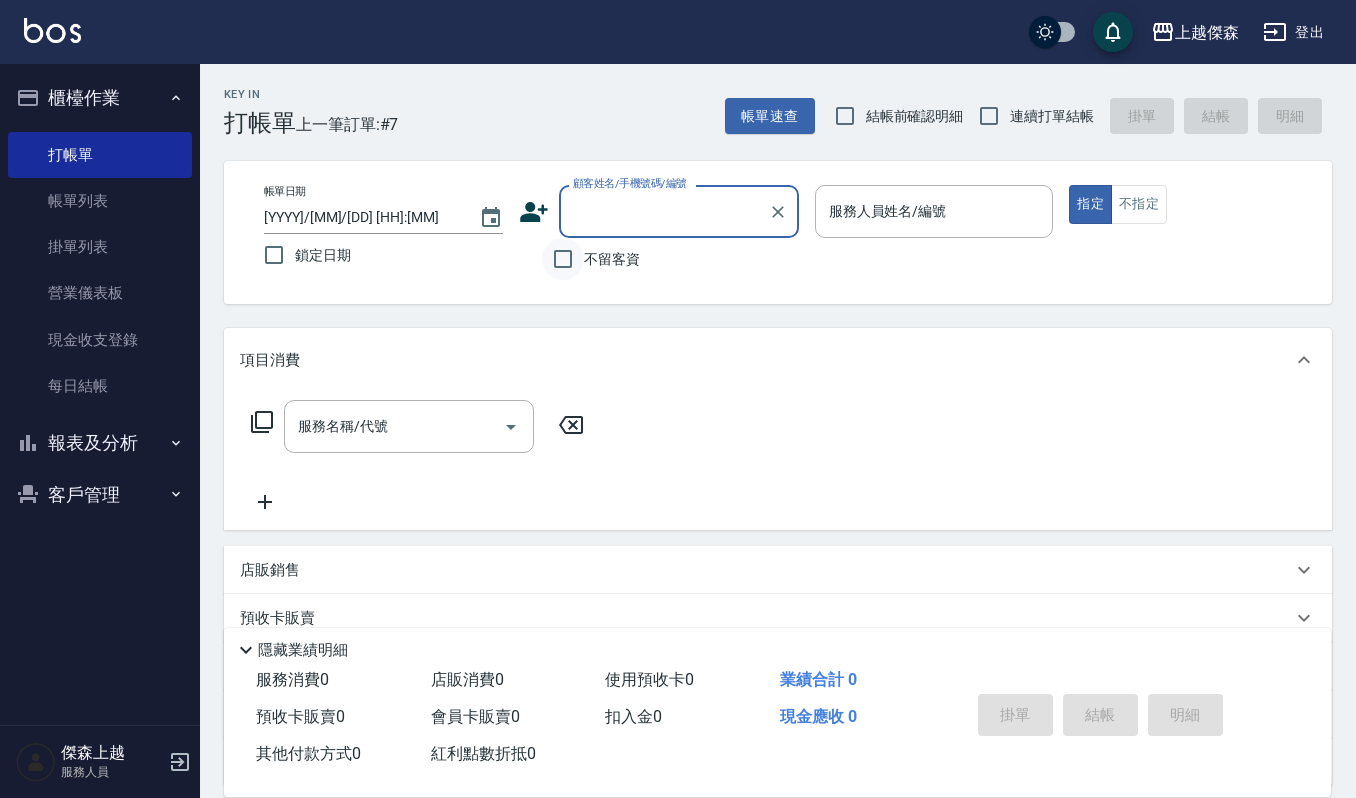 click on "不留客資" at bounding box center (563, 259) 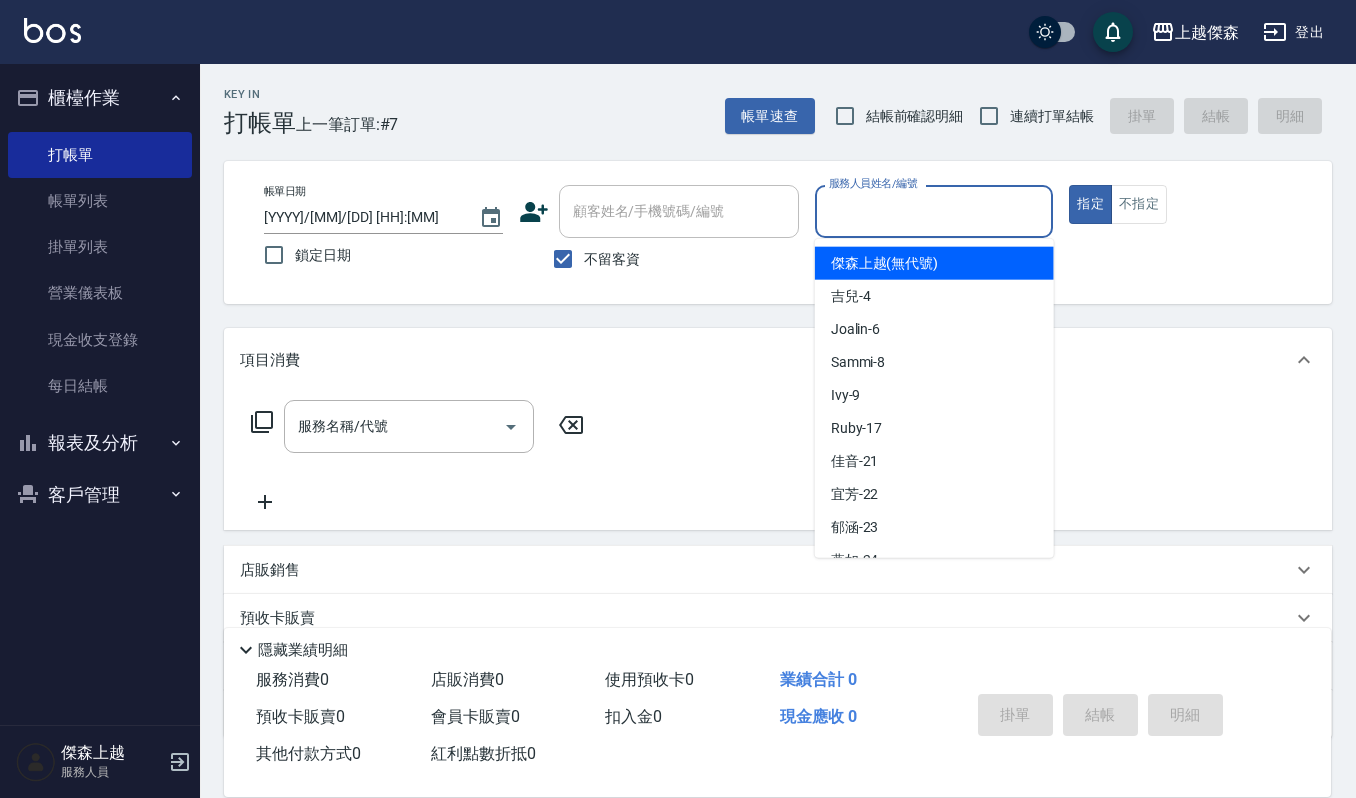 click on "服務人員姓名/編號" at bounding box center (934, 211) 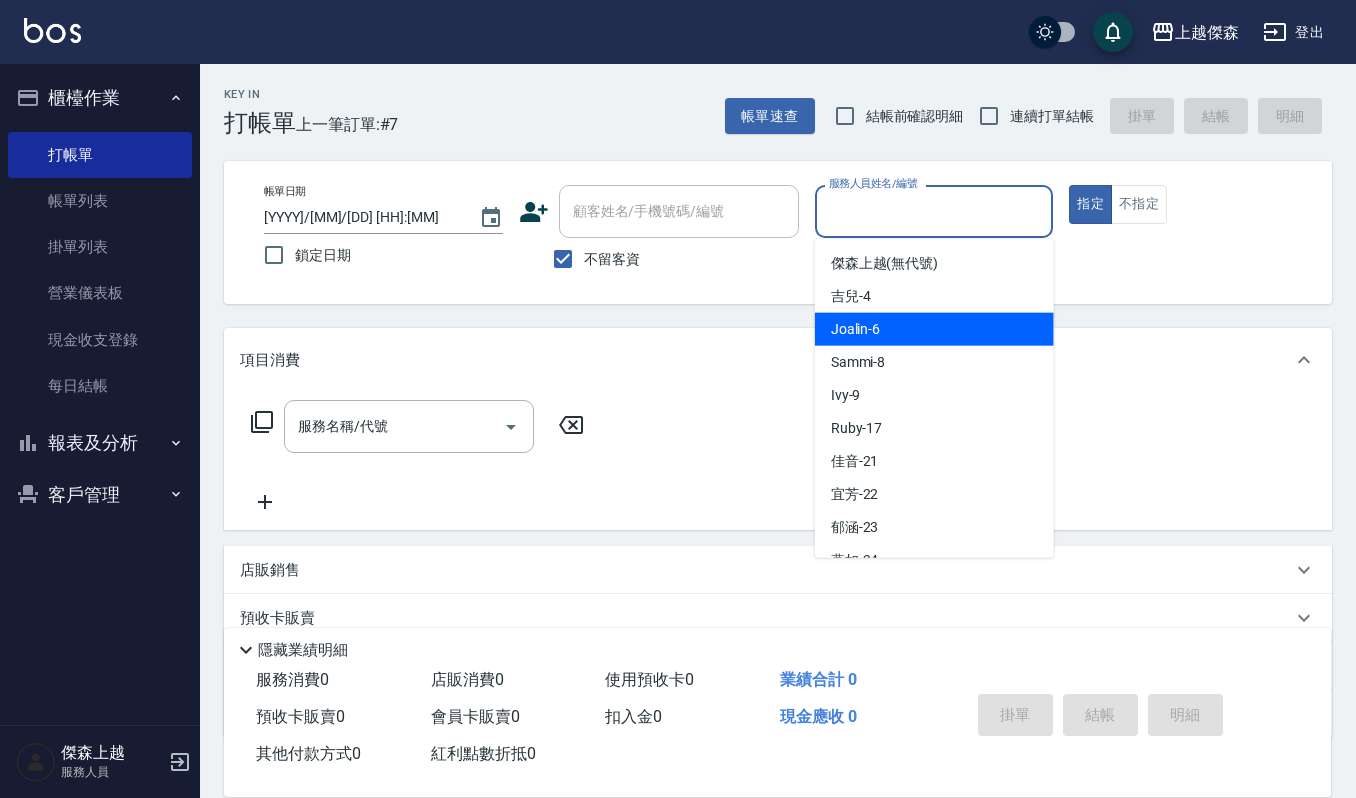 click on "Joalin -6" at bounding box center (856, 329) 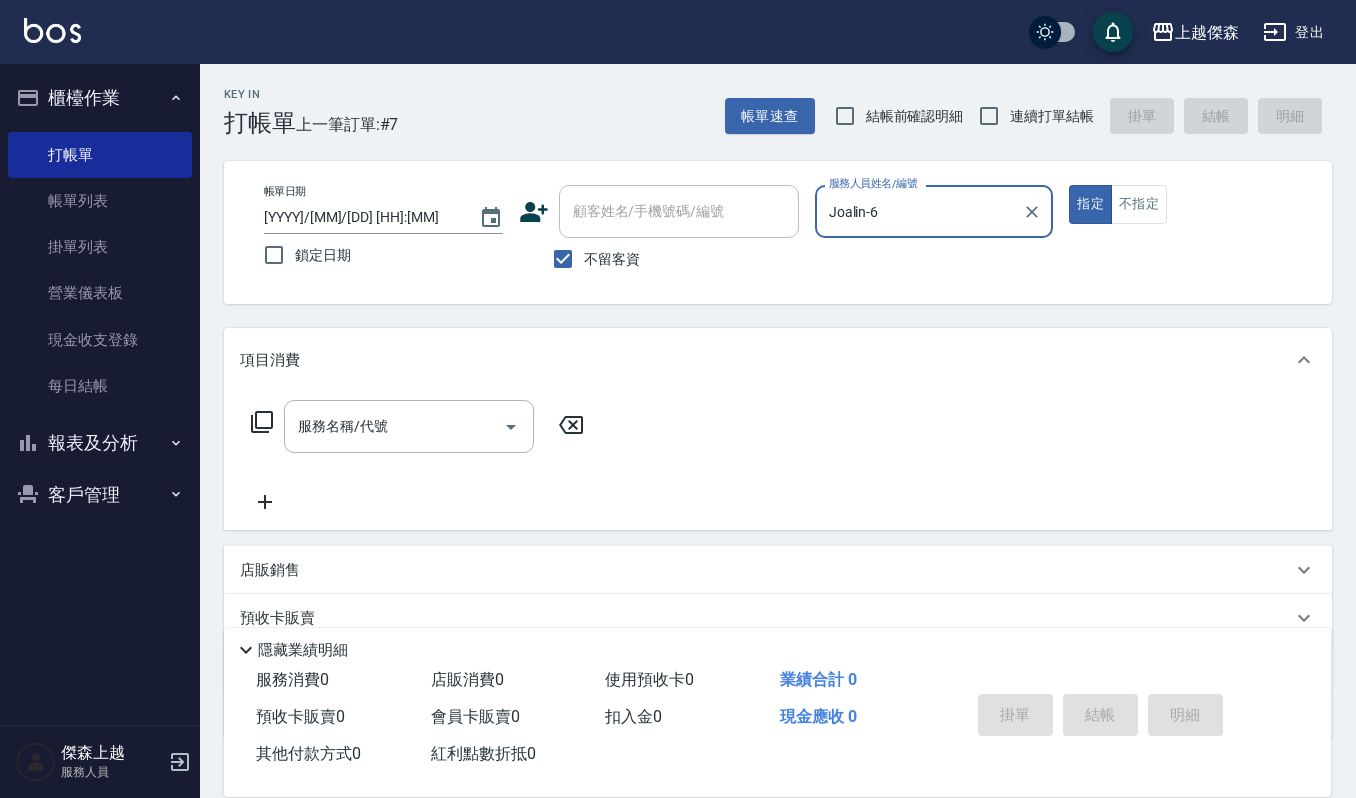 click on "指定 不指定" at bounding box center (1188, 204) 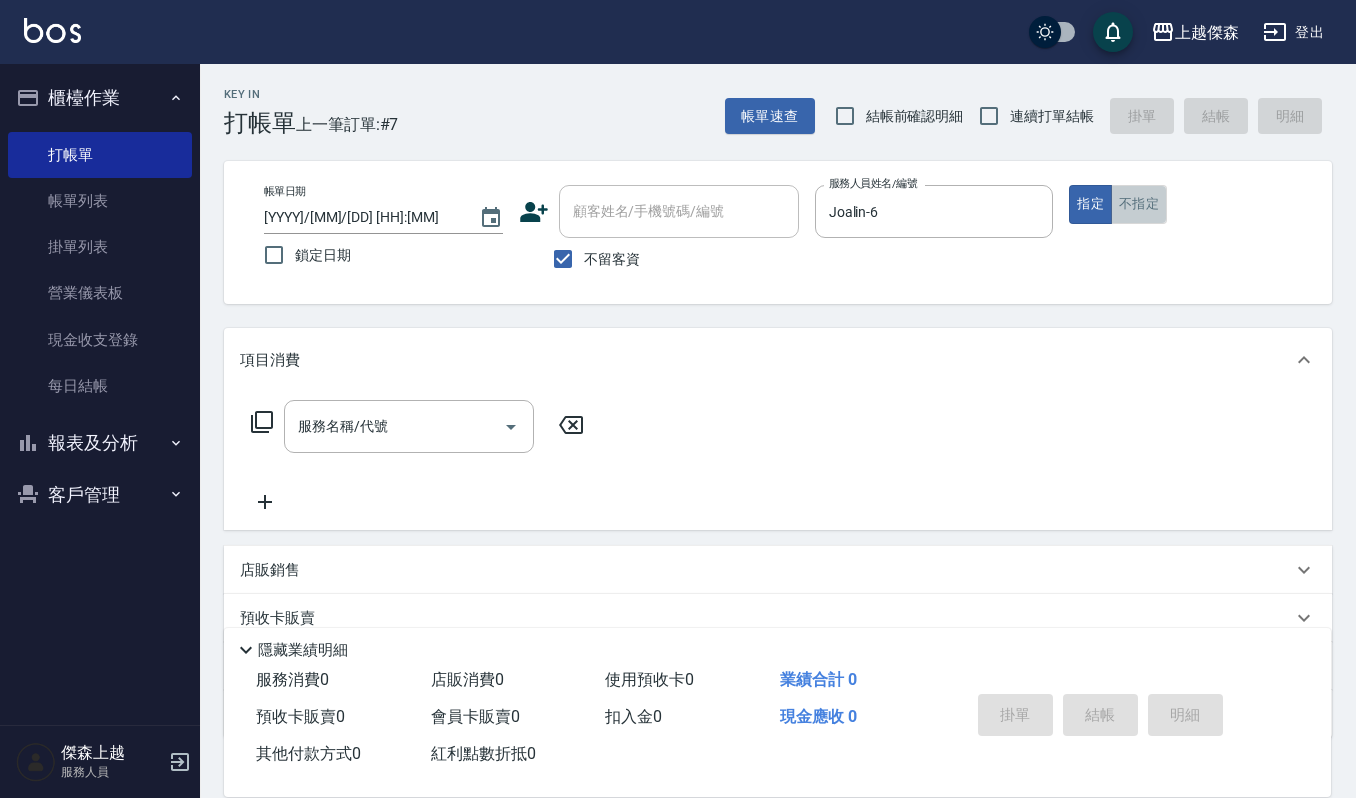 click on "不指定" at bounding box center (1139, 204) 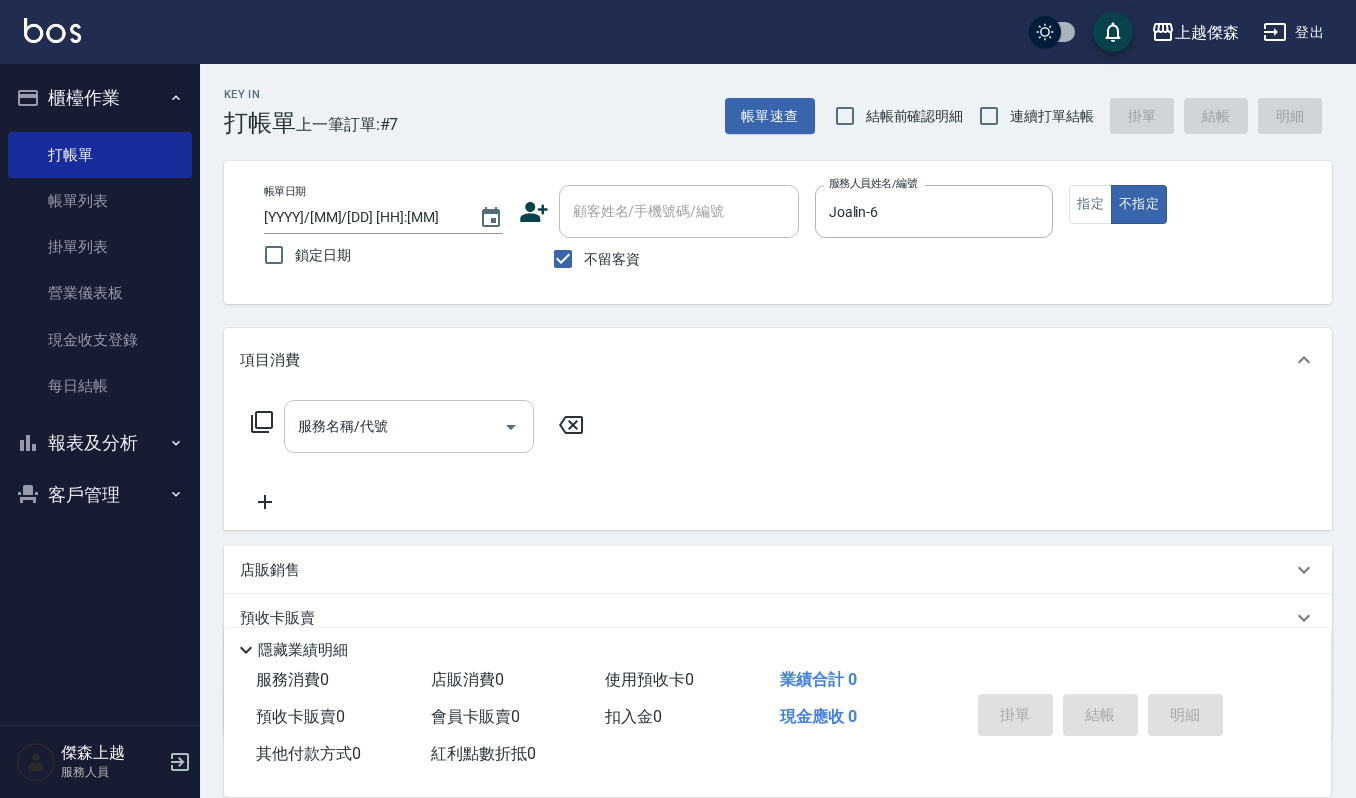 click on "服務名稱/代號" at bounding box center [394, 426] 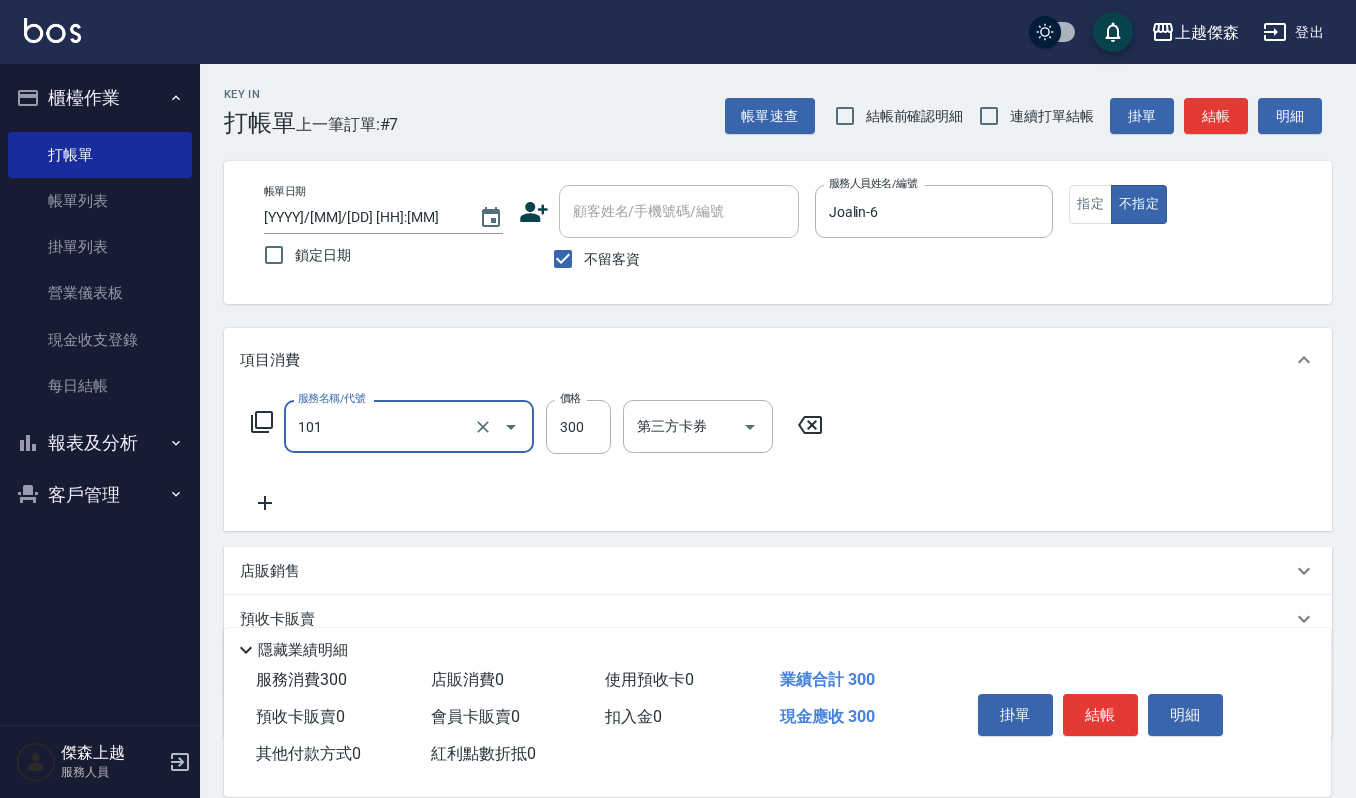 type on "一般洗髮([NUMBER])" 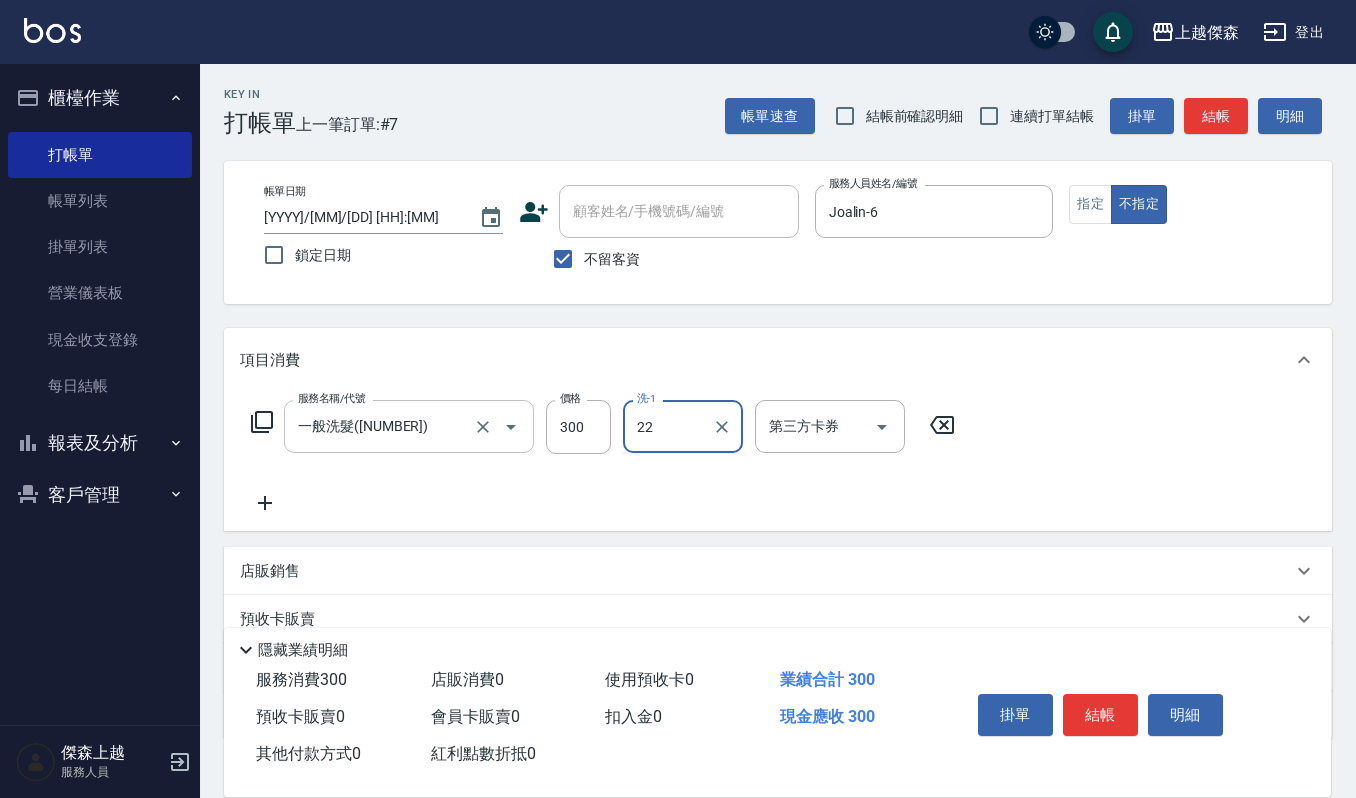 type on "宜芳-22" 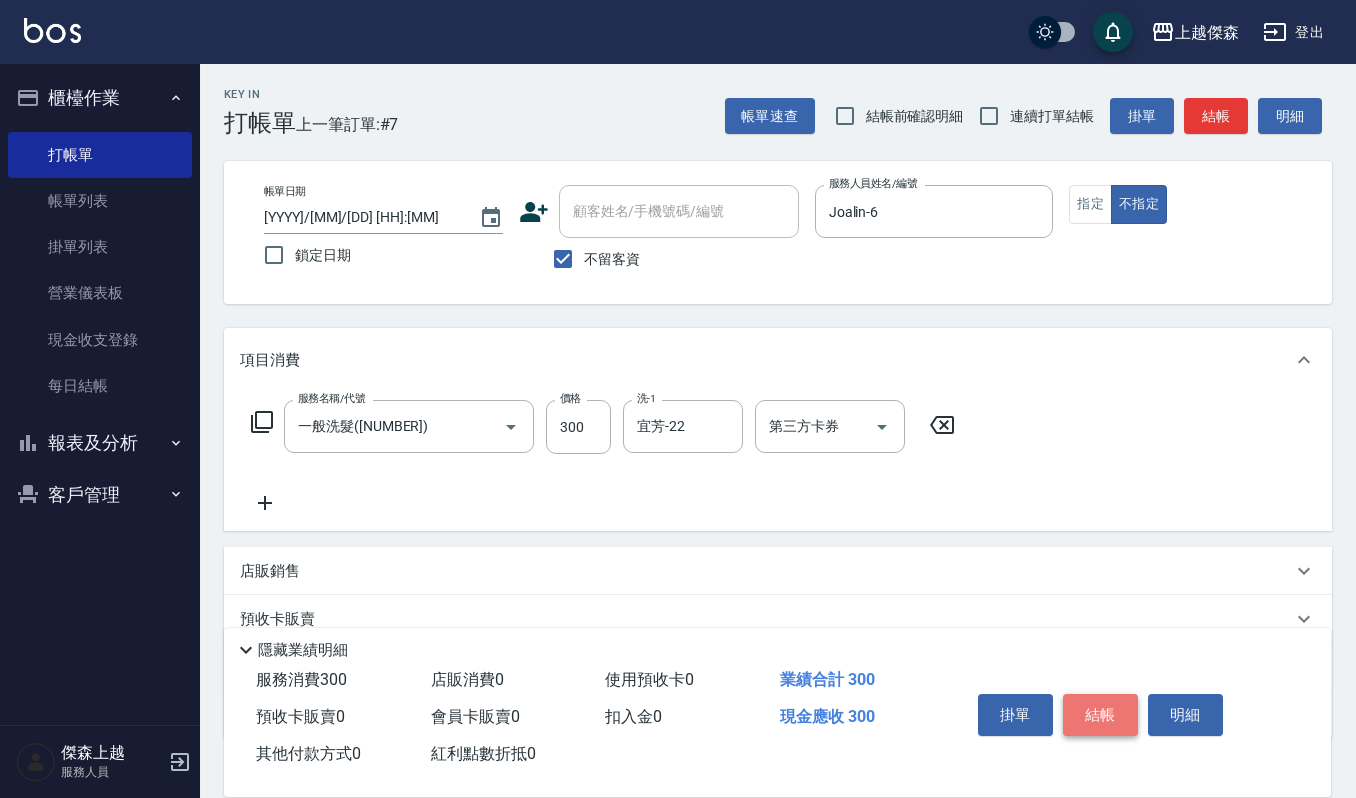 click on "結帳" at bounding box center [1100, 715] 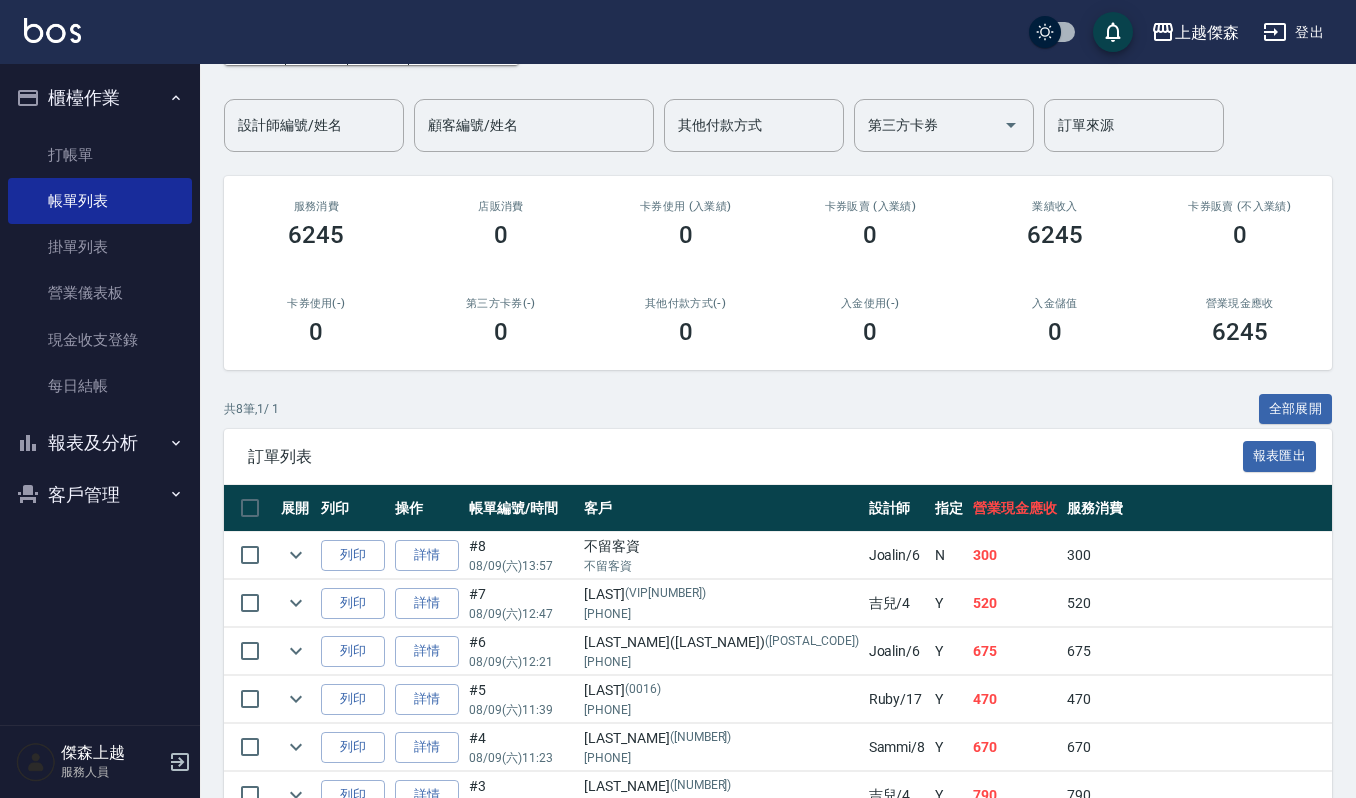 scroll, scrollTop: 266, scrollLeft: 0, axis: vertical 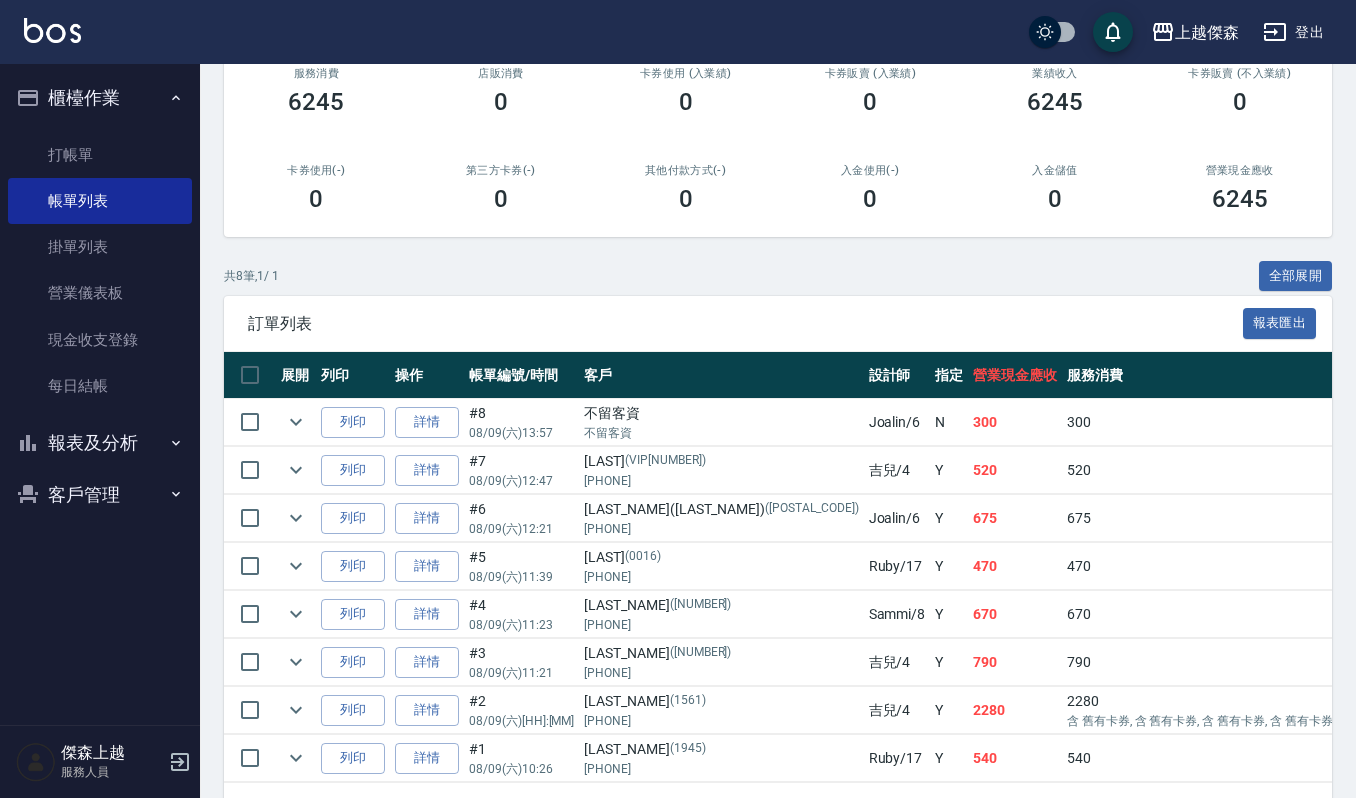 click on "共  8  筆,  1  /   1 全部展開" at bounding box center [778, 276] 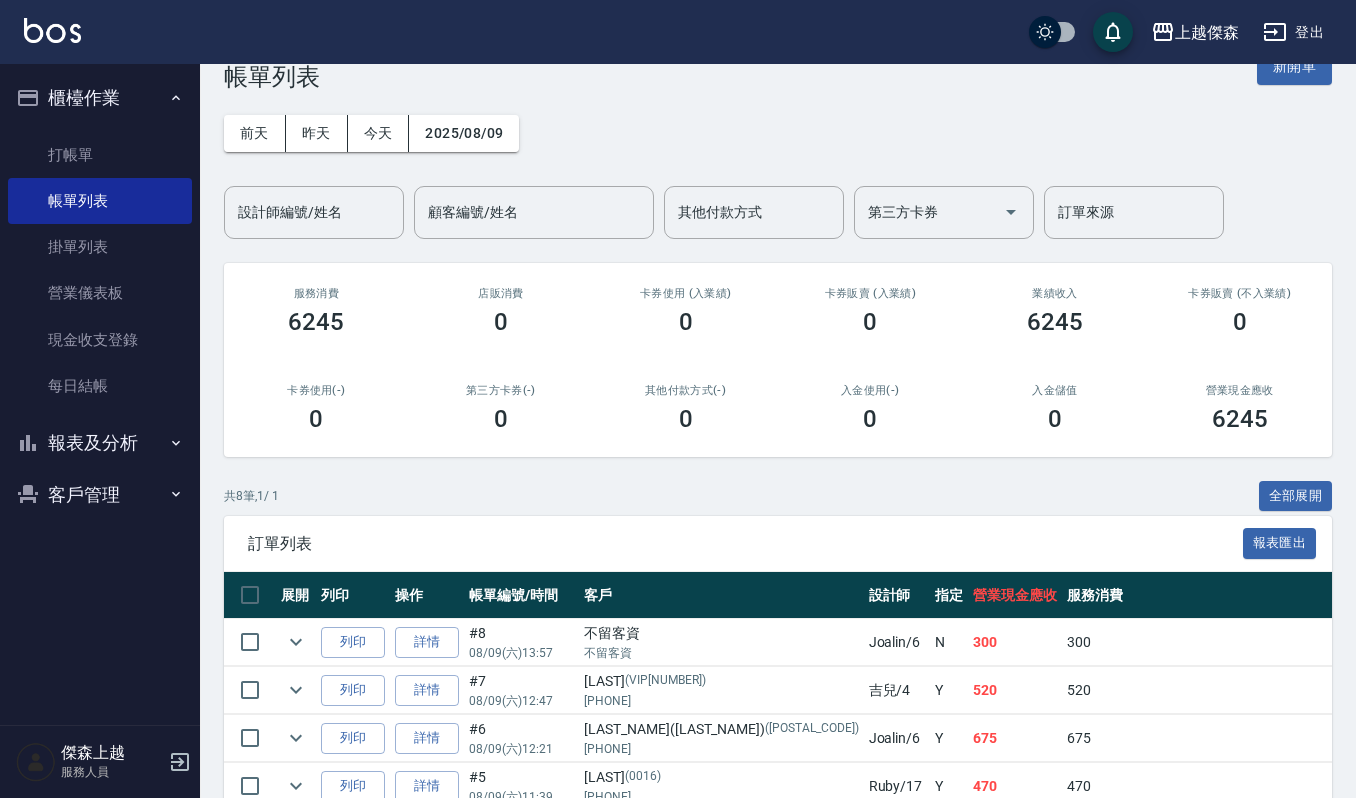 scroll, scrollTop: 0, scrollLeft: 0, axis: both 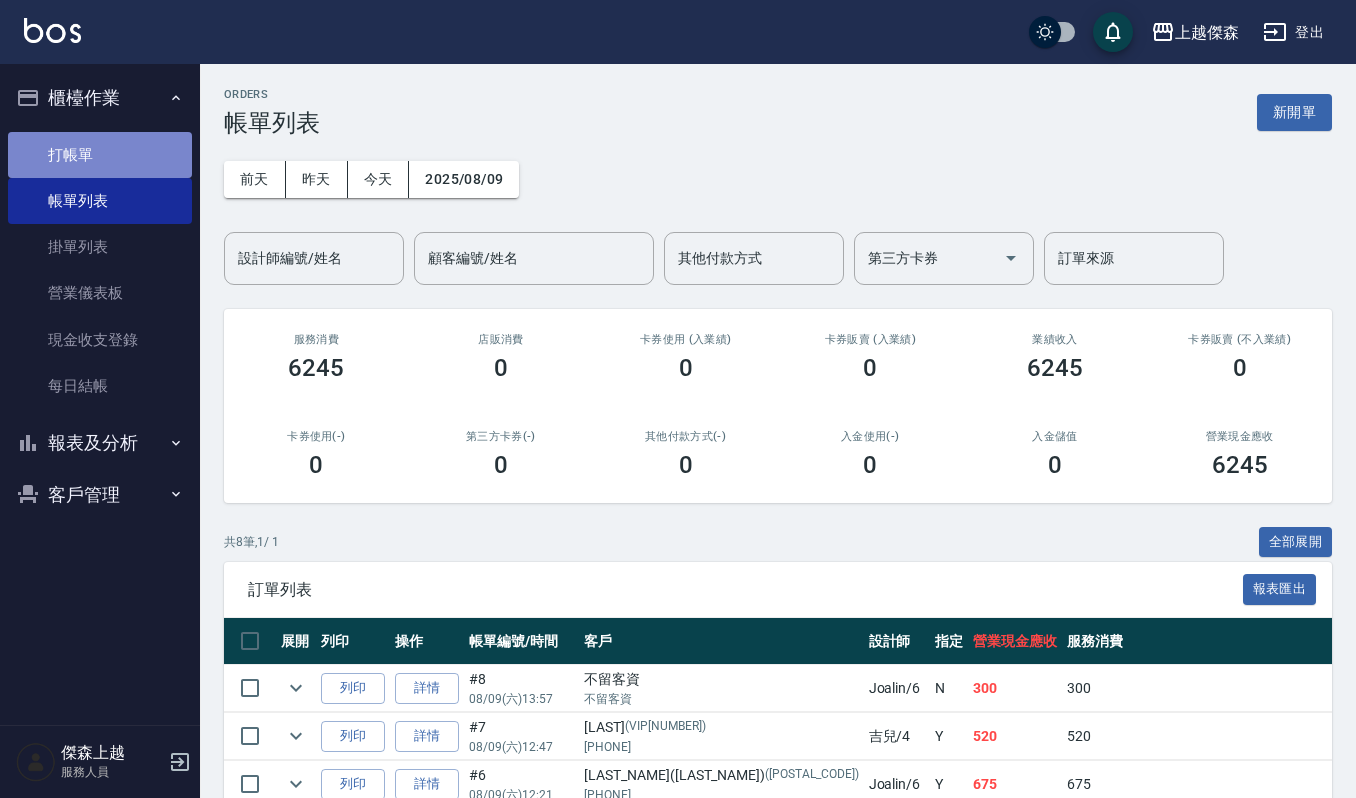 click on "打帳單" at bounding box center [100, 155] 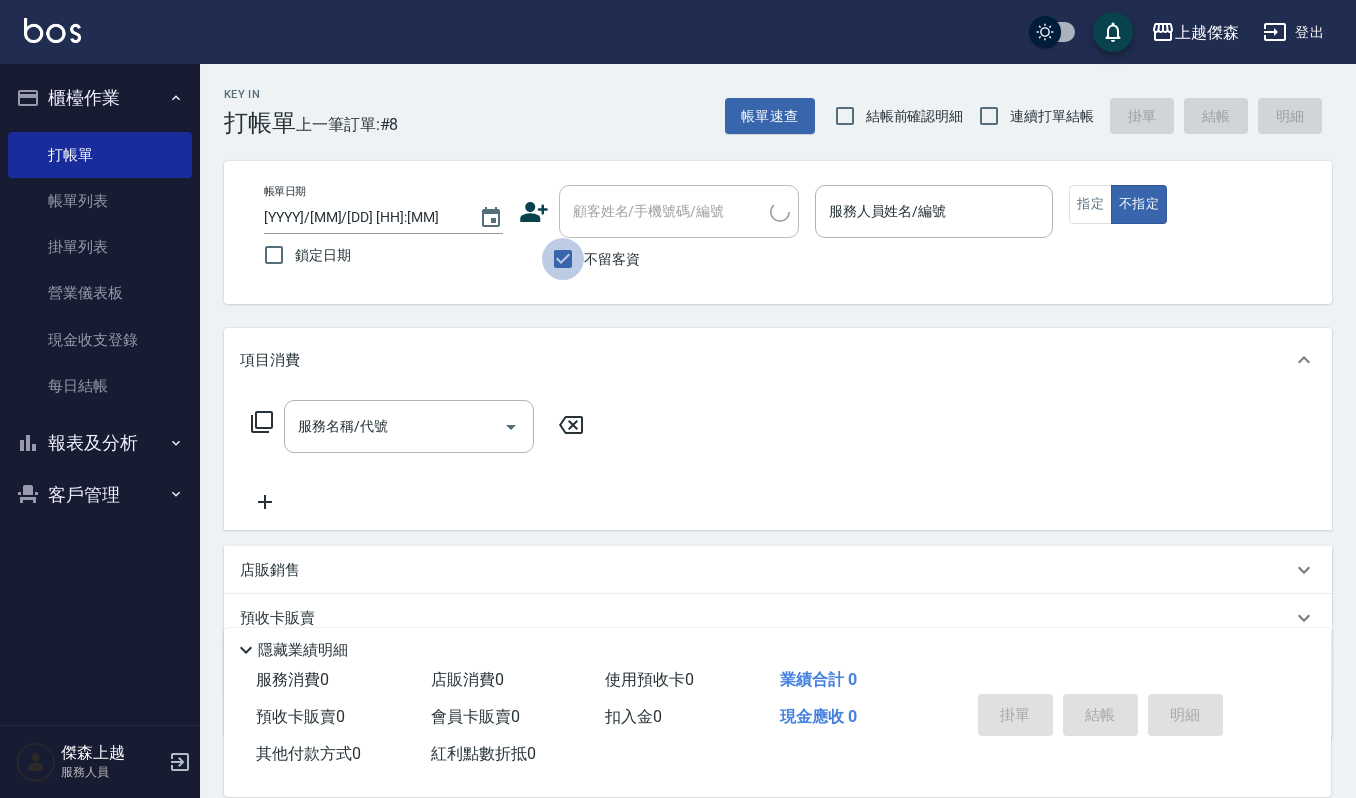 click on "不留客資" at bounding box center (563, 259) 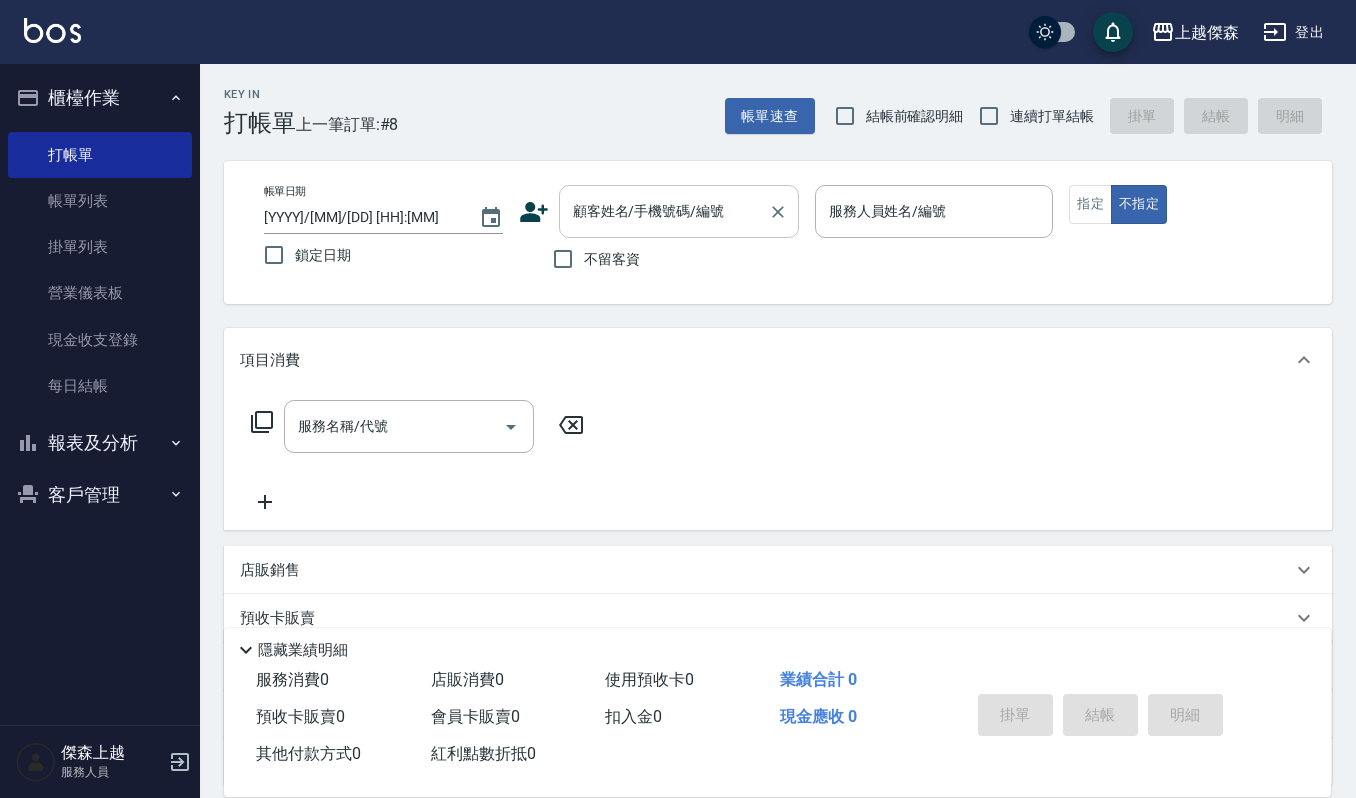 click on "顧客姓名/手機號碼/編號" at bounding box center [664, 211] 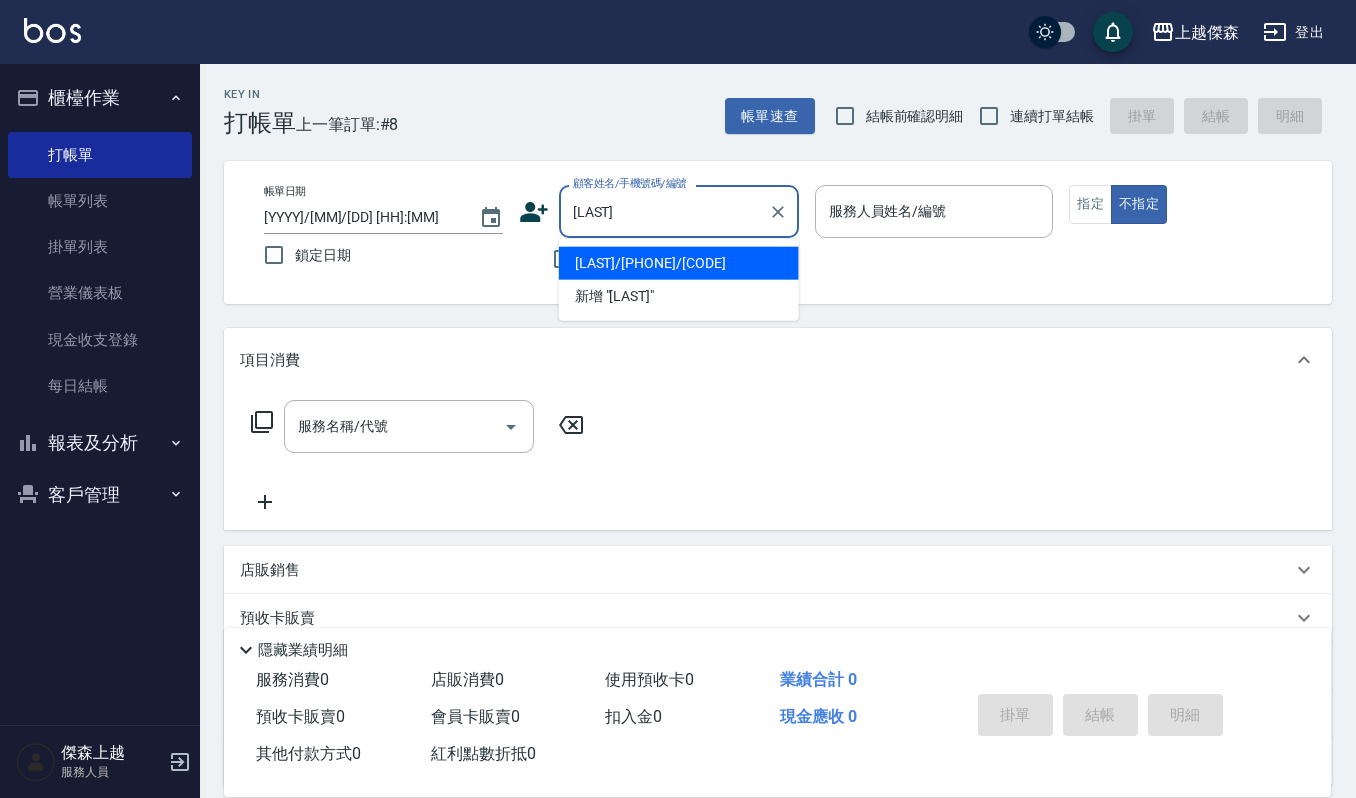 click on "[LAST]/[PHONE]/[CODE]" at bounding box center [679, 263] 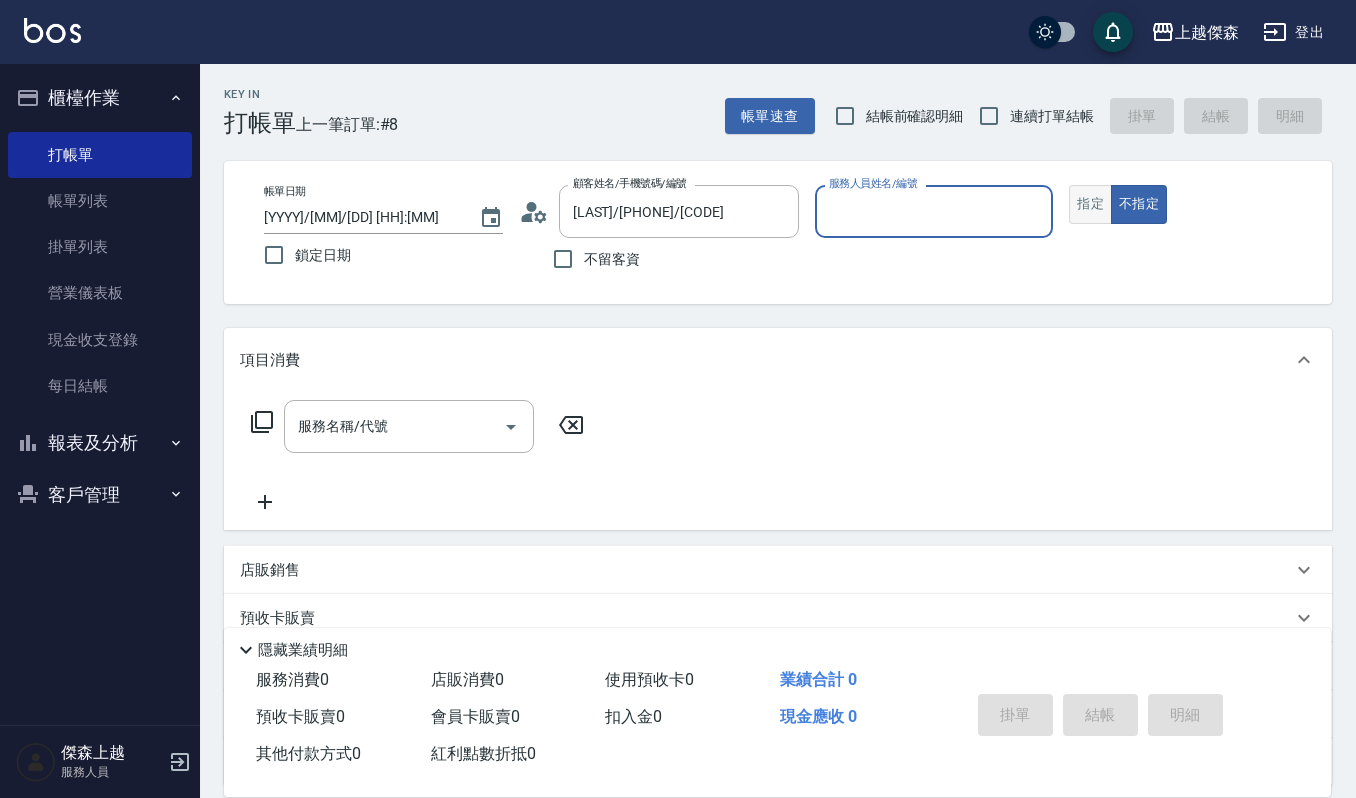 click on "指定" at bounding box center [1090, 204] 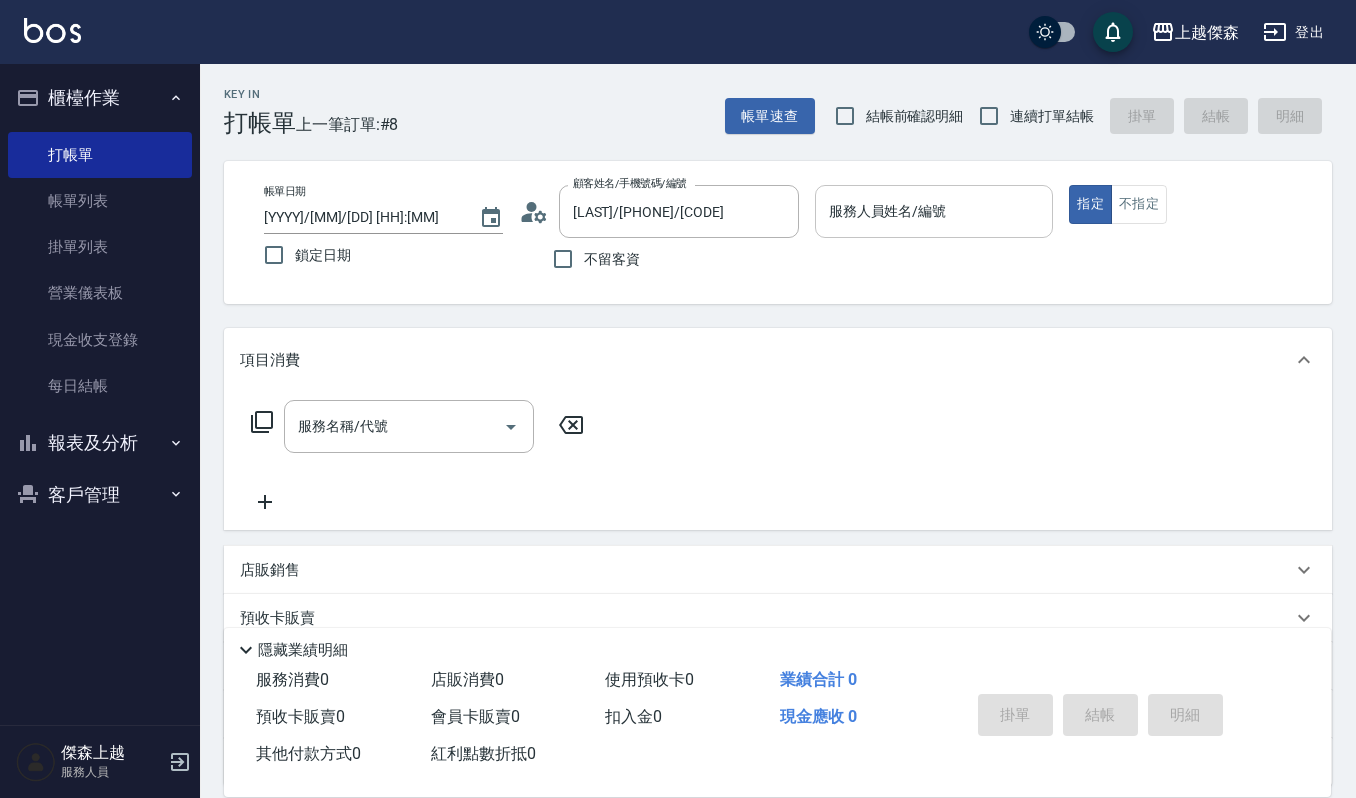 click on "服務人員姓名/編號" at bounding box center [934, 211] 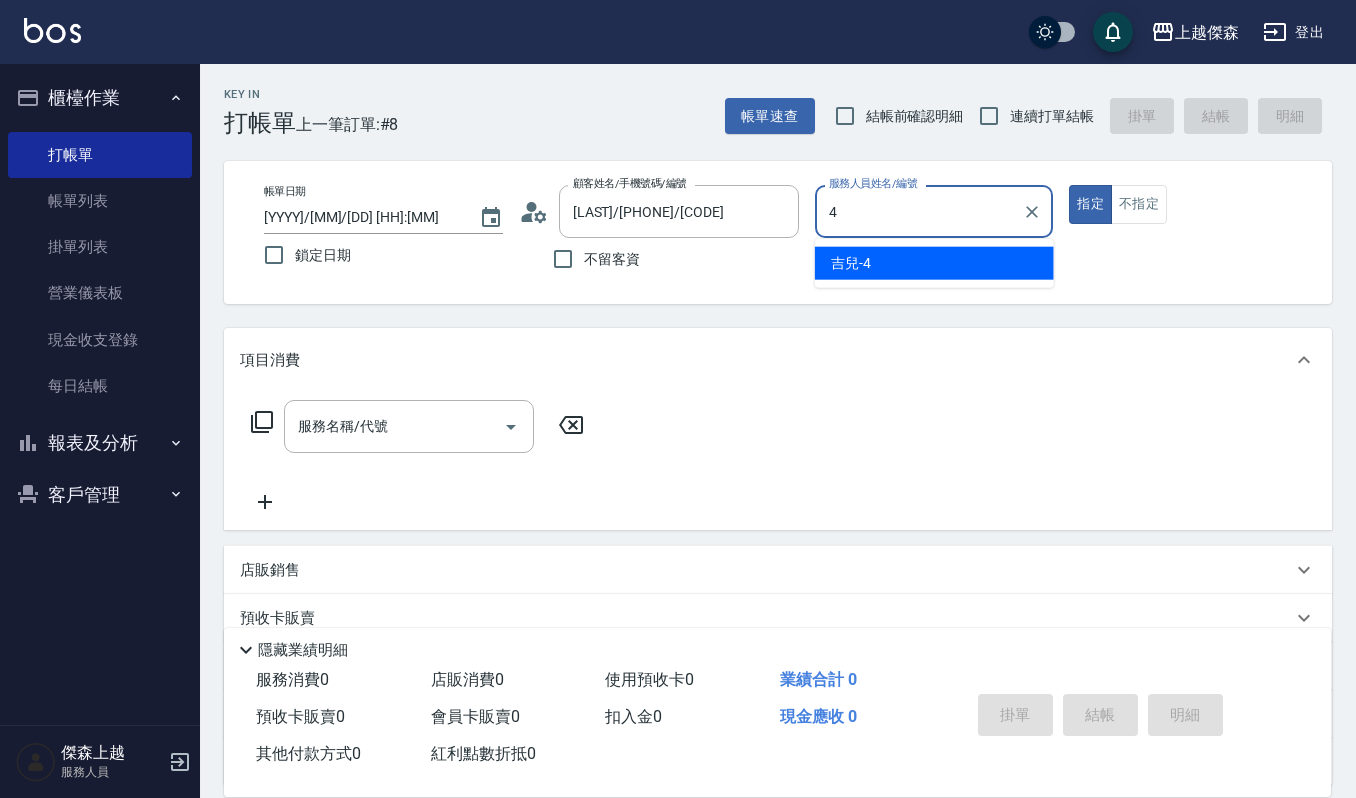 type on "吉兒-4" 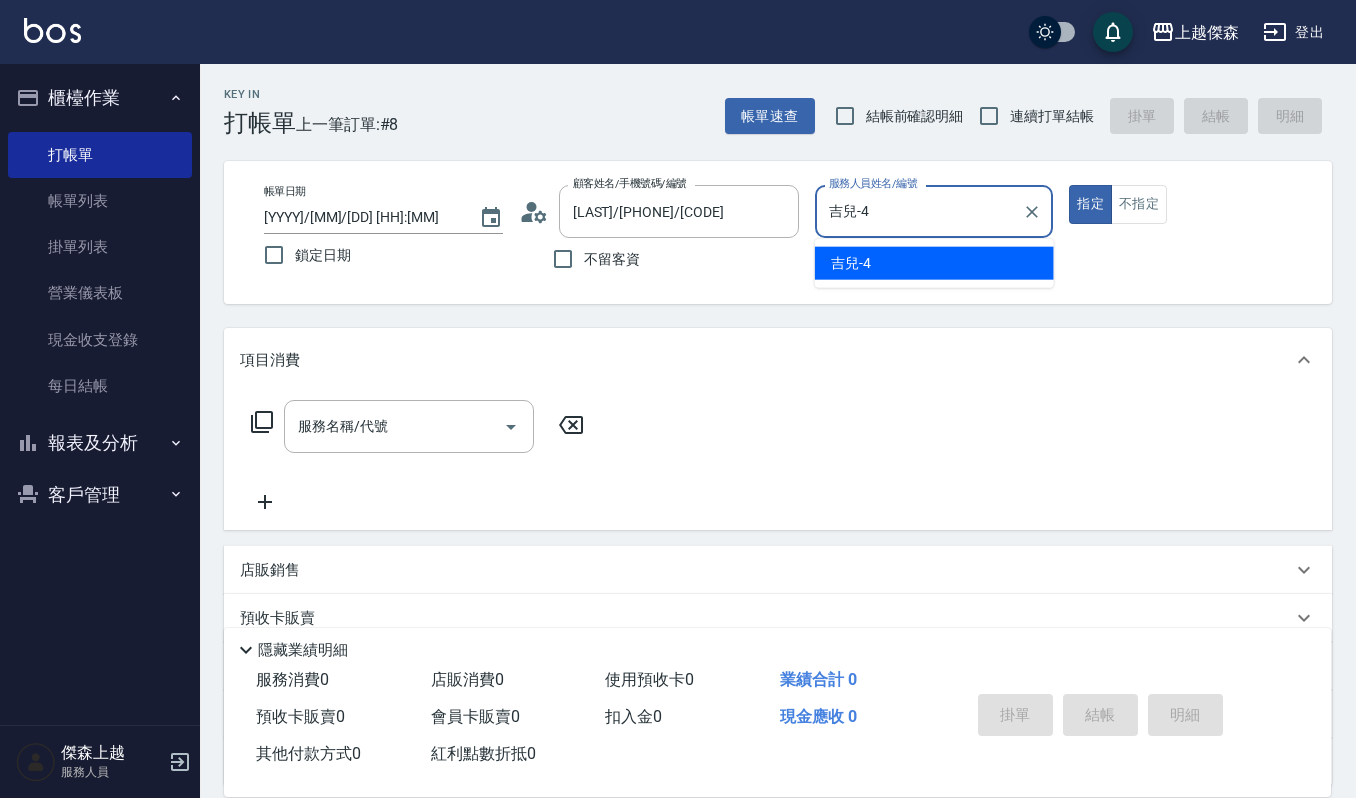 type on "true" 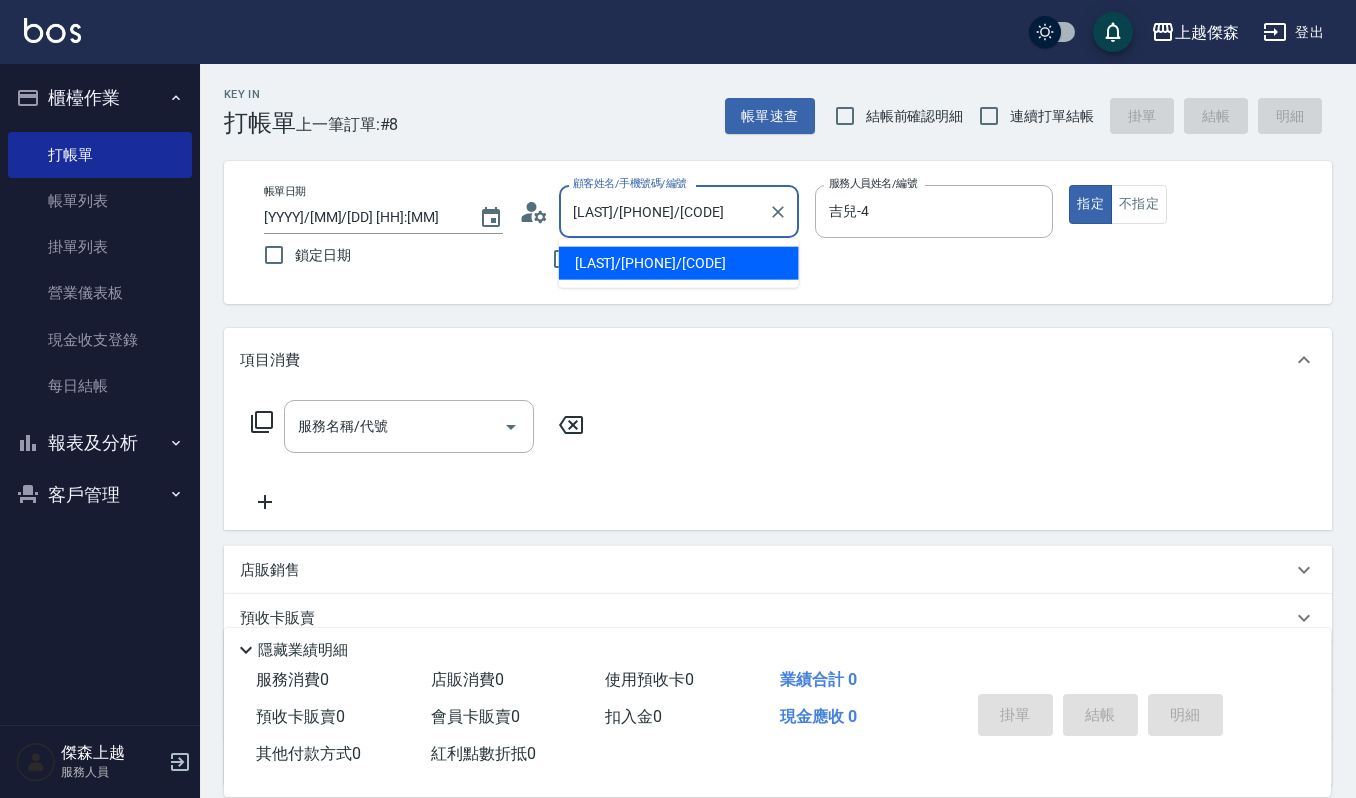 click on "[LAST]/[PHONE]/[CODE]" at bounding box center [664, 211] 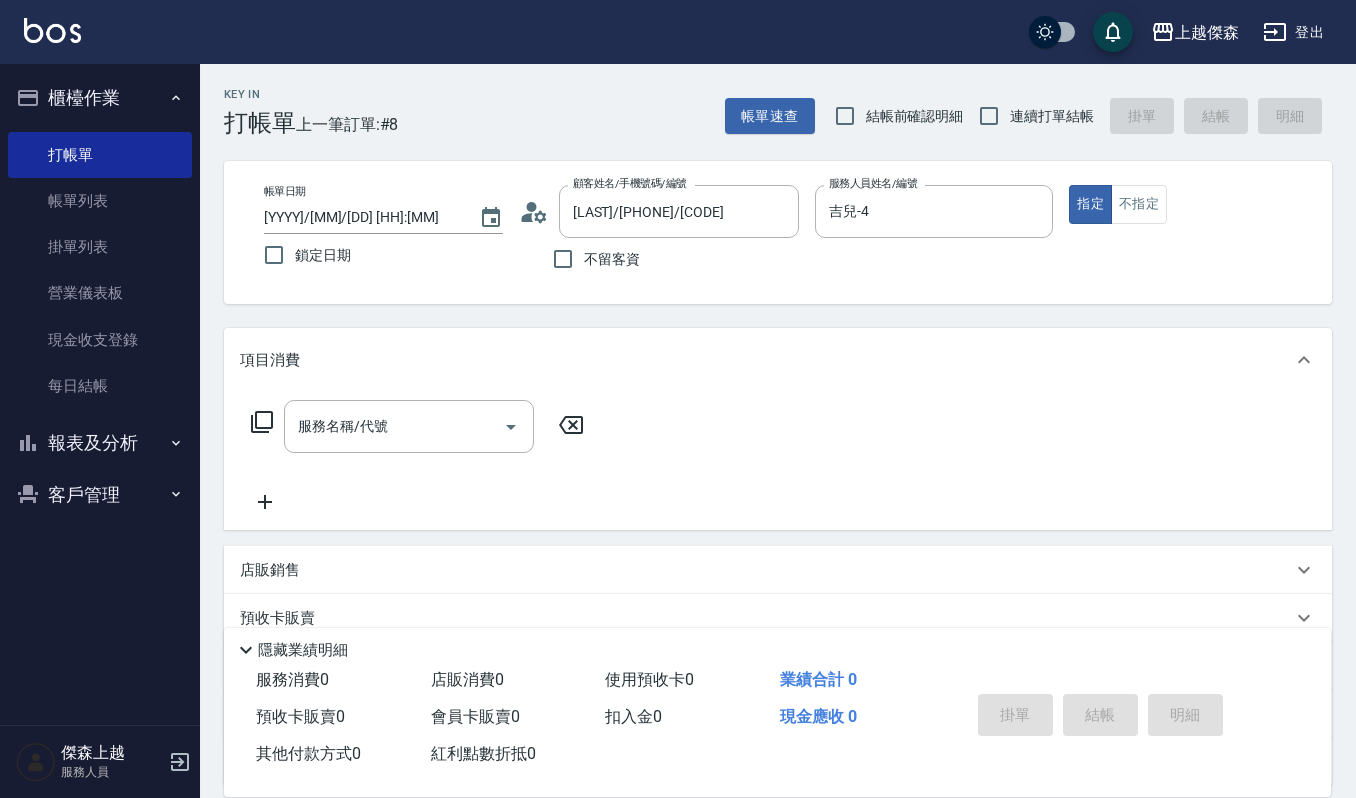 click on "服務名稱/代號 服務名稱/代號" at bounding box center [418, 457] 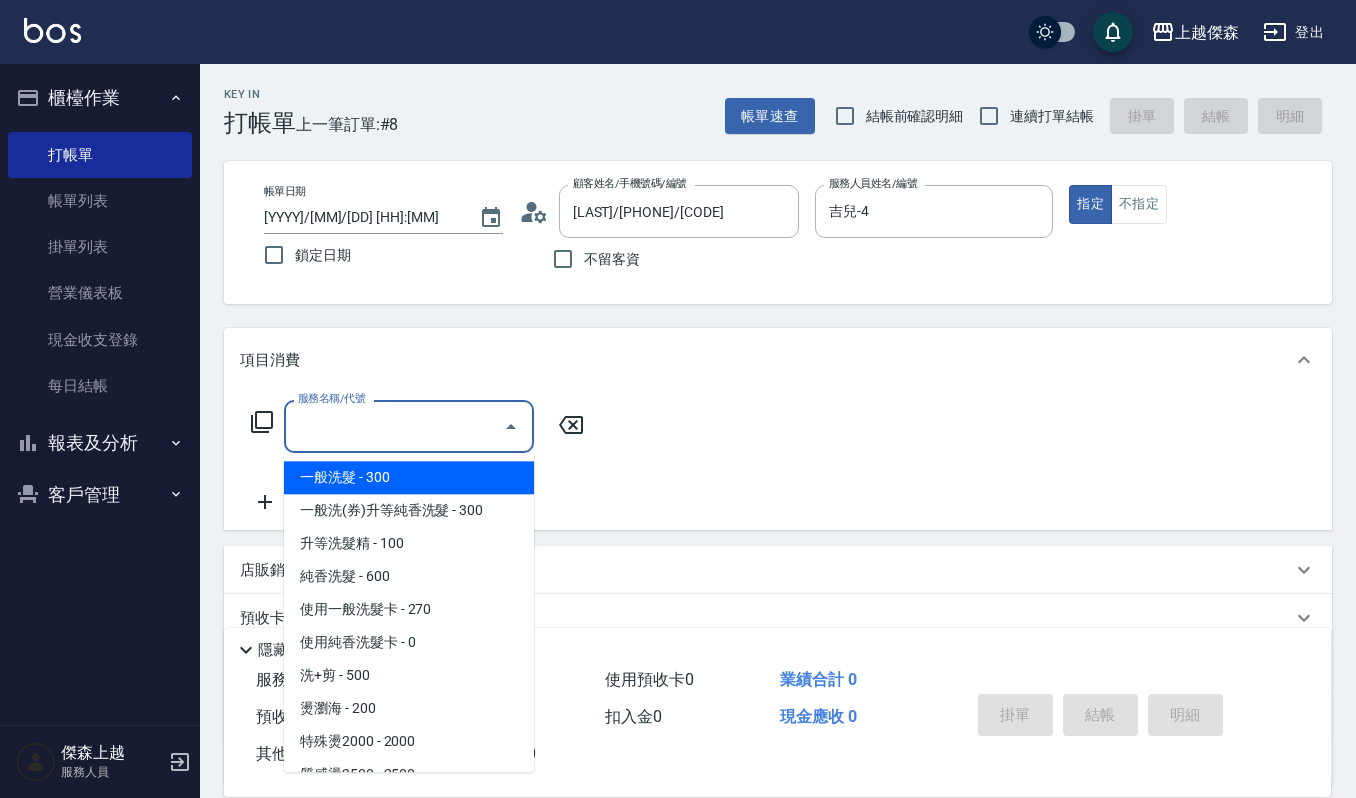 click on "服務名稱/代號" at bounding box center [394, 426] 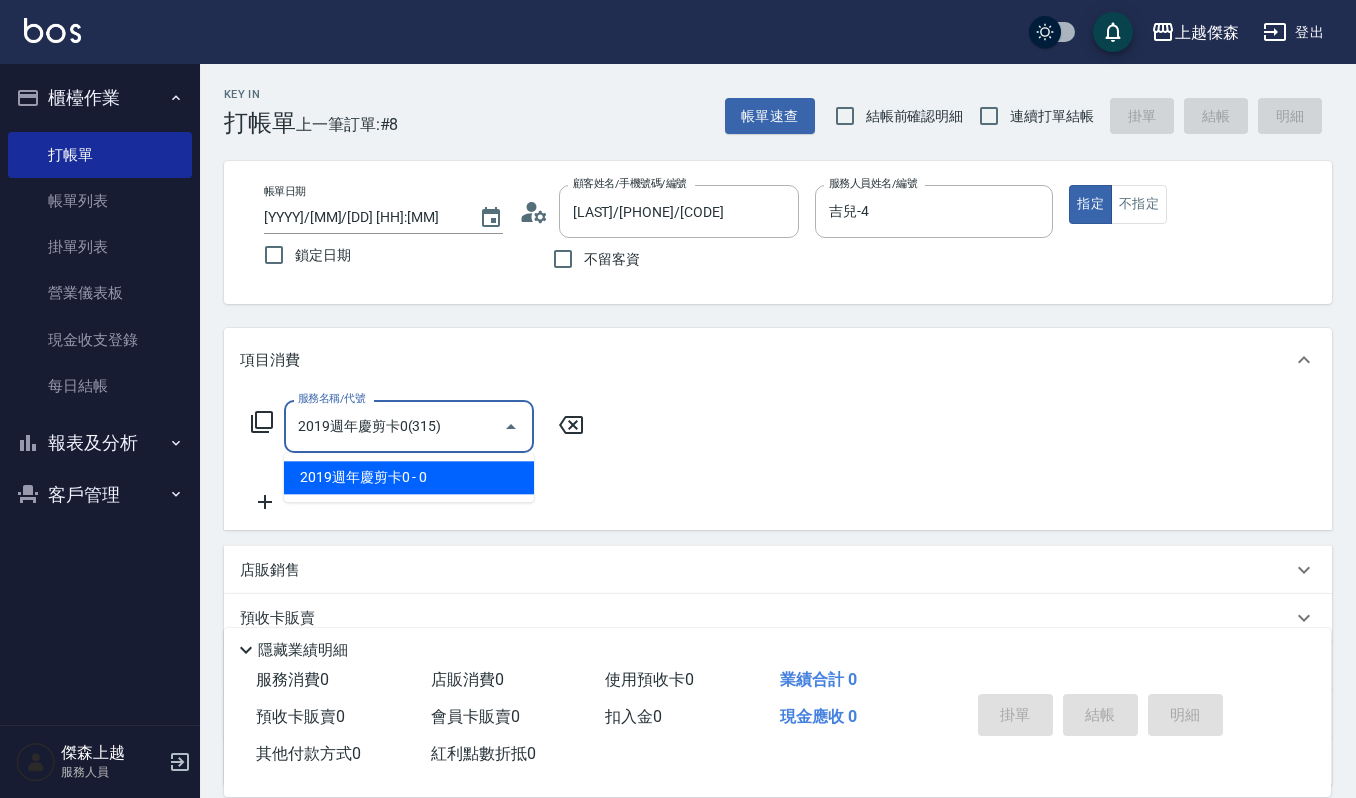 type on "2019週年慶剪卡0(315)" 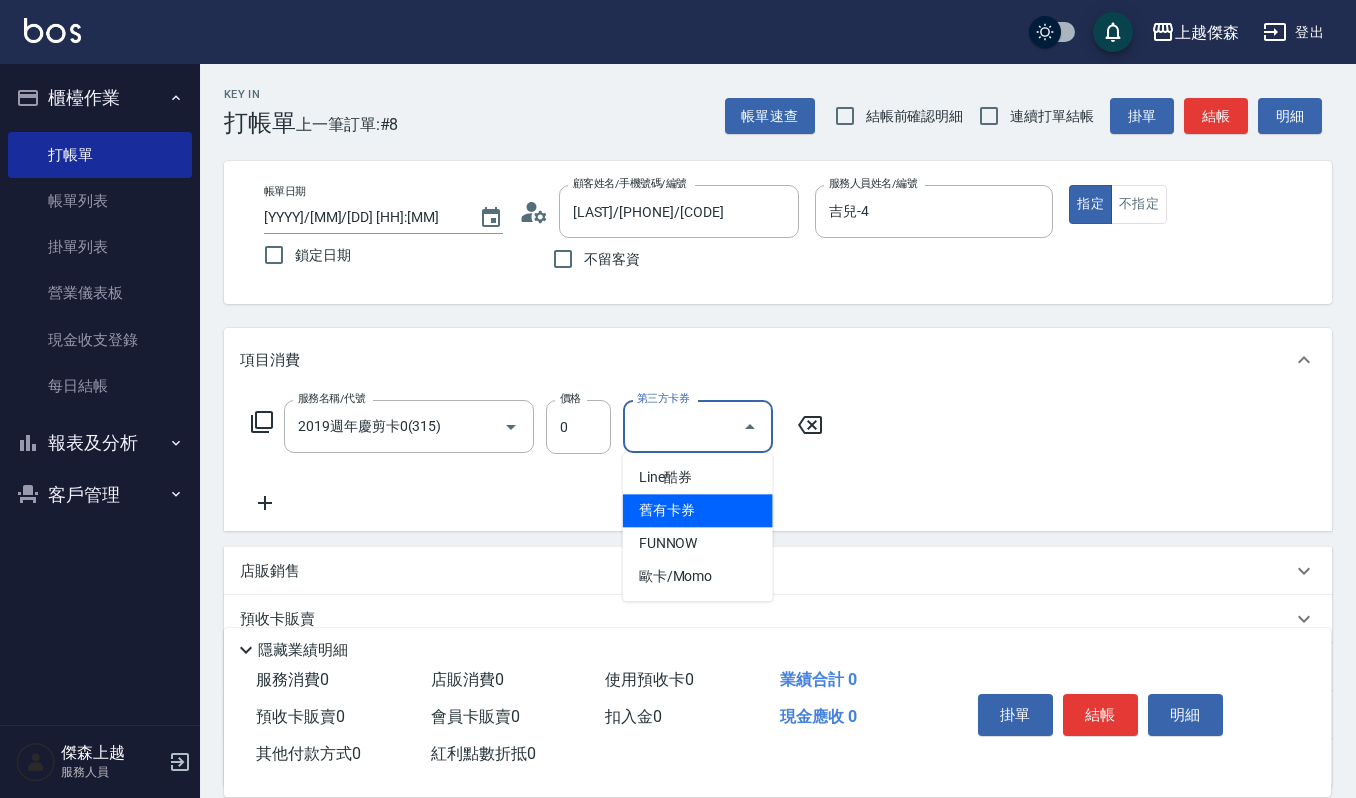 type on "舊有卡券" 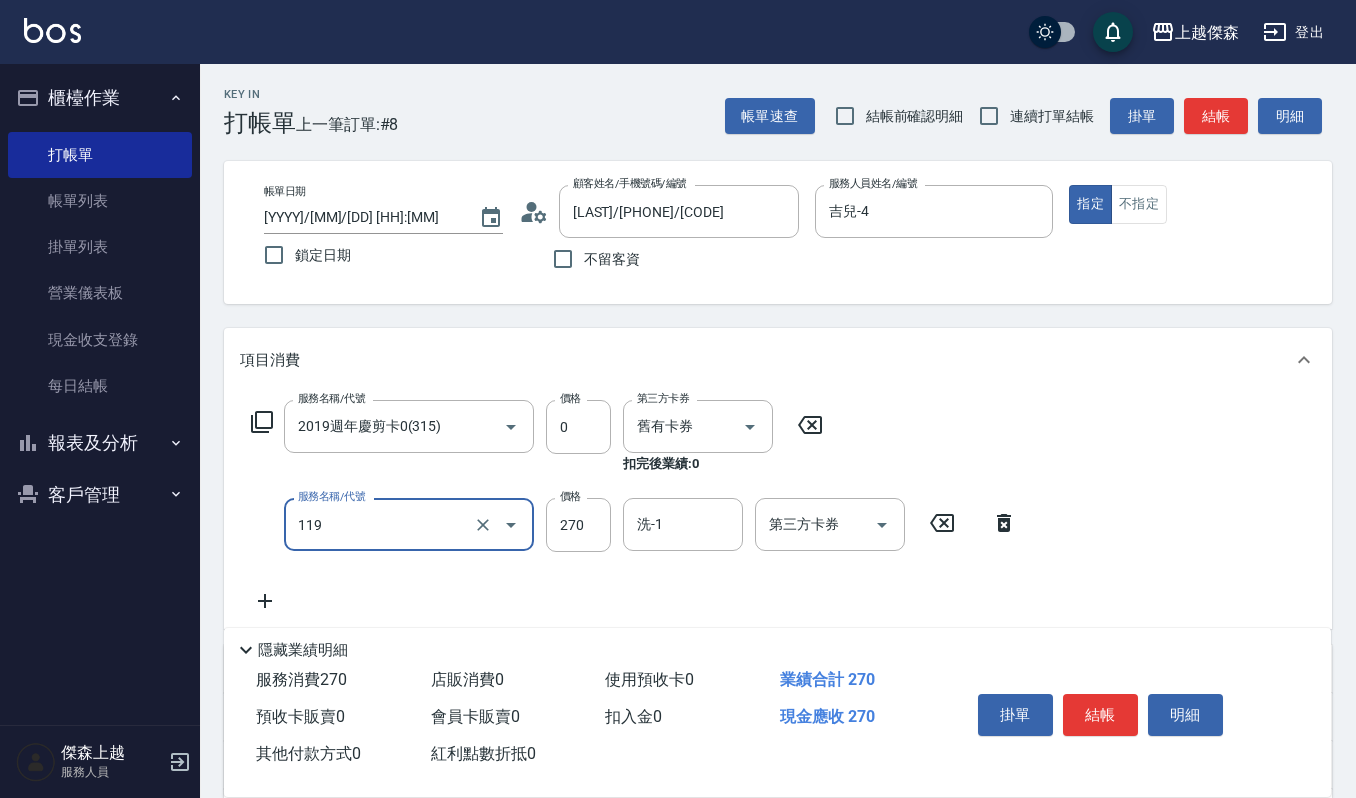 type on "使用一般洗髮卡(119)" 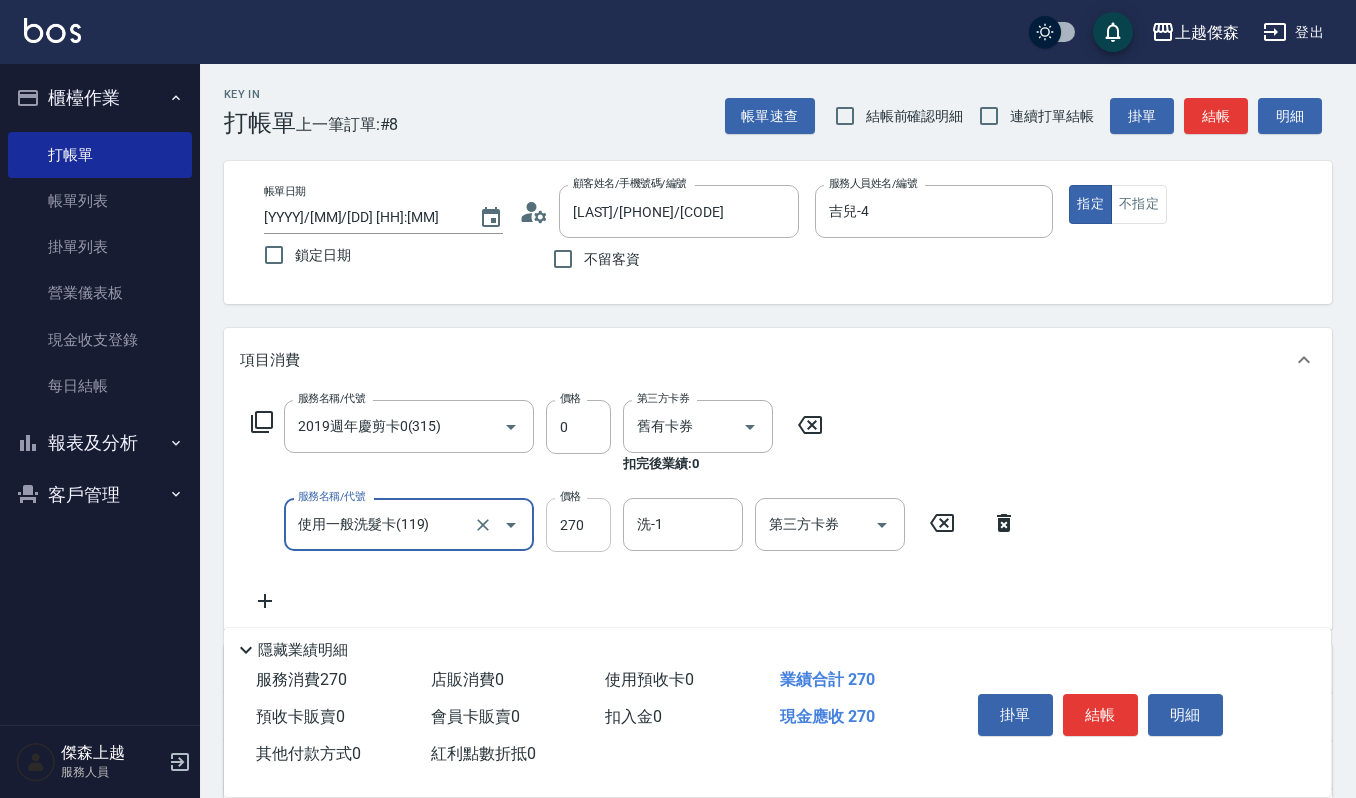 click on "270" at bounding box center (578, 525) 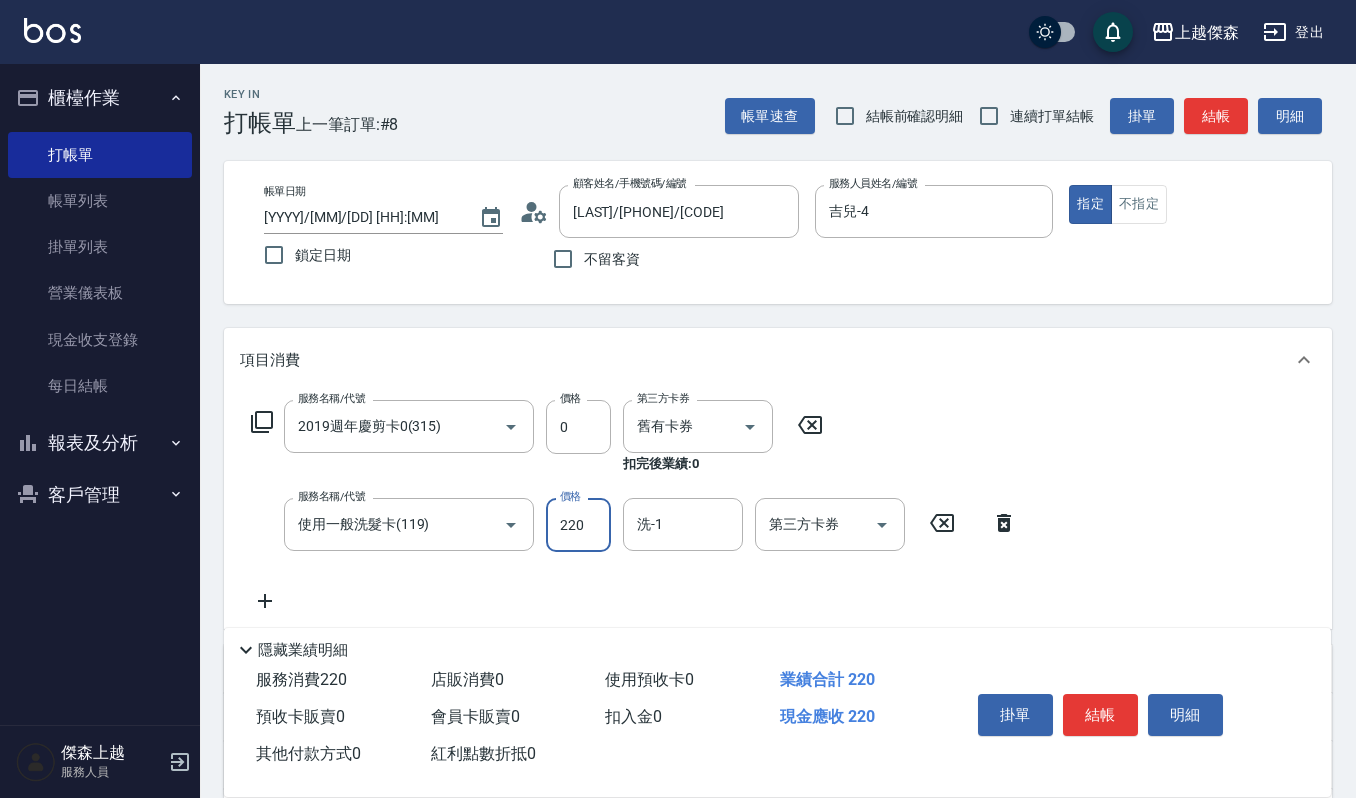 type on "220" 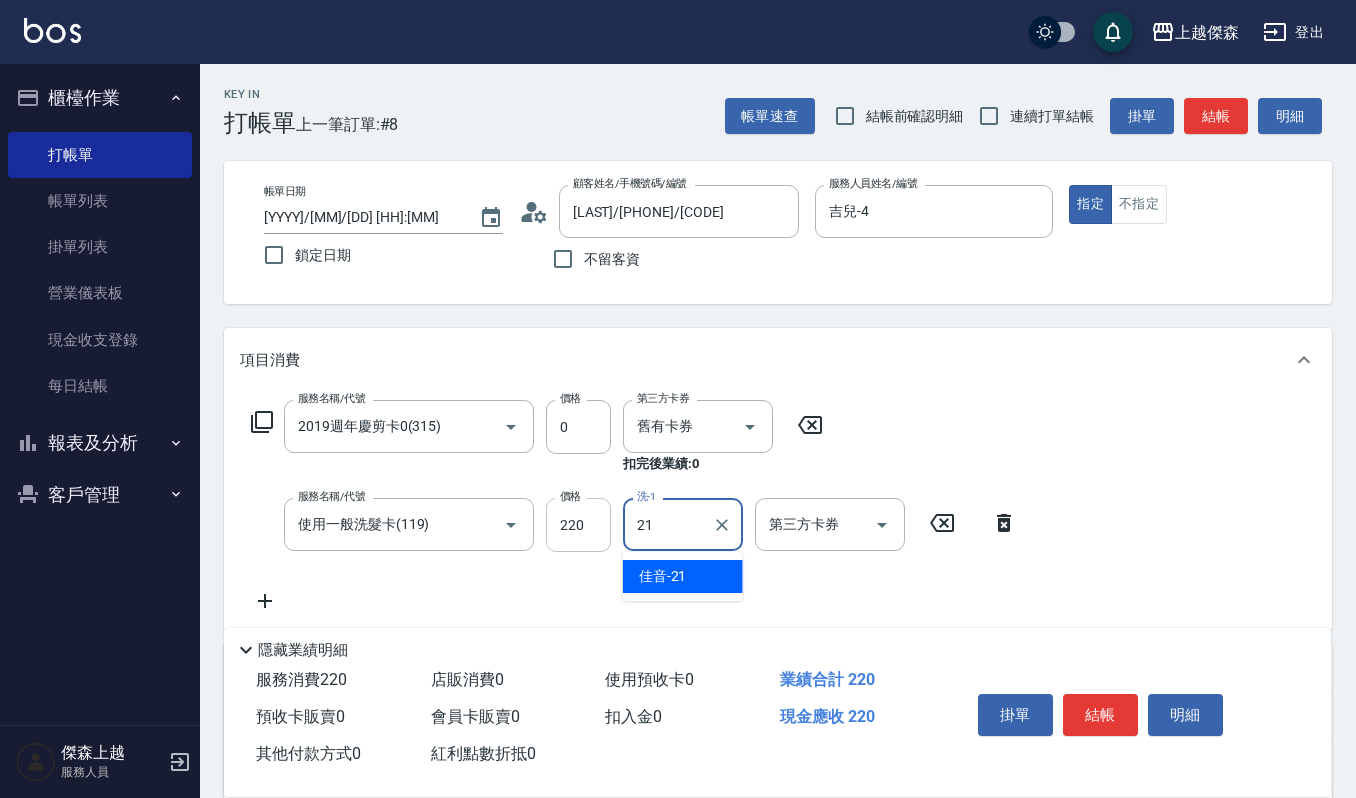 type on "佳音-21" 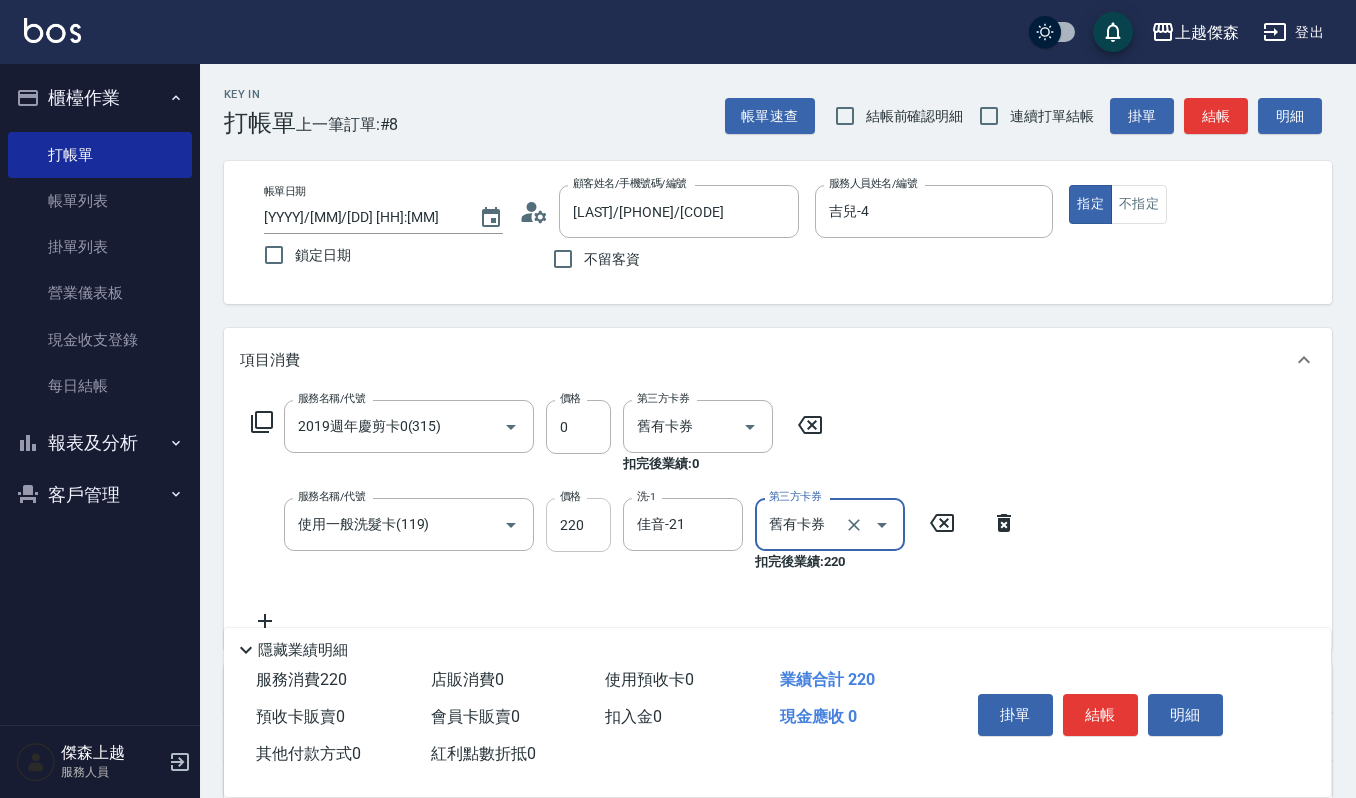 type on "舊有卡券" 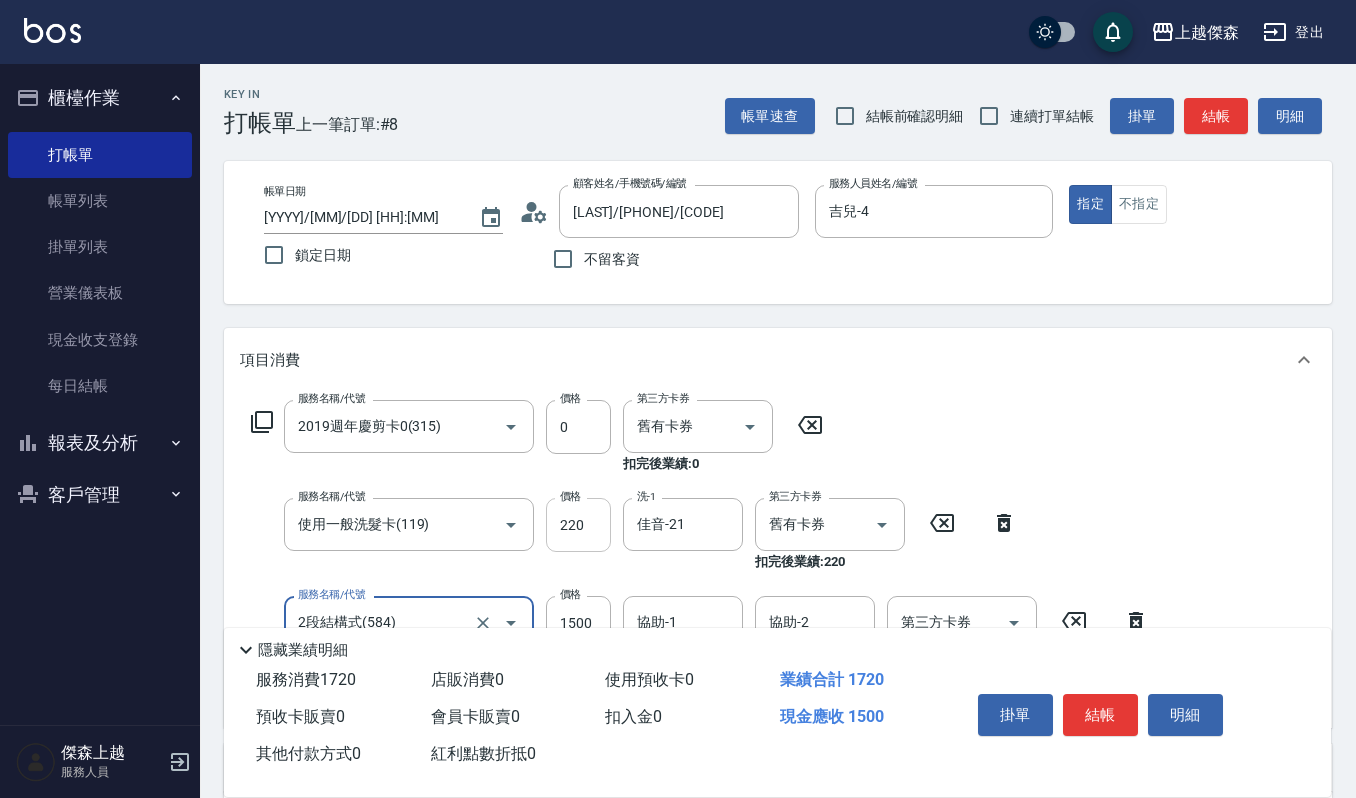 type on "2段結構式(584)" 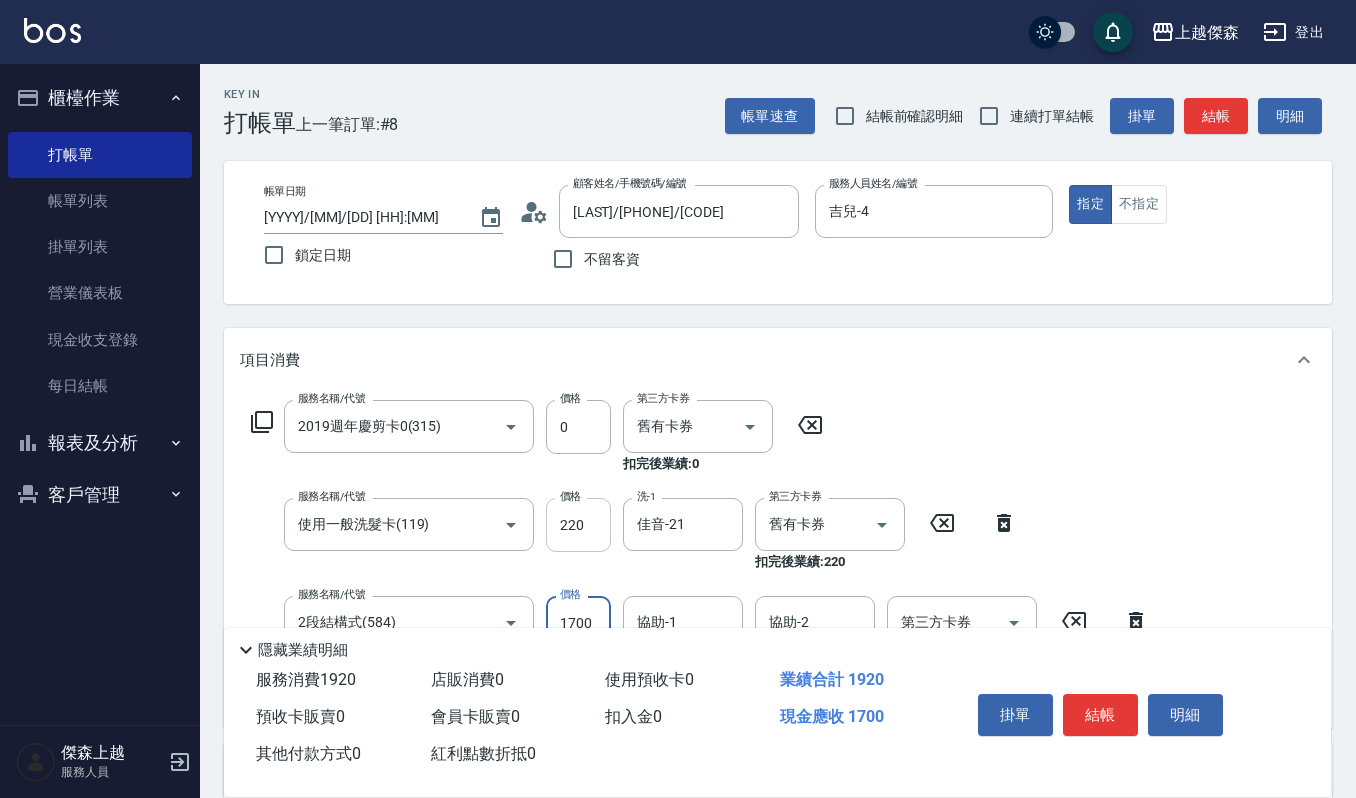 type on "1700" 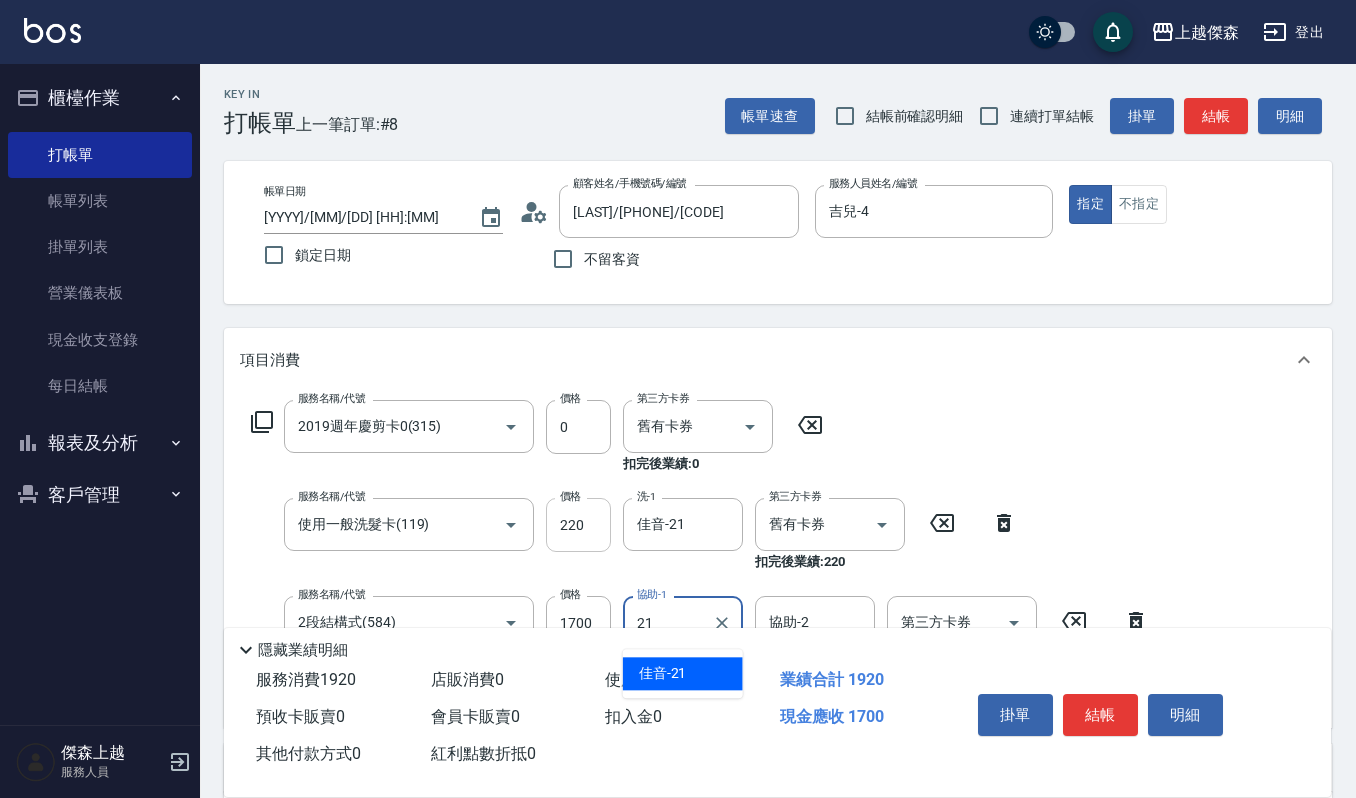 type on "佳音-21" 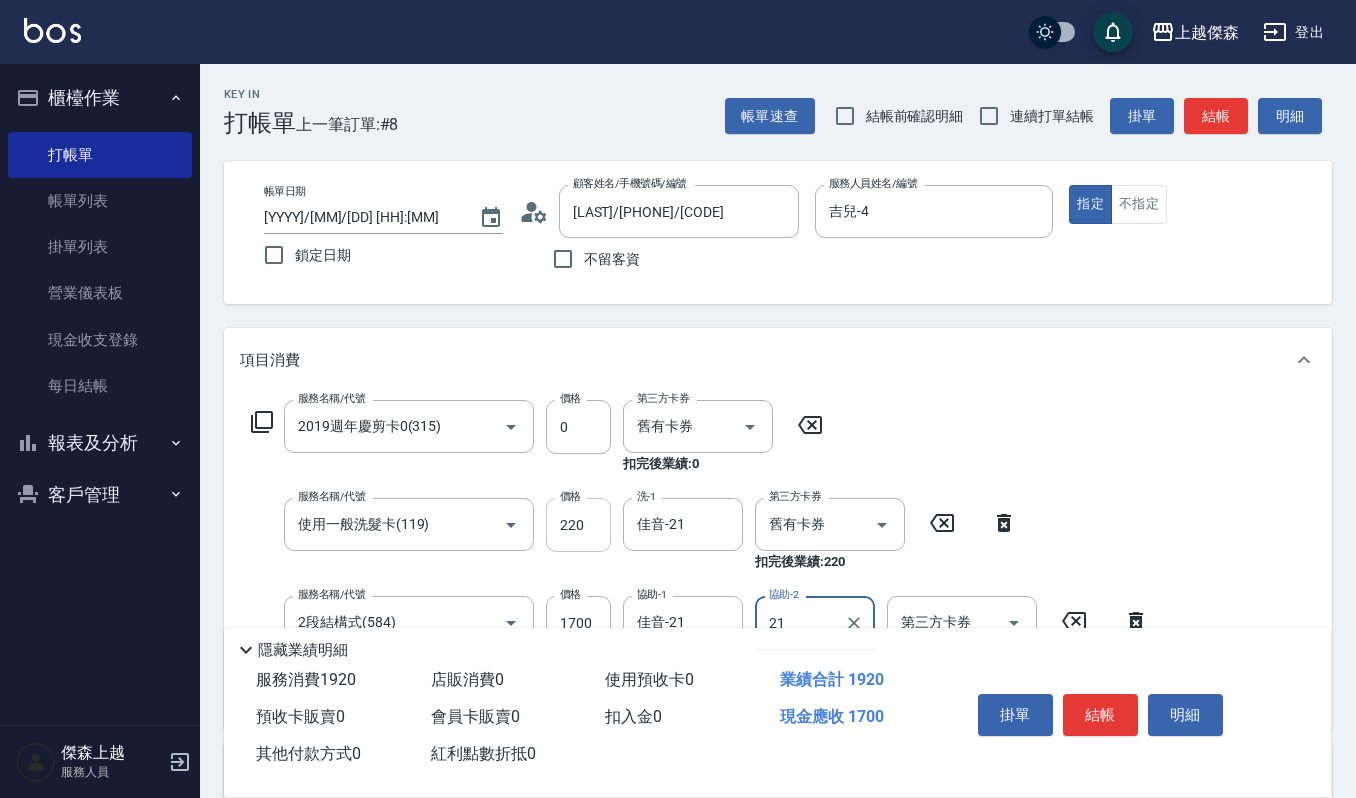 type on "佳音-21" 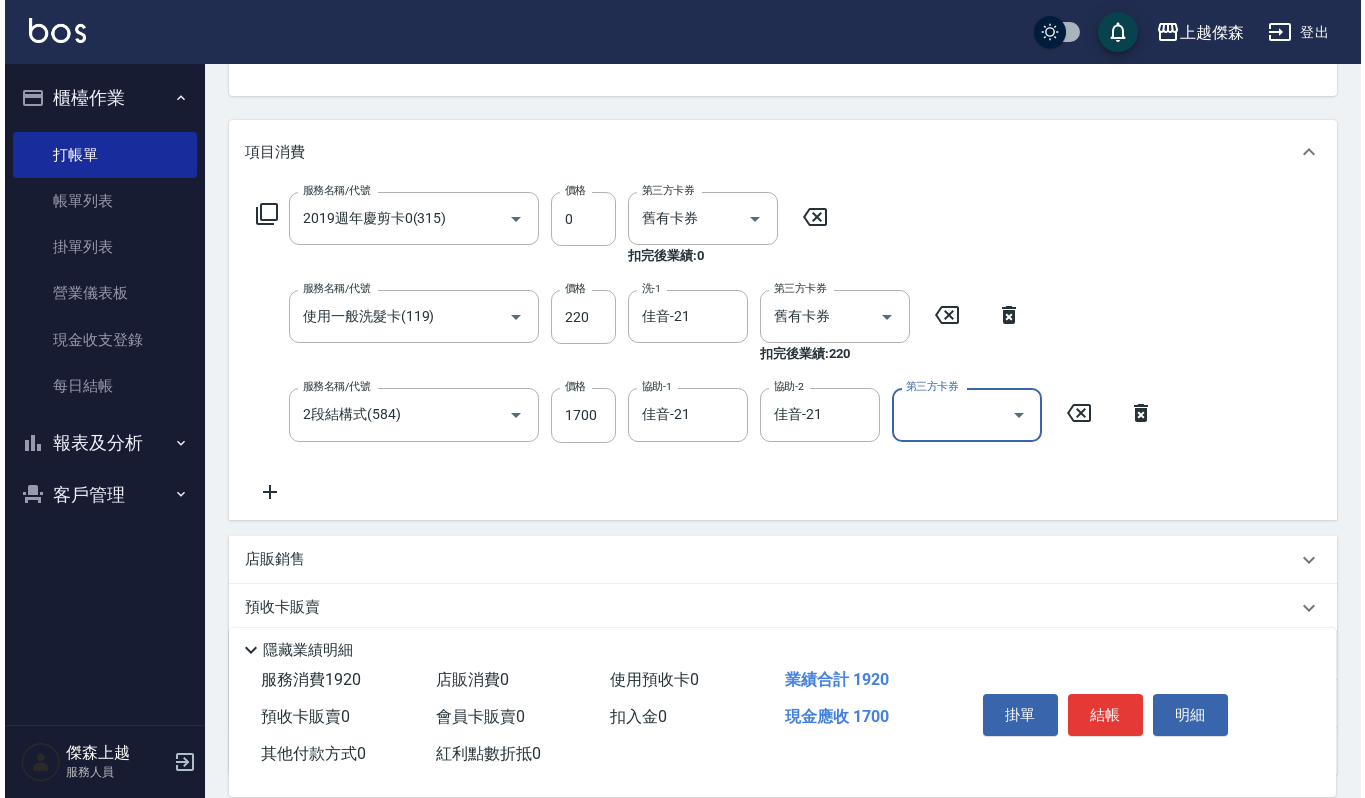 scroll, scrollTop: 266, scrollLeft: 0, axis: vertical 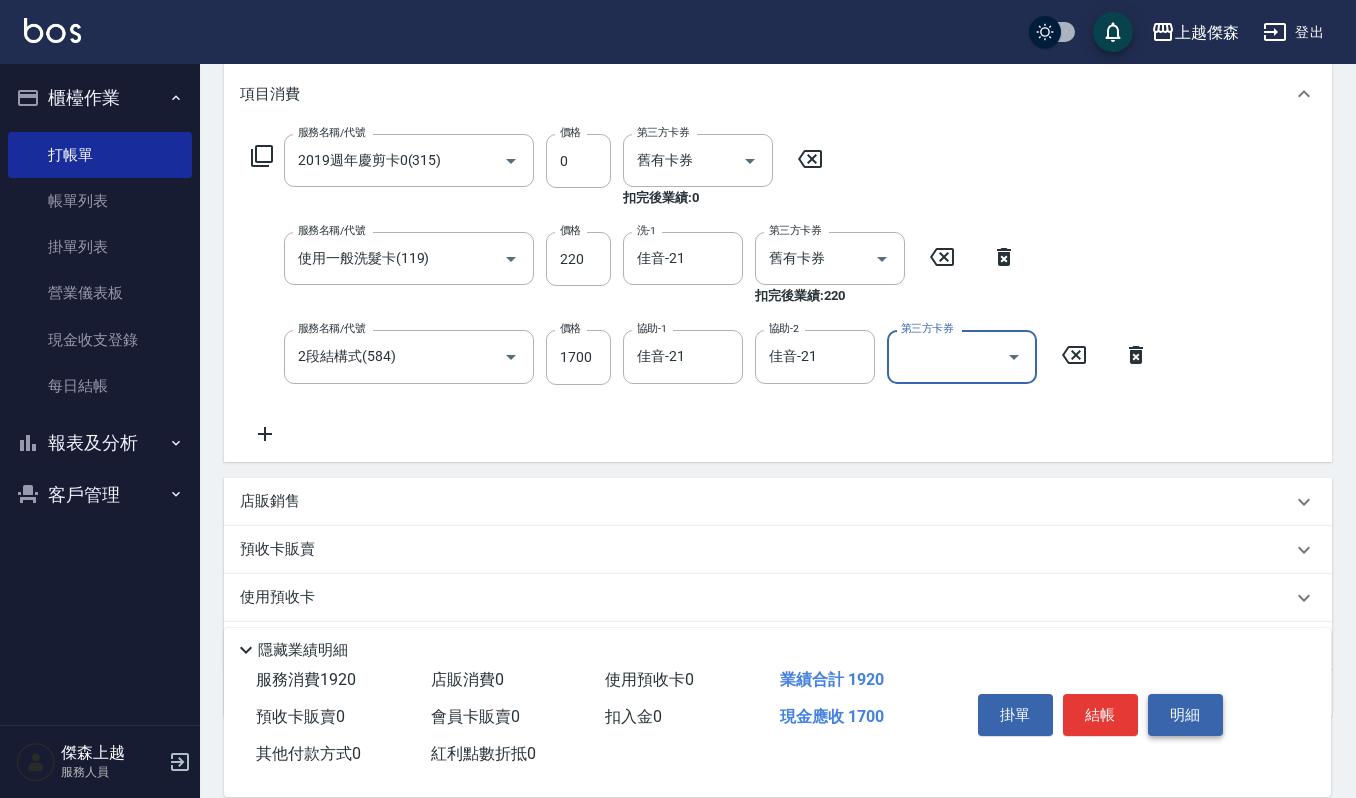 click on "明細" at bounding box center [1185, 715] 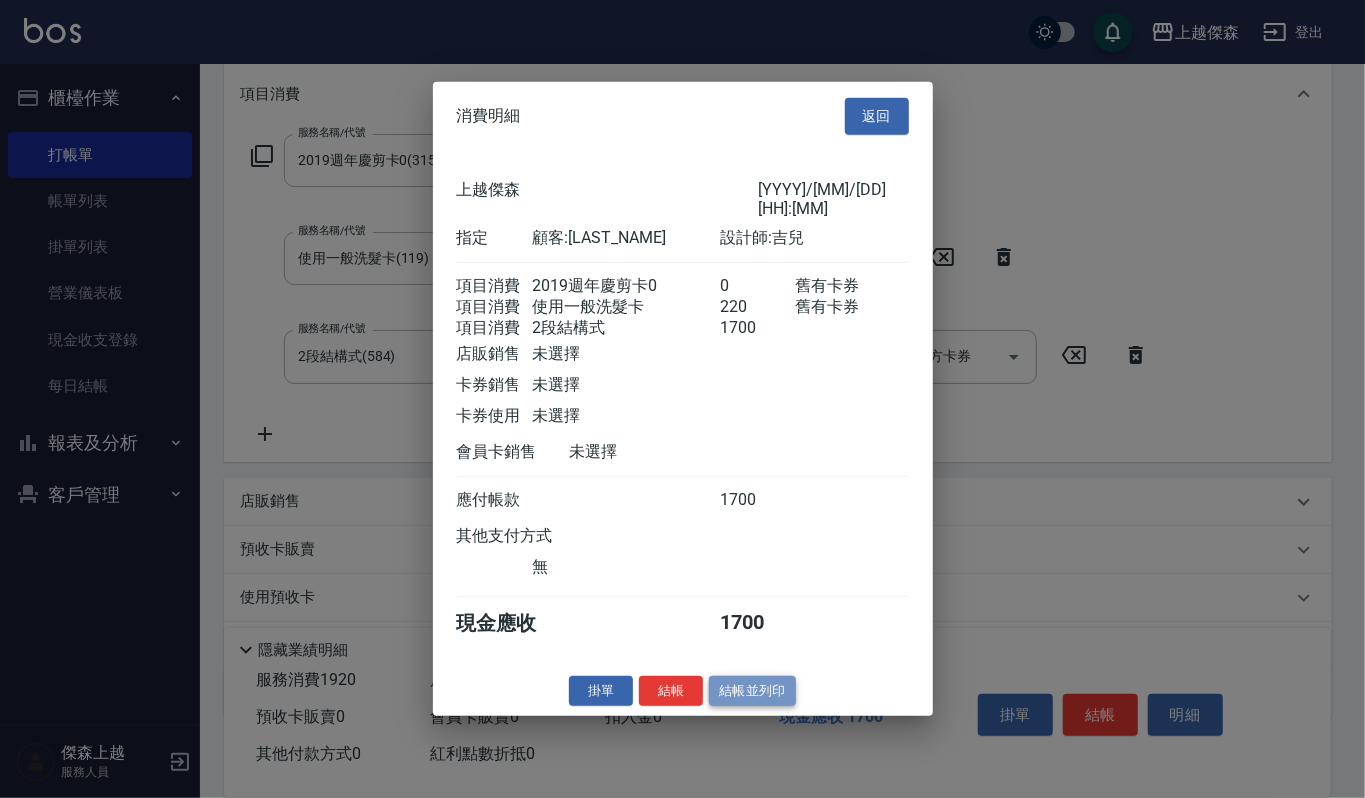 click on "結帳並列印" at bounding box center (752, 690) 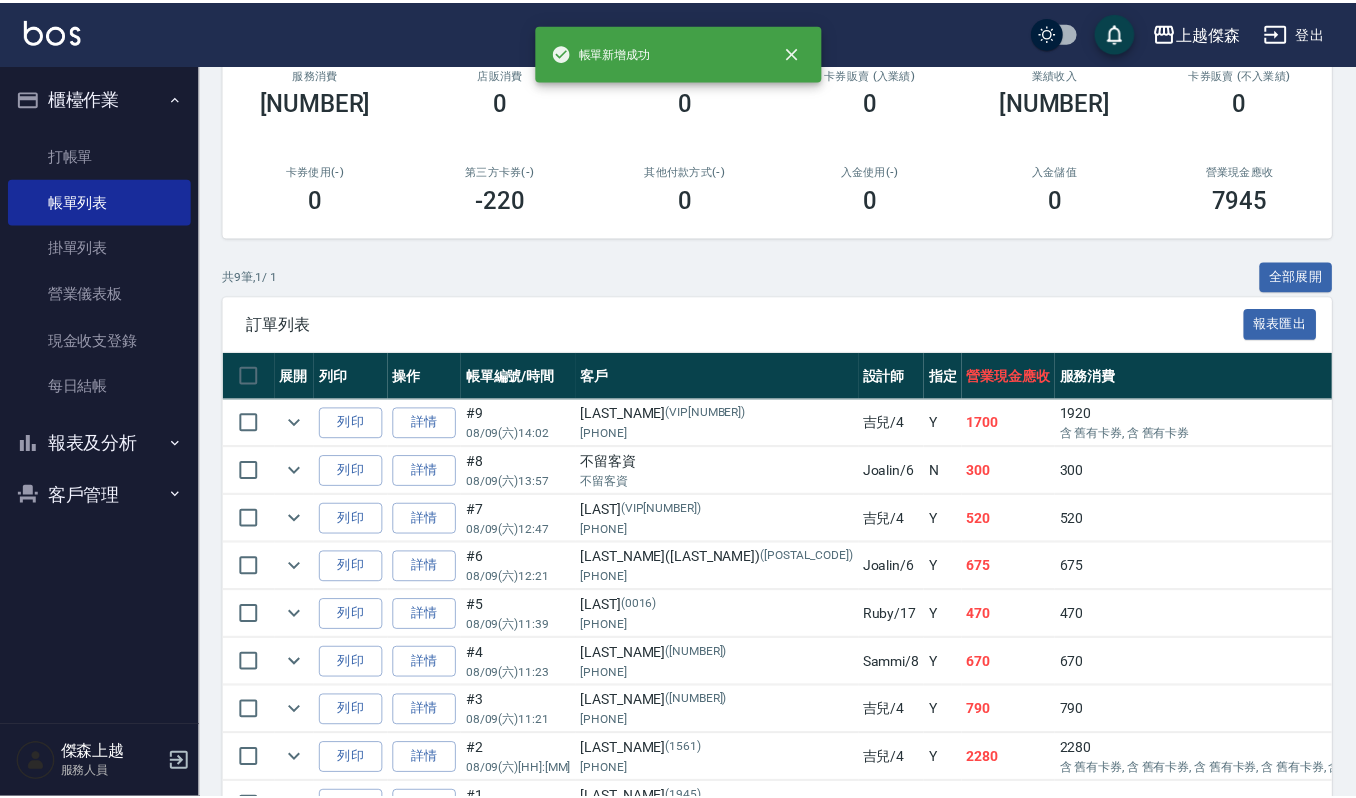 scroll, scrollTop: 0, scrollLeft: 0, axis: both 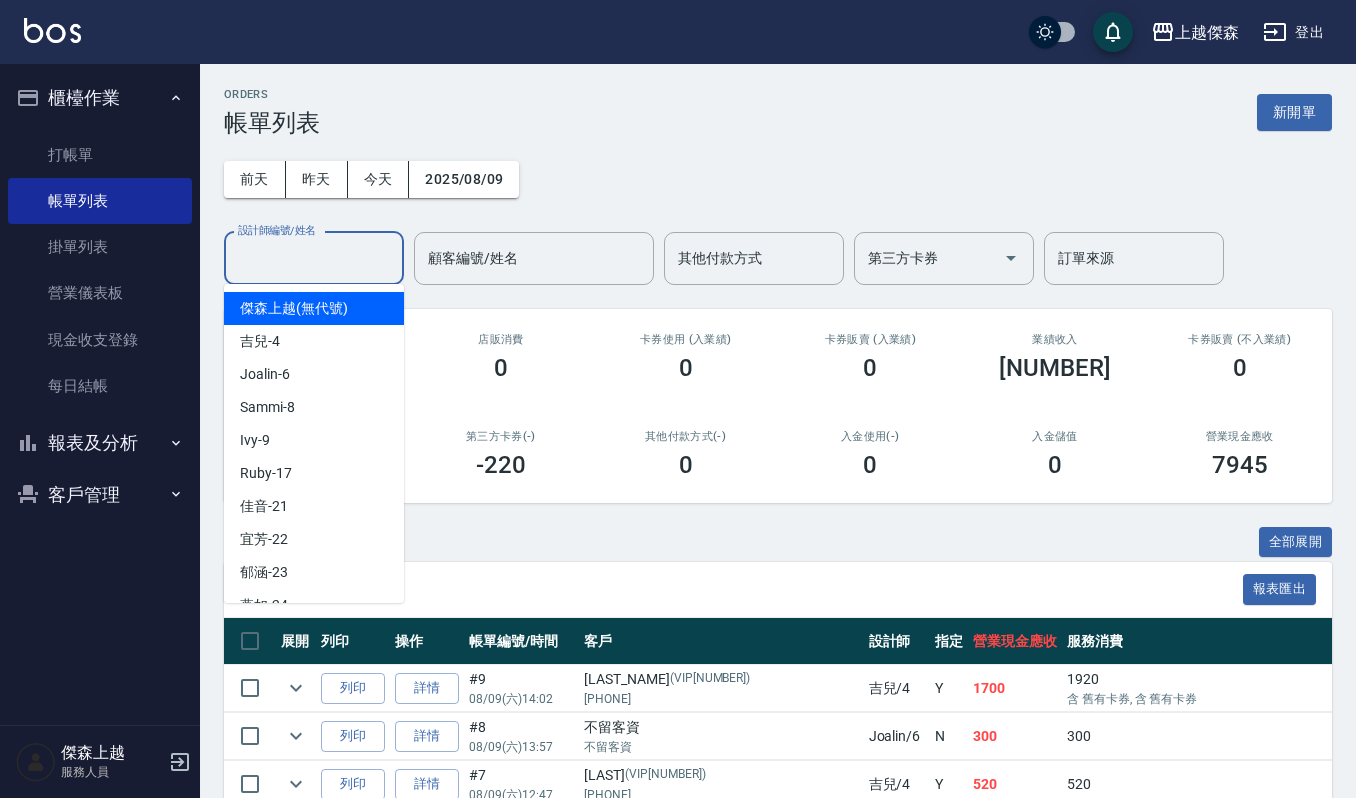 click on "設計師編號/姓名" at bounding box center [314, 258] 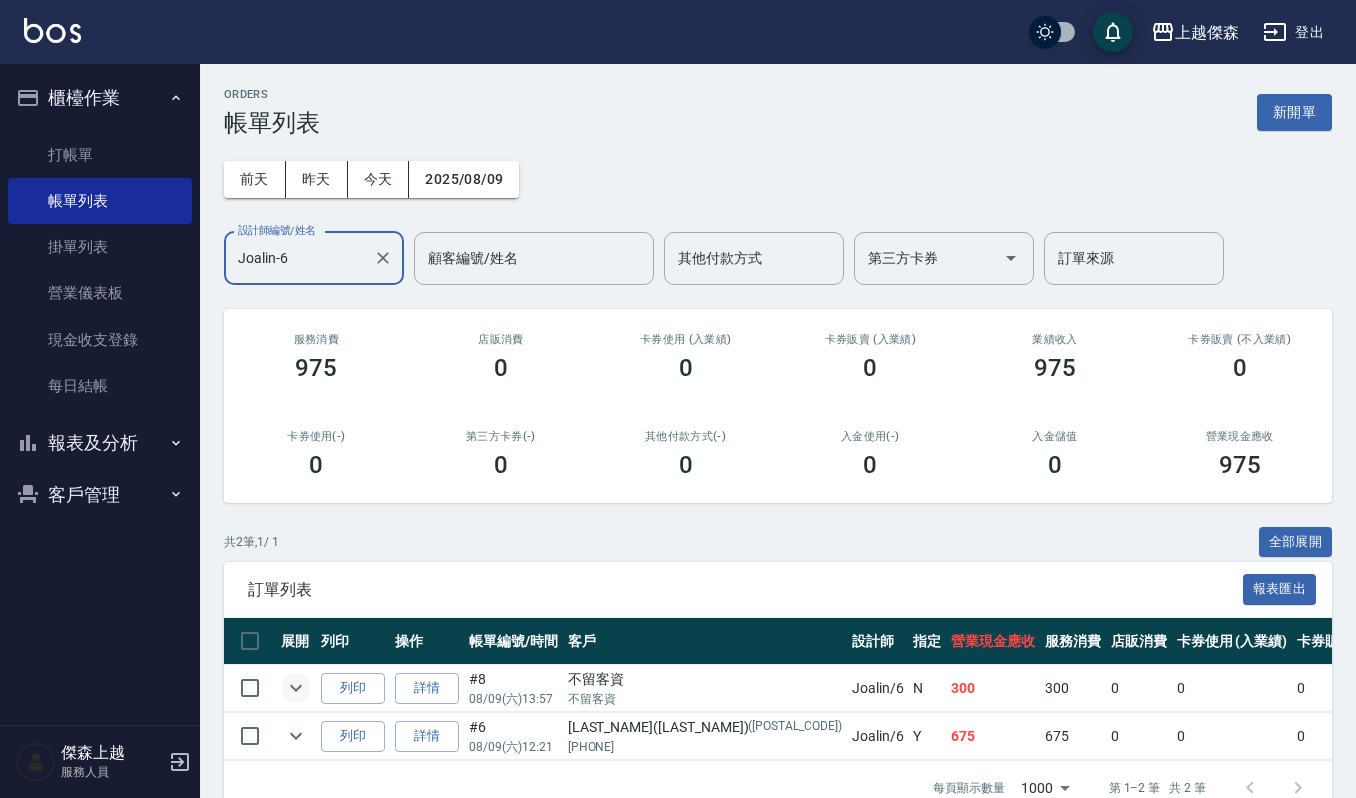 type on "Joalin-6" 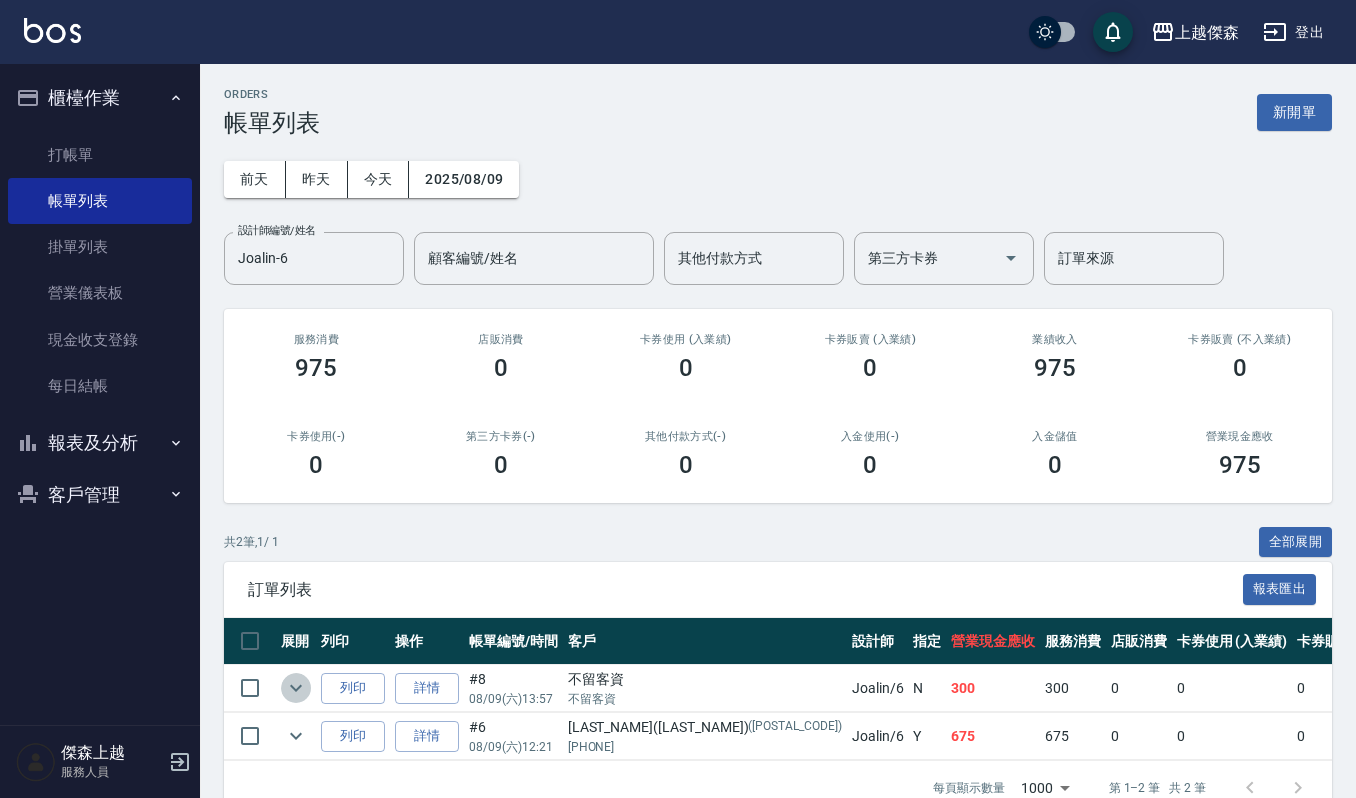 click 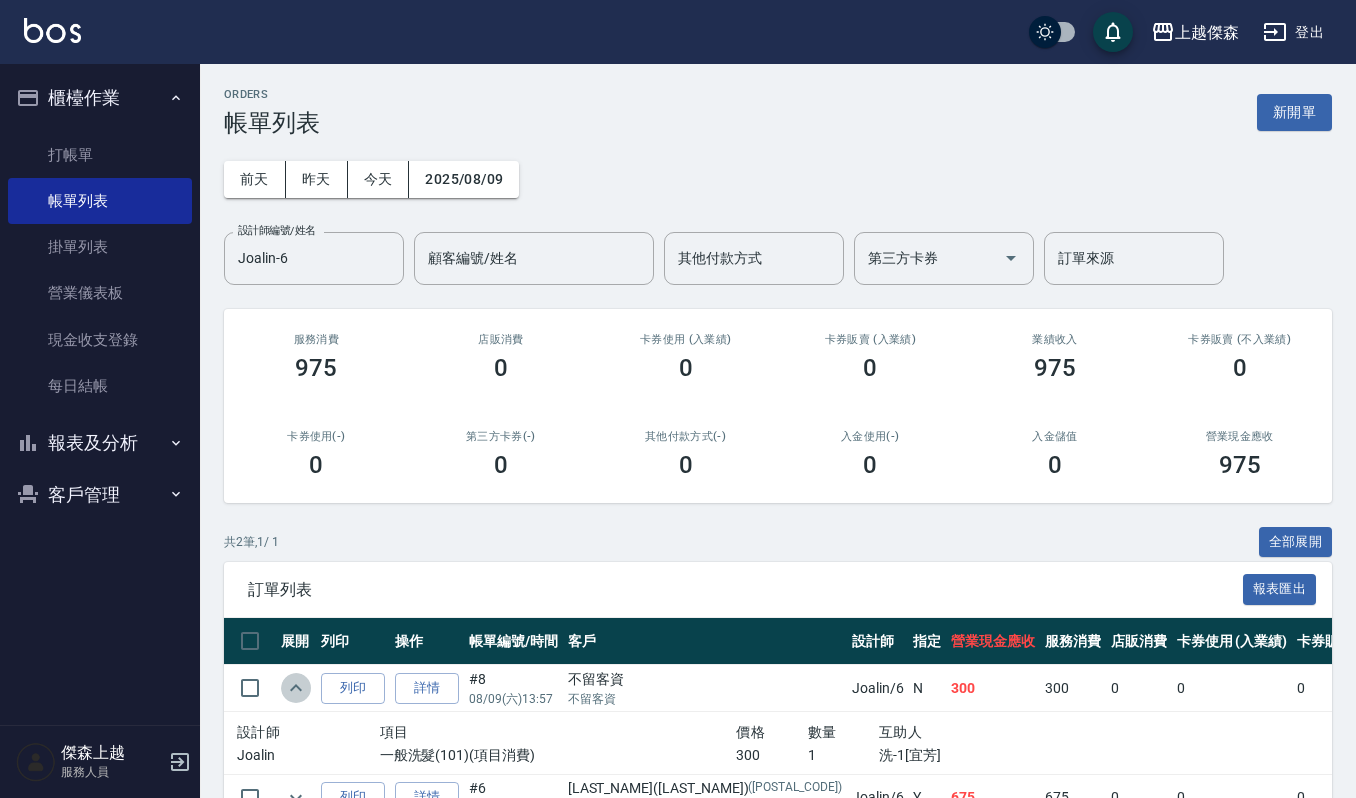 click 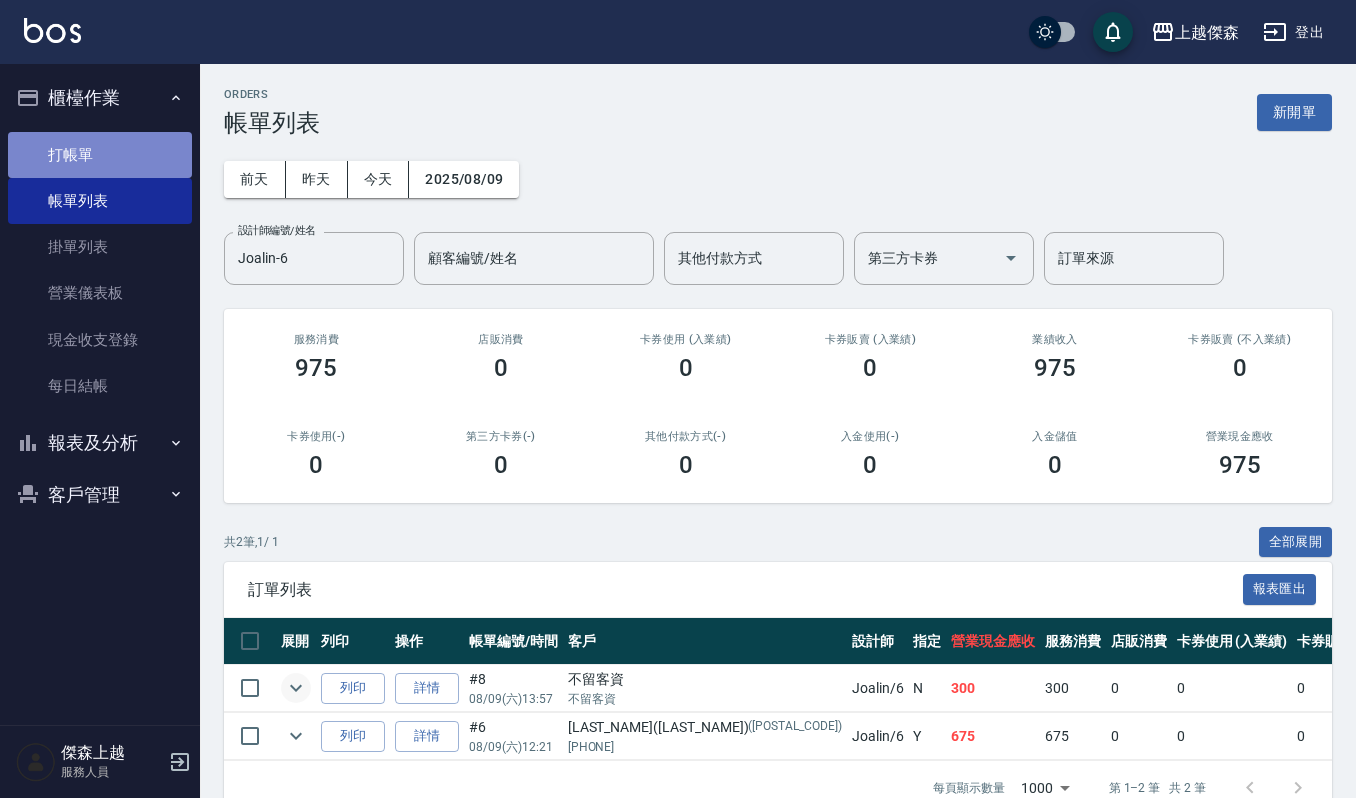 click on "打帳單" at bounding box center (100, 155) 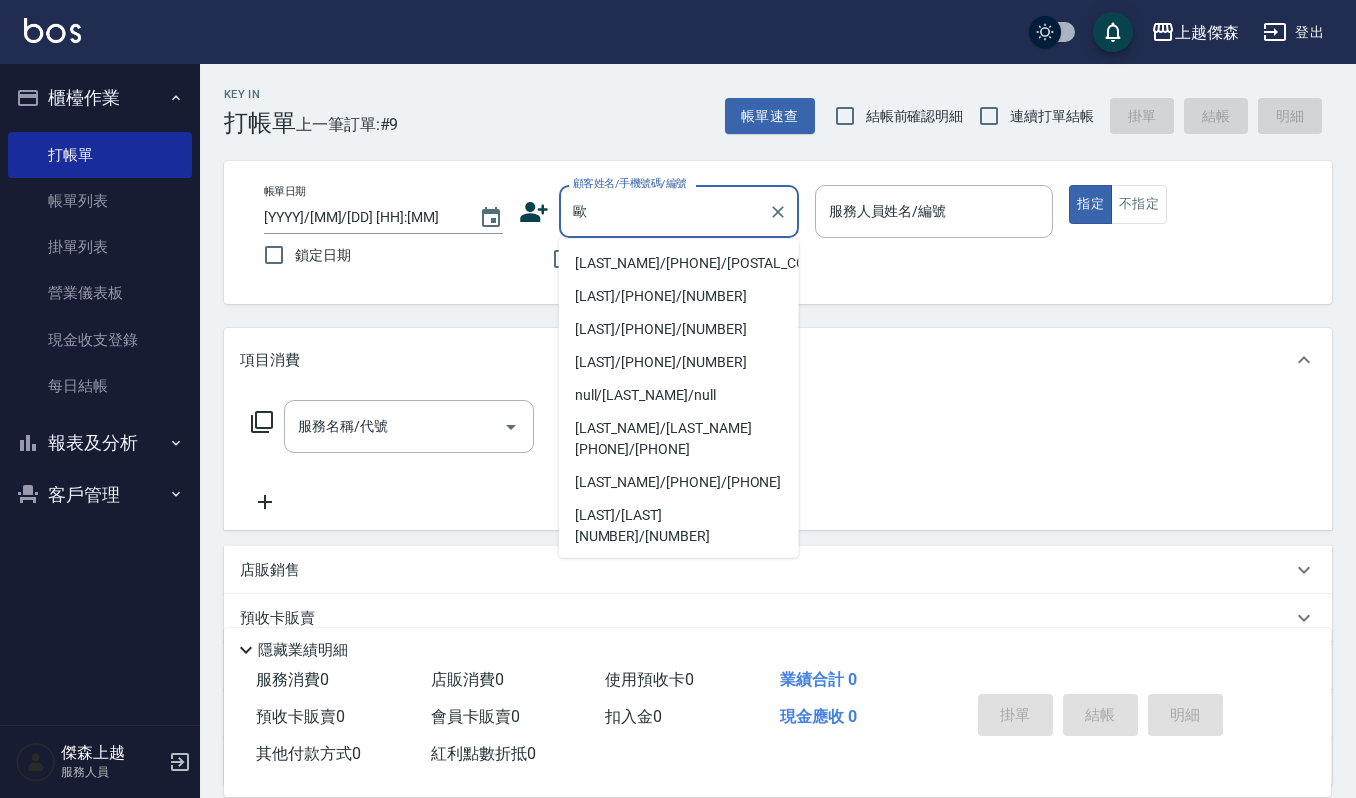 click on "[LAST_NAME]/[PHONE]/[POSTAL_CODE]" at bounding box center (679, 263) 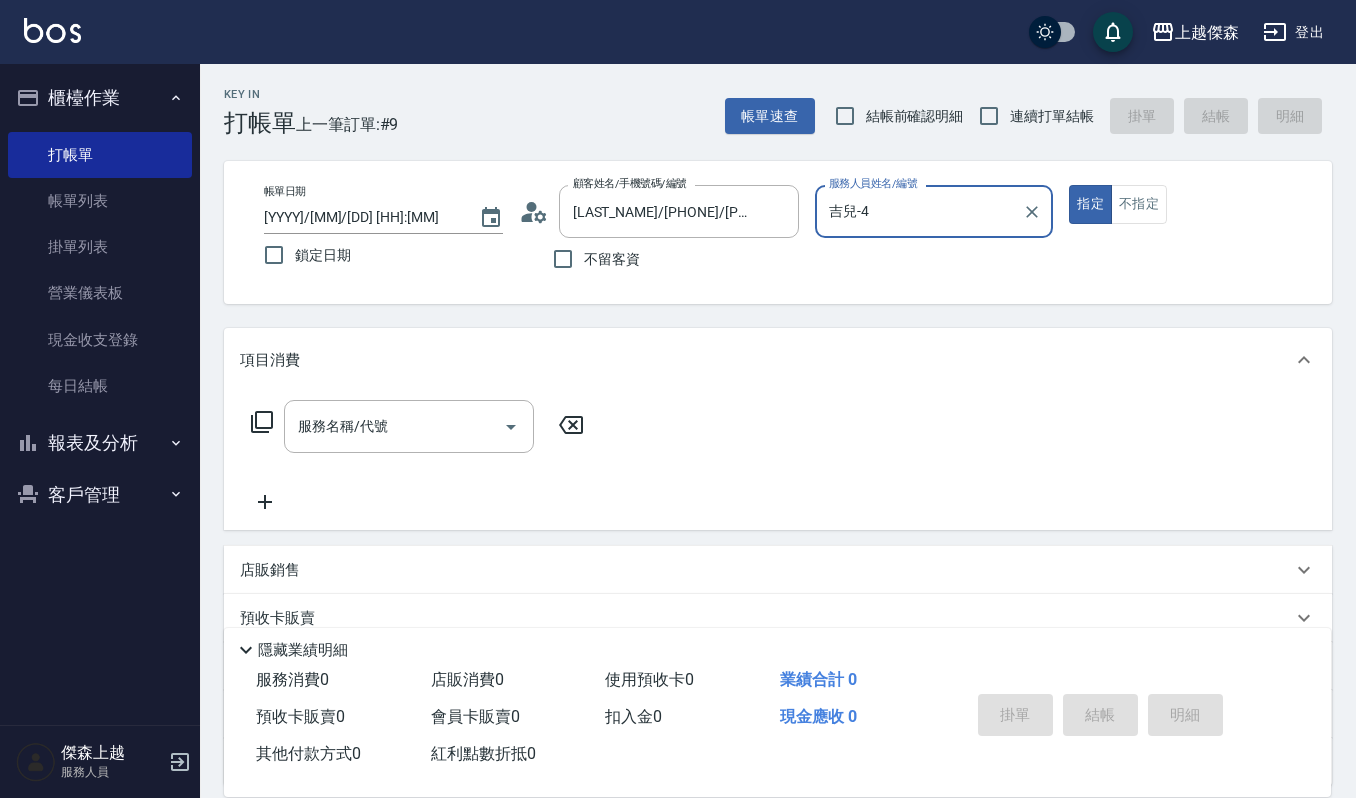 click on "吉兒-4" at bounding box center [919, 211] 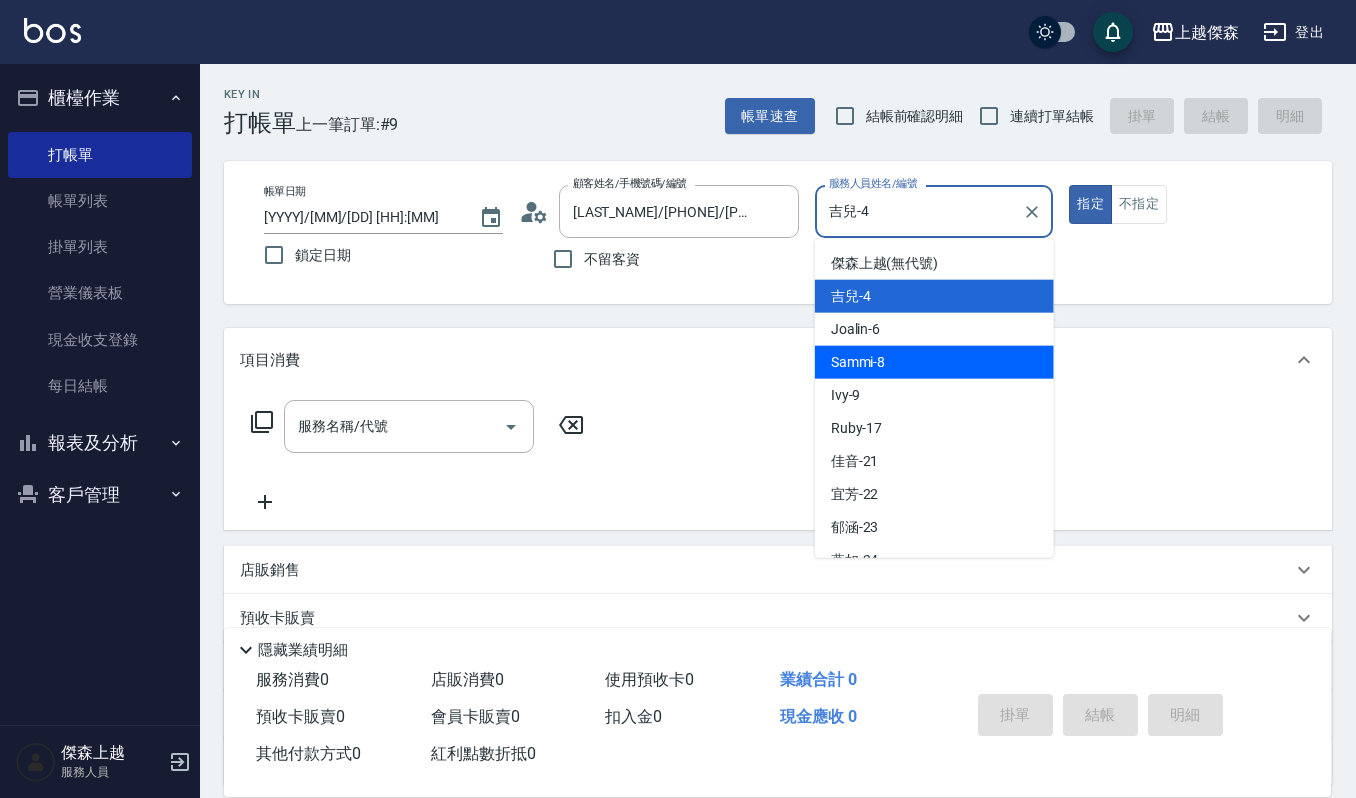 click on "Sammi -8" at bounding box center (858, 362) 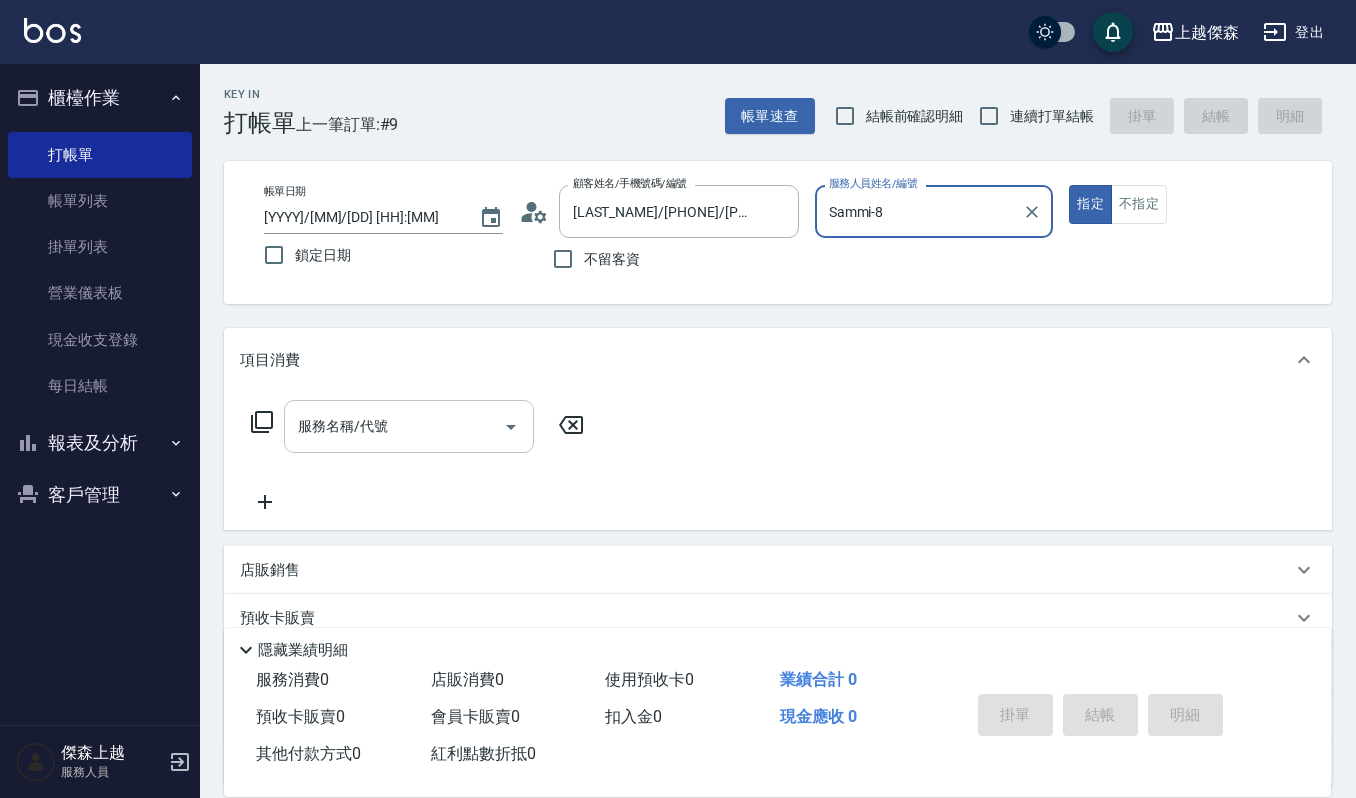 click on "服務名稱/代號" at bounding box center (394, 426) 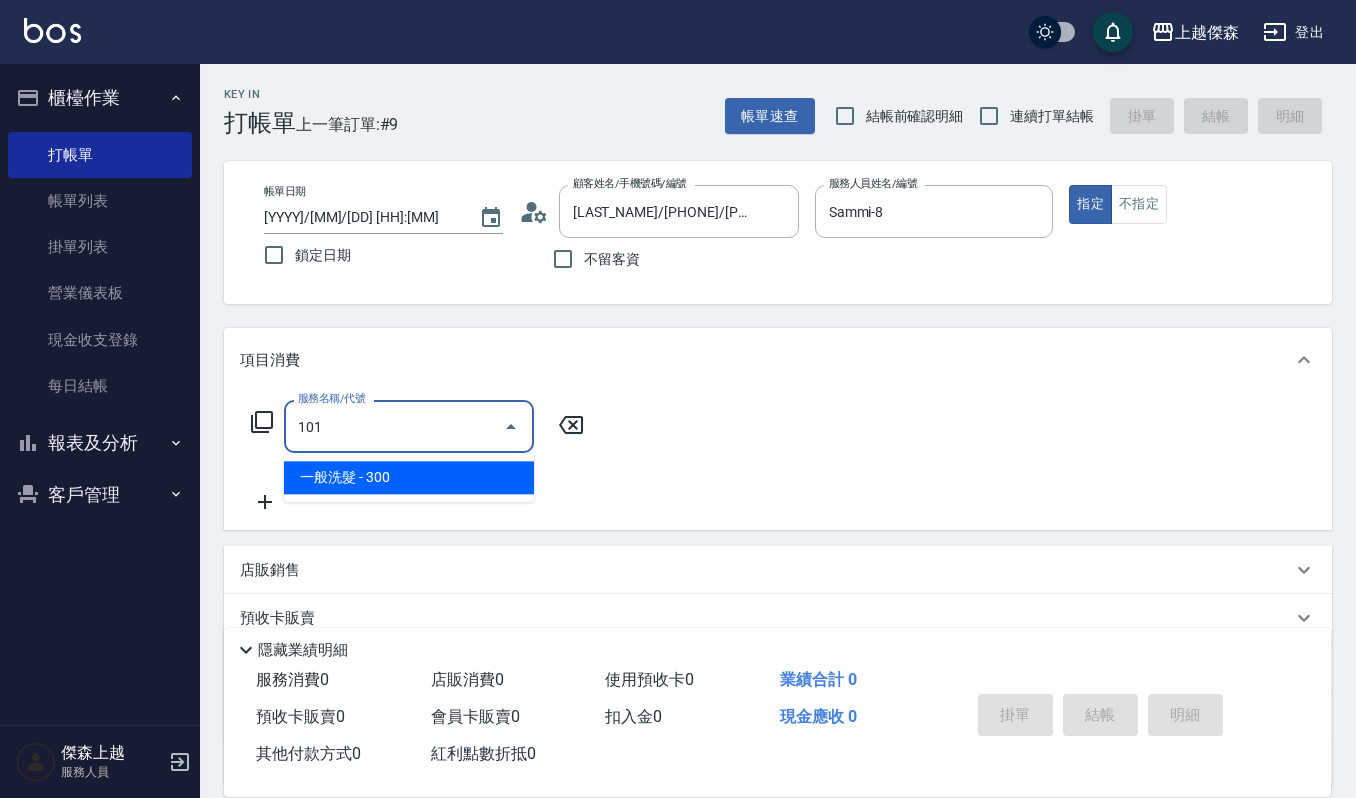 type on "一般洗髮([NUMBER])" 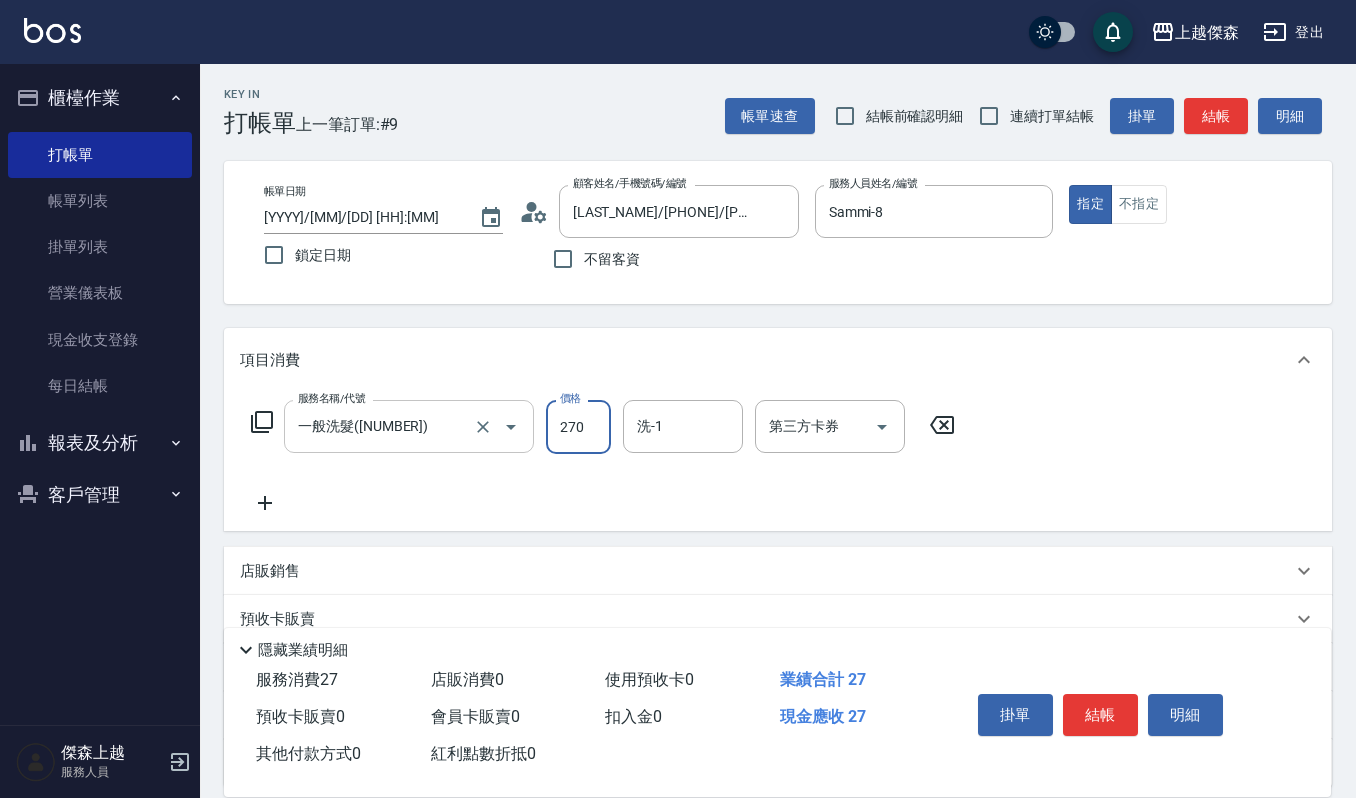 type on "270" 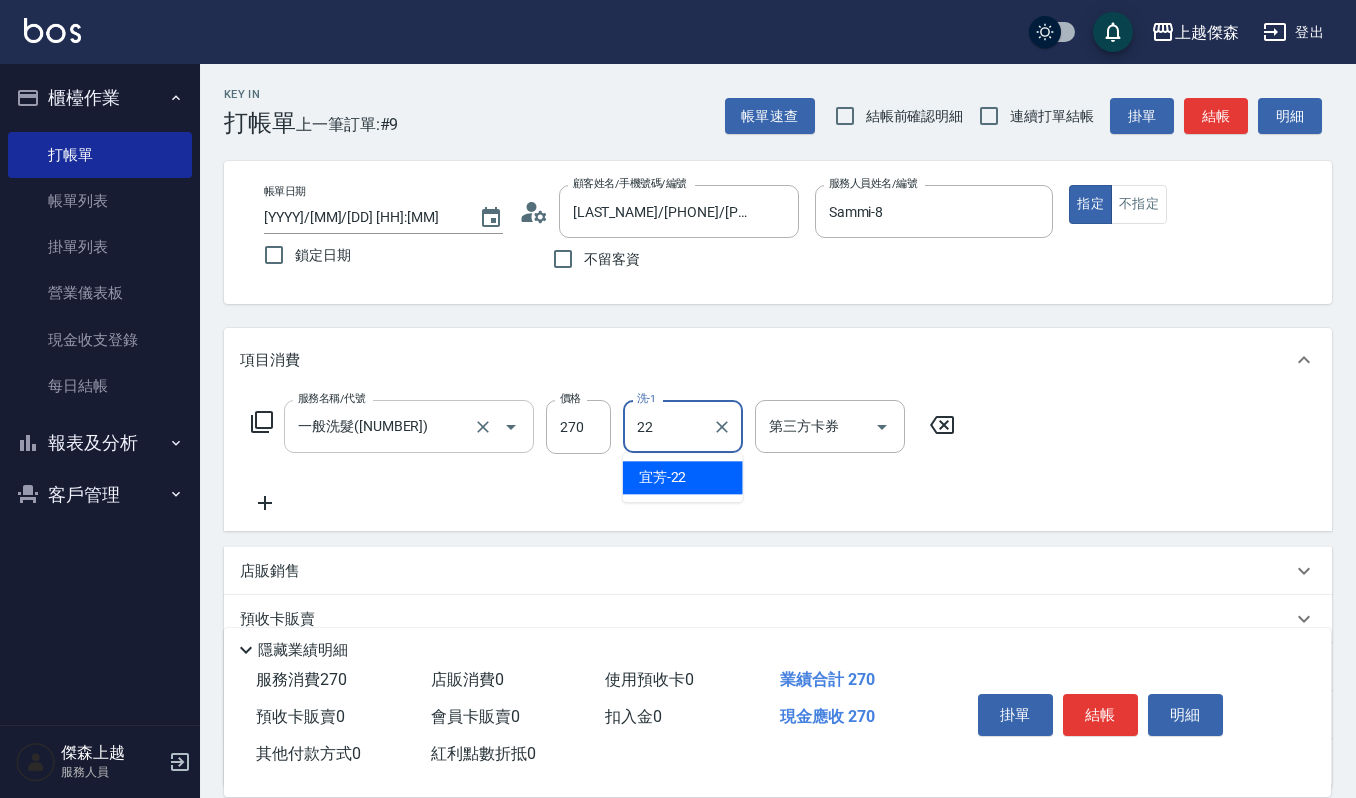 type on "宜芳-22" 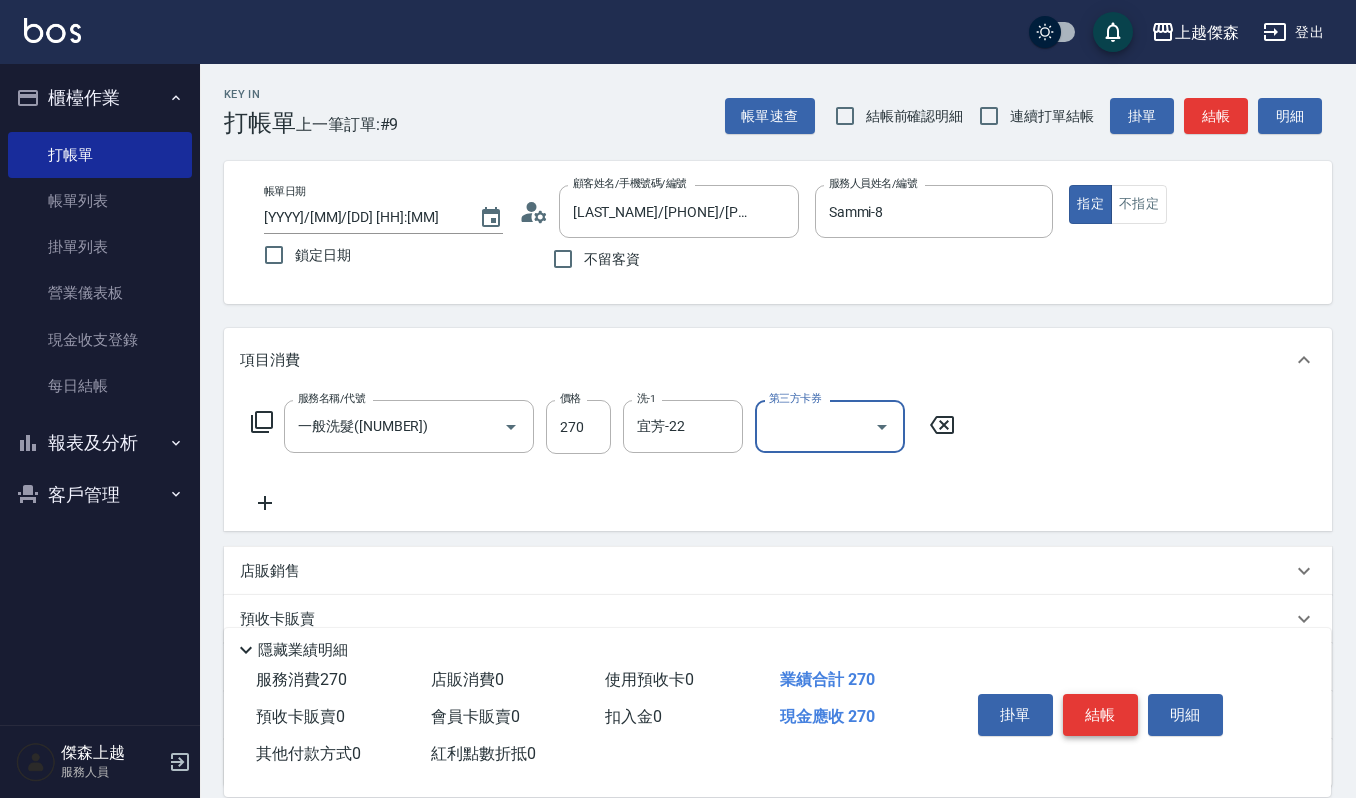 click on "結帳" at bounding box center [1100, 715] 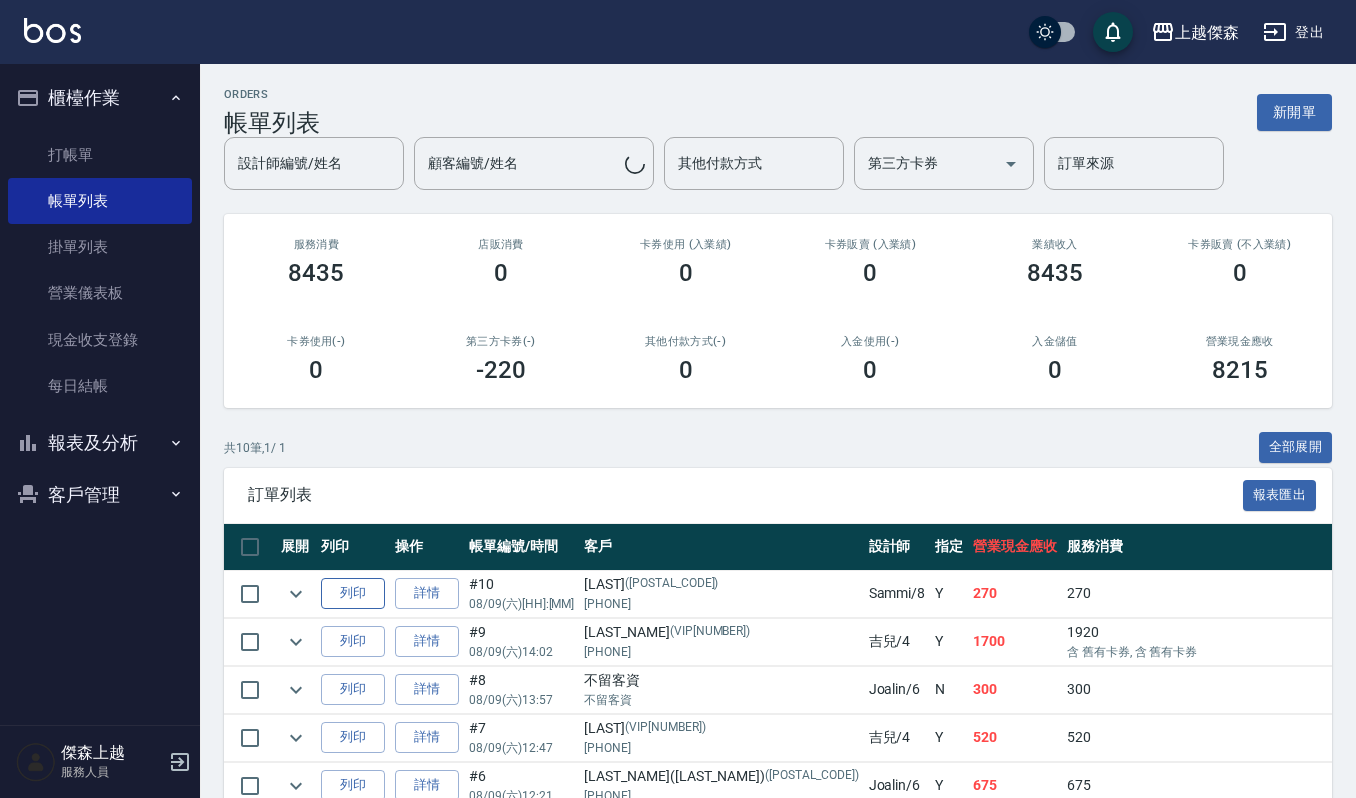click on "列印" at bounding box center [353, 593] 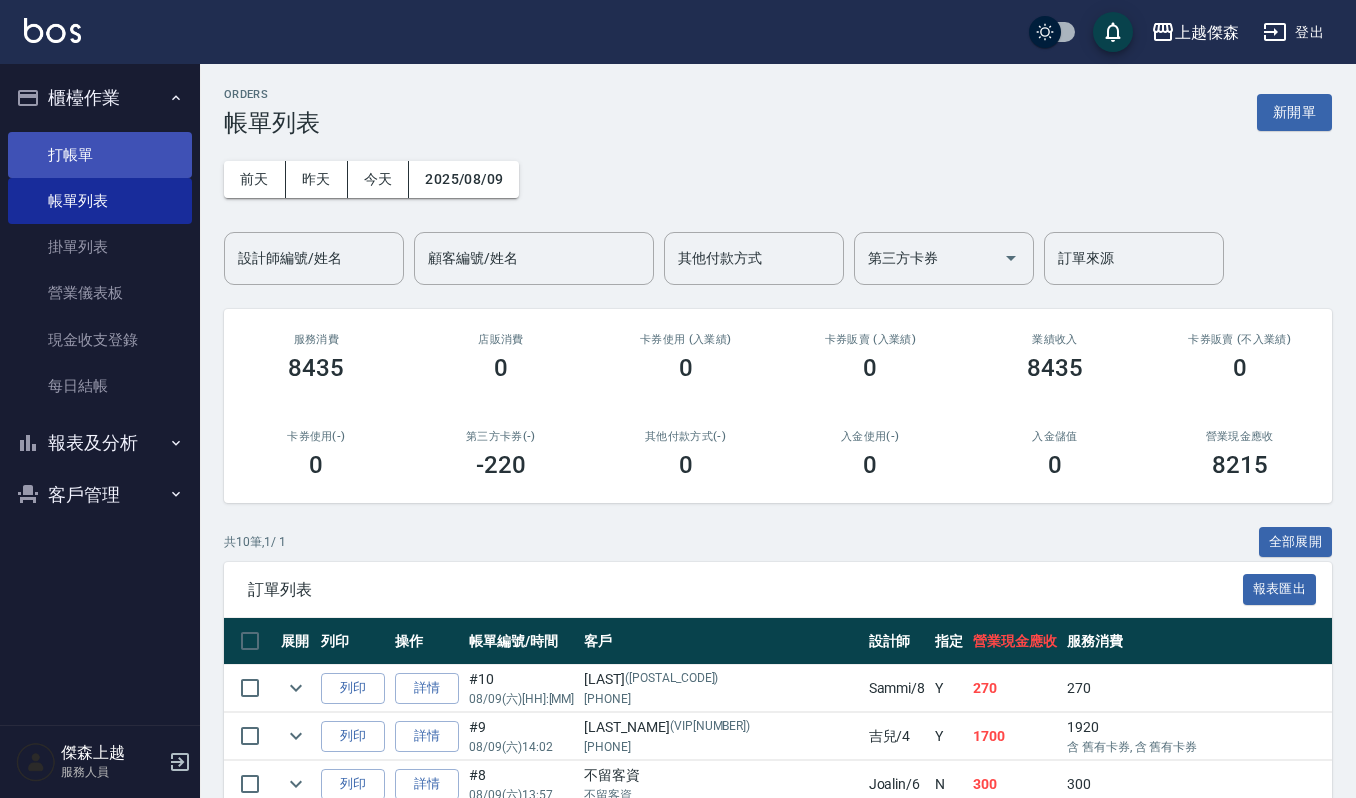 click on "打帳單" at bounding box center [100, 155] 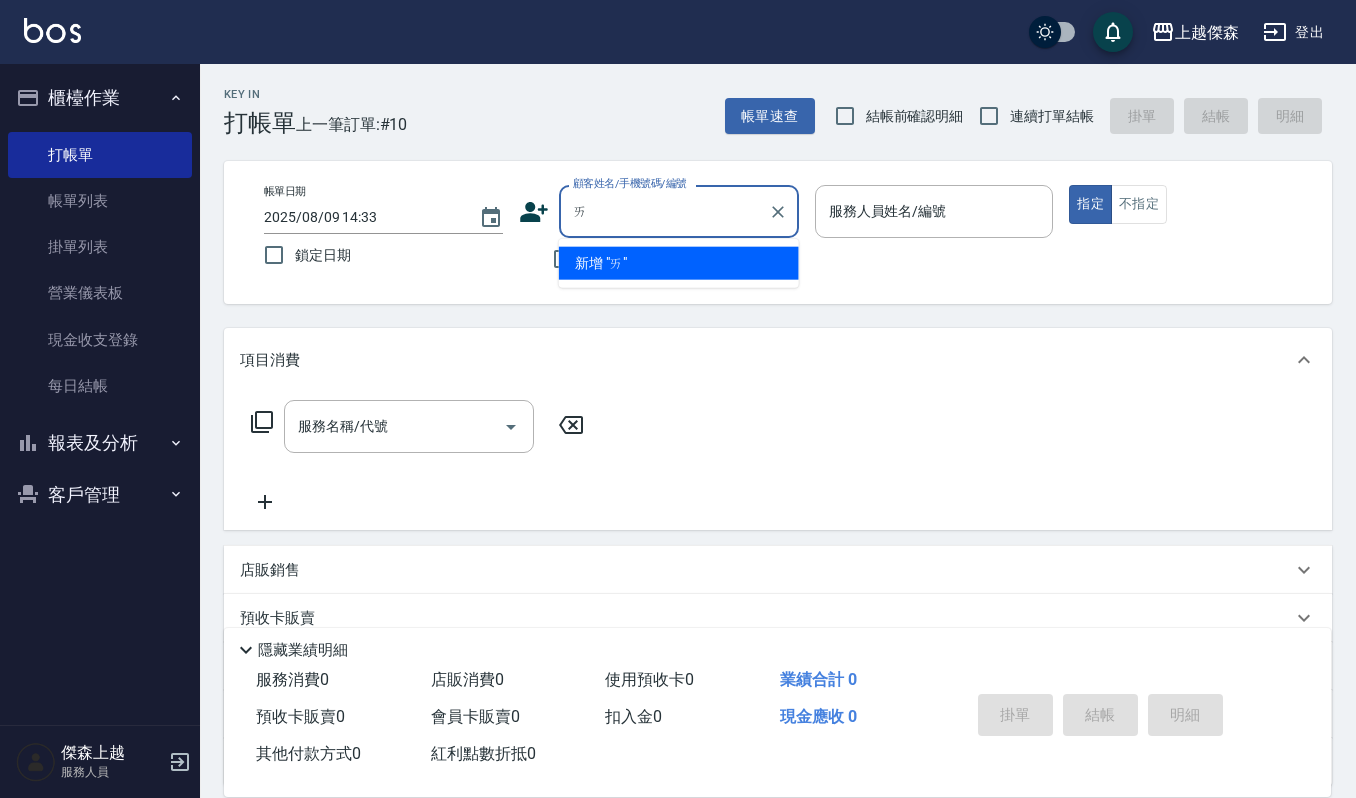 type on "癌" 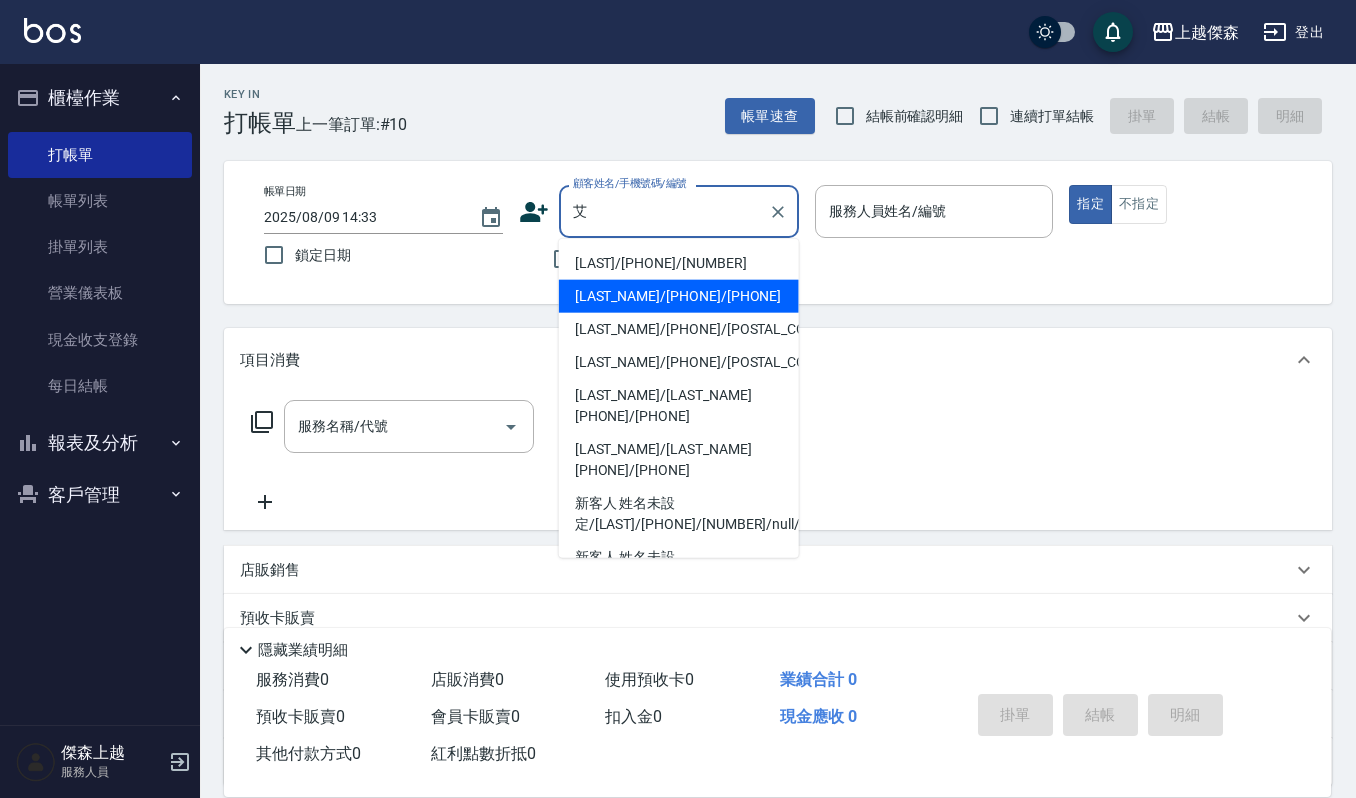 click on "[LAST_NAME]/[PHONE]/[PHONE]" at bounding box center [679, 296] 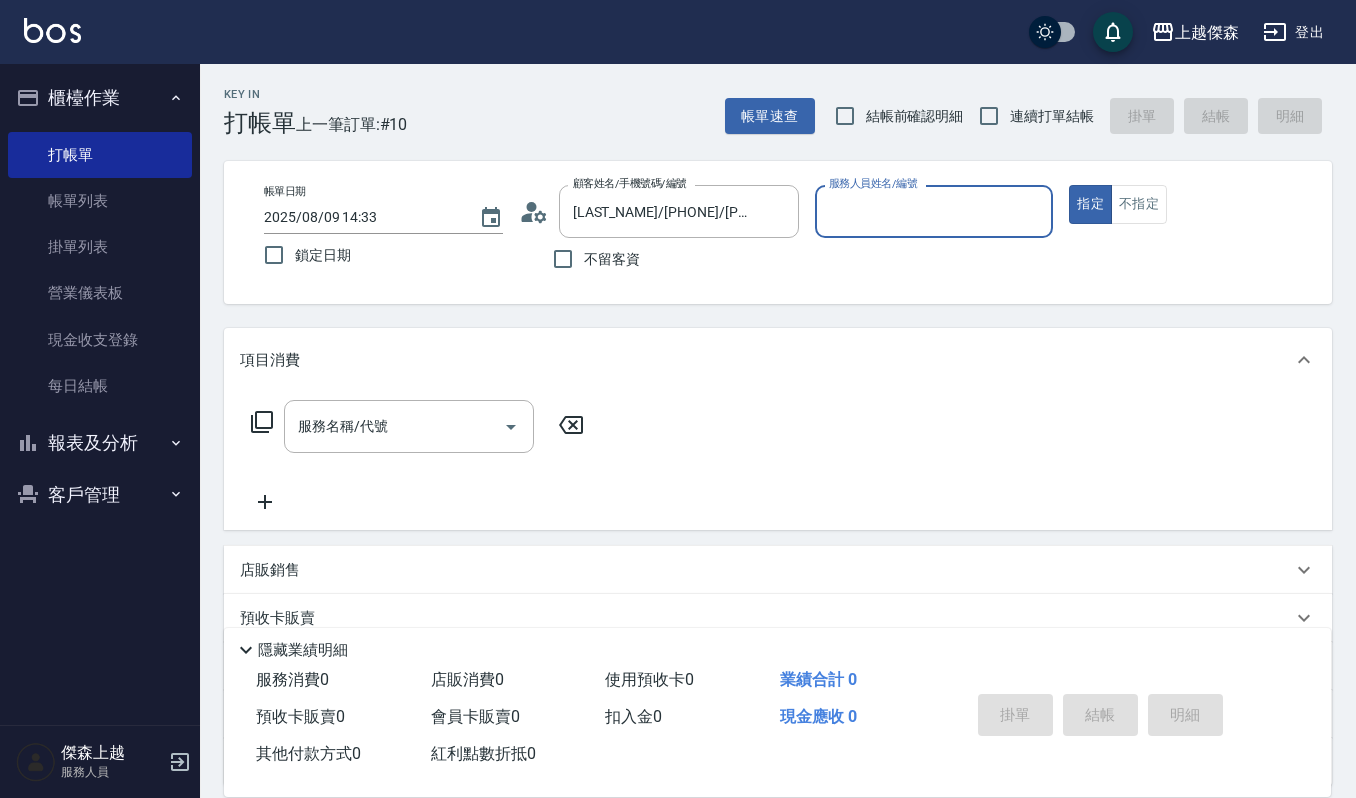 type on "Sammi-8" 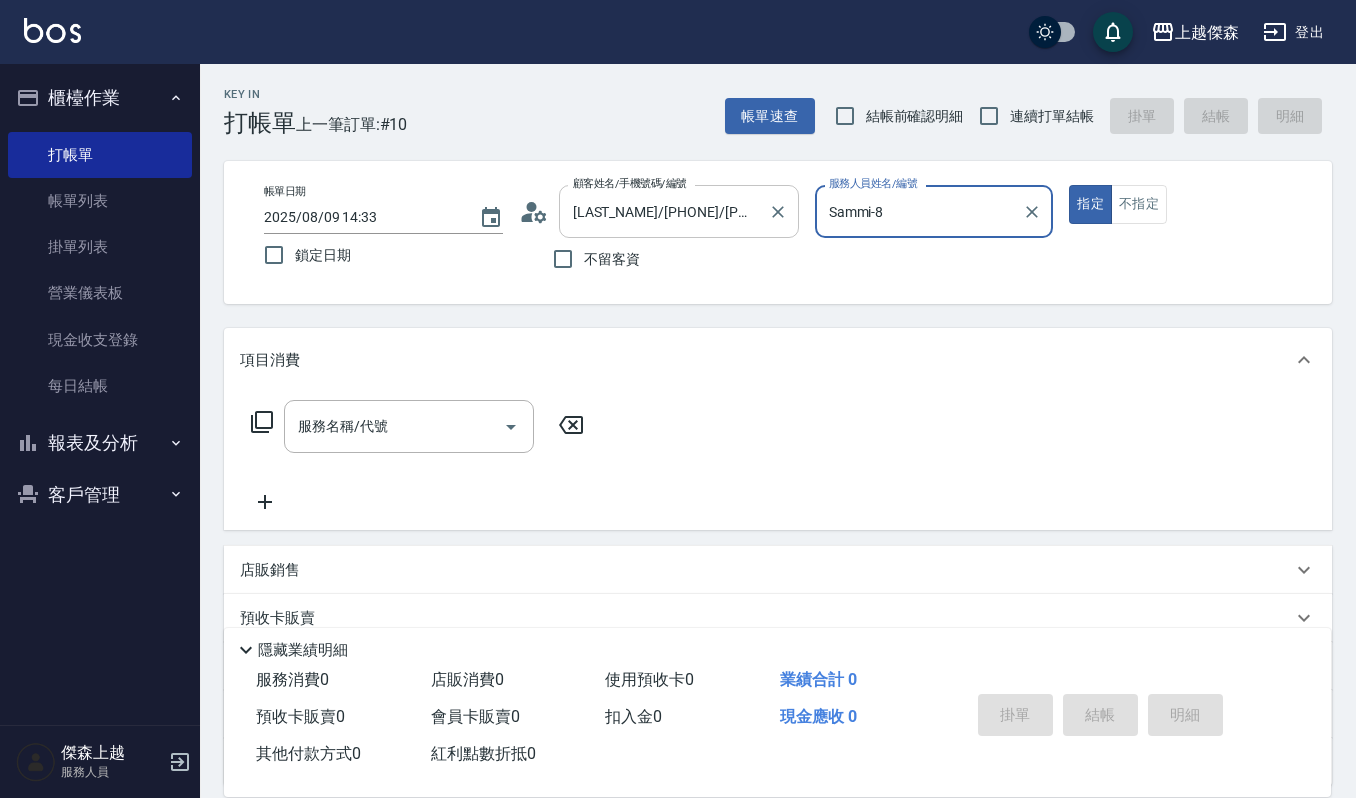 click on "[LAST_NAME]/[PHONE]/[PHONE]" at bounding box center (664, 211) 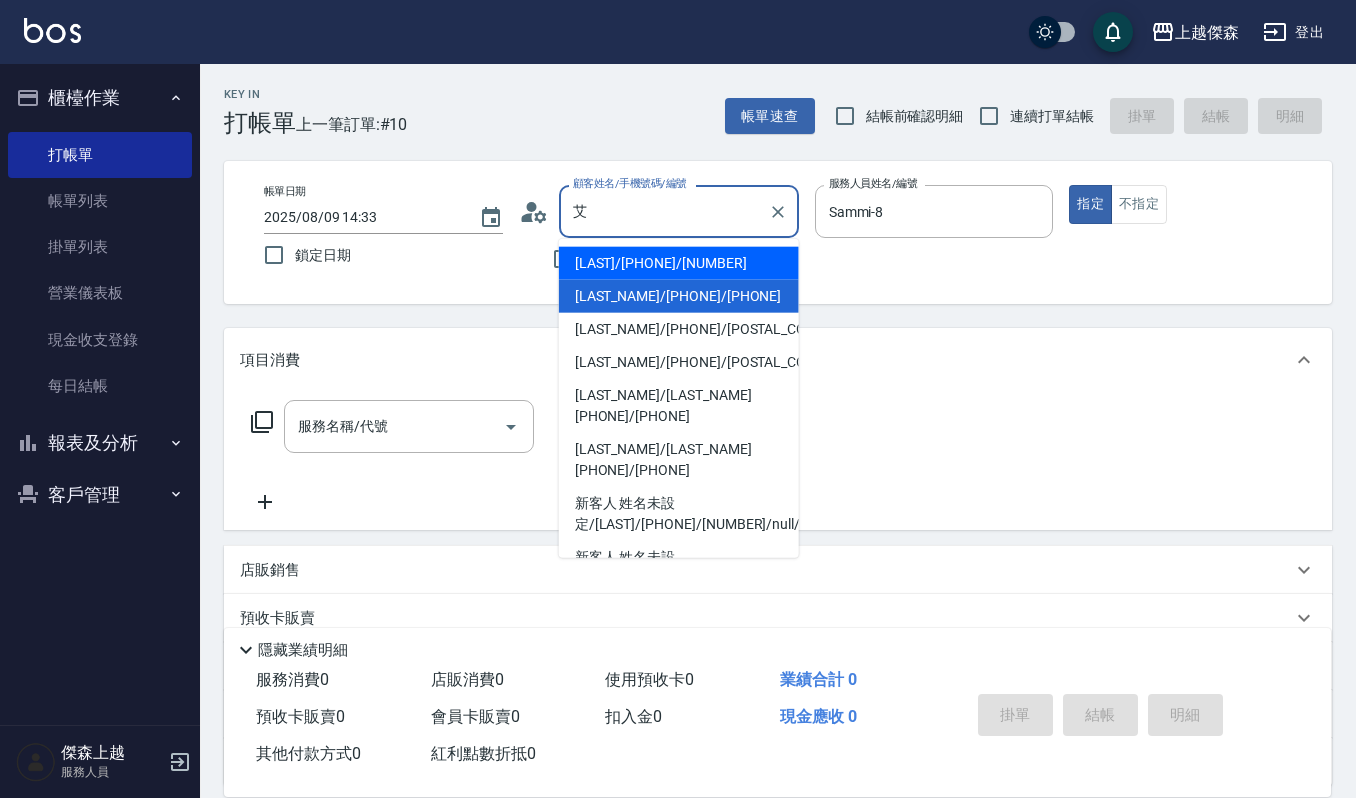 click on "[LAST]/[PHONE]/[NUMBER]" at bounding box center (679, 263) 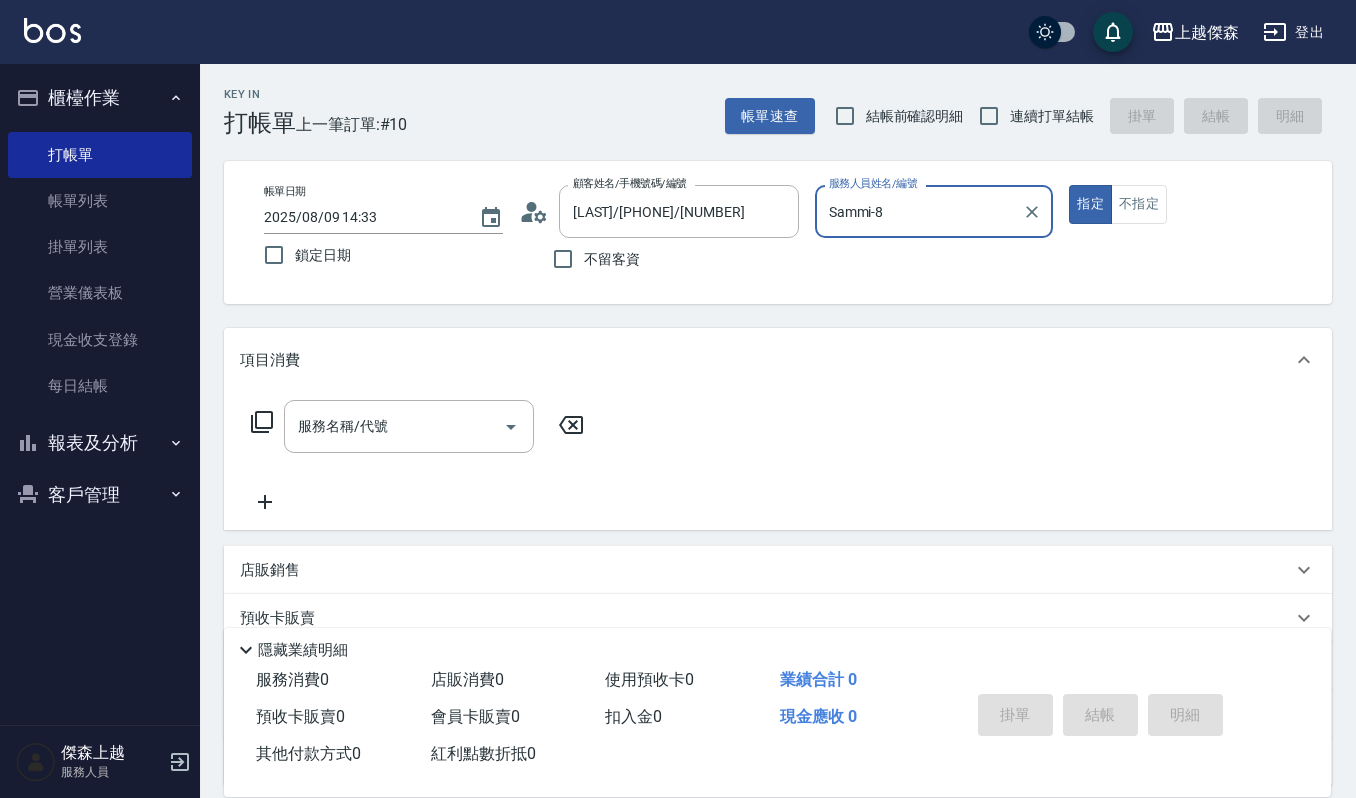 type on "吉兒-4" 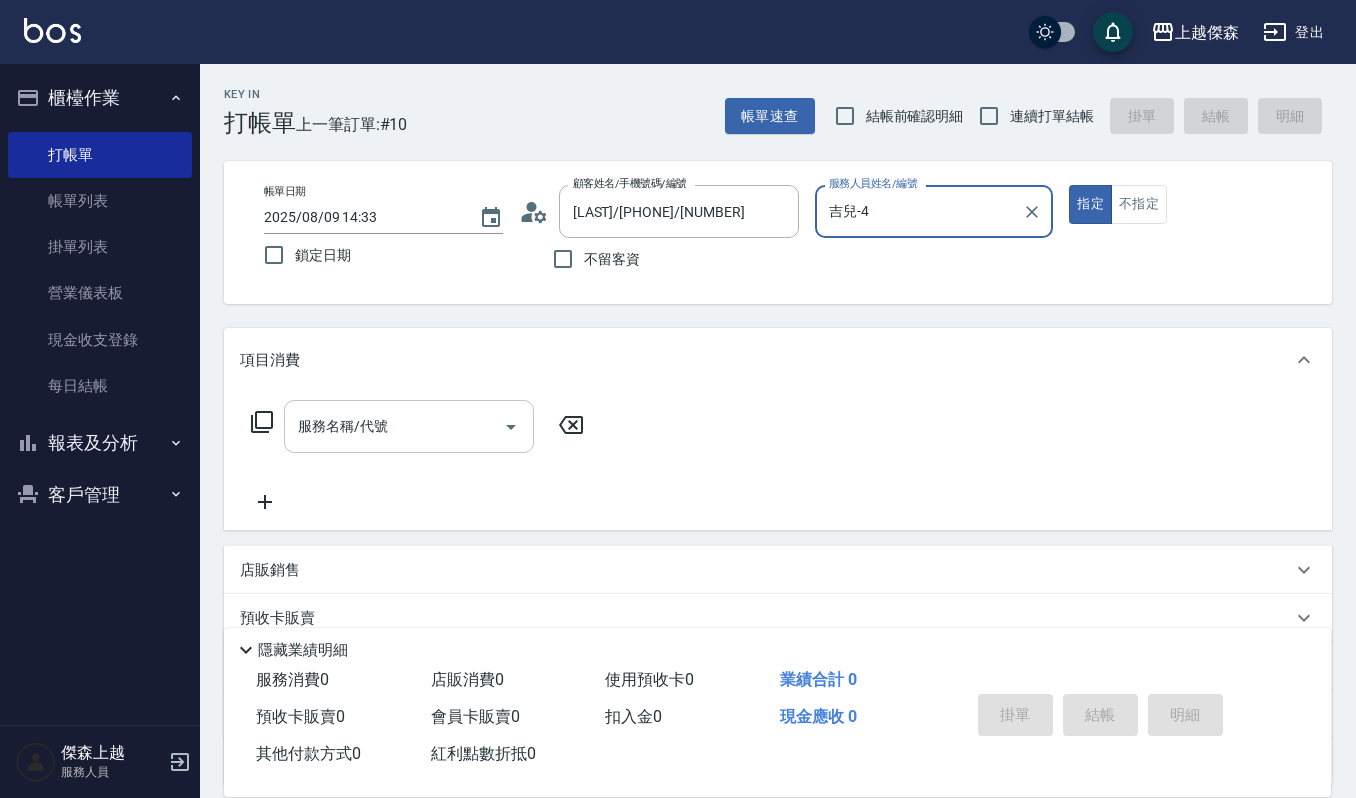 click on "服務名稱/代號" at bounding box center [394, 426] 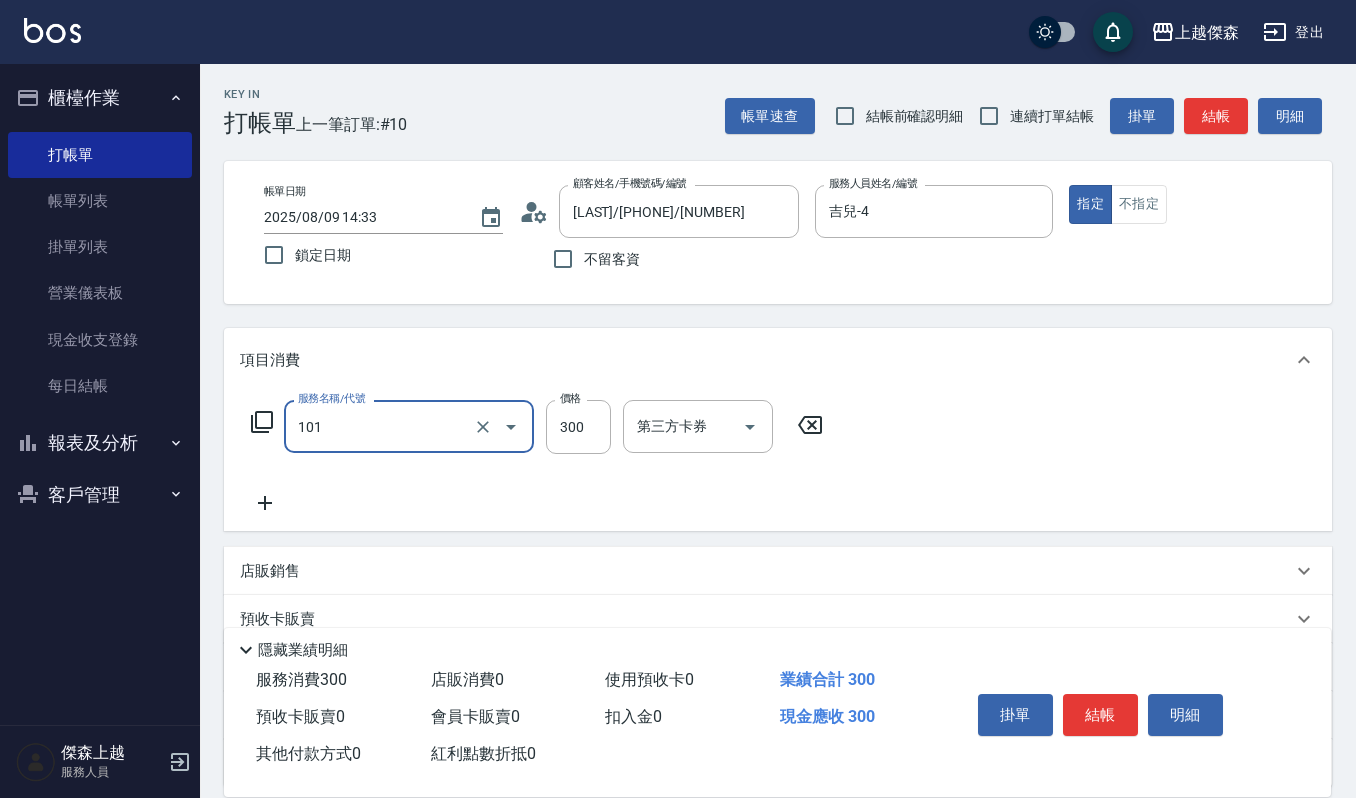 type on "一般洗髮([NUMBER])" 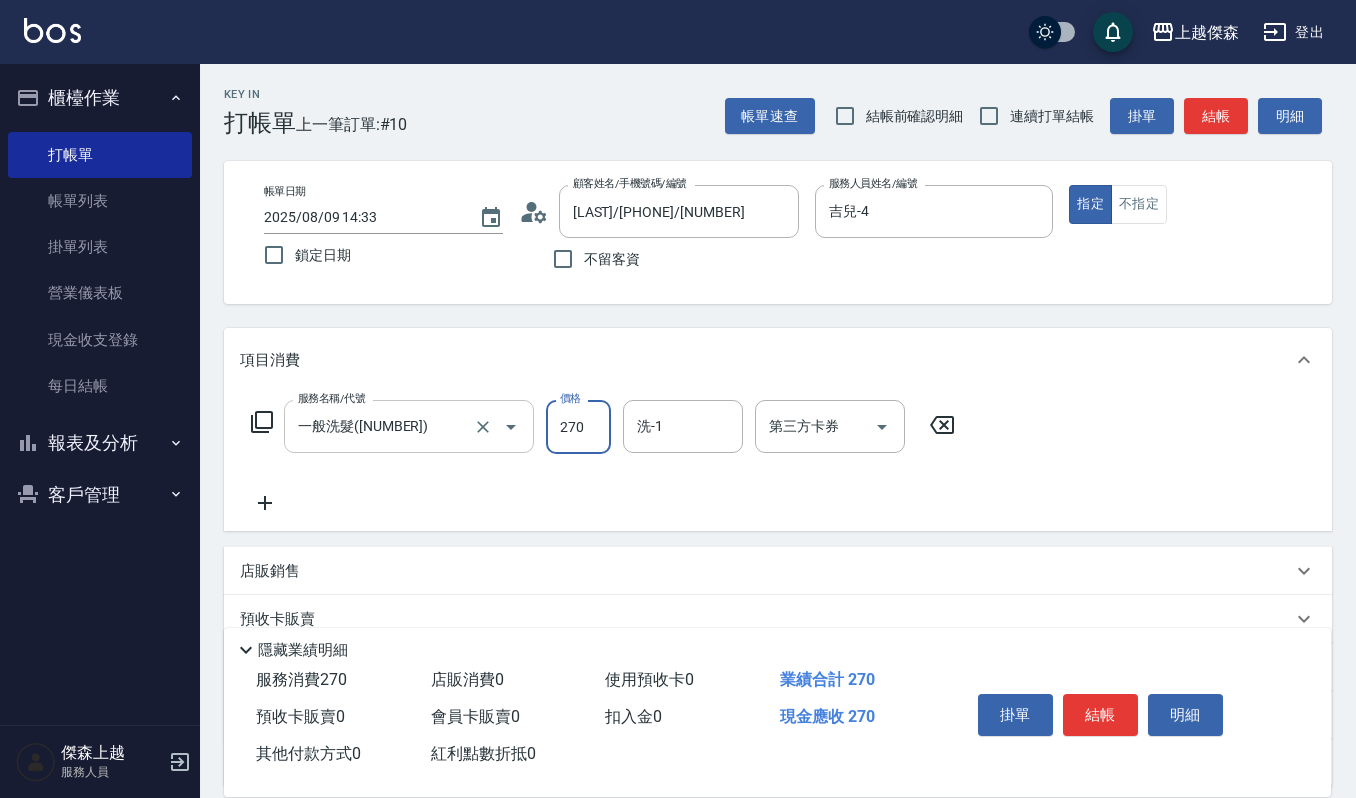 type on "270" 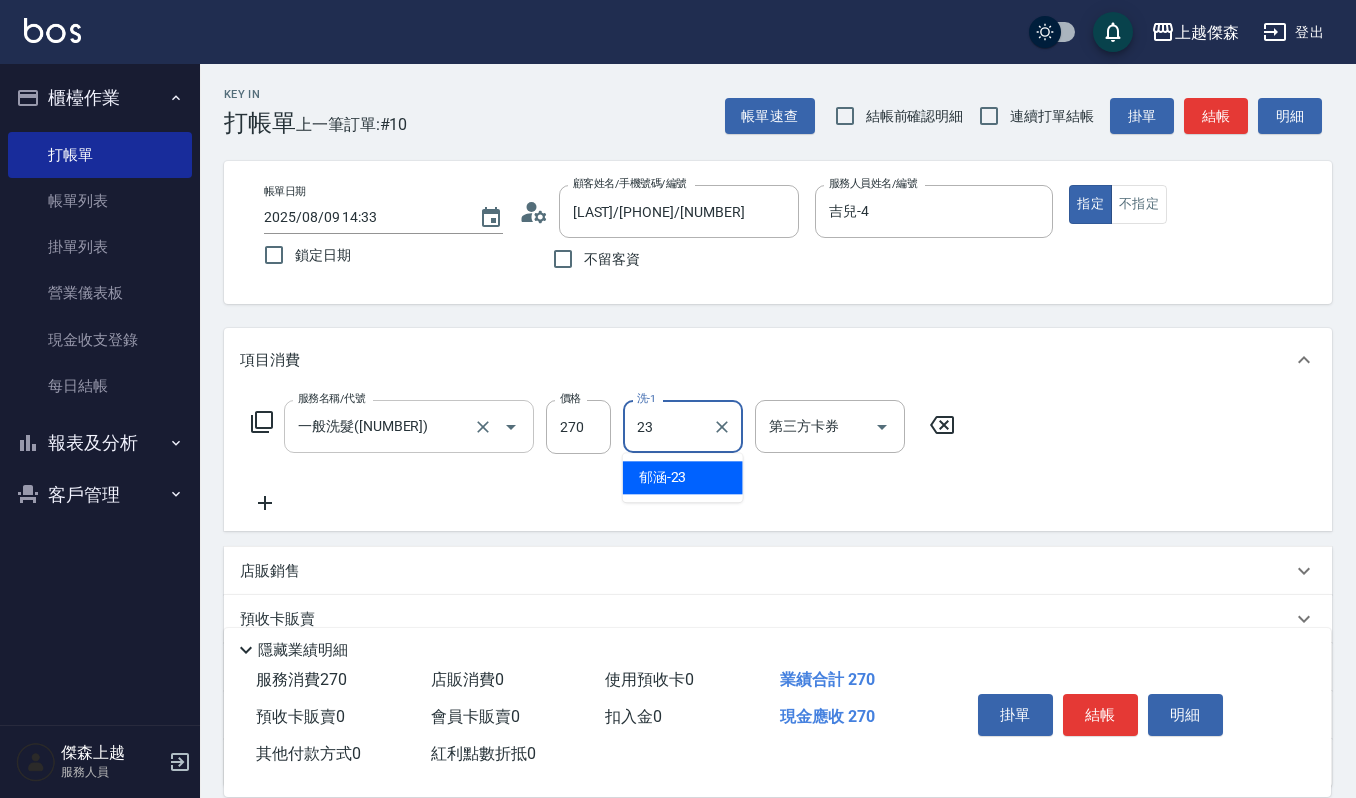 type on "[LAST_NAME]-23" 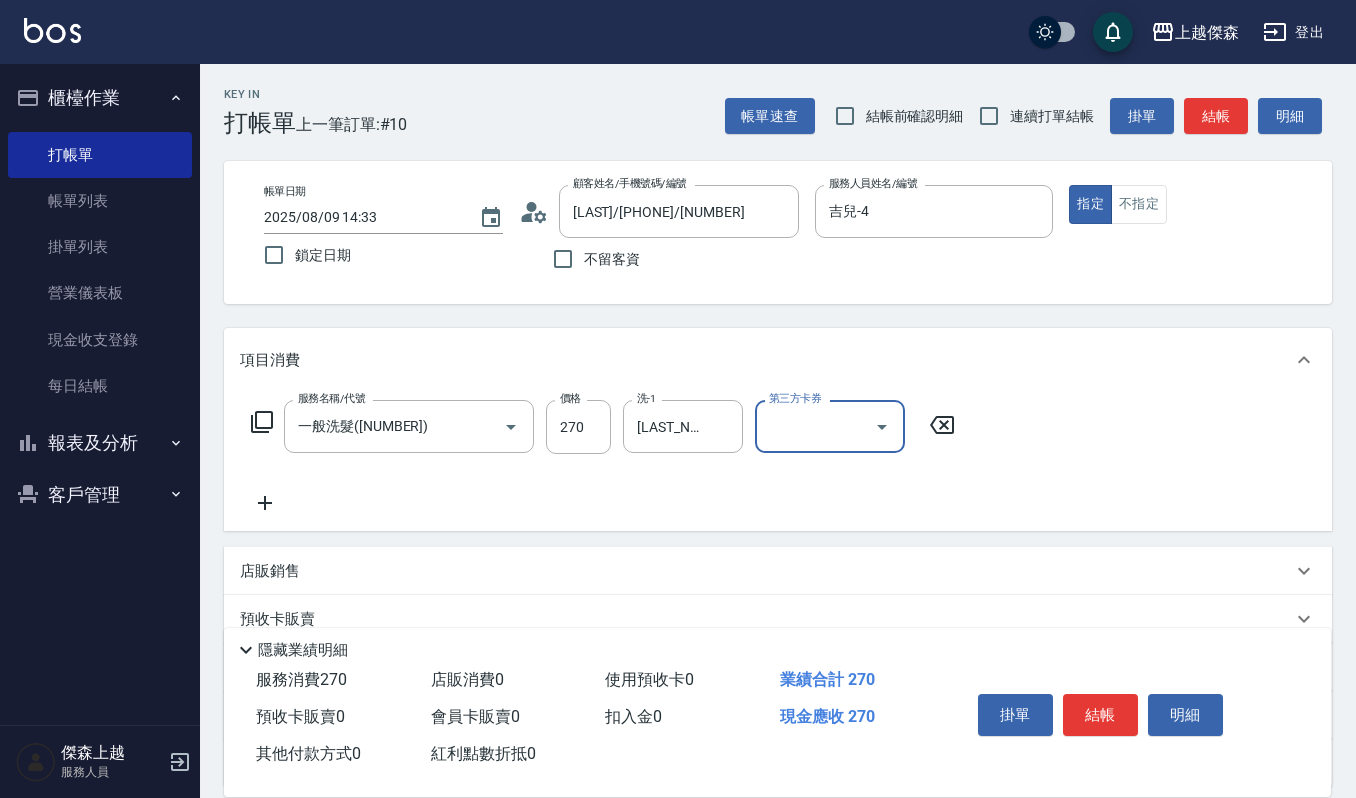 click on "掛單 結帳 明細" at bounding box center (1100, 717) 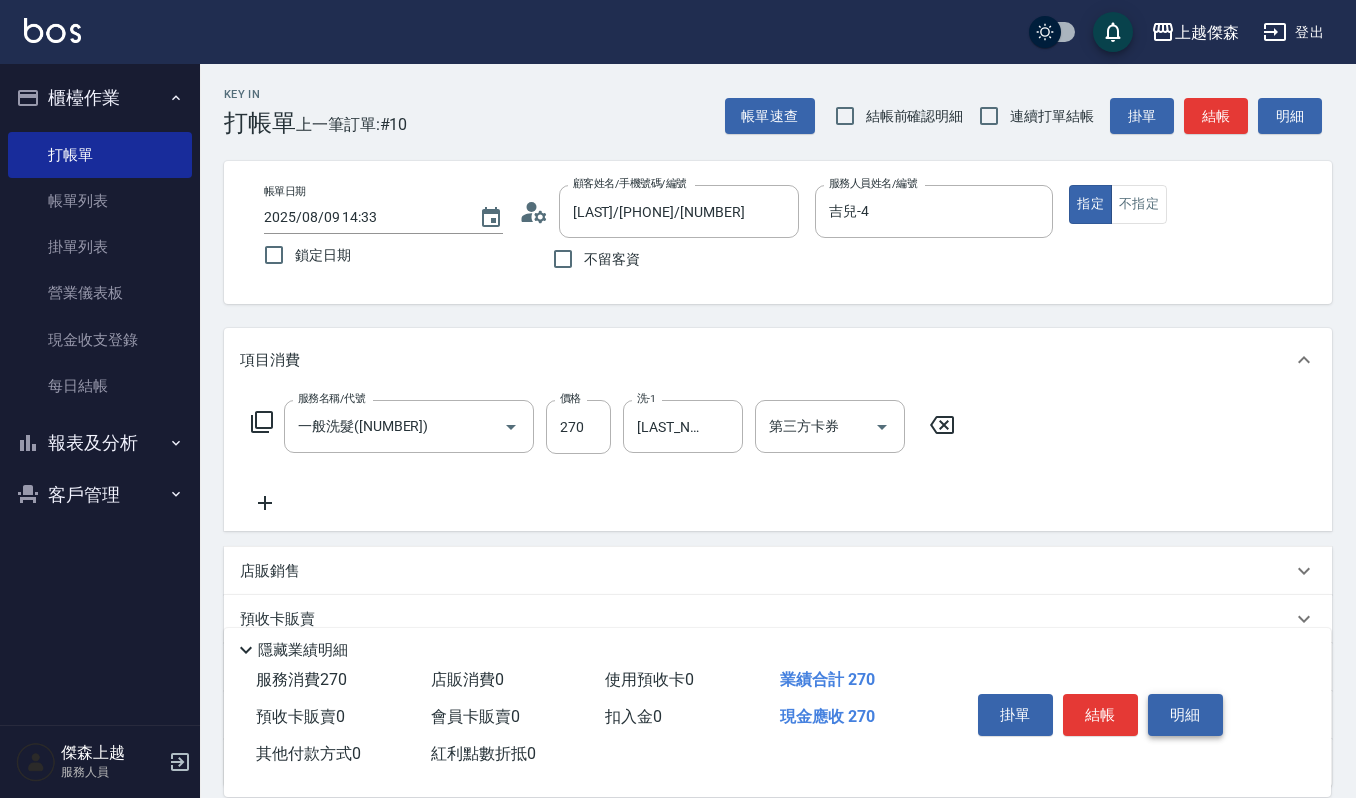 click on "明細" at bounding box center [1185, 715] 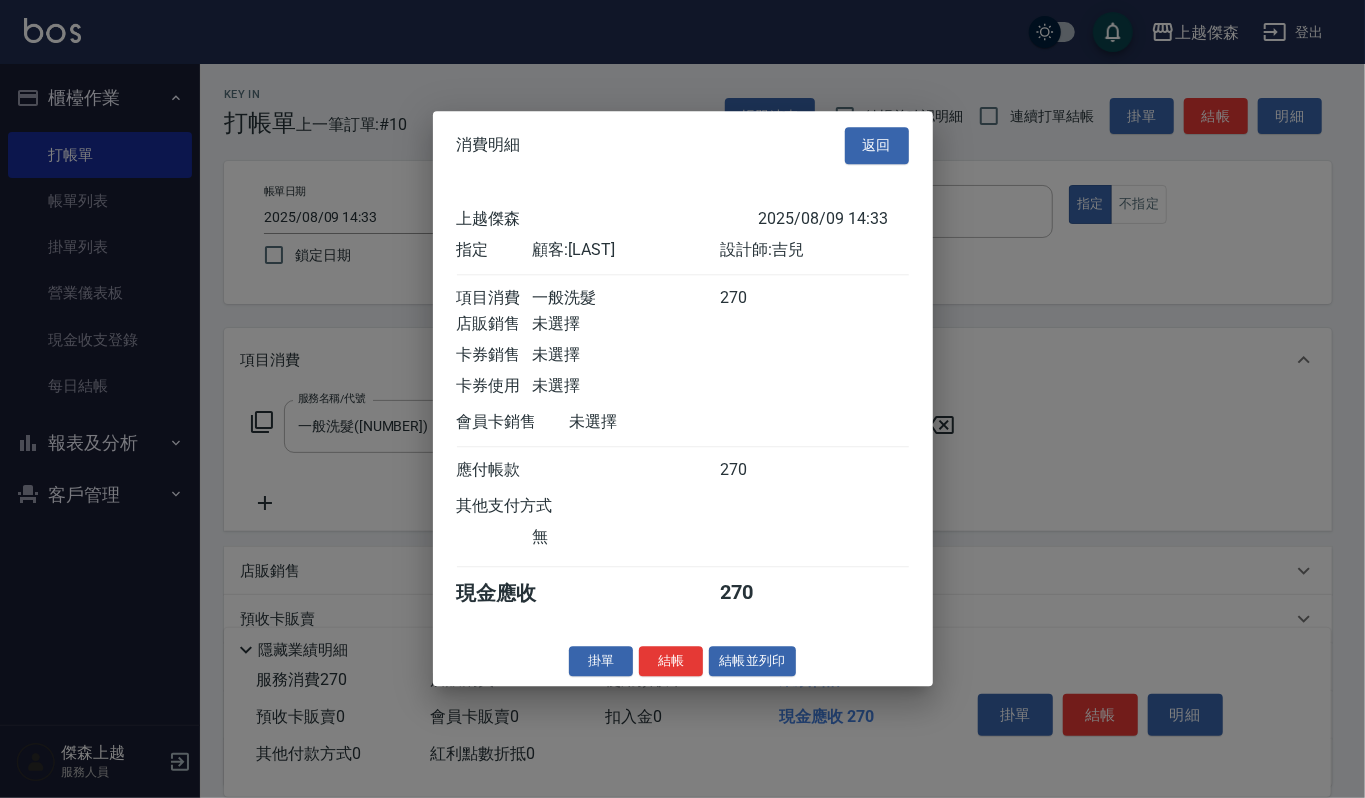 click on "消費明細 返回 上越傑森 2025/08/09 14:33 指定 顧客: [LAST_NAME] 設計師: 吉兒 項目消費 一般洗髮 270 店販銷售 未選擇 卡券銷售 未選擇 卡券使用 未選擇 會員卡銷售 未選擇 應付帳款 270 其他支付方式 無 現金應收 270 掛單 結帳 結帳並列印 上越傑森 結帳單 日期： 2025/08/09 14:33 帳單編號： 0 設計師: 吉兒 顧客： [LAST_NAME] 一般洗髮 助理: 23 270 x1 合計： 270 結帳： 扣入金： 0 入金餘額： 0 卡券金額： 0 付現金額： 270 上越傑森 結帳單 日期： 2025/08/09 14:33 帳單編號： 設計師: 吉兒 顧客： [LAST_NAME] 名稱 單價 數量 小計 一般洗髮 270 1 270 助理: 23 合計： 270 扣入金： 0 入金餘額： 0 卡券金額： 0 付現金額： 270 謝謝惠顧,歡迎下次光臨!" at bounding box center (683, 398) 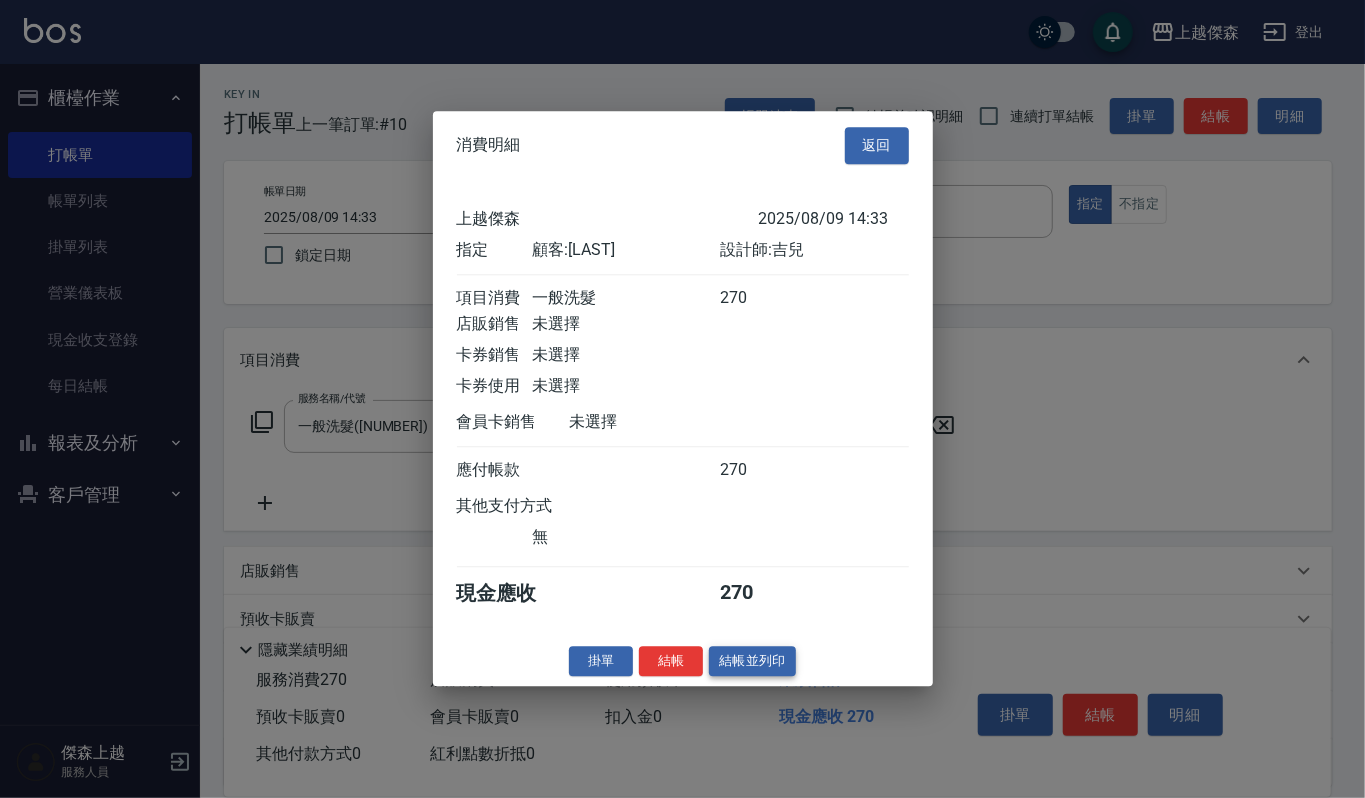click on "結帳並列印" at bounding box center (752, 661) 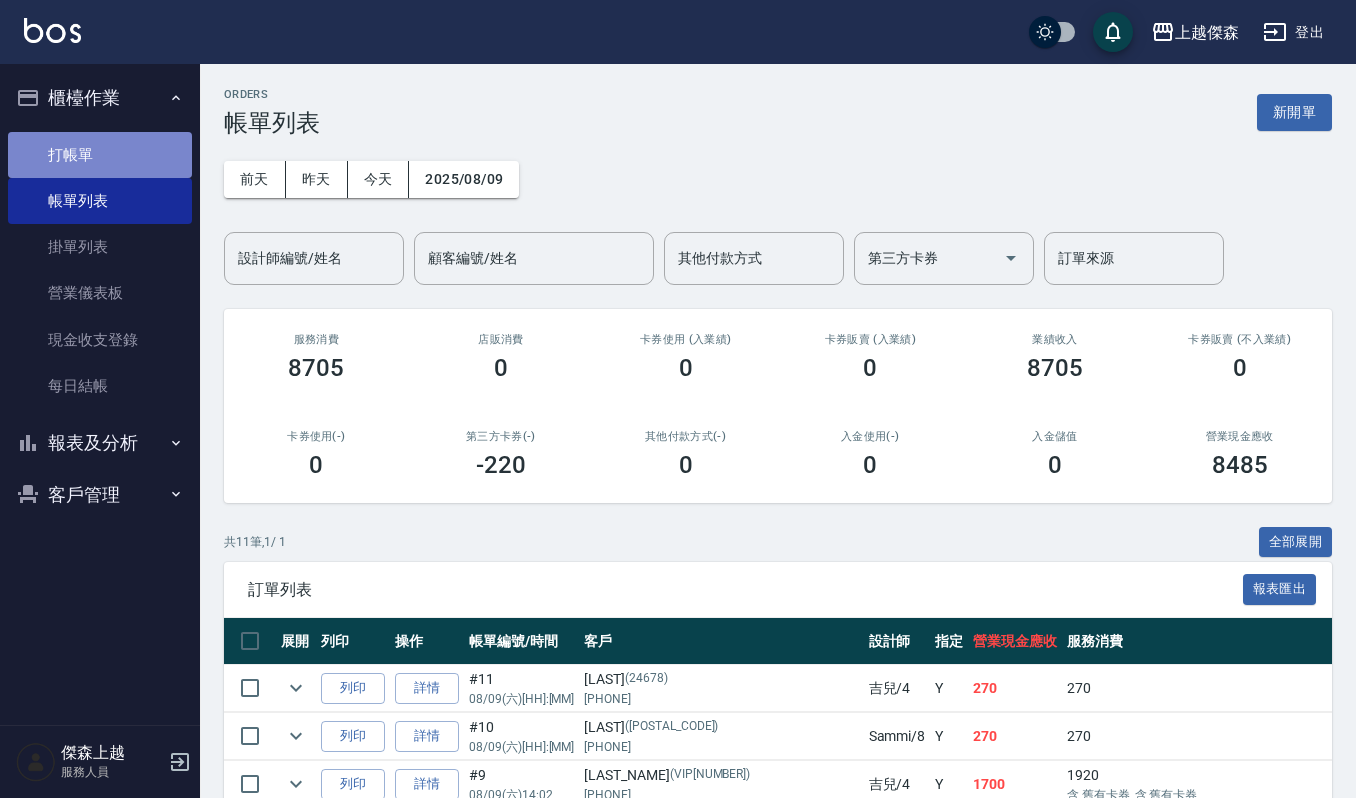 click on "打帳單" at bounding box center (100, 155) 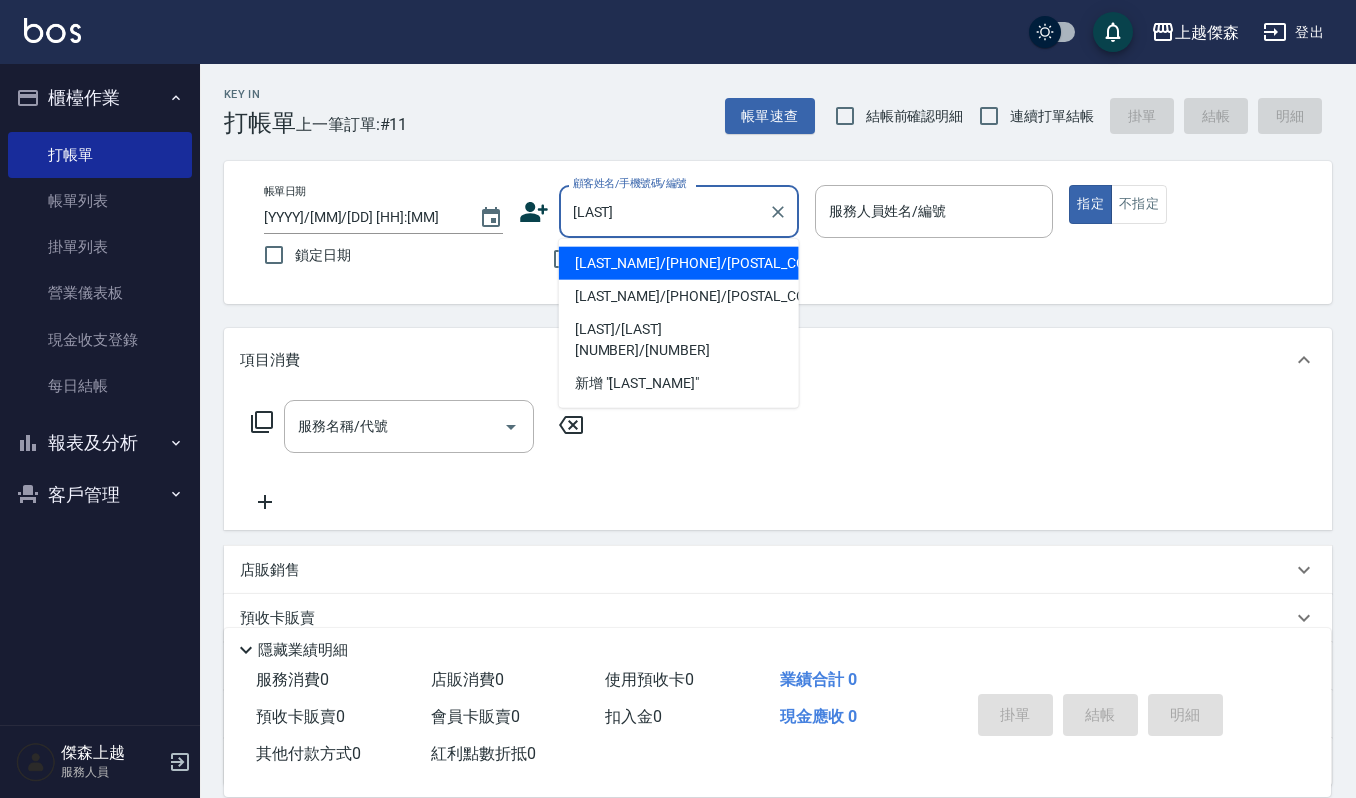 click on "[LAST_NAME]/[PHONE]/[POSTAL_CODE]" at bounding box center [679, 263] 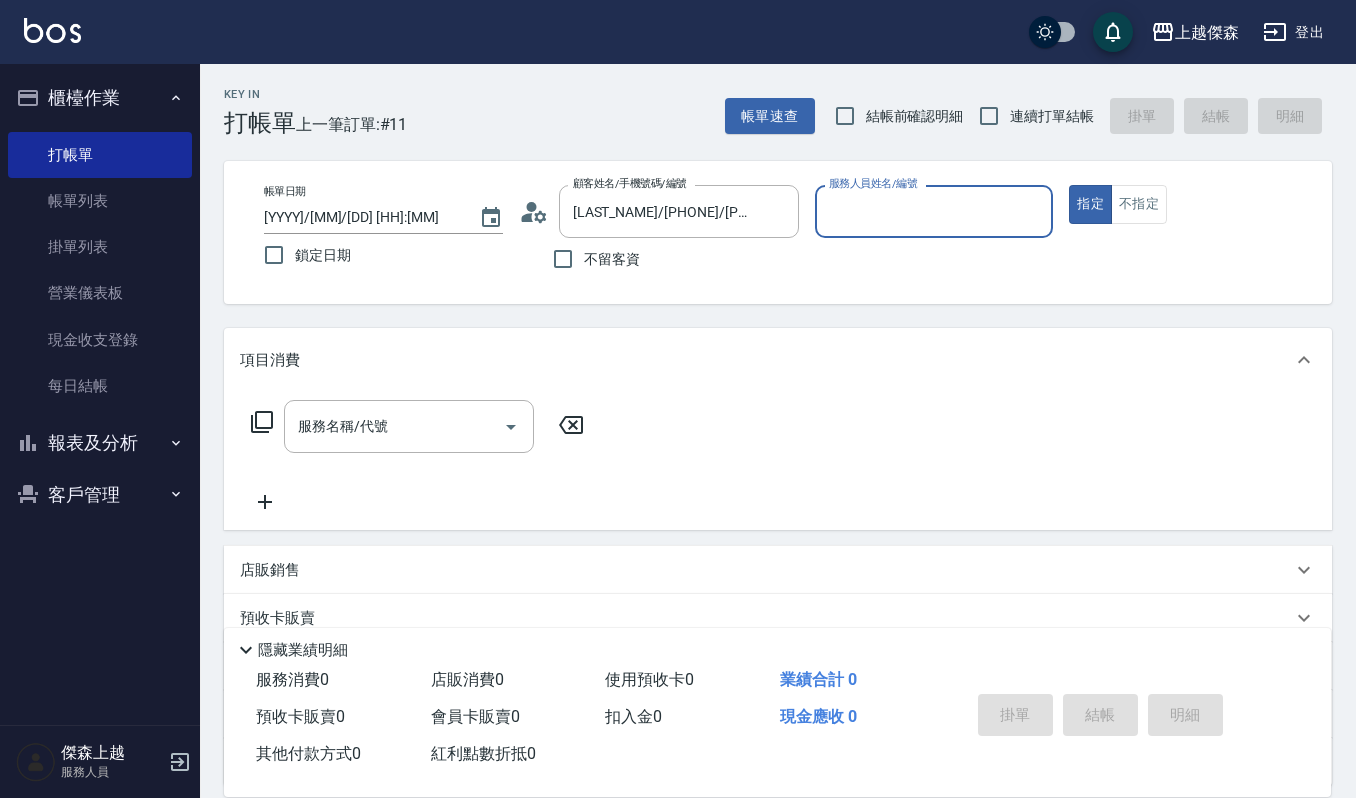 type on "吉兒-4" 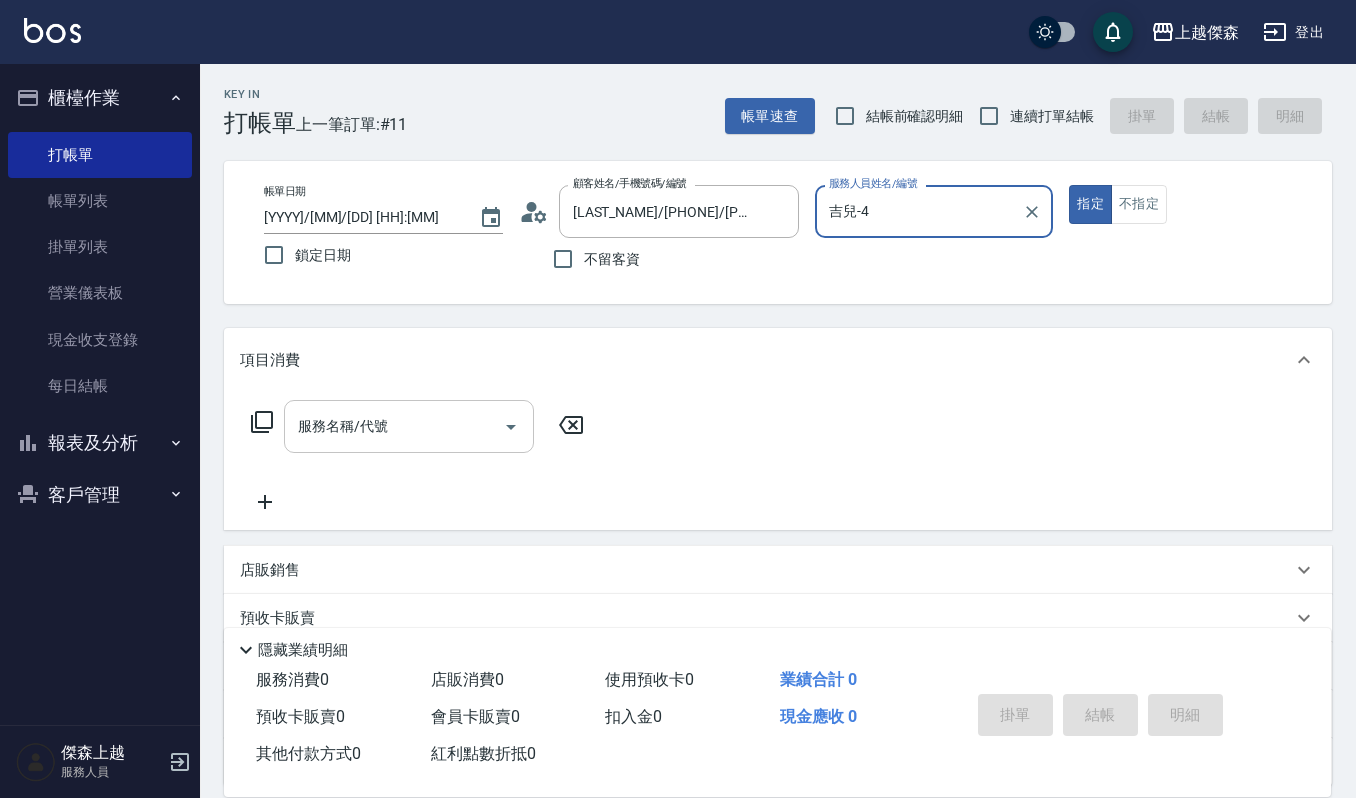 click on "服務名稱/代號" at bounding box center (409, 426) 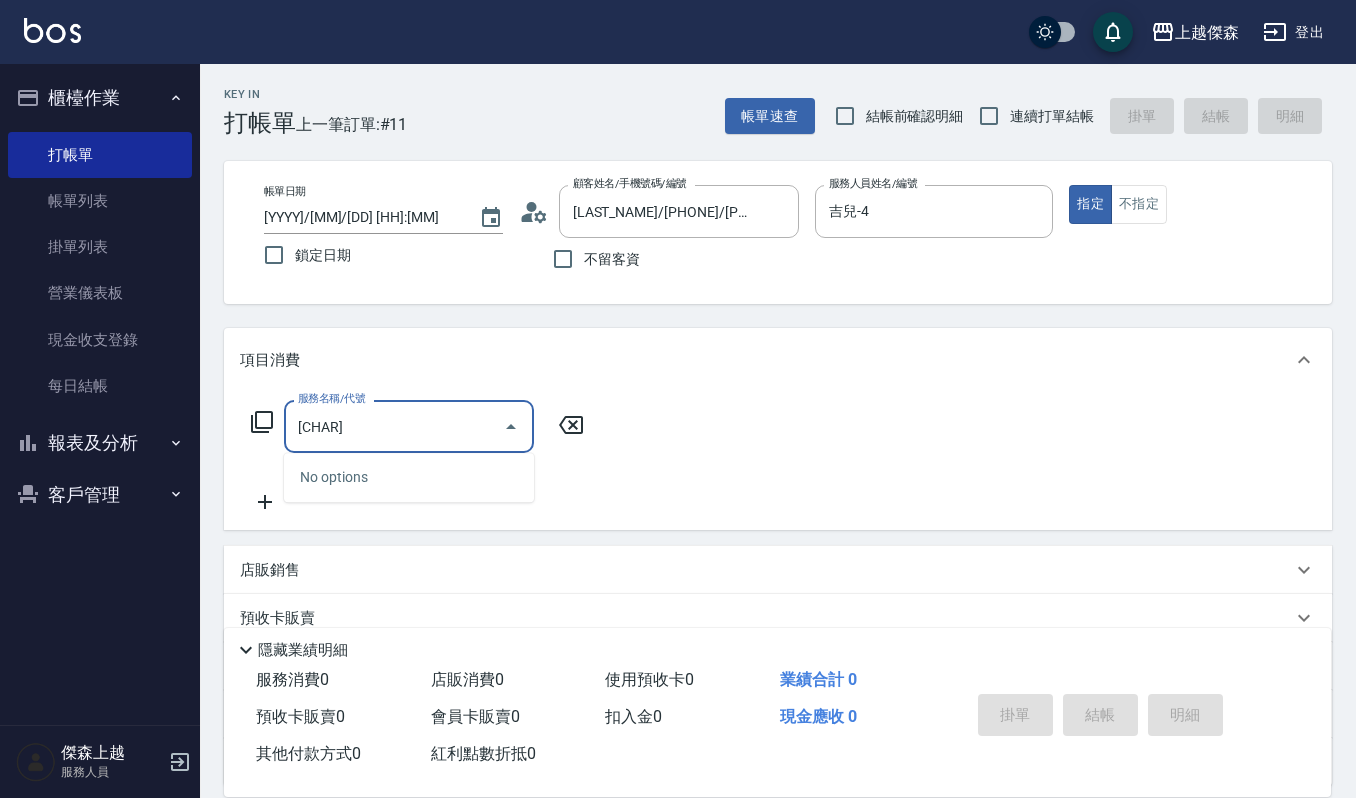 type on "ˋ" 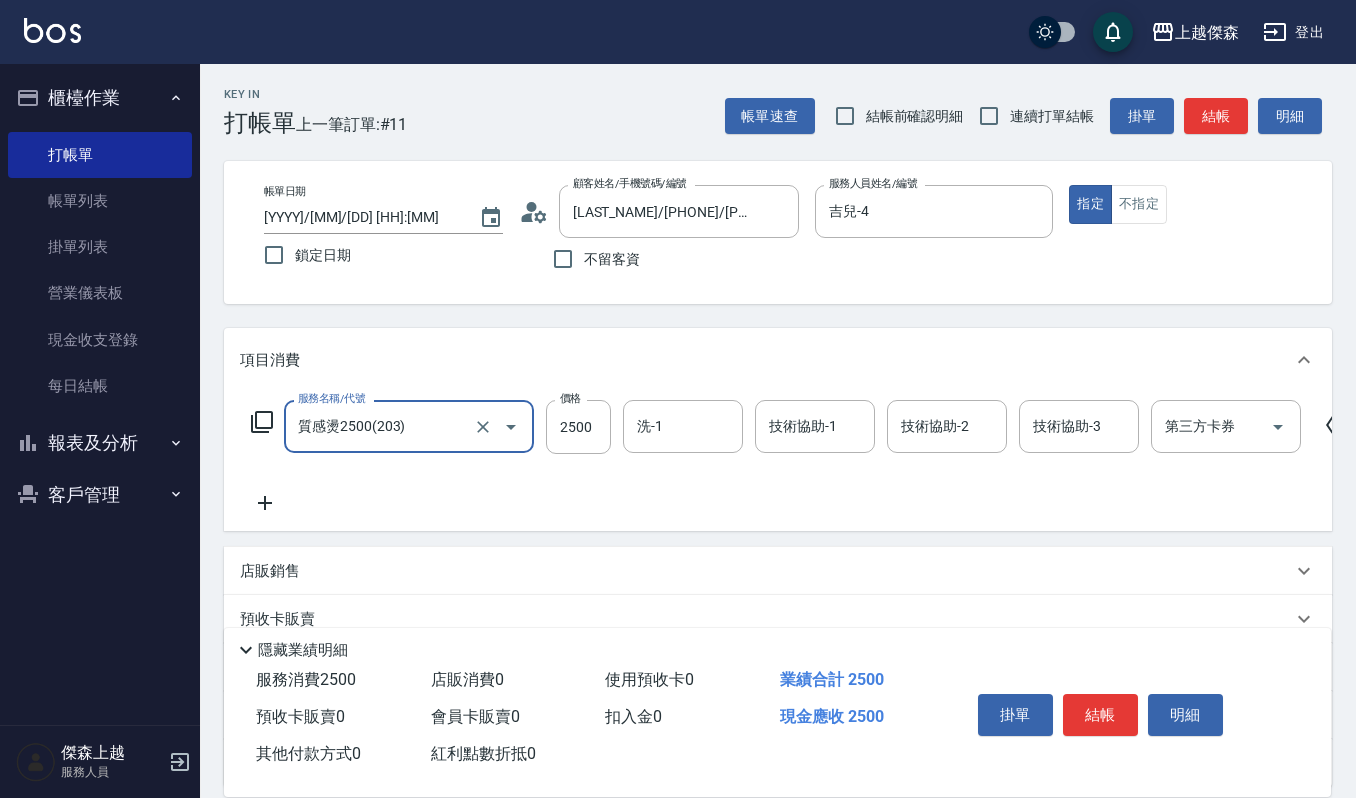 type on "質感燙2500(203)" 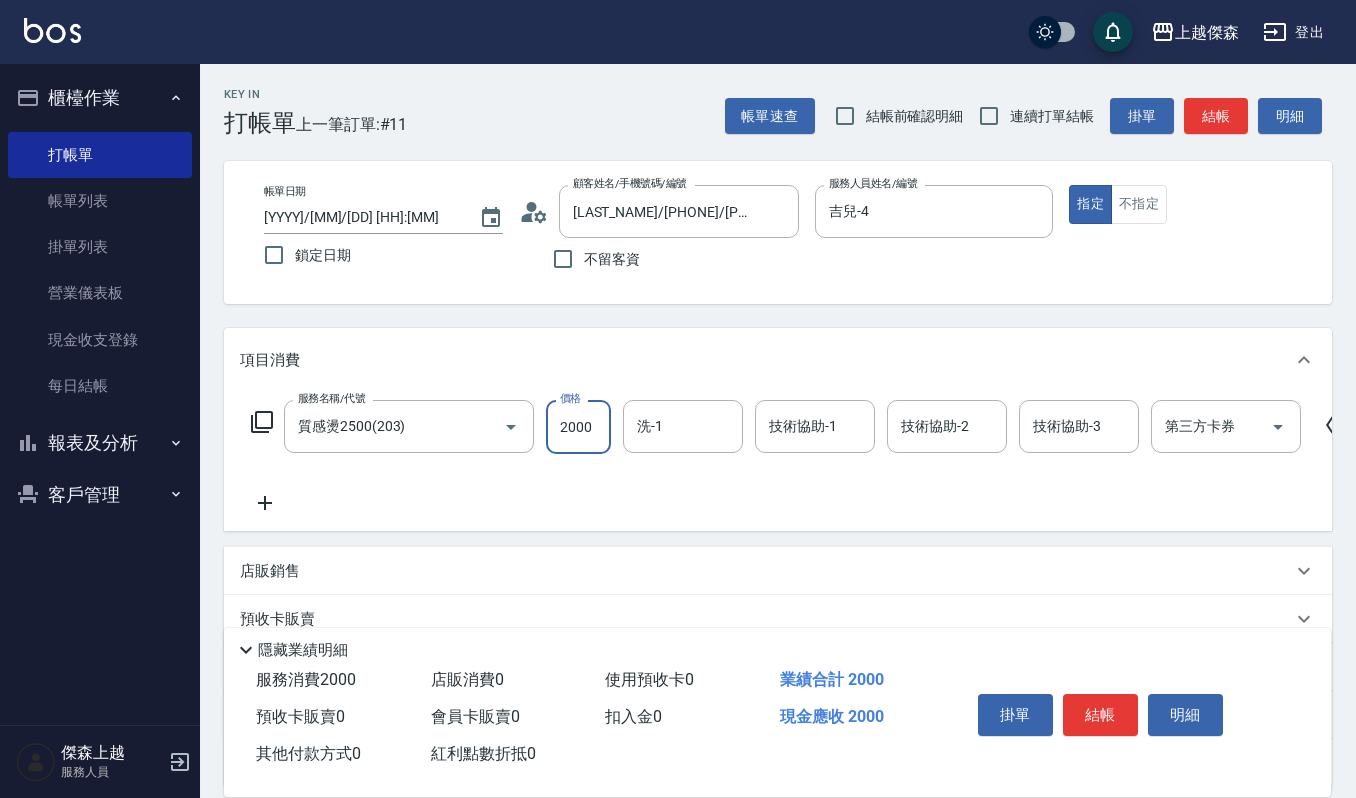 type on "2000" 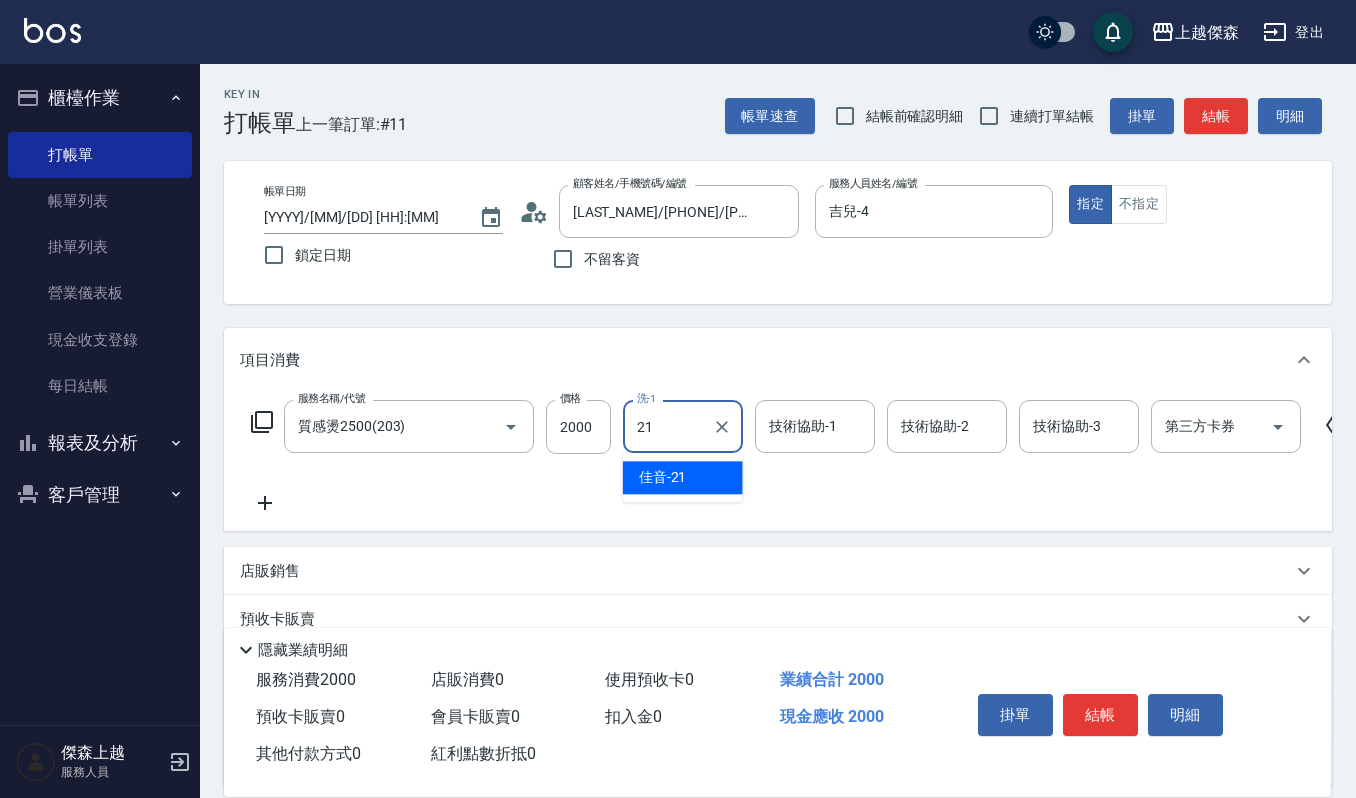 type on "佳音-21" 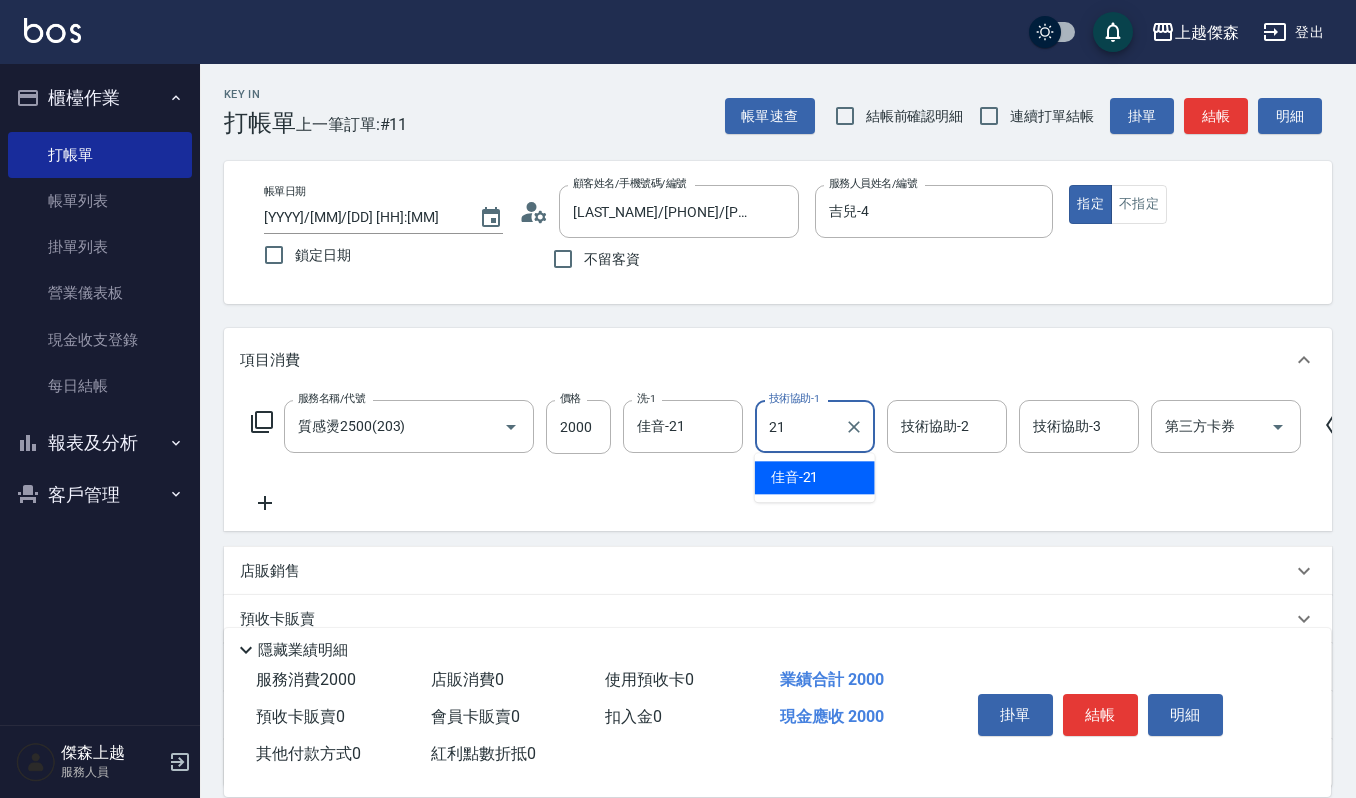 type on "佳音-21" 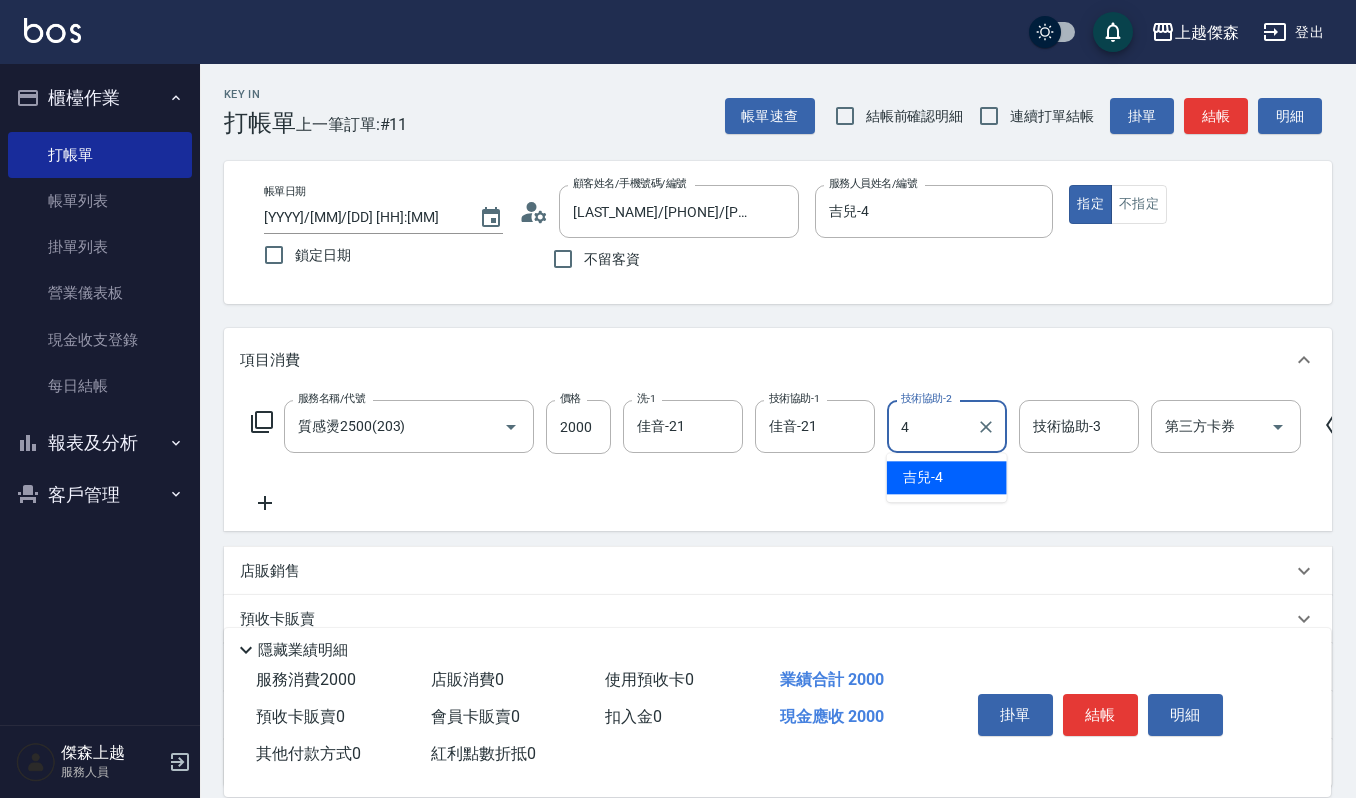 type on "吉兒-4" 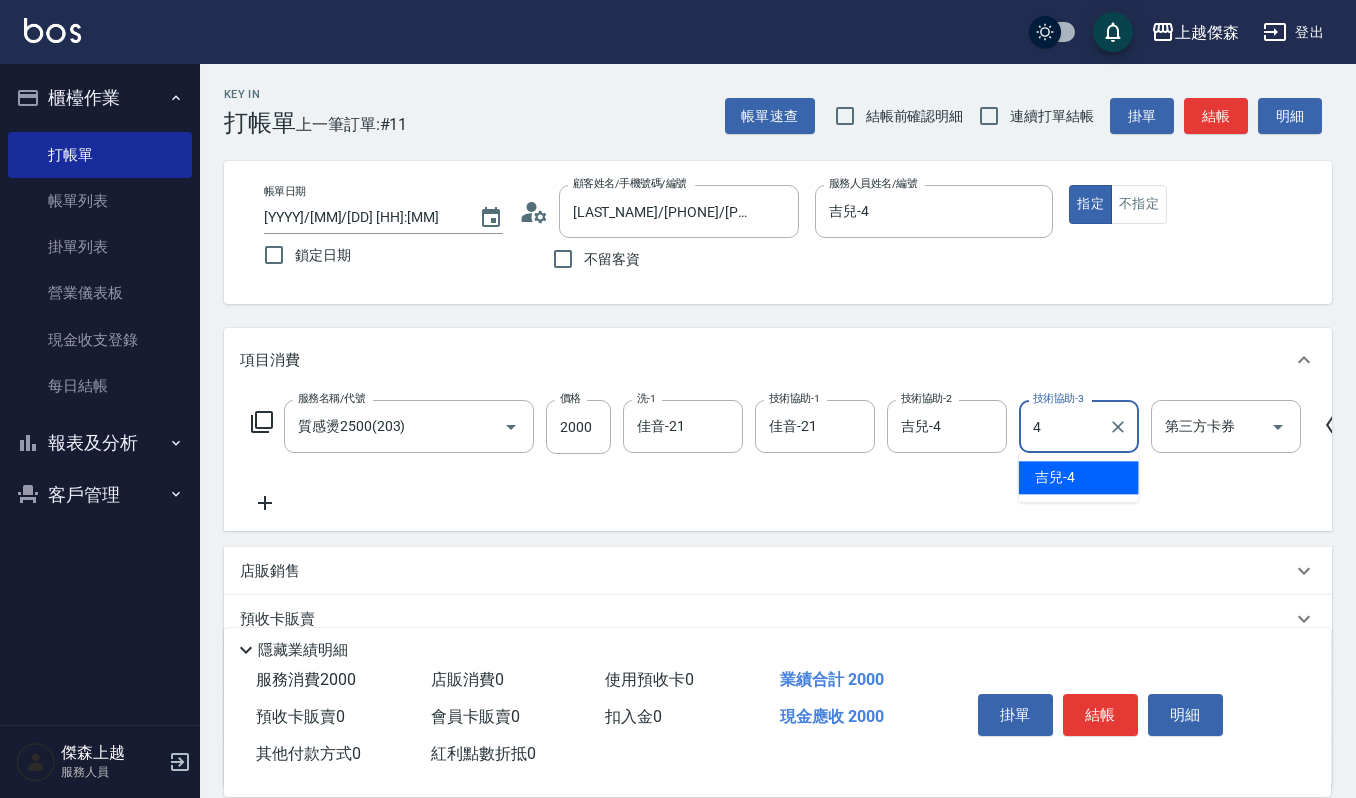 type on "吉兒-4" 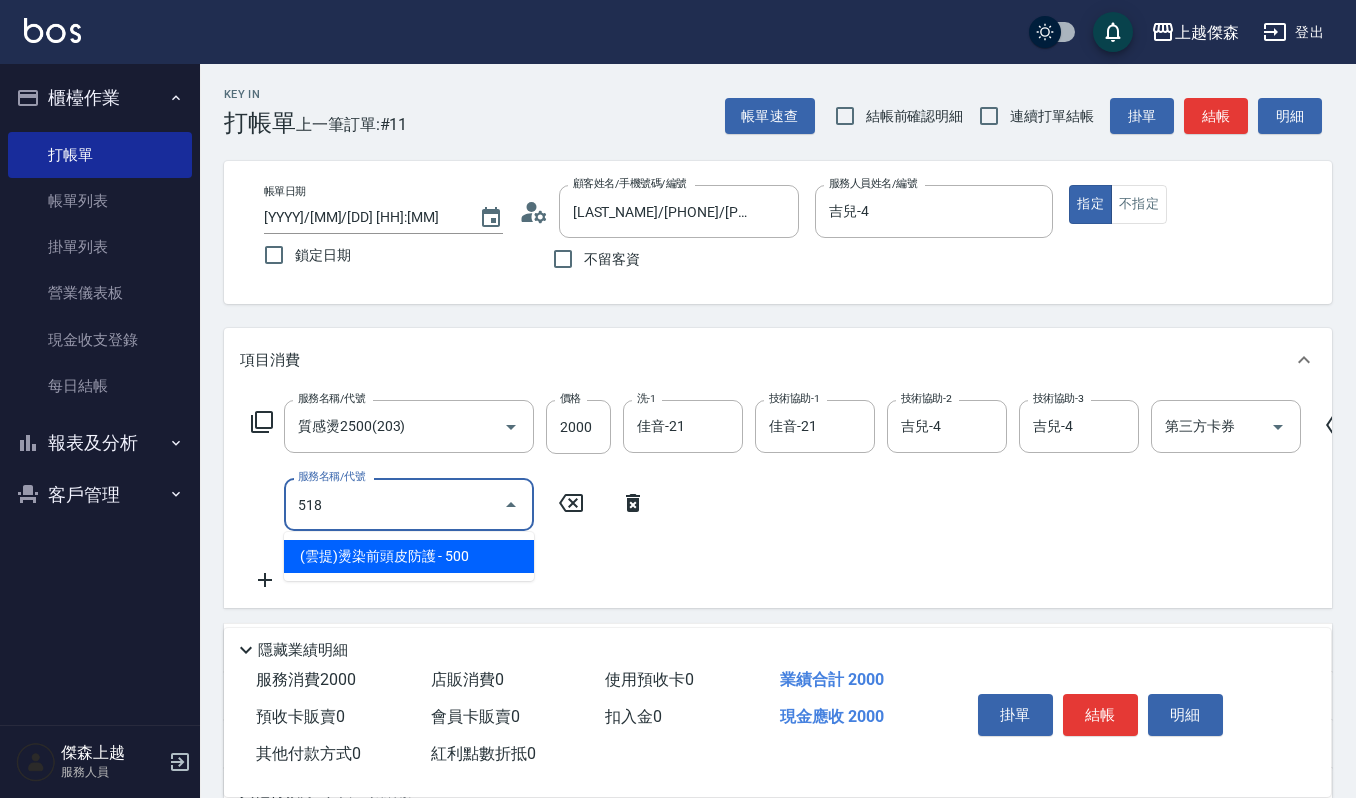 type on "(雲提)燙染前頭皮防護(518)" 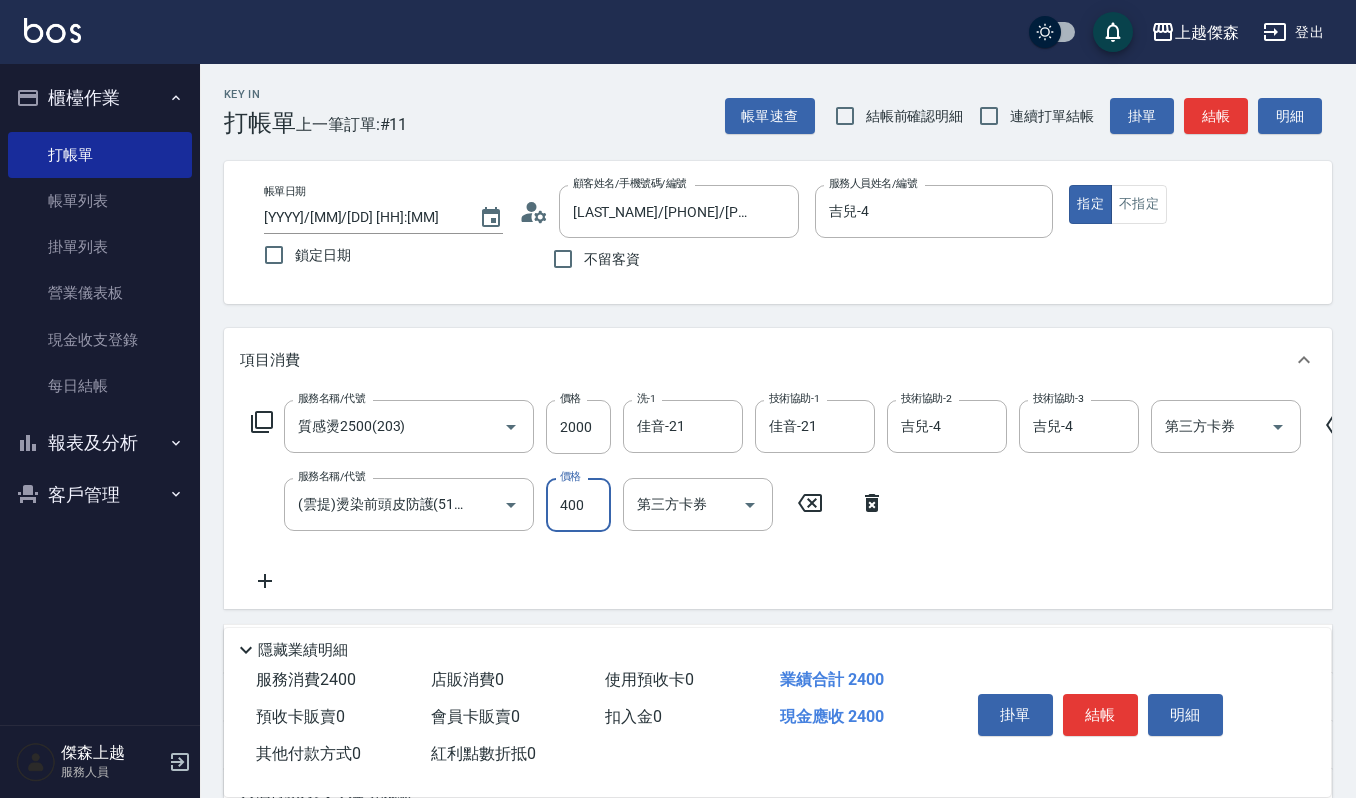 type on "400" 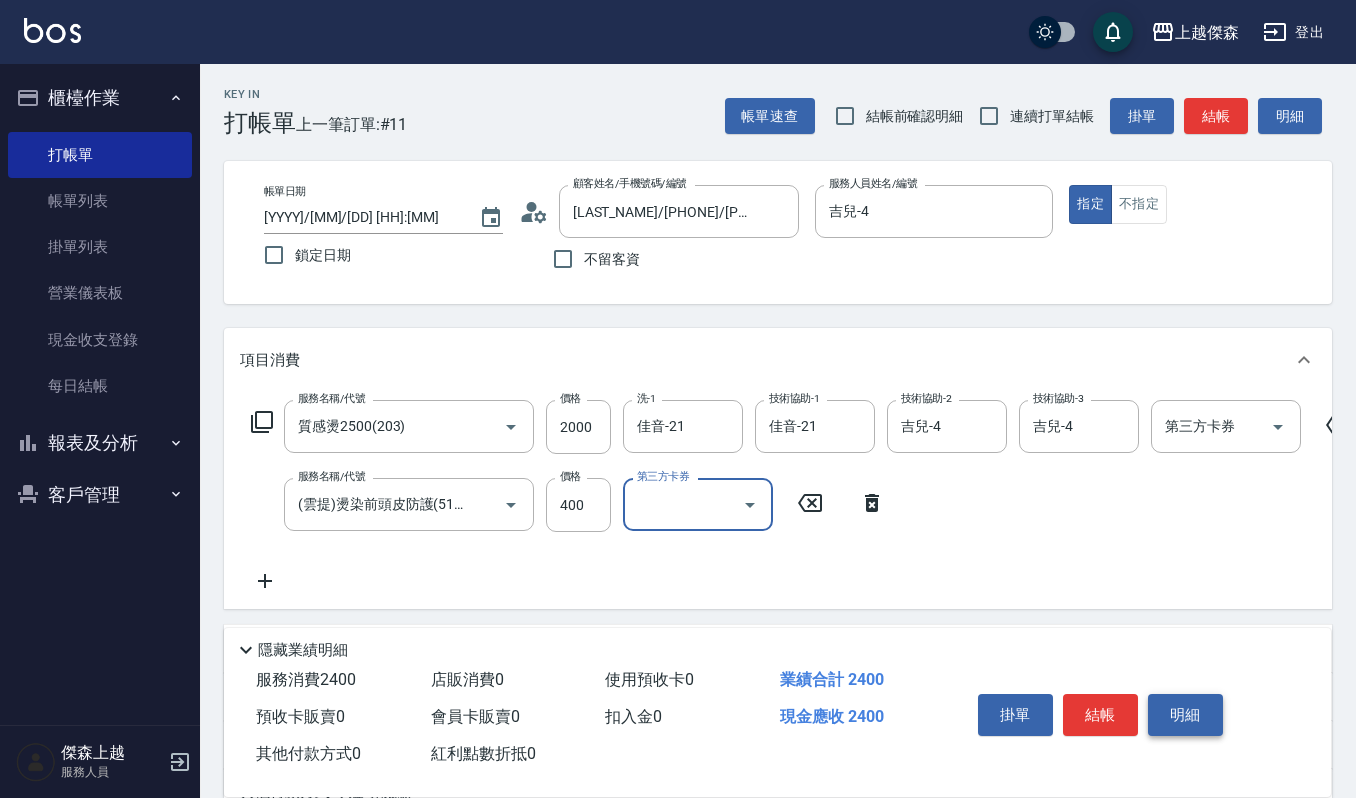 click on "明細" at bounding box center (1185, 715) 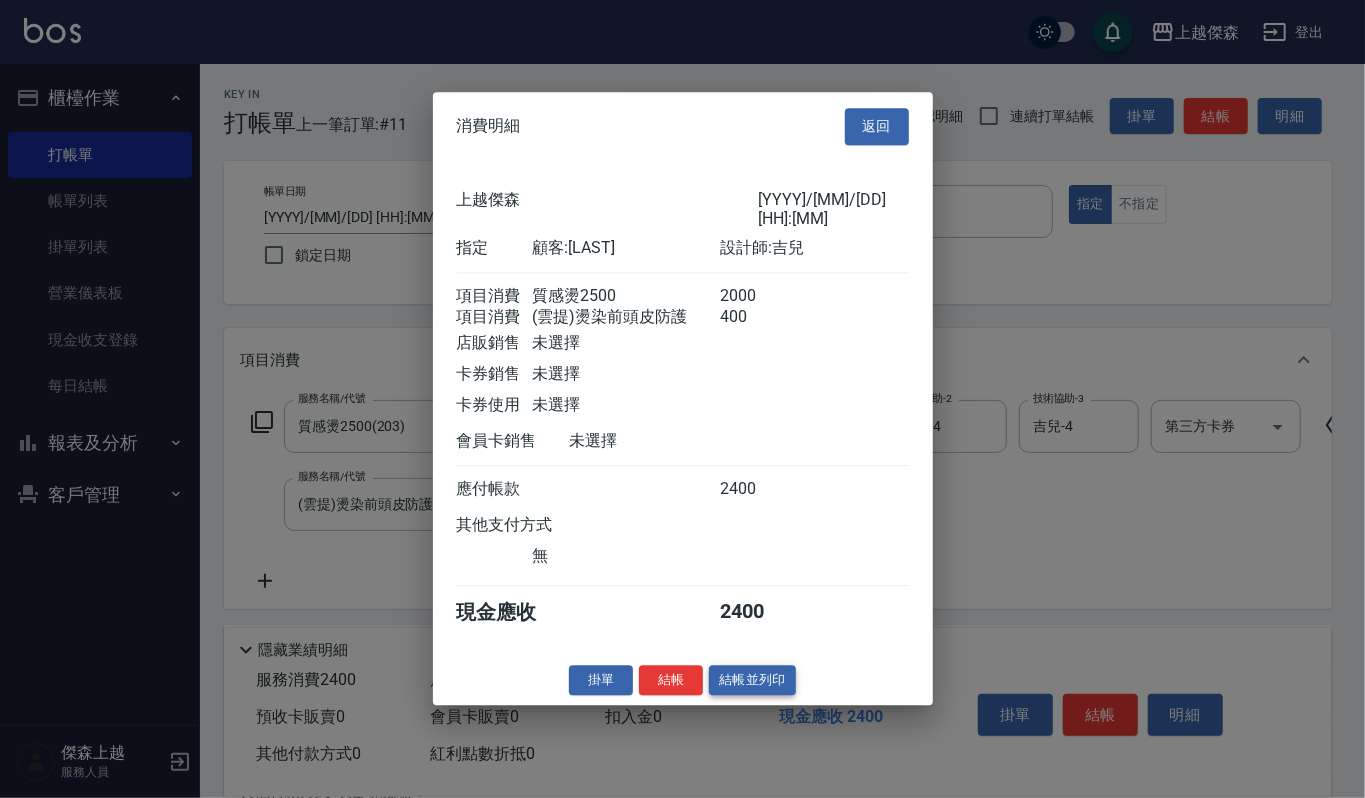 click on "結帳並列印" at bounding box center [752, 680] 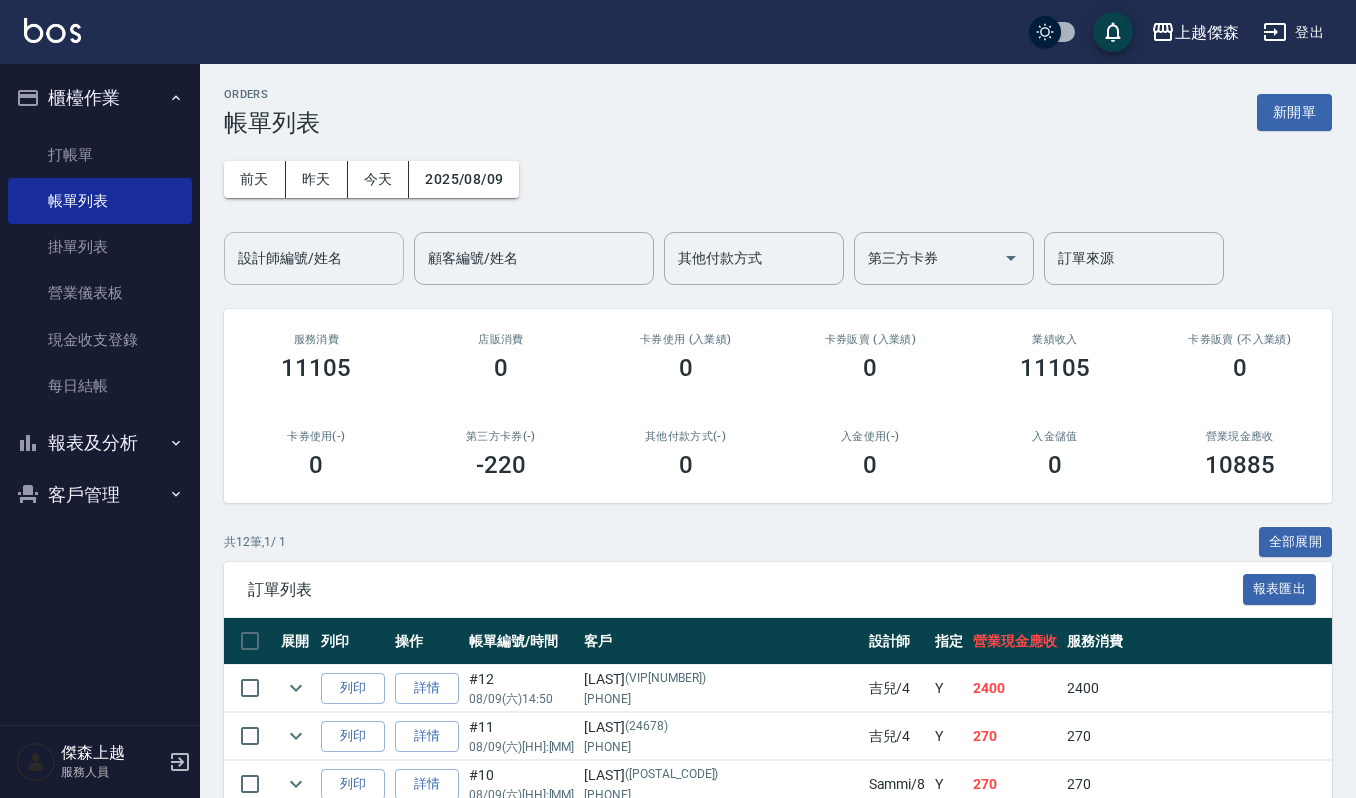 click on "設計師編號/姓名 設計師編號/姓名" at bounding box center (314, 258) 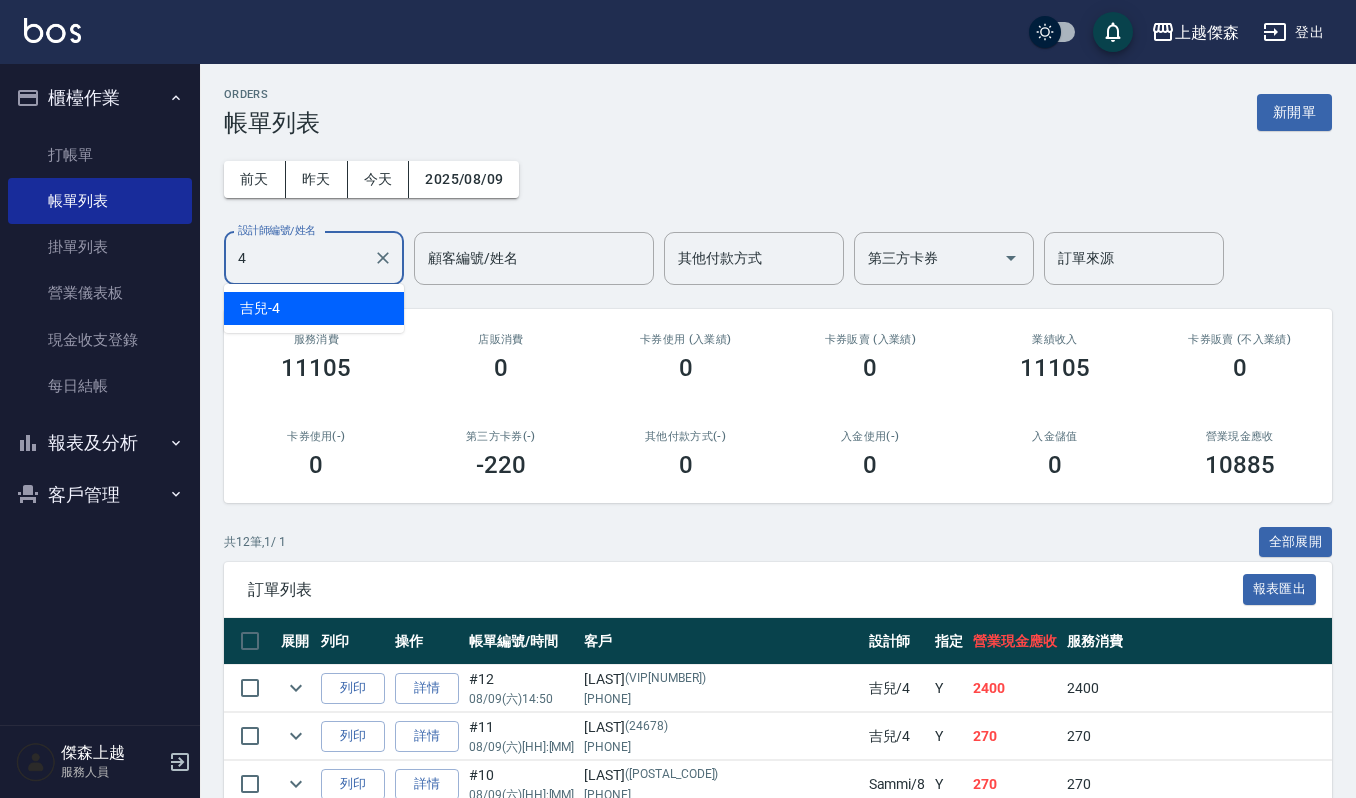type on "吉兒-4" 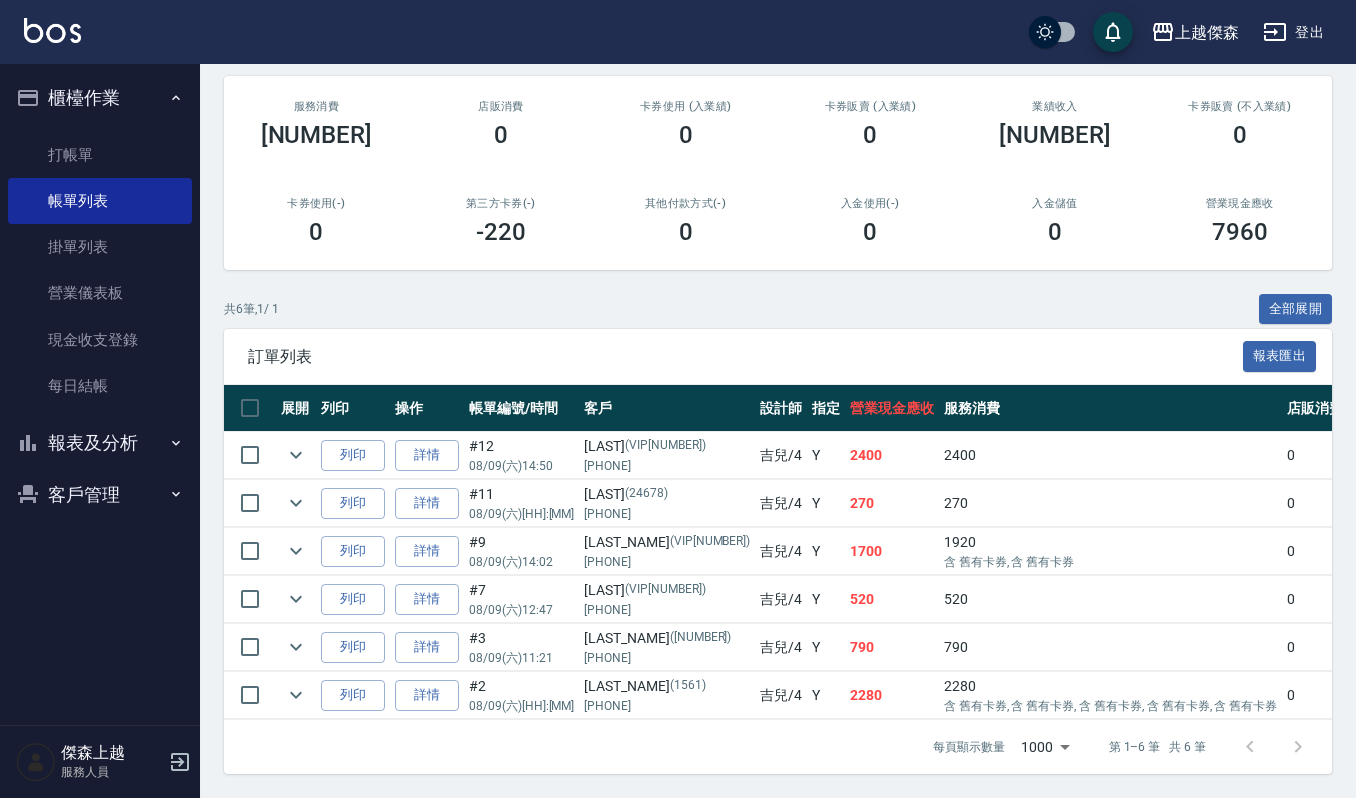 scroll, scrollTop: 257, scrollLeft: 0, axis: vertical 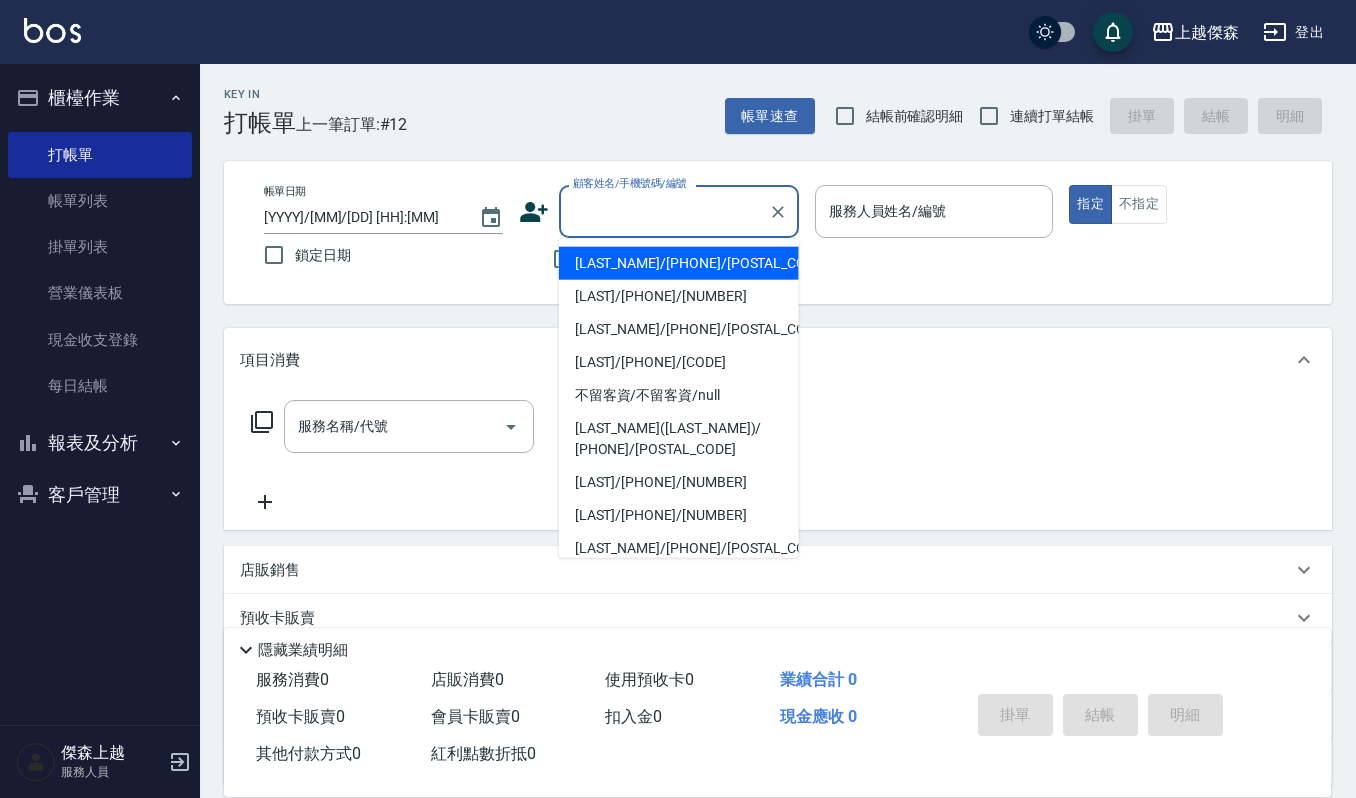 click on "顧客姓名/手機號碼/編號" at bounding box center [664, 211] 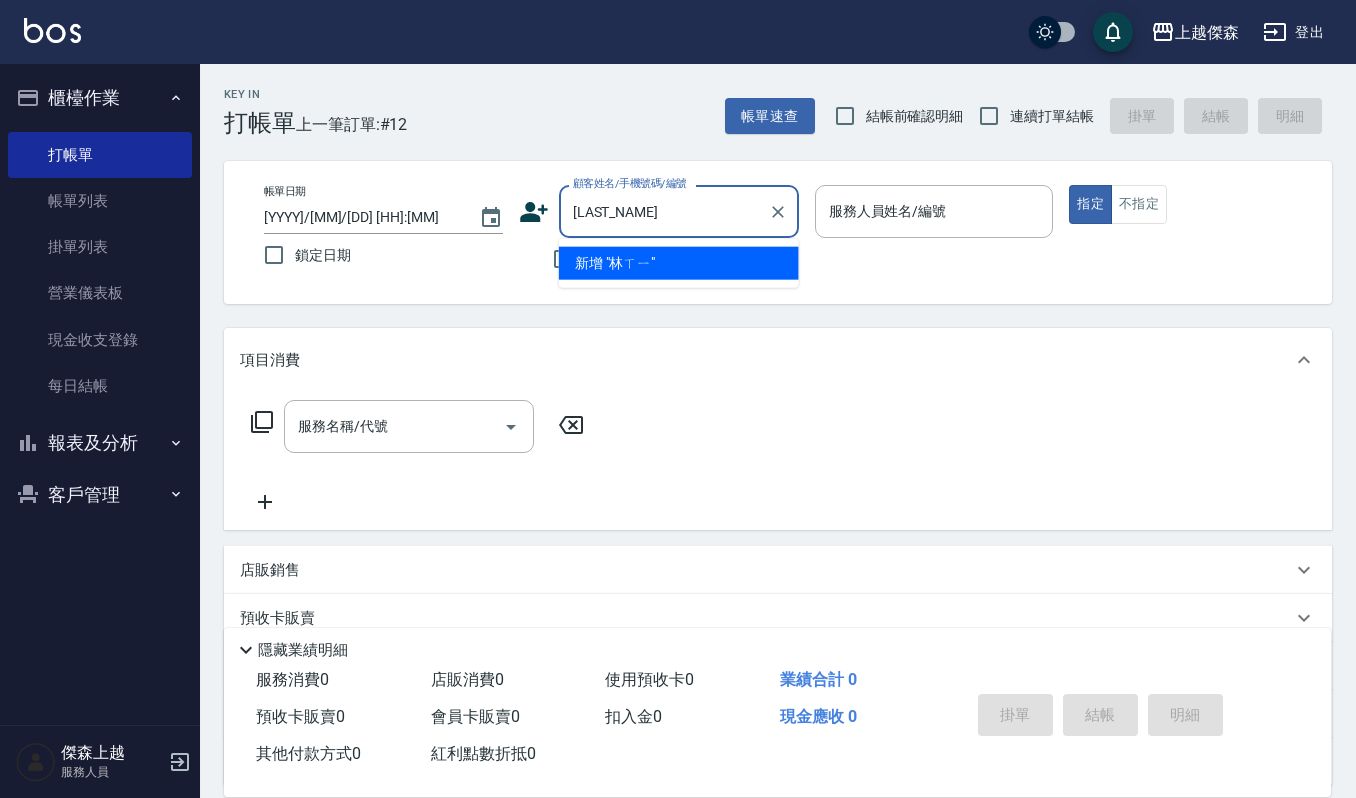 type on "林" 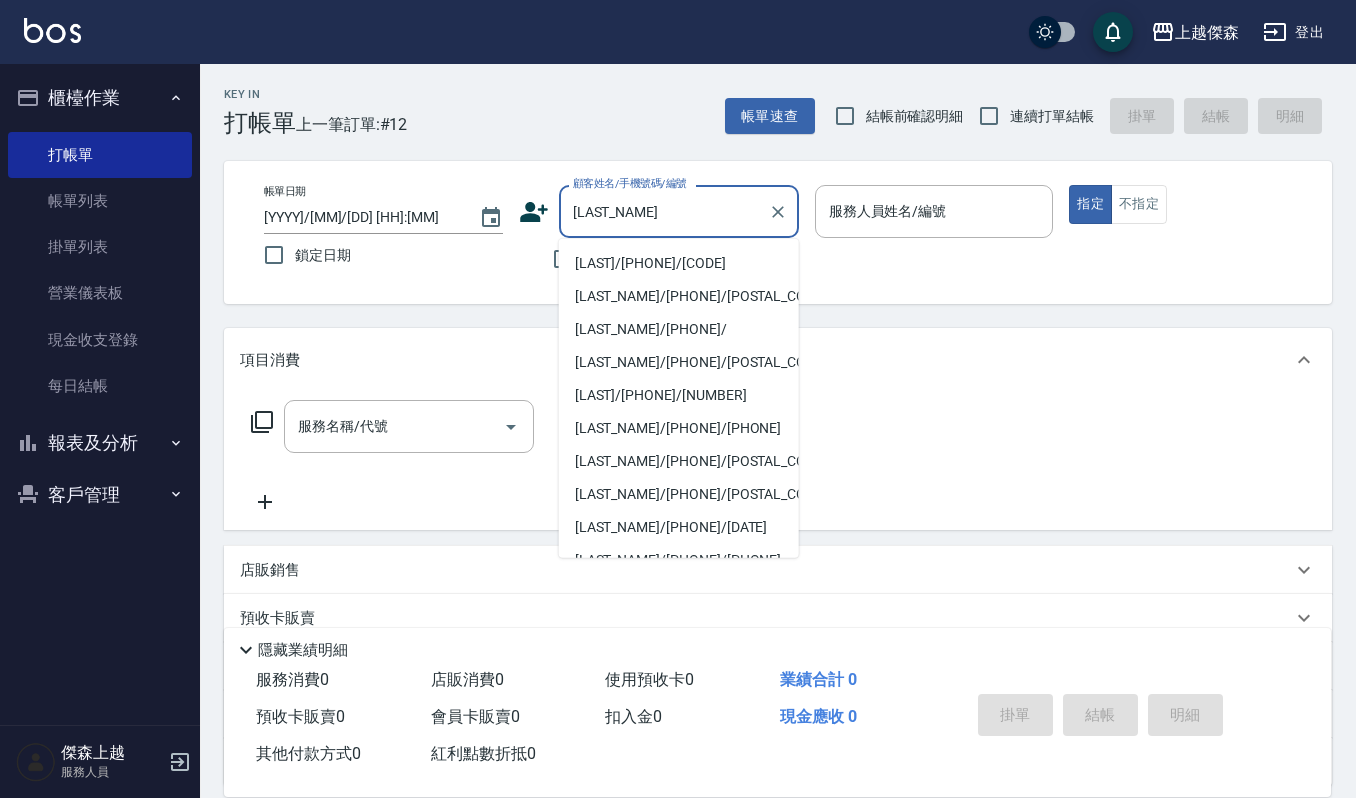 click on "[LAST]/[PHONE]/[CODE]" at bounding box center [679, 263] 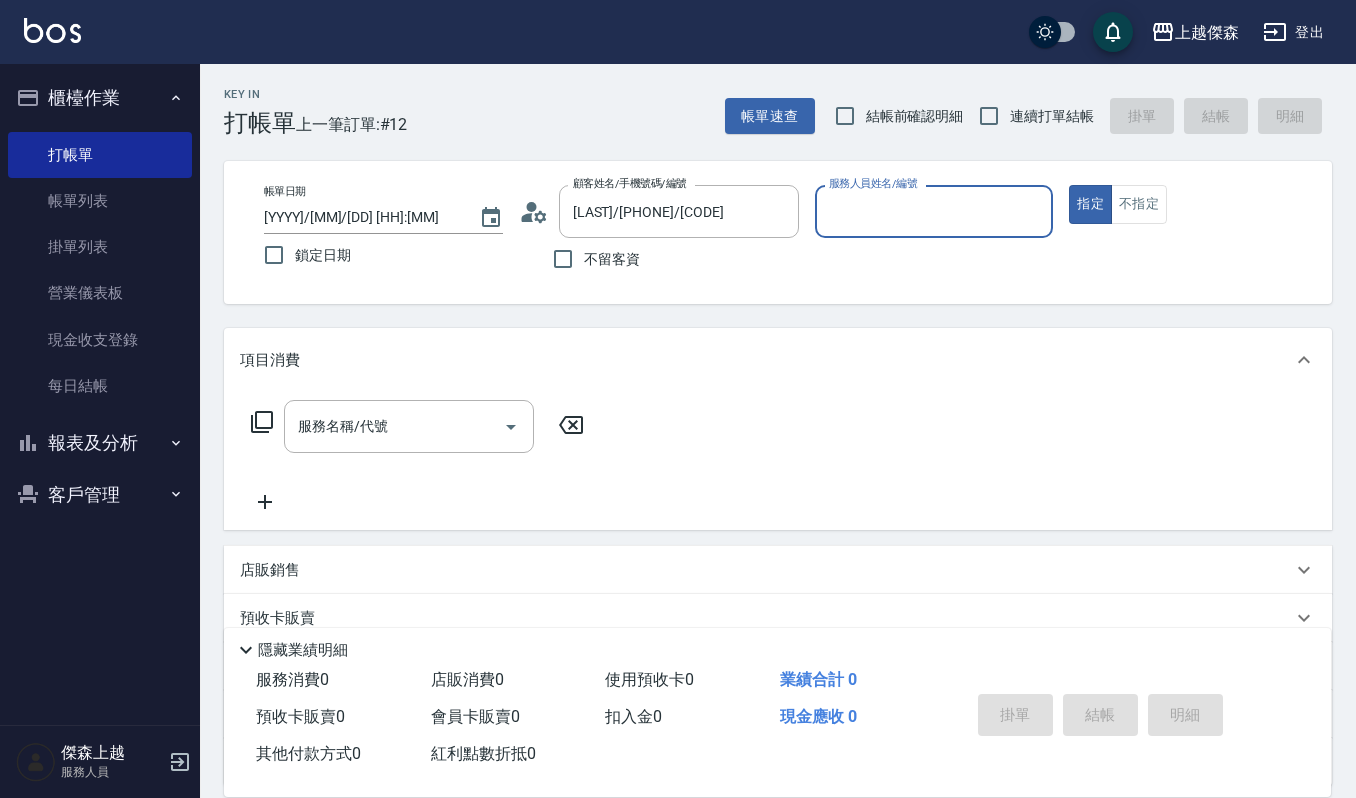 type on "吉兒-4" 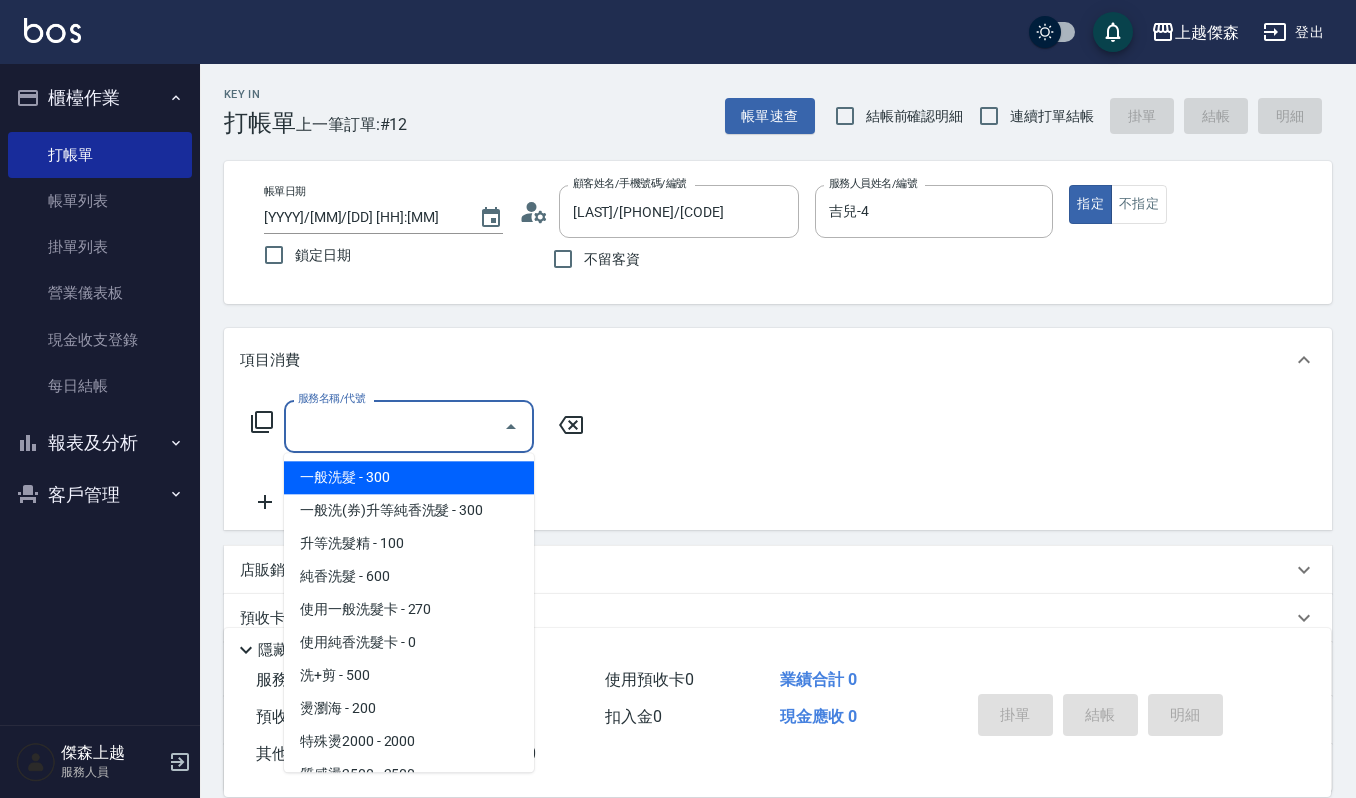 click on "服務名稱/代號" at bounding box center [394, 426] 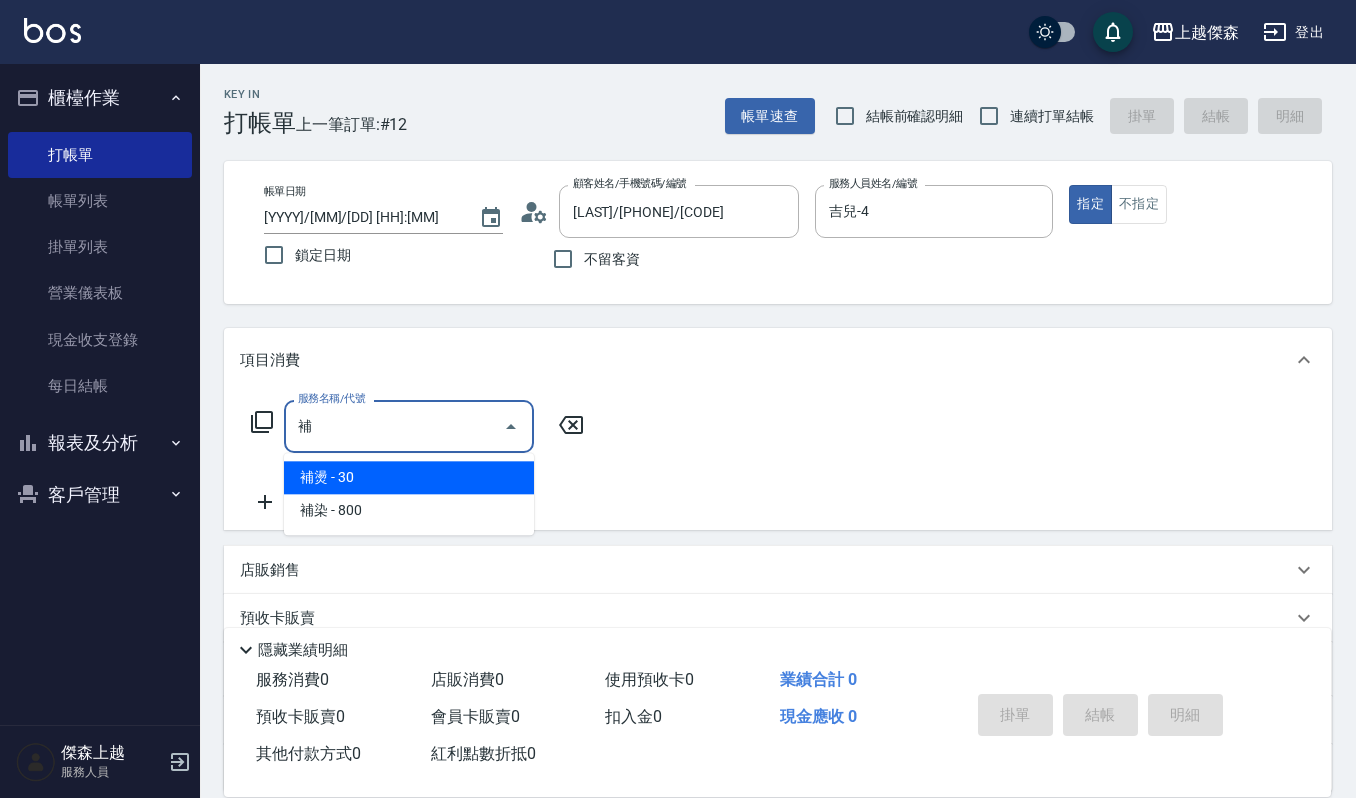 click on "補染 - 800" at bounding box center (409, 510) 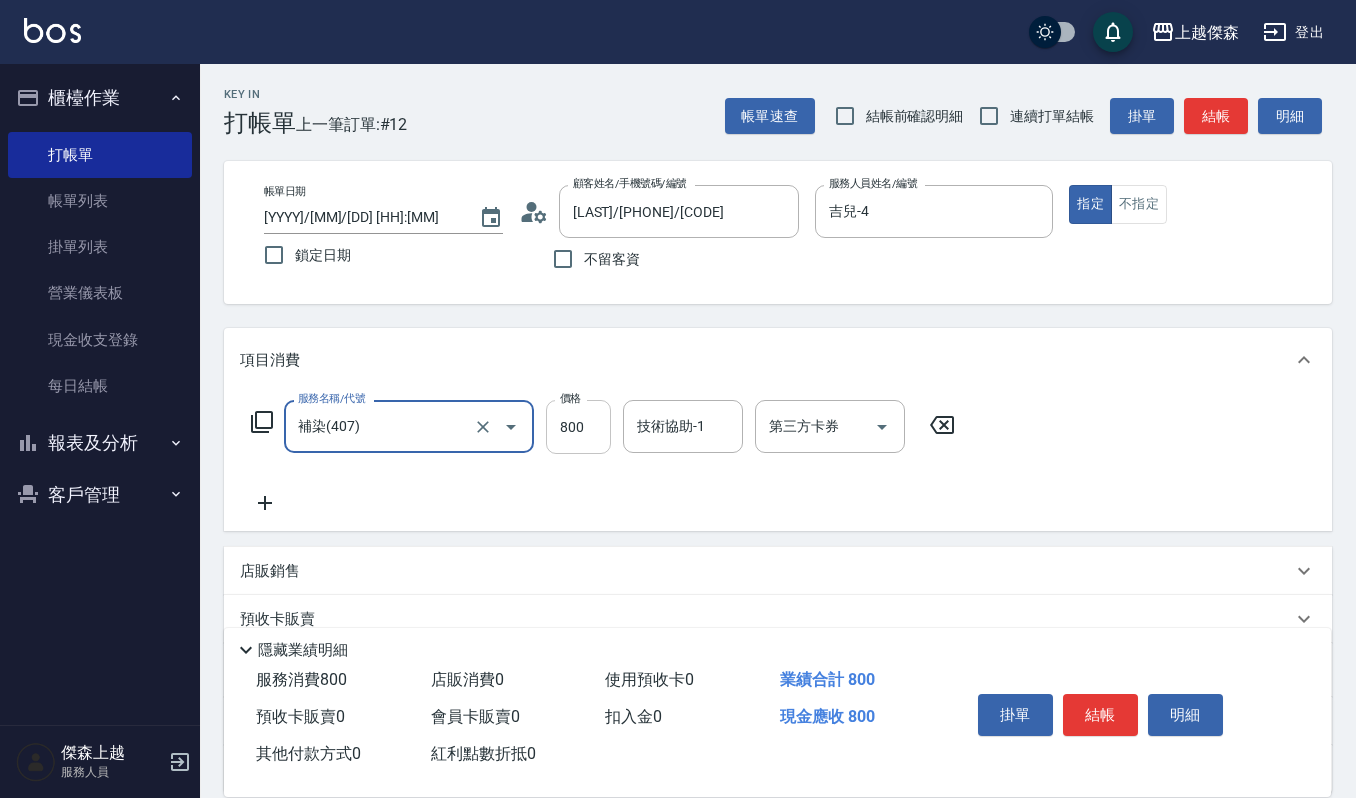type on "補染(407)" 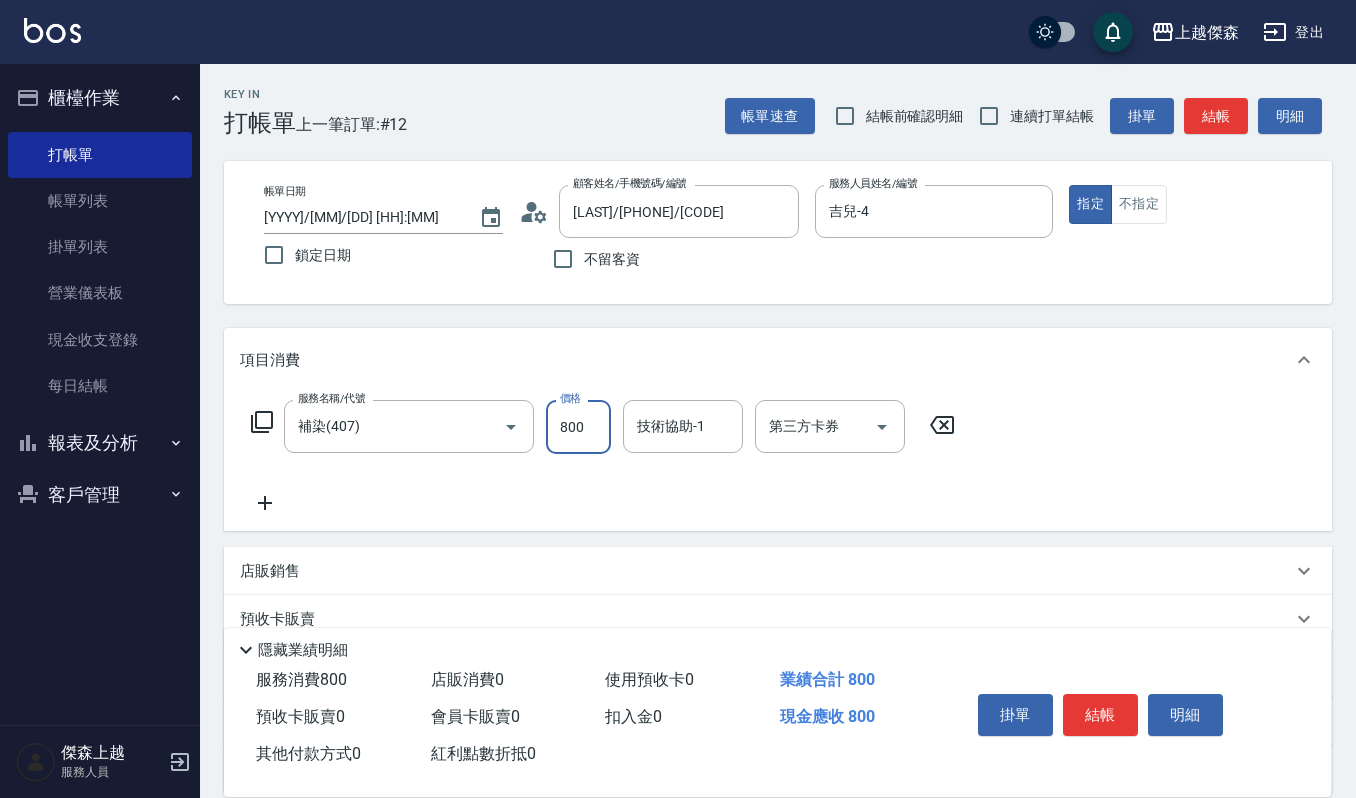 click on "800" at bounding box center [578, 427] 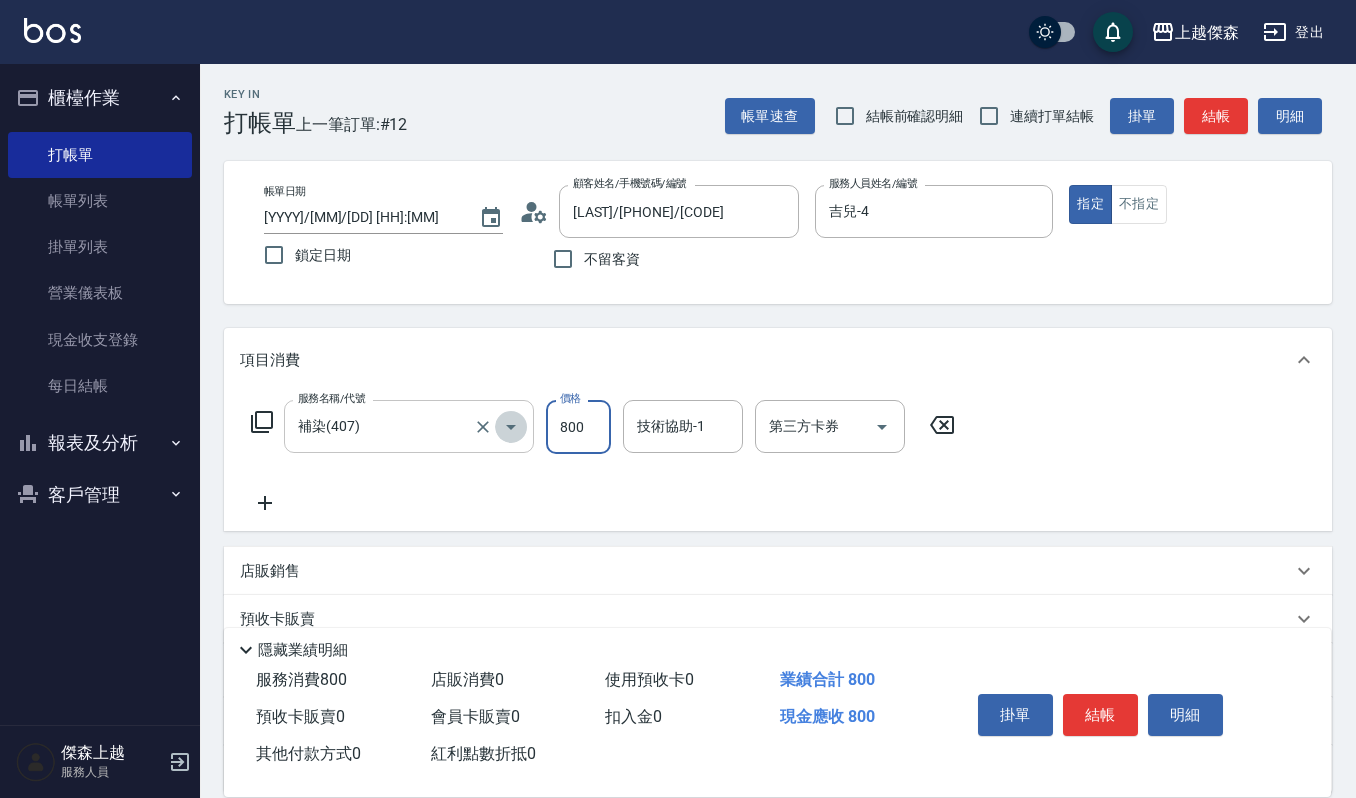 click 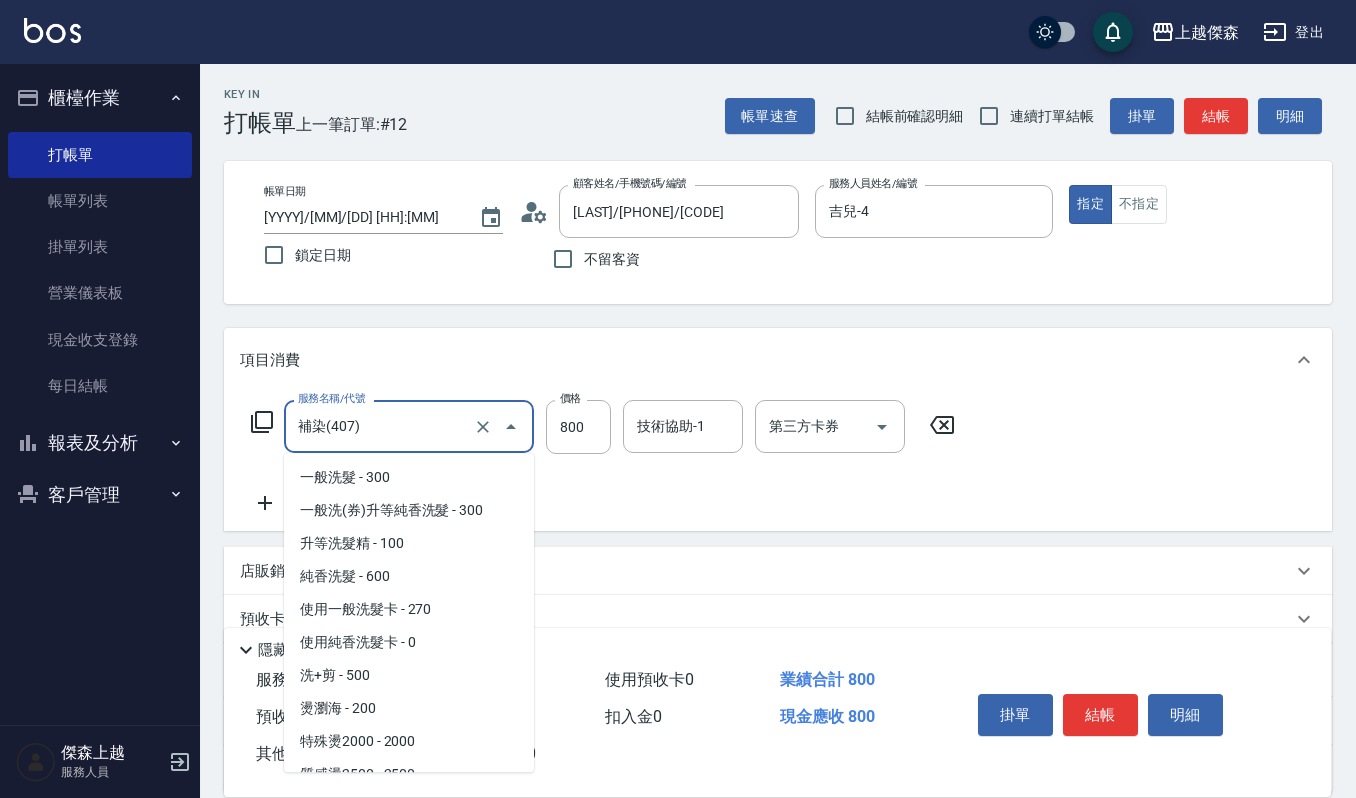scroll, scrollTop: 778, scrollLeft: 0, axis: vertical 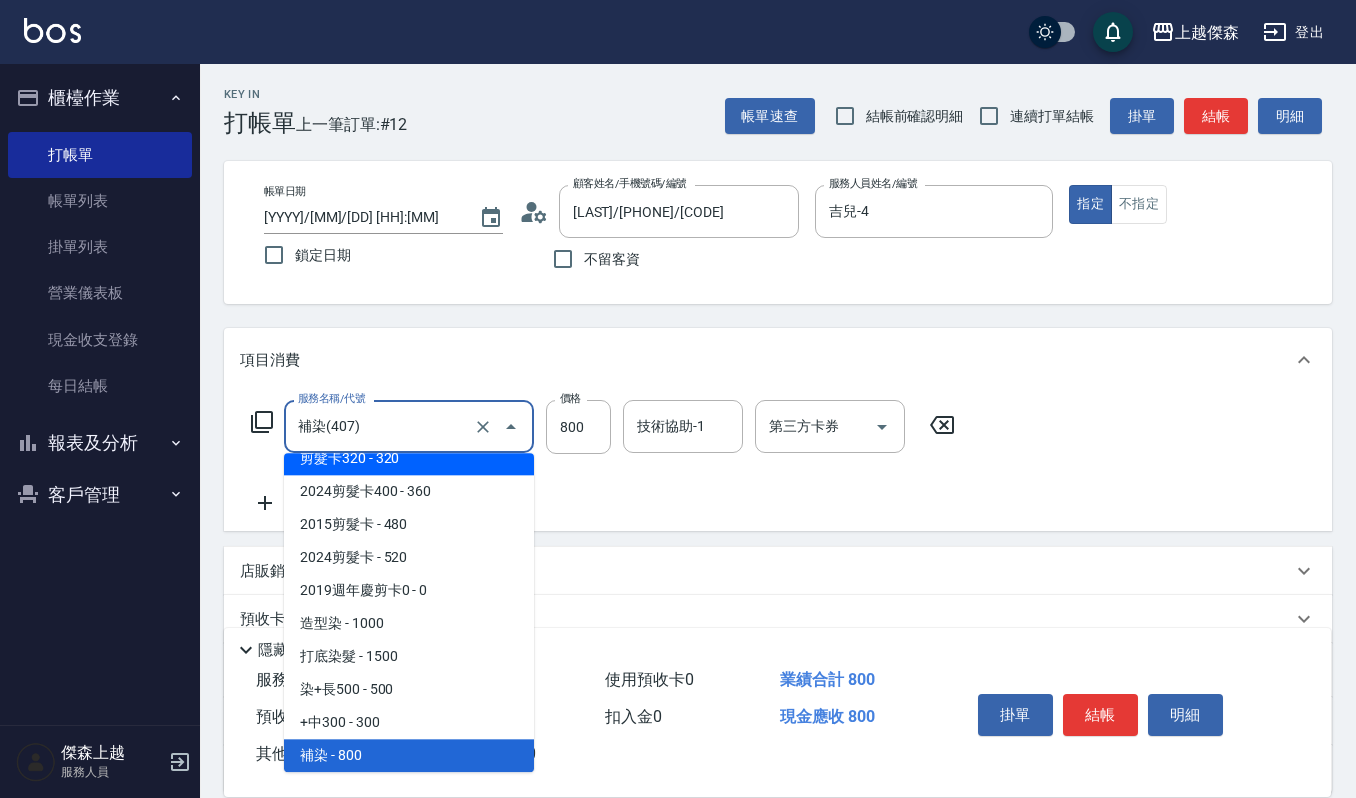 click on "服務名稱/代號 補染([NUMBER]) 服務名稱/代號 價格 800 價格 技術協助-1 技術協助-1 第三方卡券 第三方卡券" at bounding box center (603, 457) 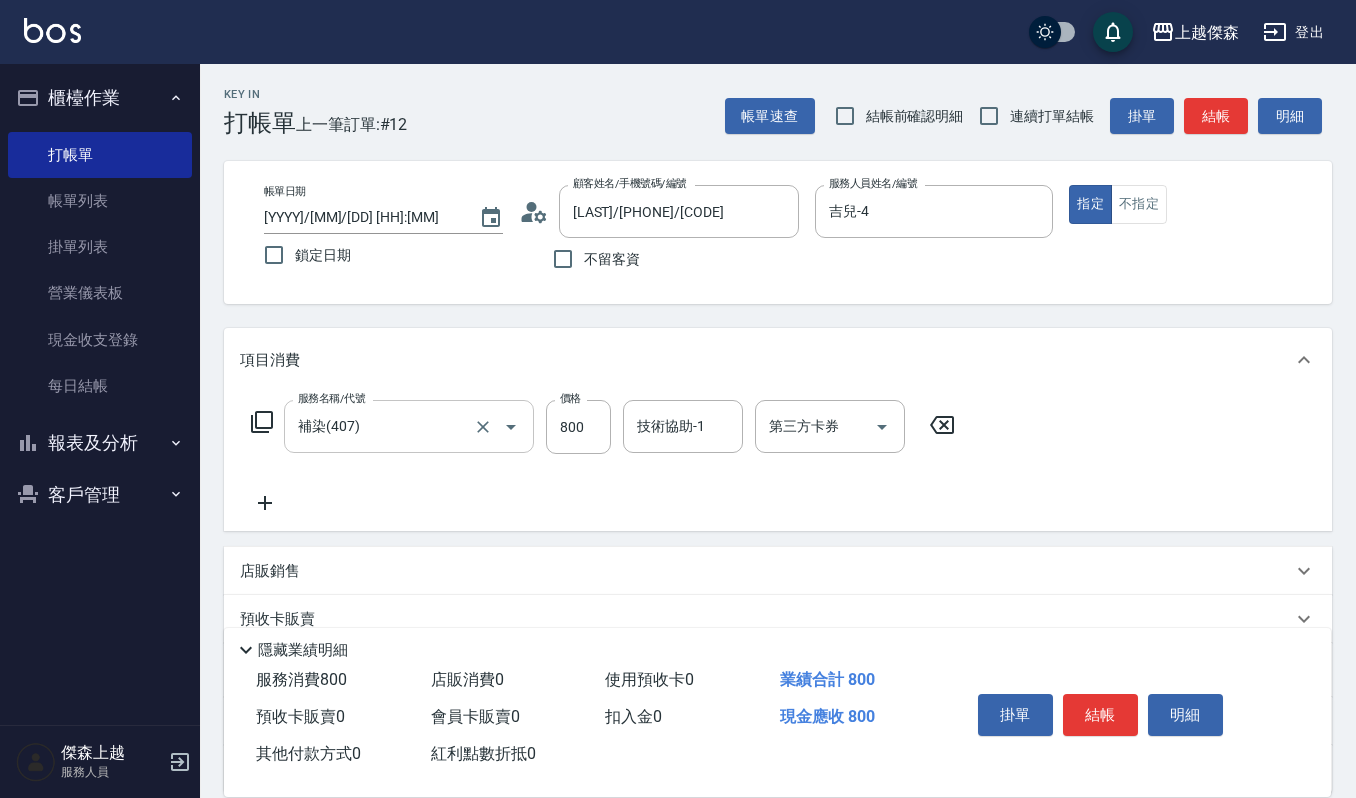click 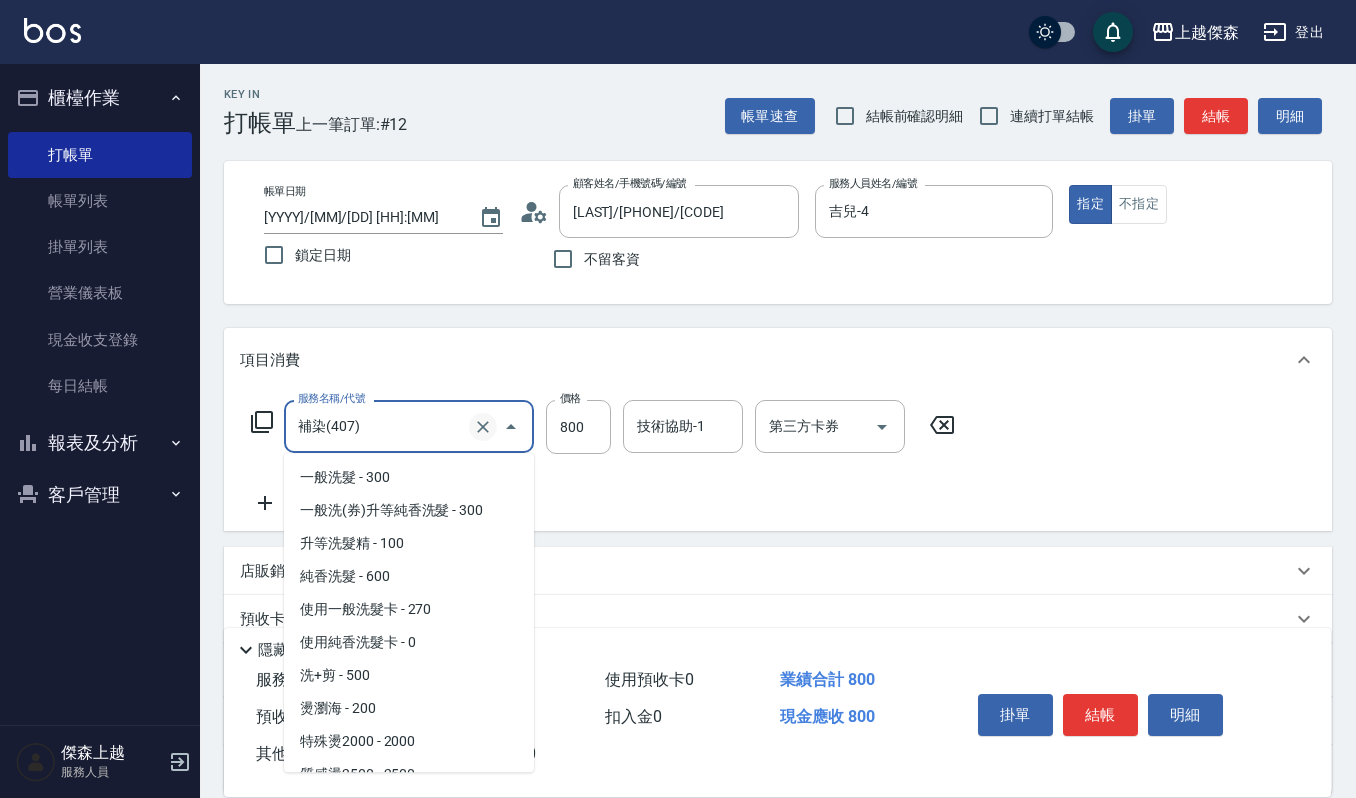 scroll, scrollTop: 778, scrollLeft: 0, axis: vertical 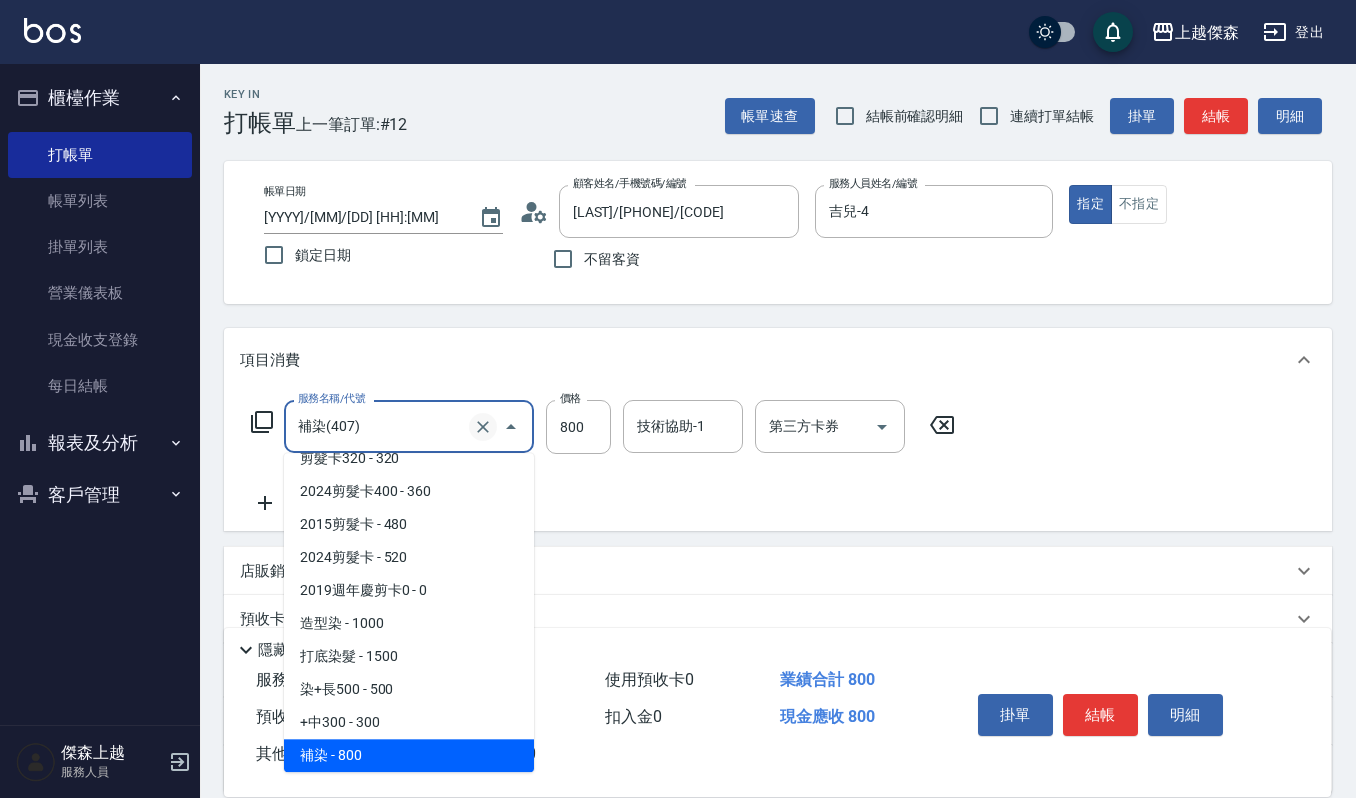 click 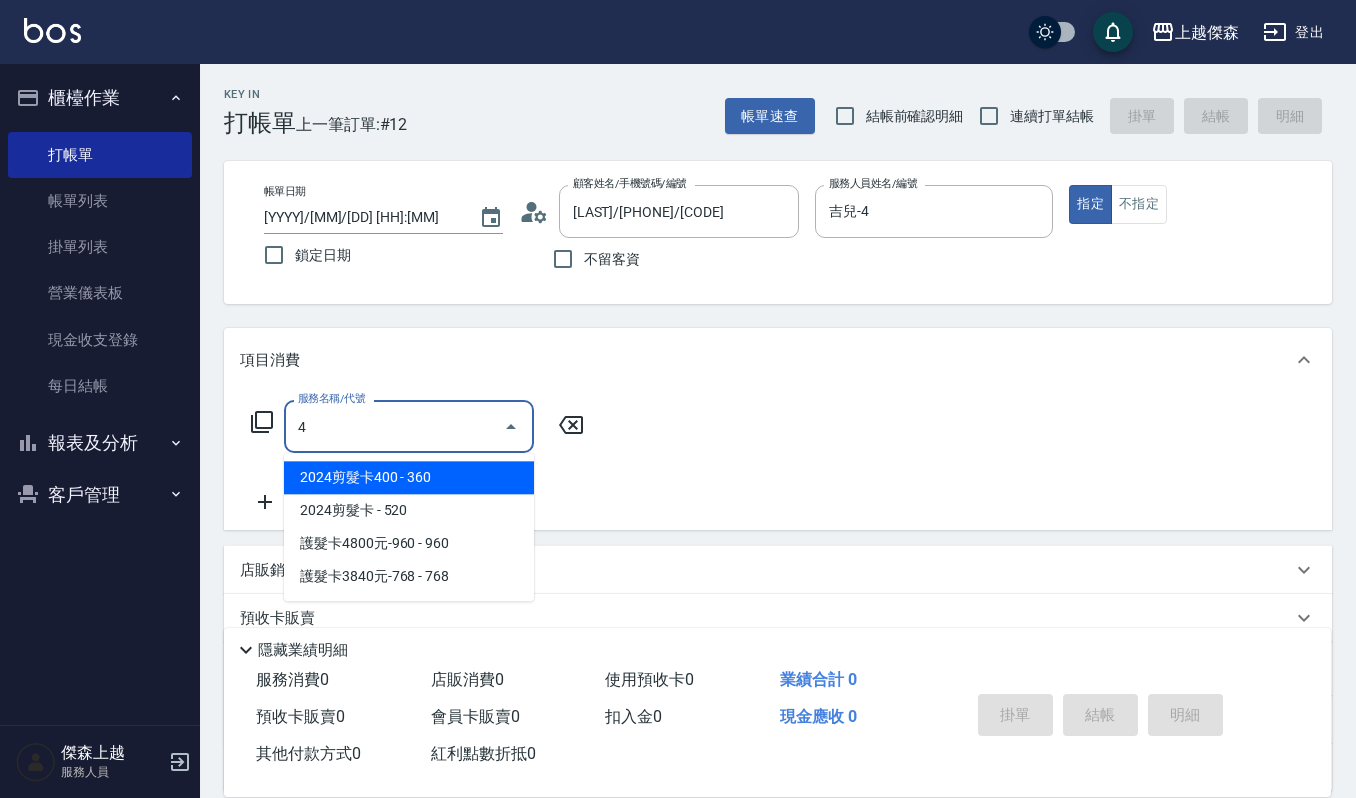 scroll, scrollTop: 0, scrollLeft: 0, axis: both 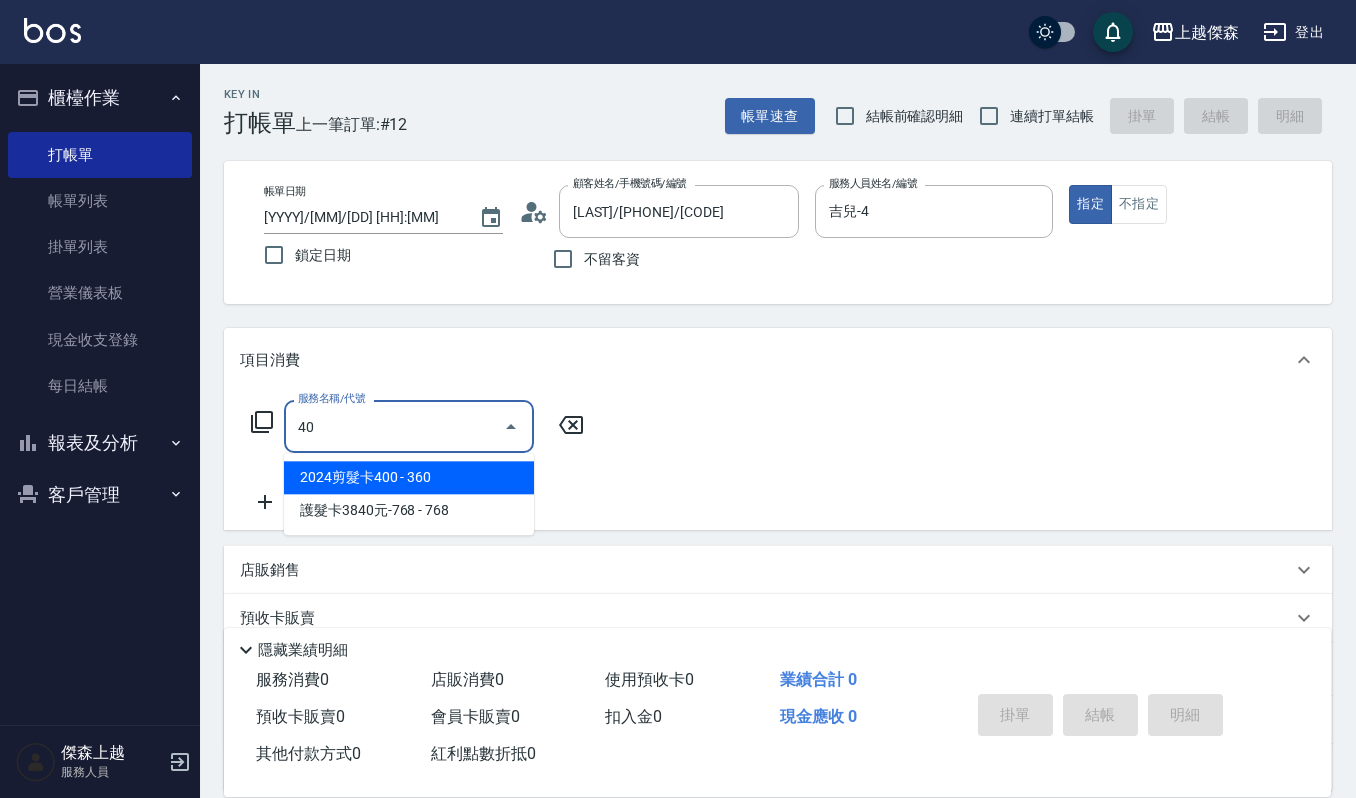 type on "4" 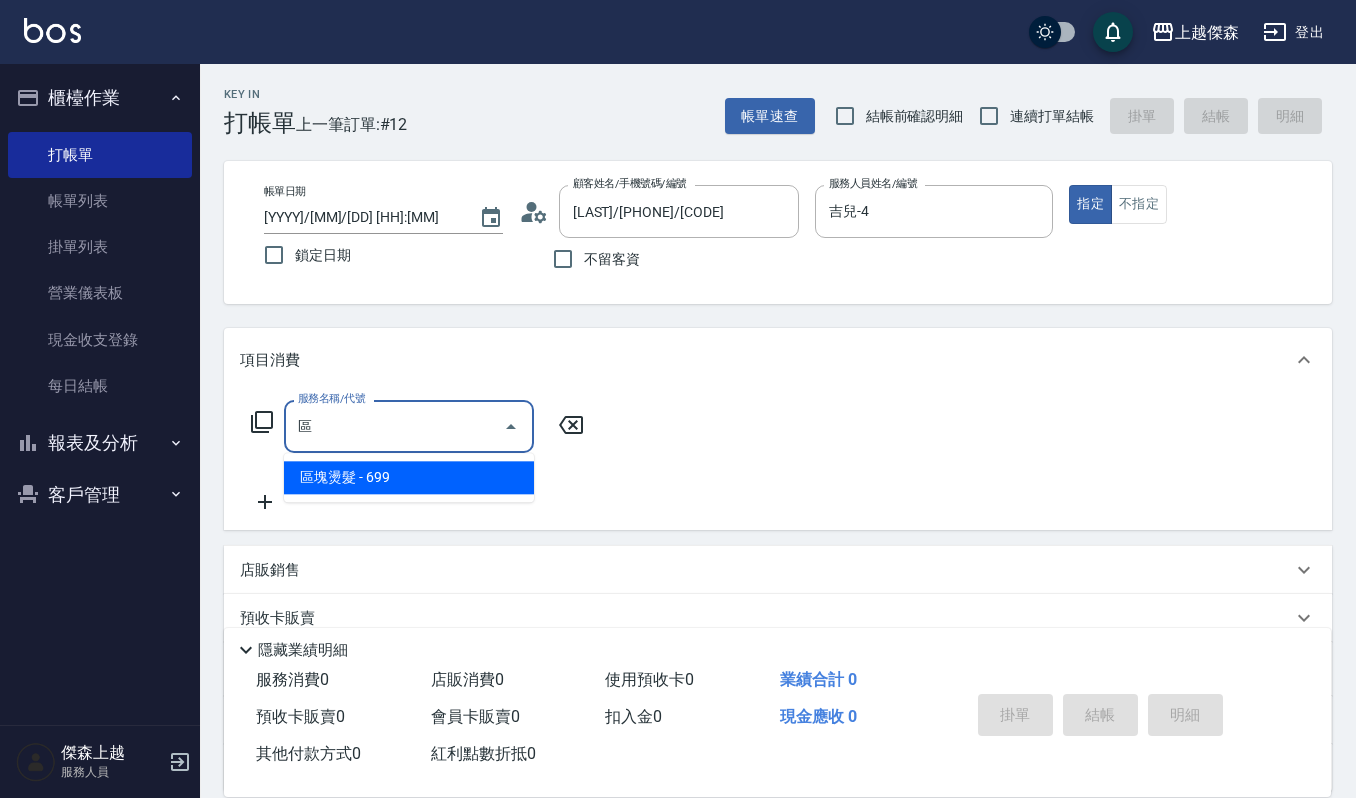 click on "區塊燙髮 - 699" at bounding box center (409, 477) 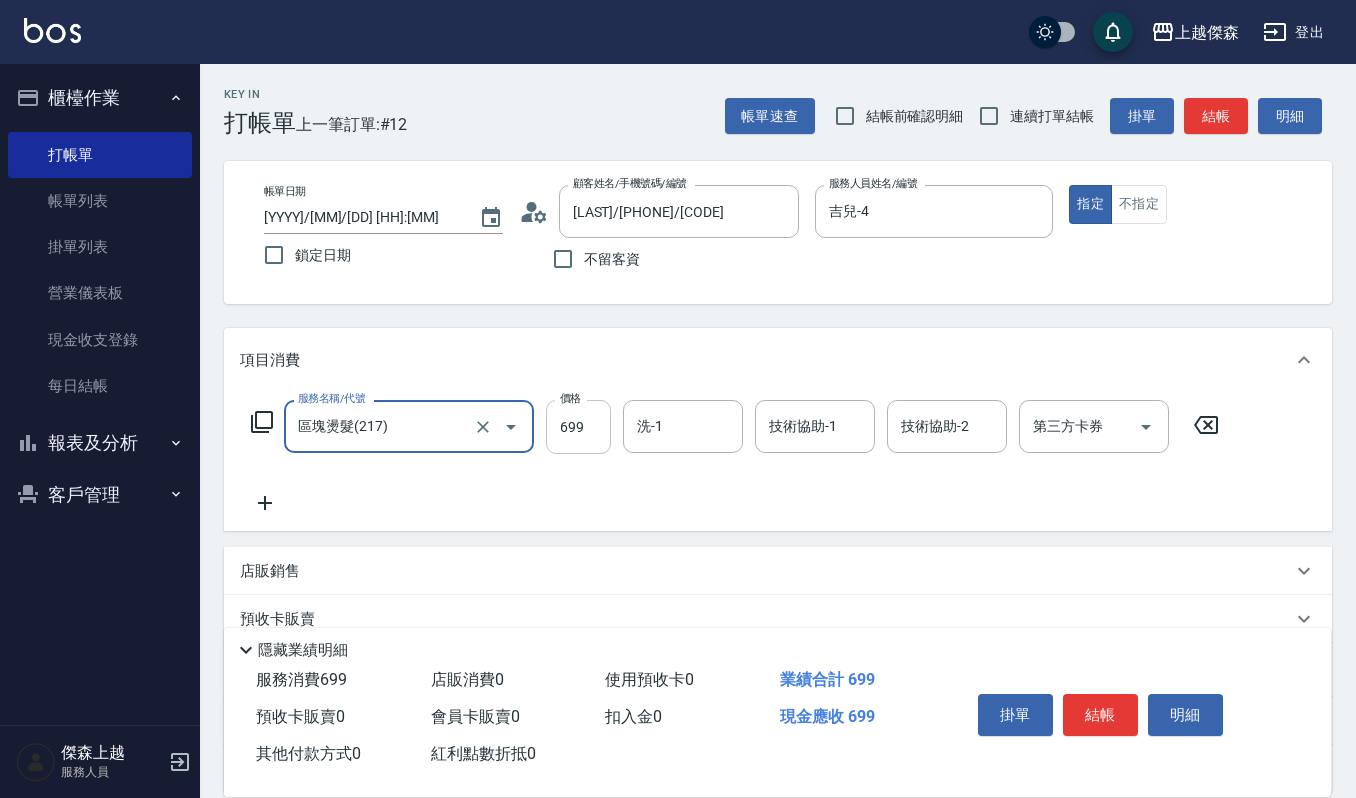 type on "區塊燙髮(217)" 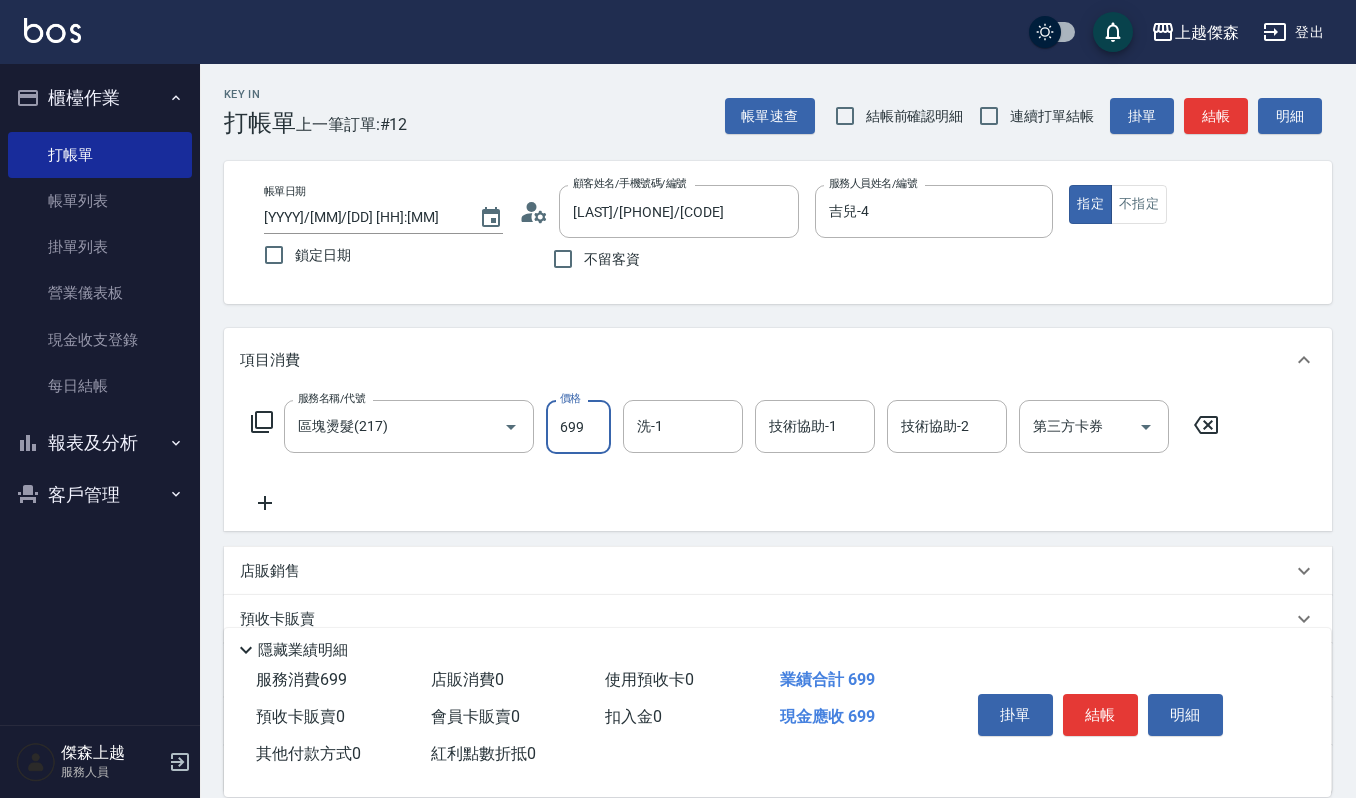 click on "699" at bounding box center (578, 427) 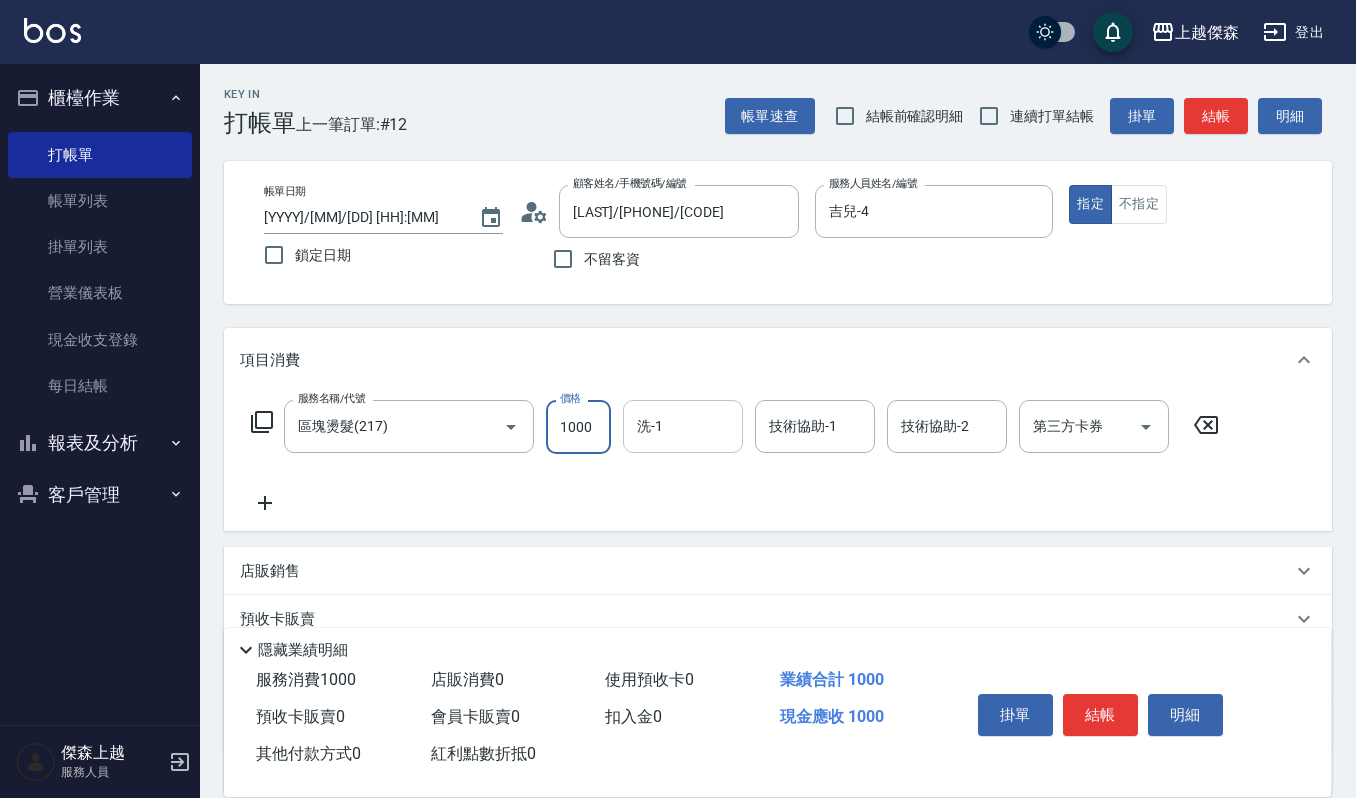 type on "1000" 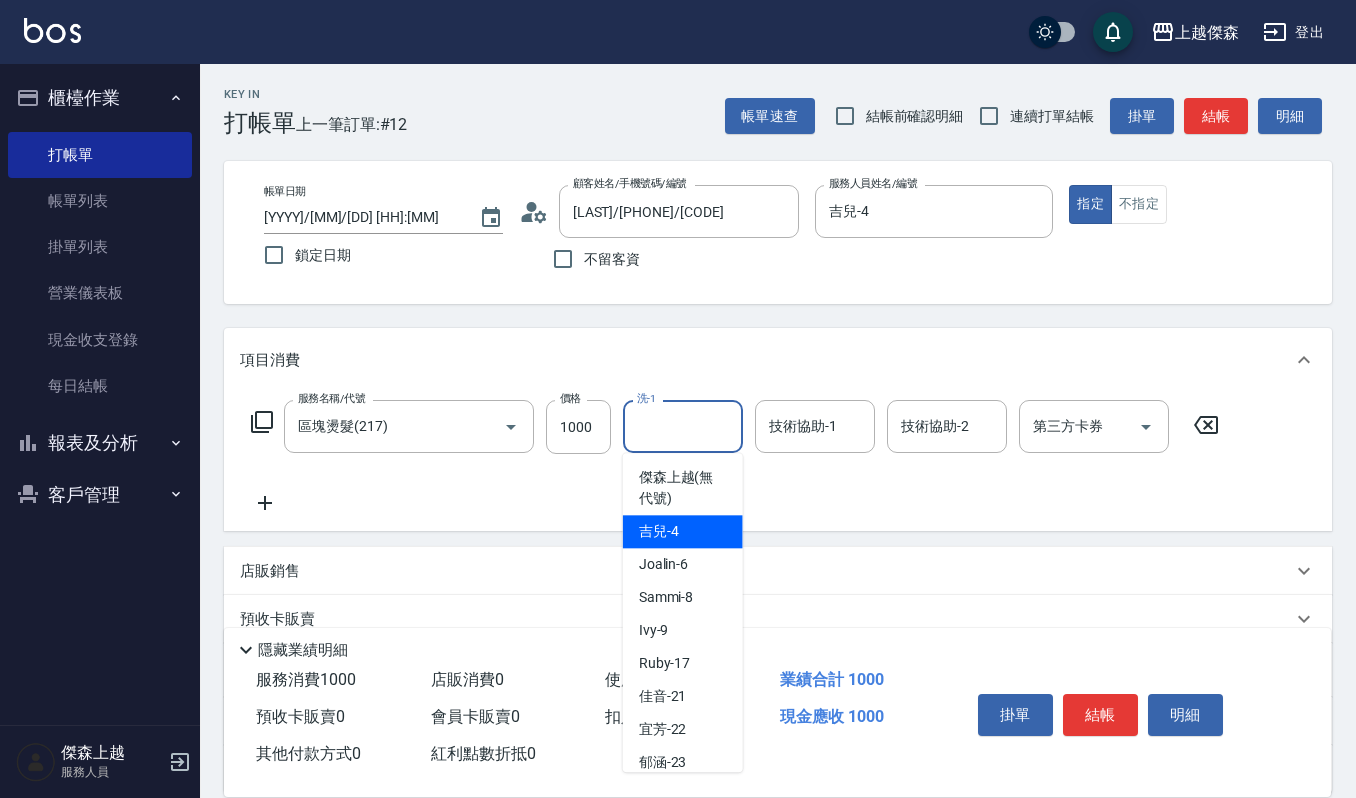 click on "[LAST_NAME] -4" at bounding box center (683, 531) 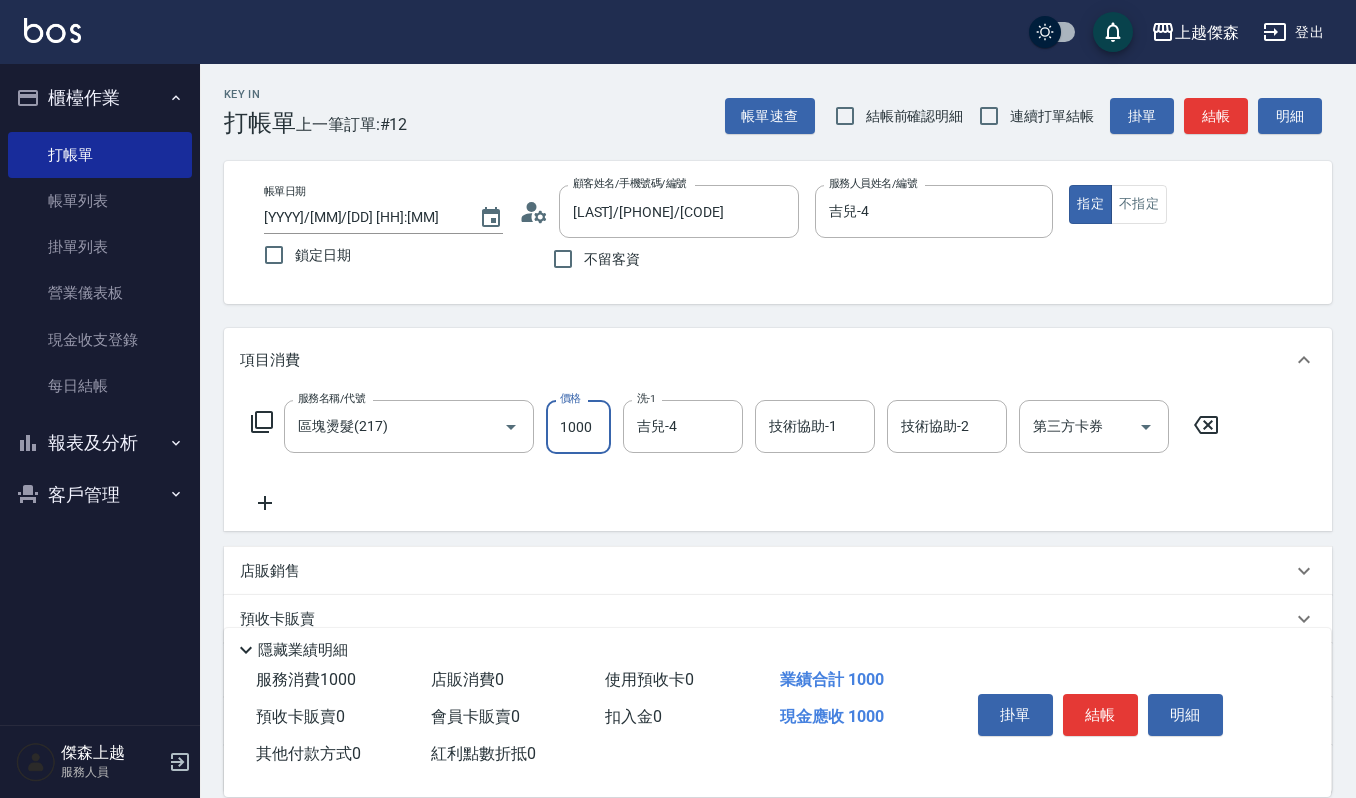click on "1000" at bounding box center (578, 427) 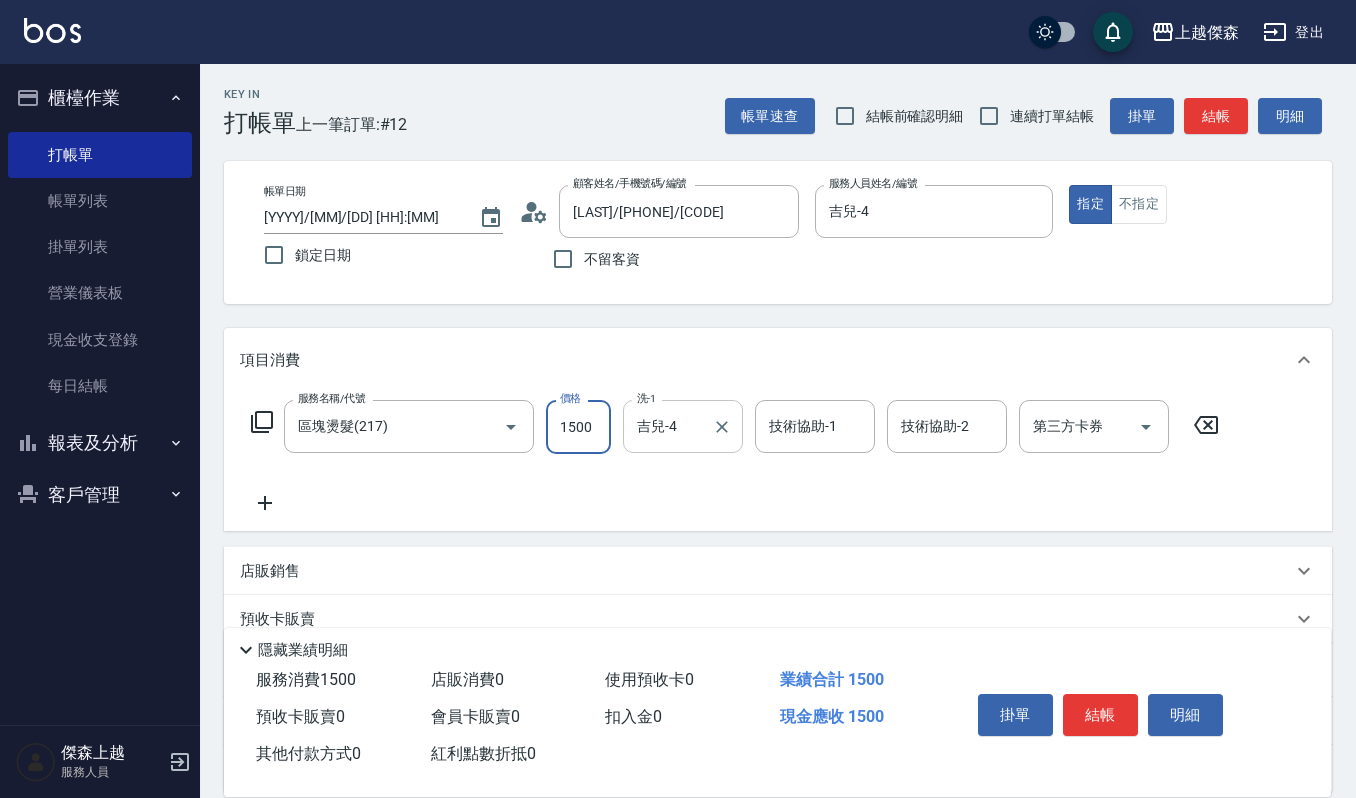 click on "[LAST_NAME]-4 洗-1" at bounding box center [683, 426] 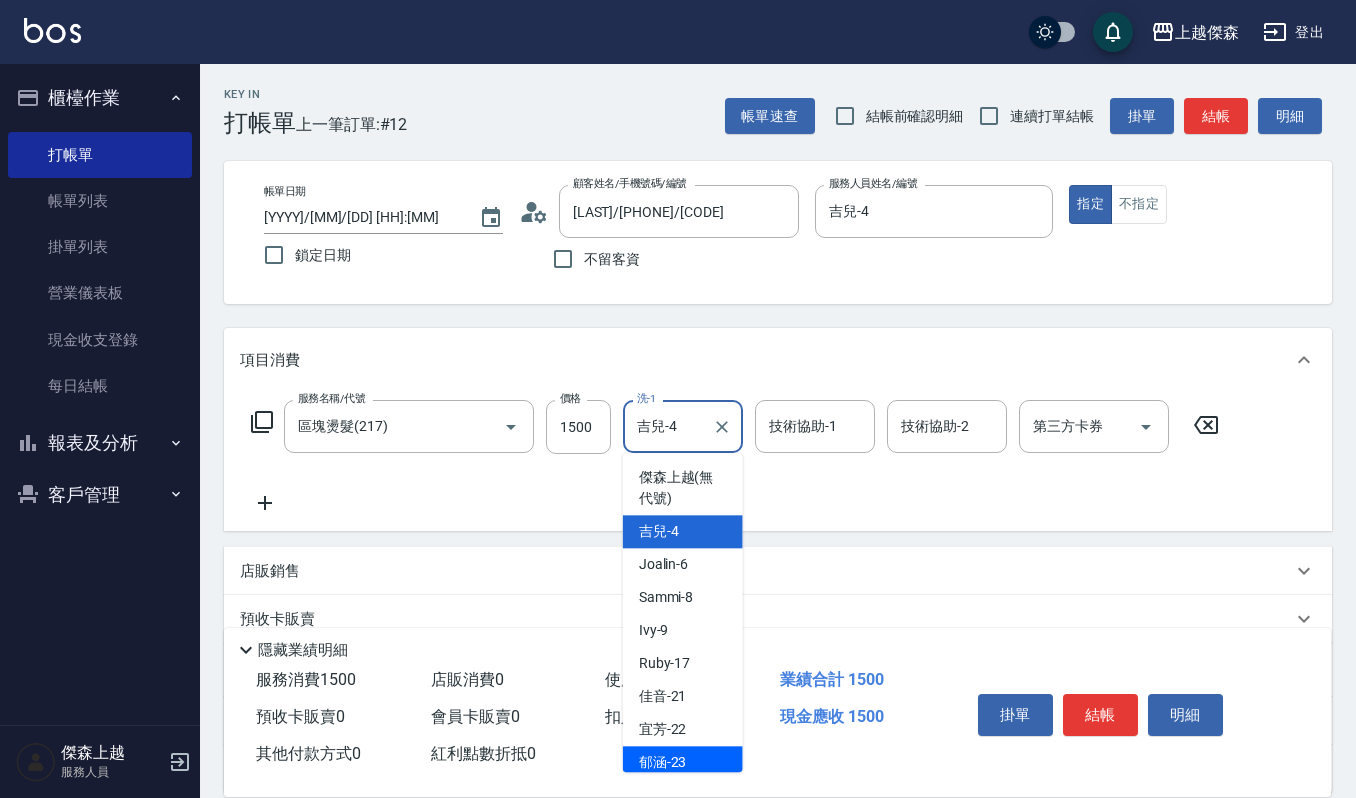 click on "[LAST_NAME] -23" at bounding box center (683, 762) 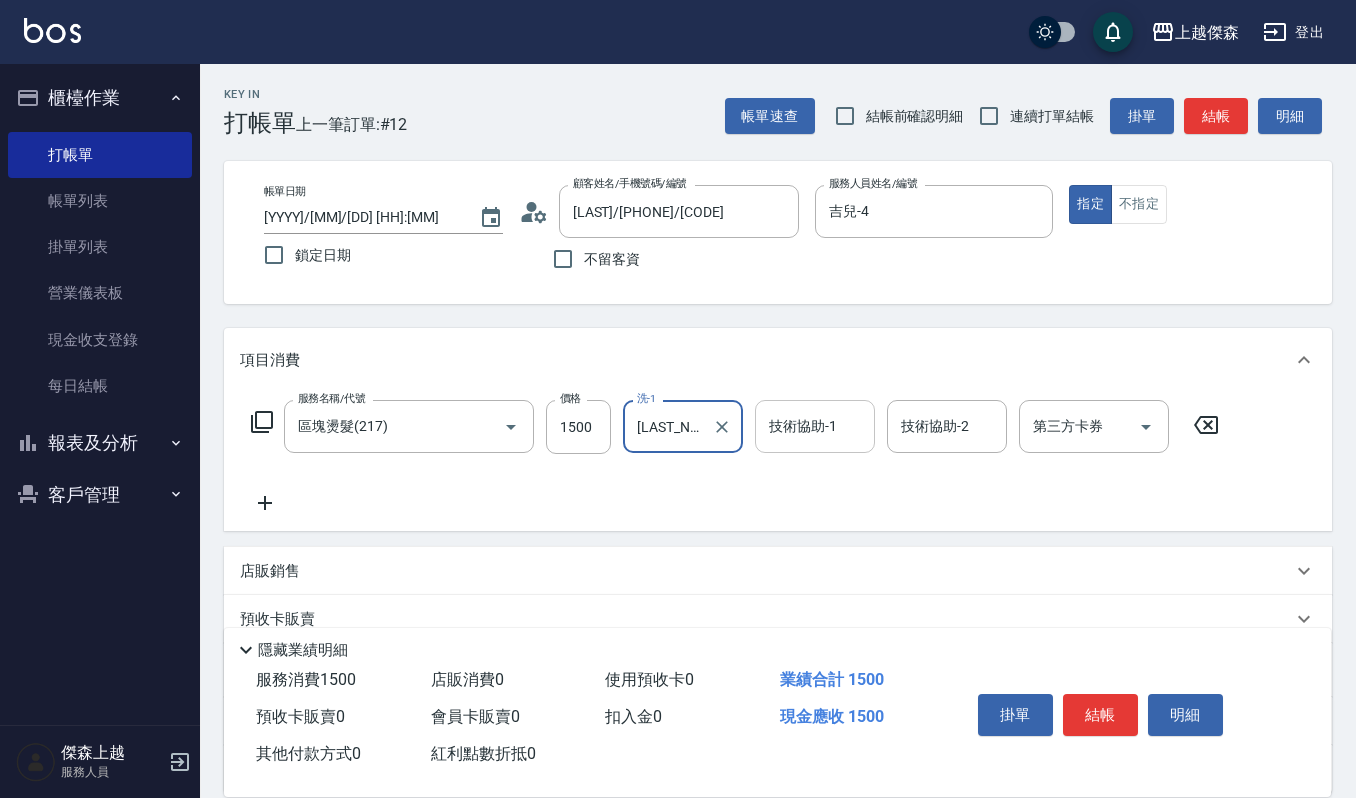 click on "技術協助-1" at bounding box center [815, 426] 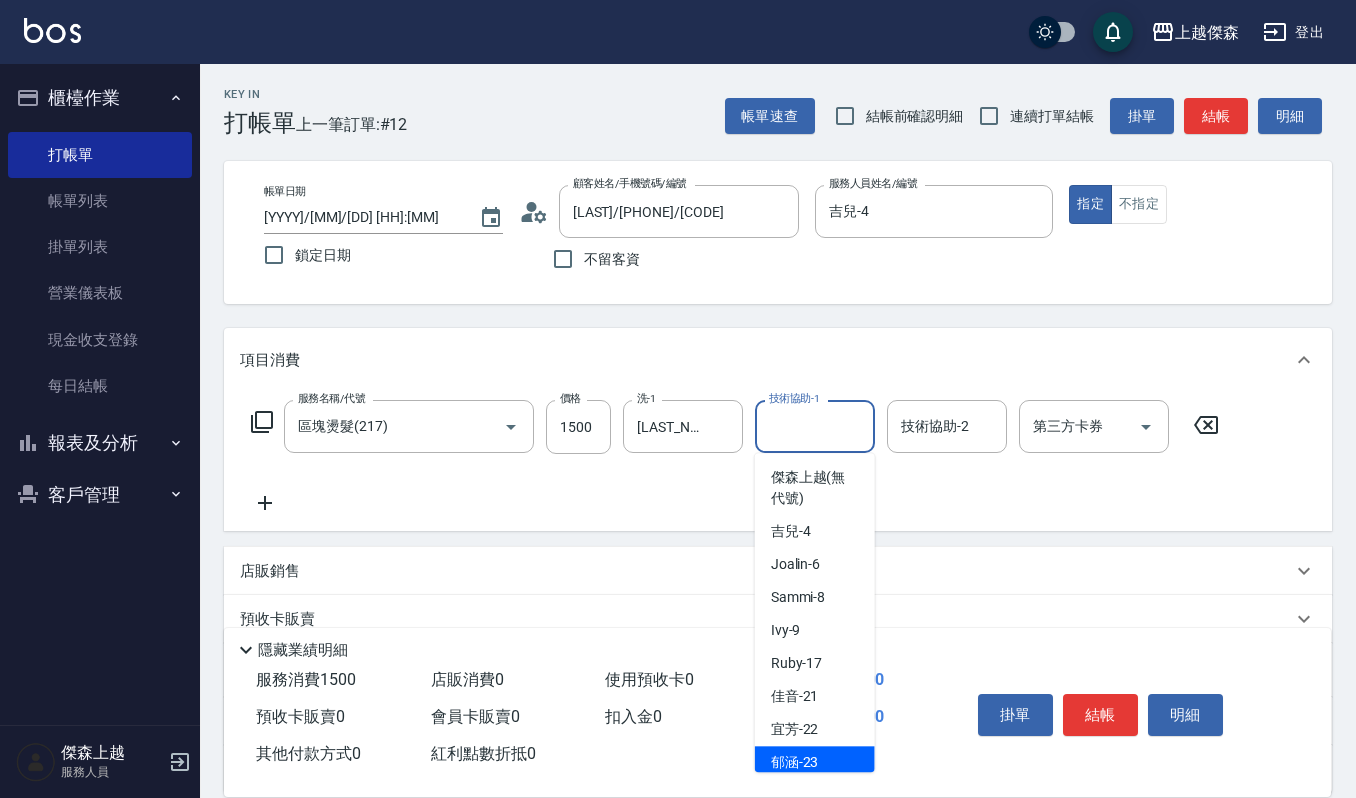 drag, startPoint x: 797, startPoint y: 756, endPoint x: 812, endPoint y: 733, distance: 27.45906 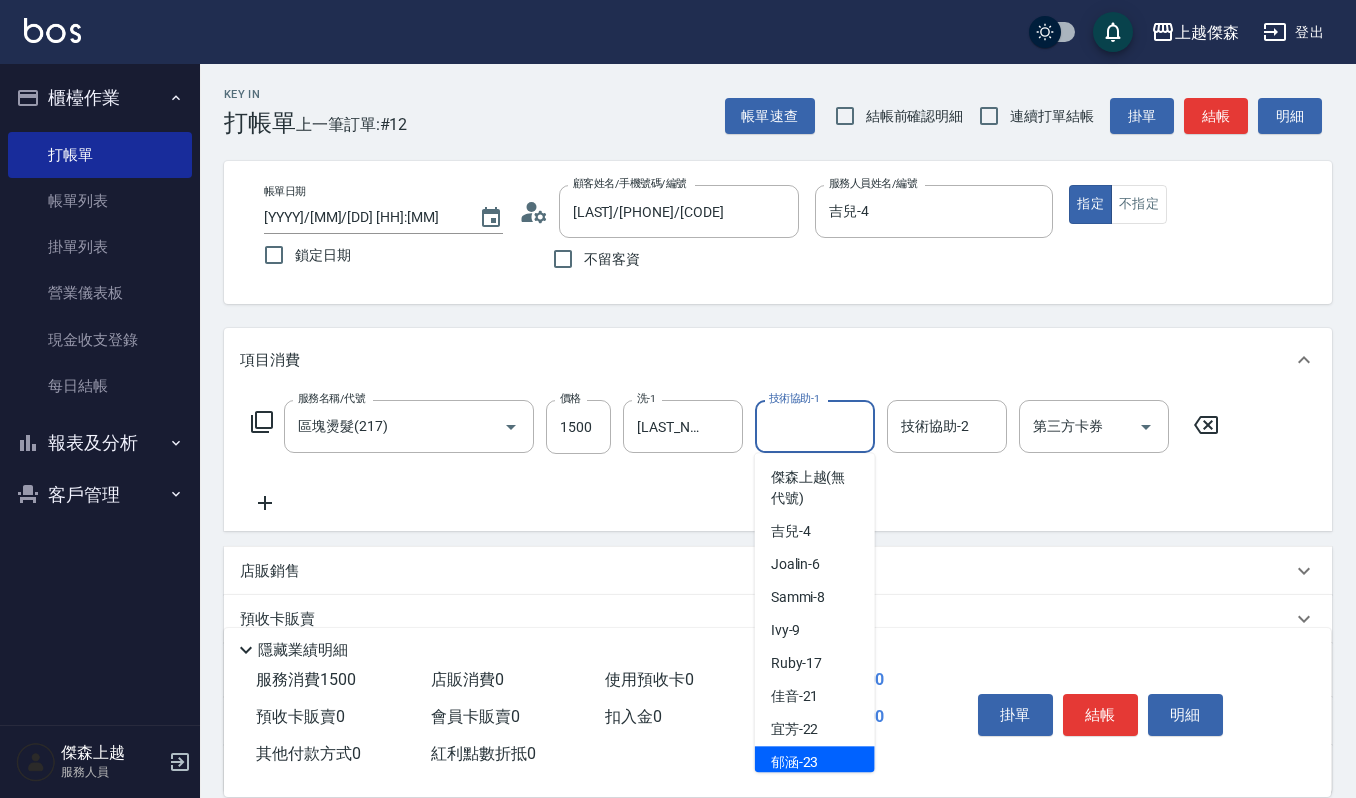 click on "[LAST_NAME] -23" at bounding box center (815, 762) 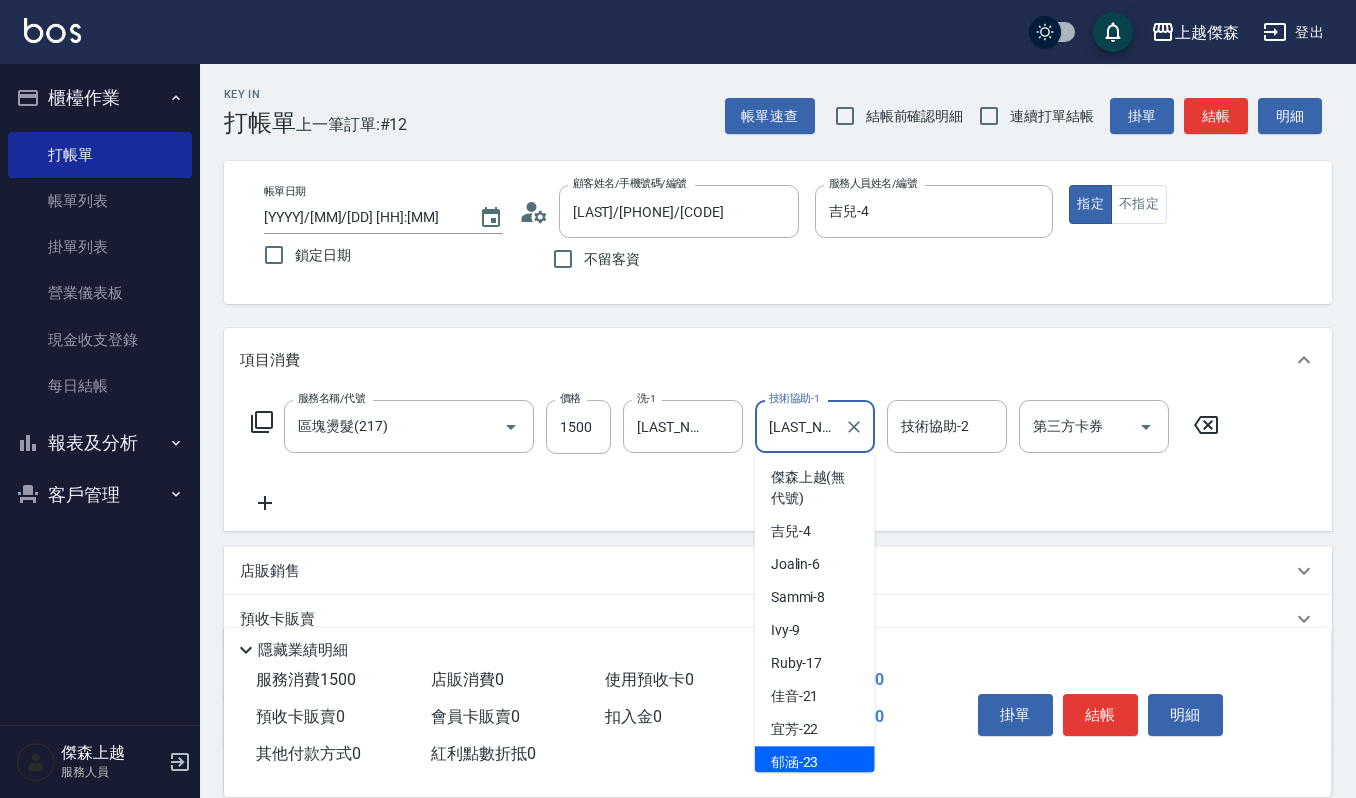 scroll, scrollTop: 6, scrollLeft: 0, axis: vertical 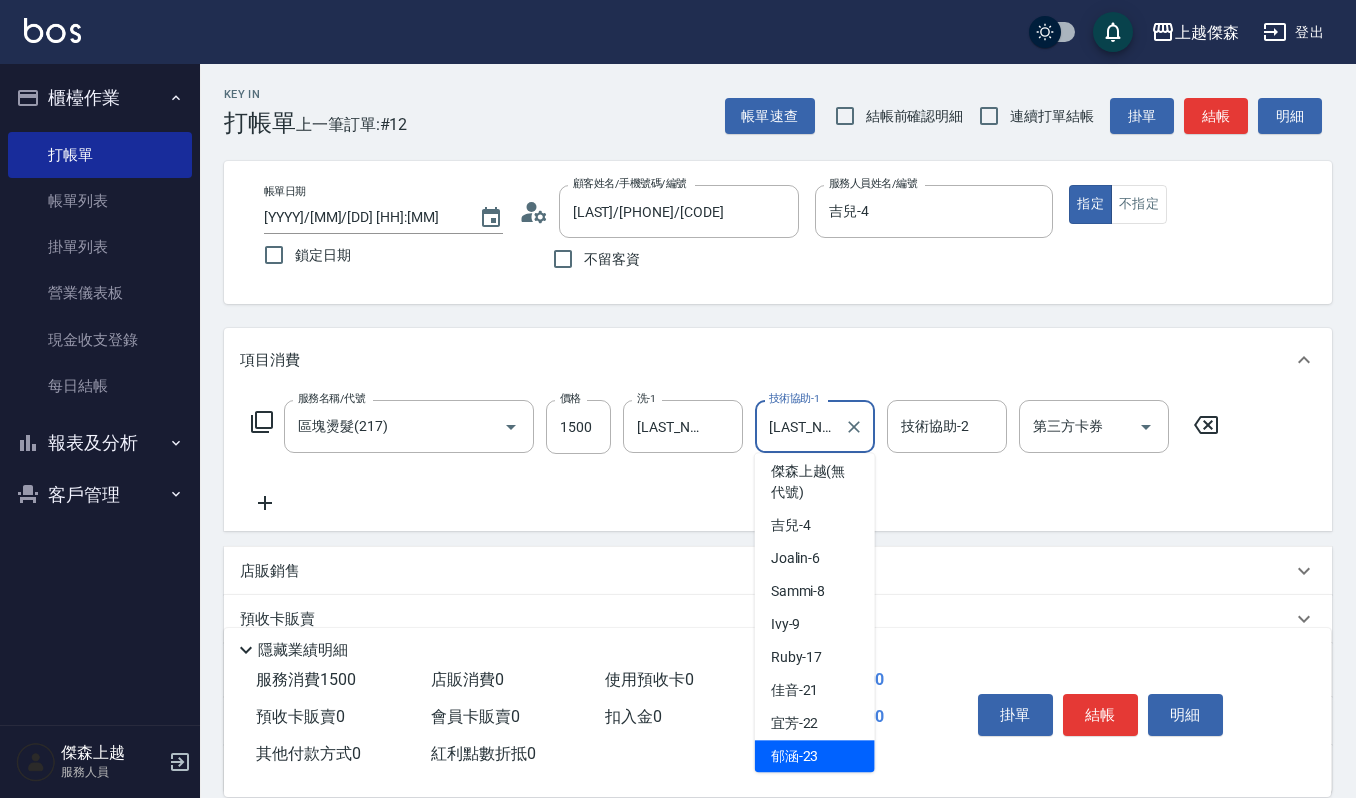 click on "[LAST_NAME]-23" at bounding box center (800, 426) 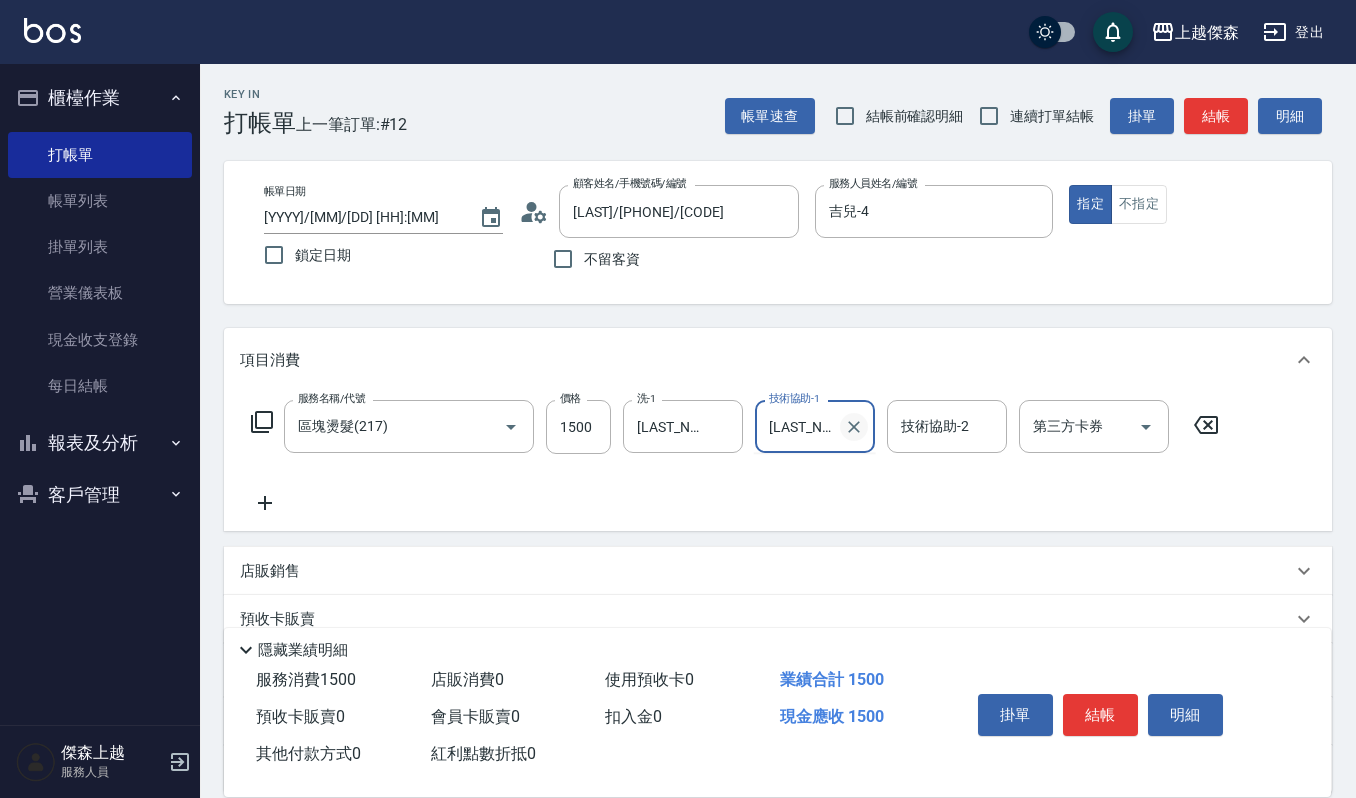click 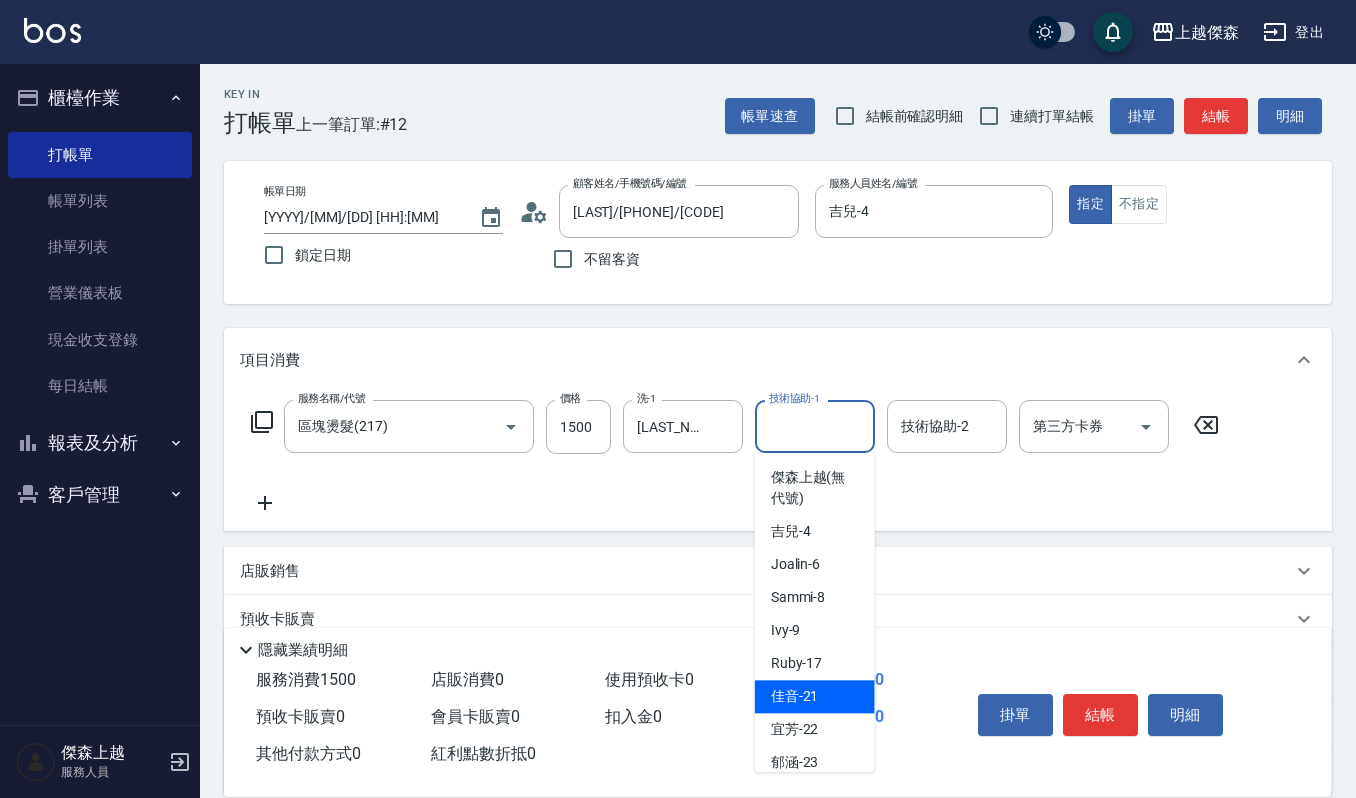 click on "[LAST_NAME] -21" at bounding box center [795, 696] 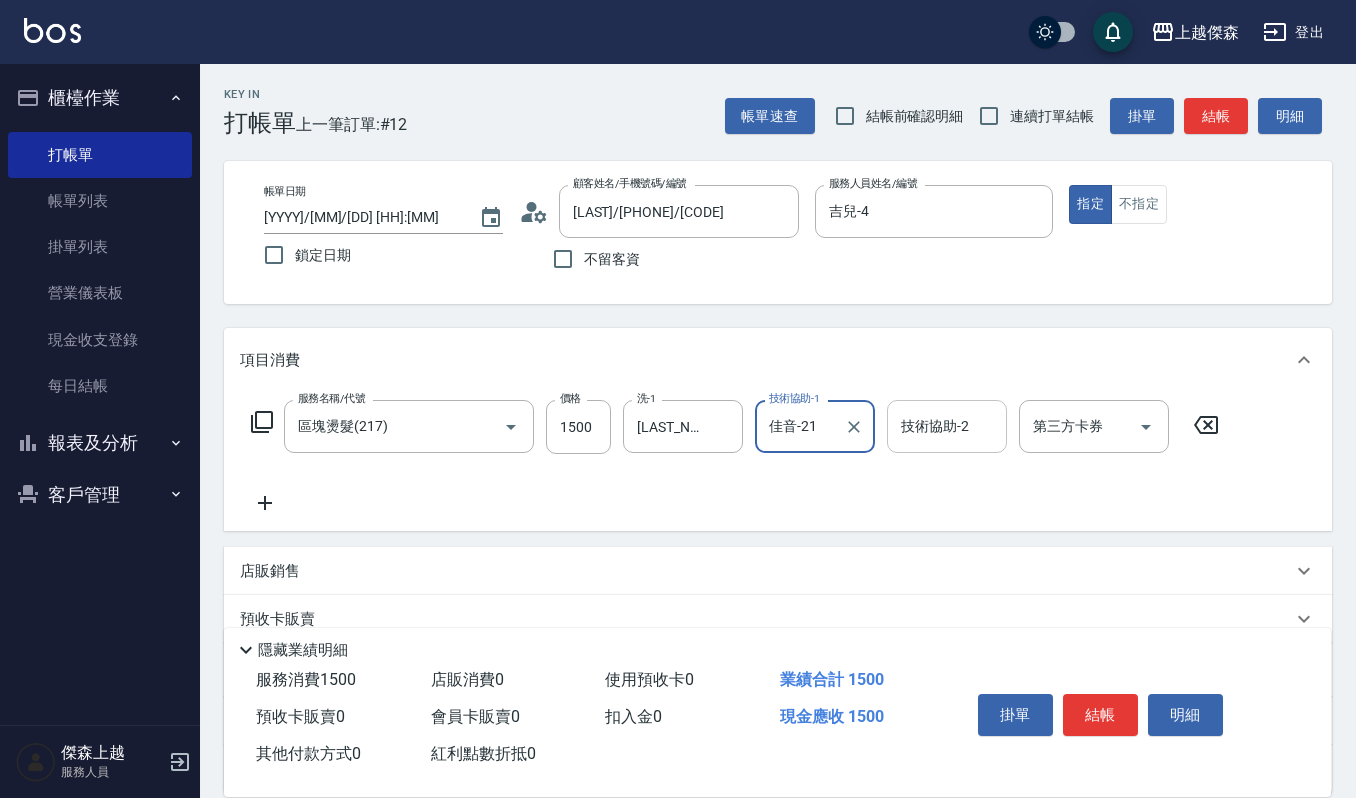 type on "佳音-21" 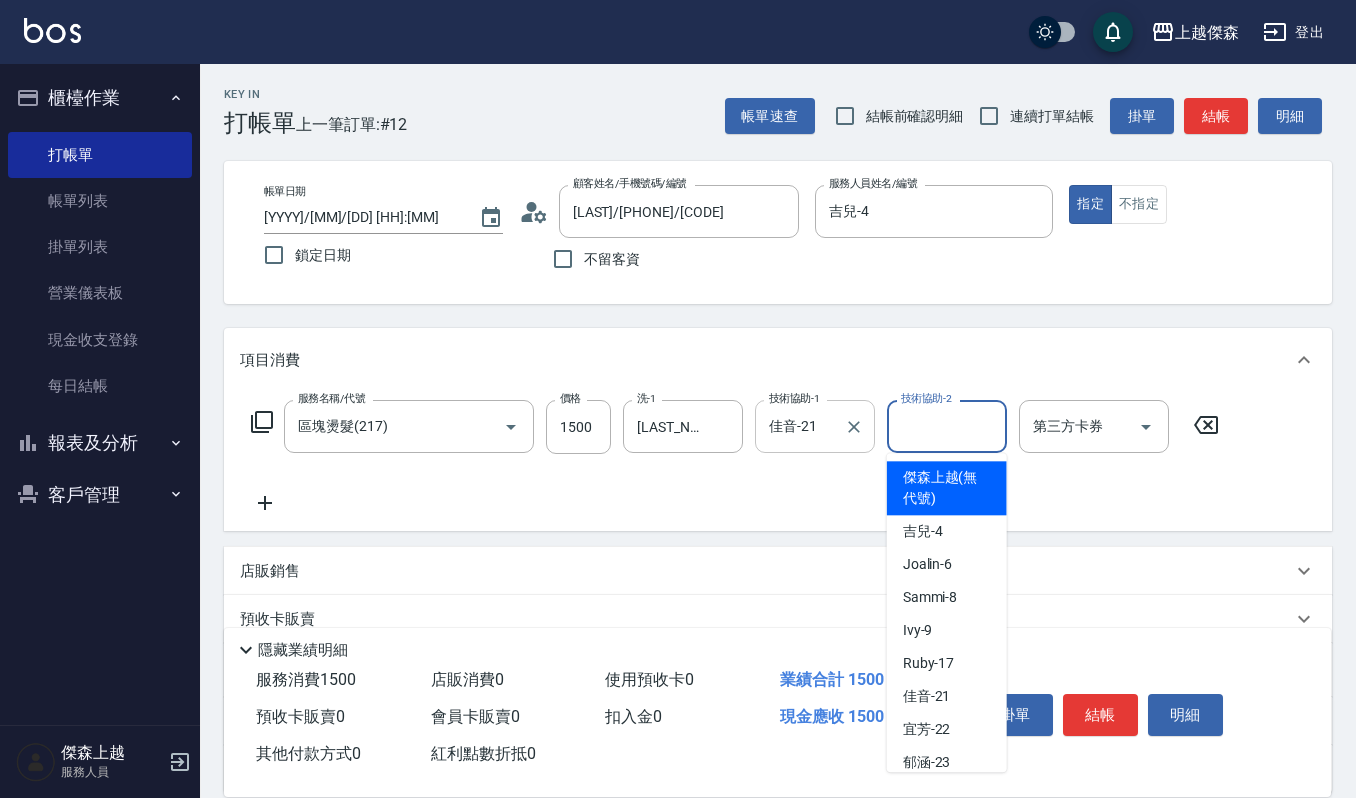 click on "技術協助-2" at bounding box center [947, 426] 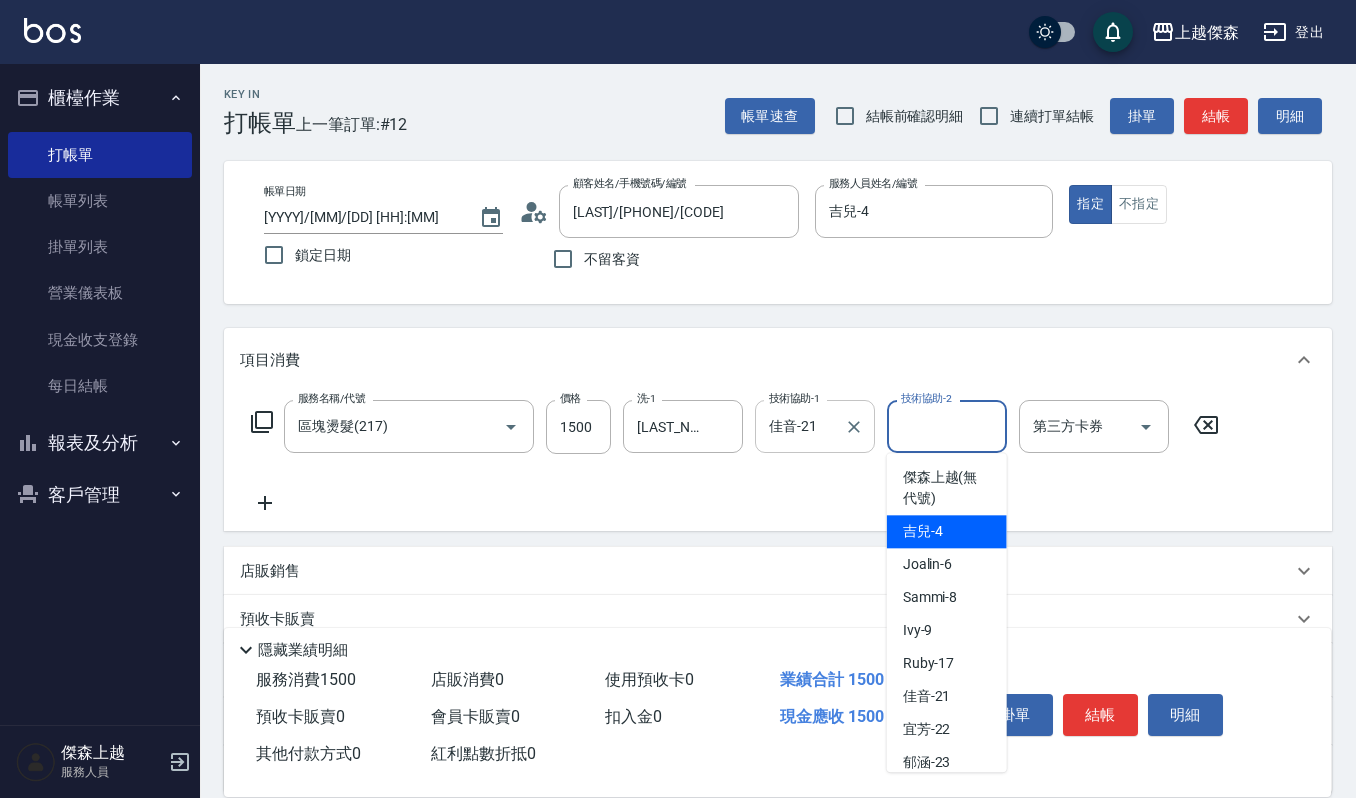 click on "[LAST_NAME] -4" at bounding box center (947, 531) 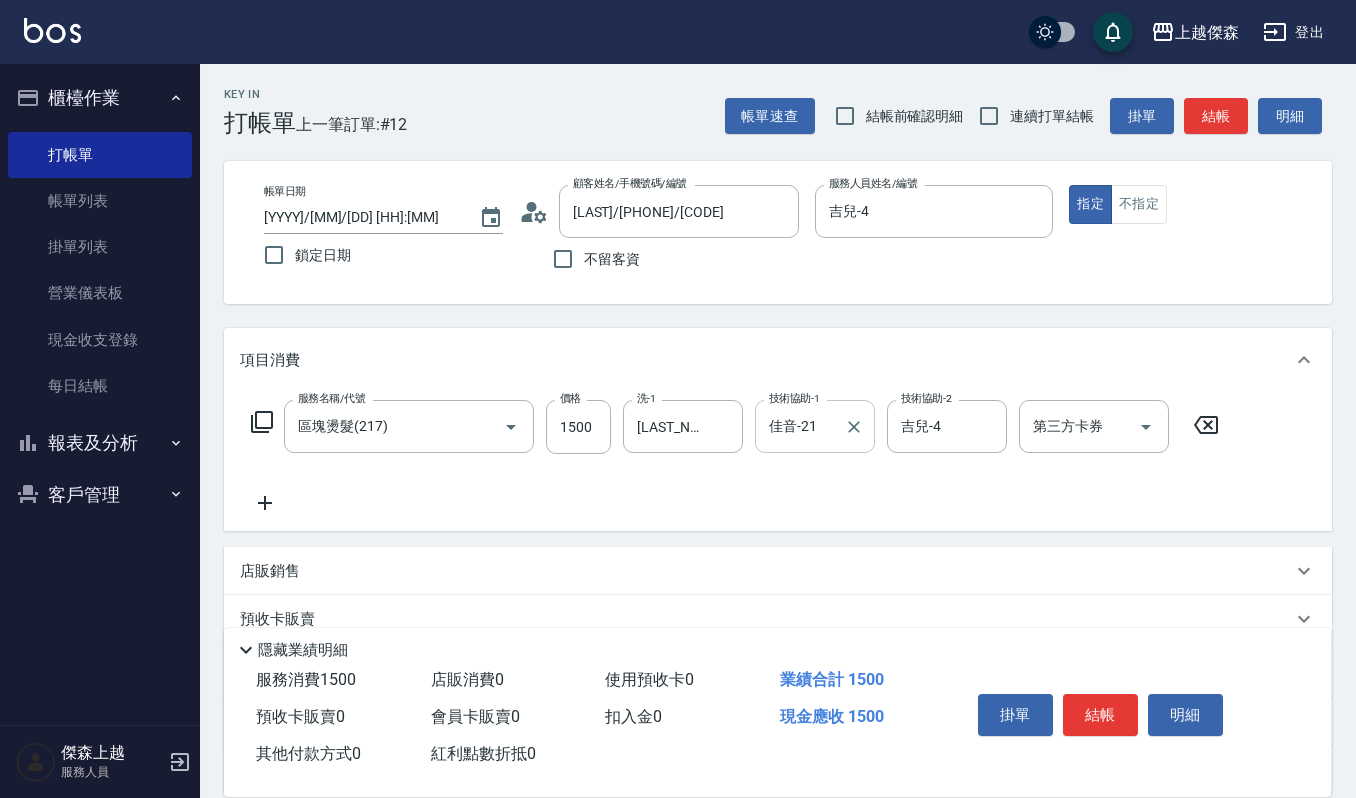 click 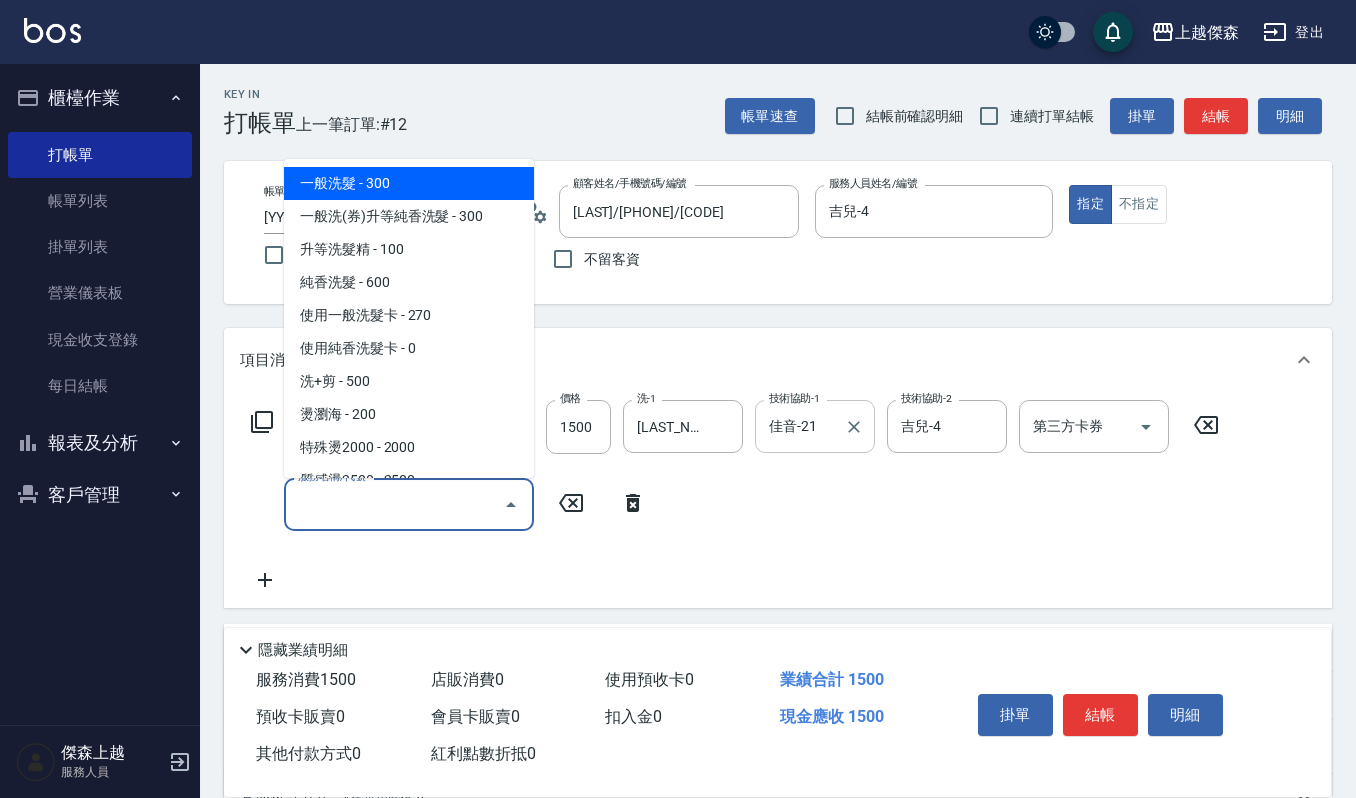 click on "服務名稱/代號" at bounding box center [394, 504] 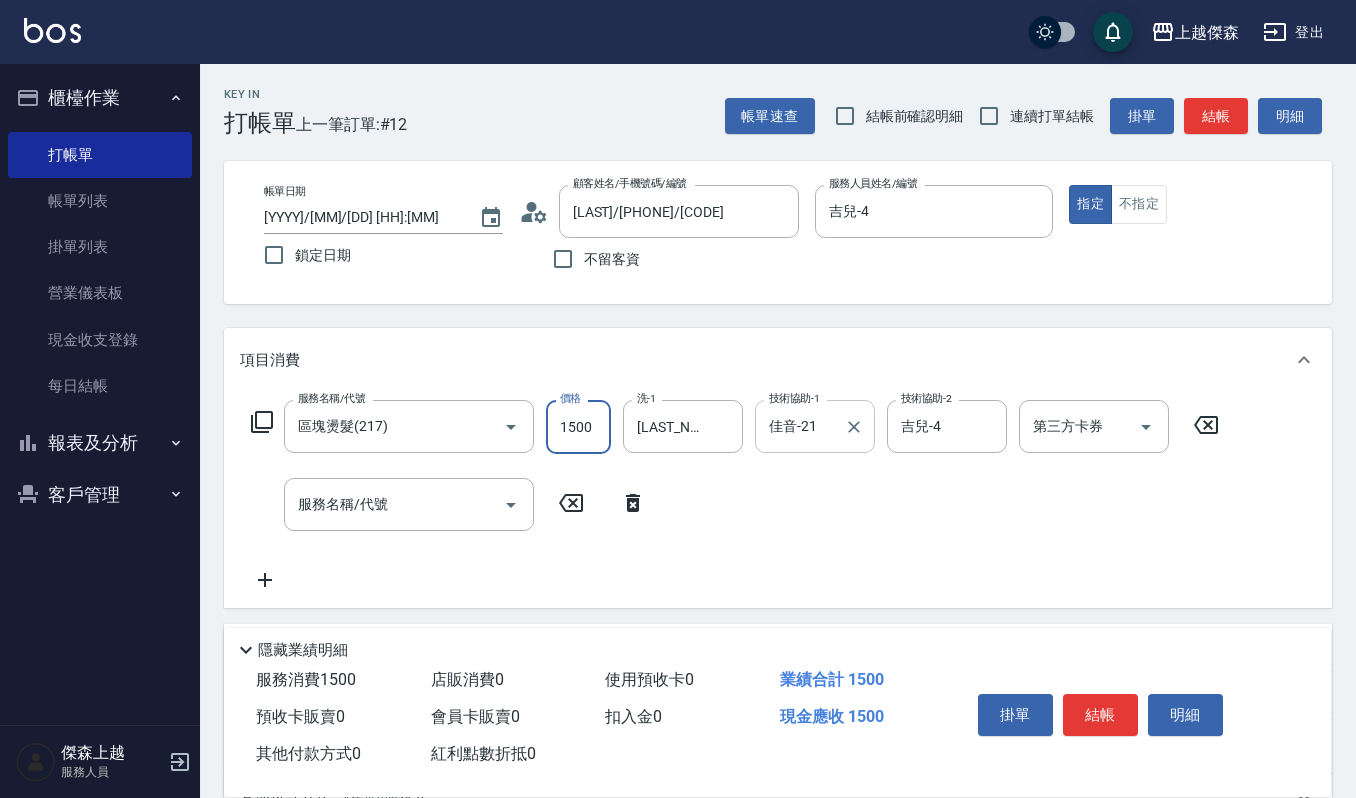 click on "1500" at bounding box center (578, 427) 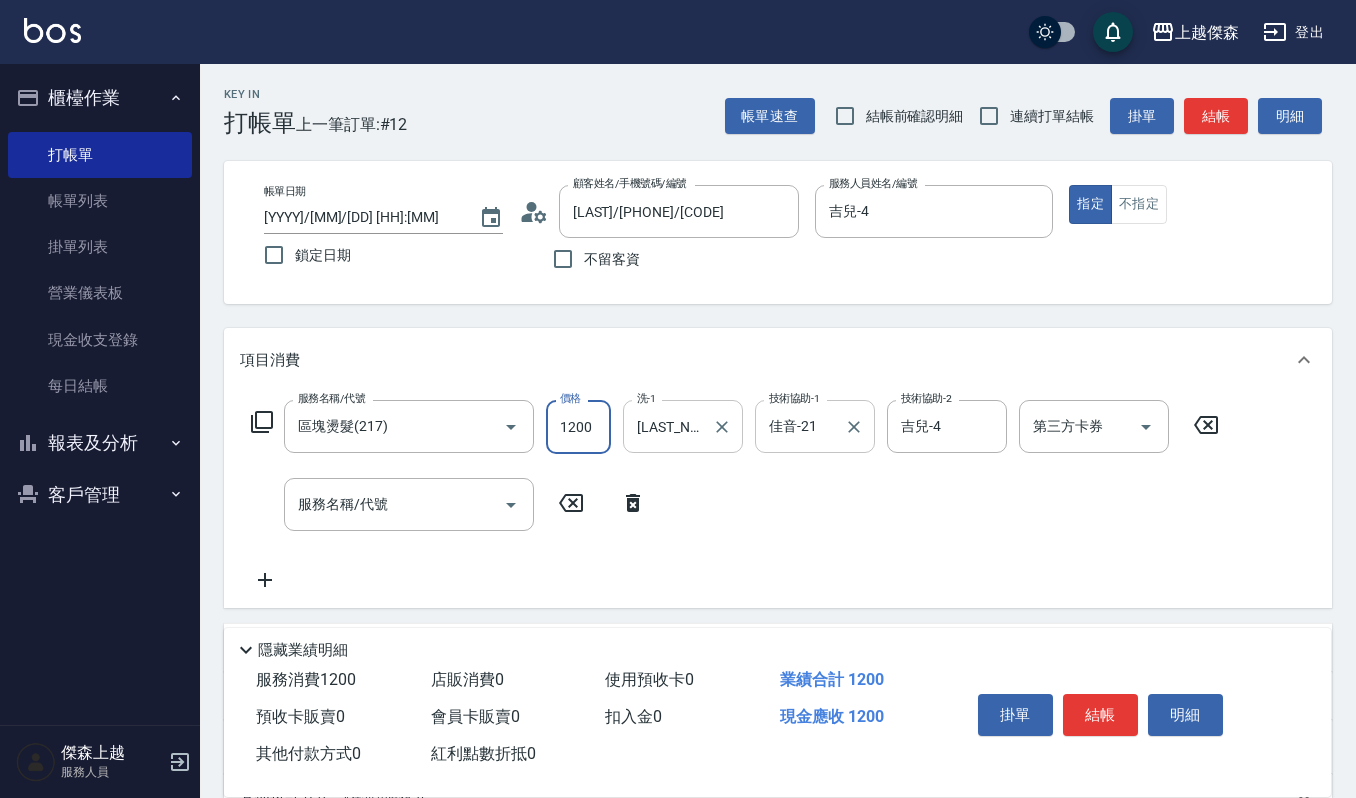 type on "1200" 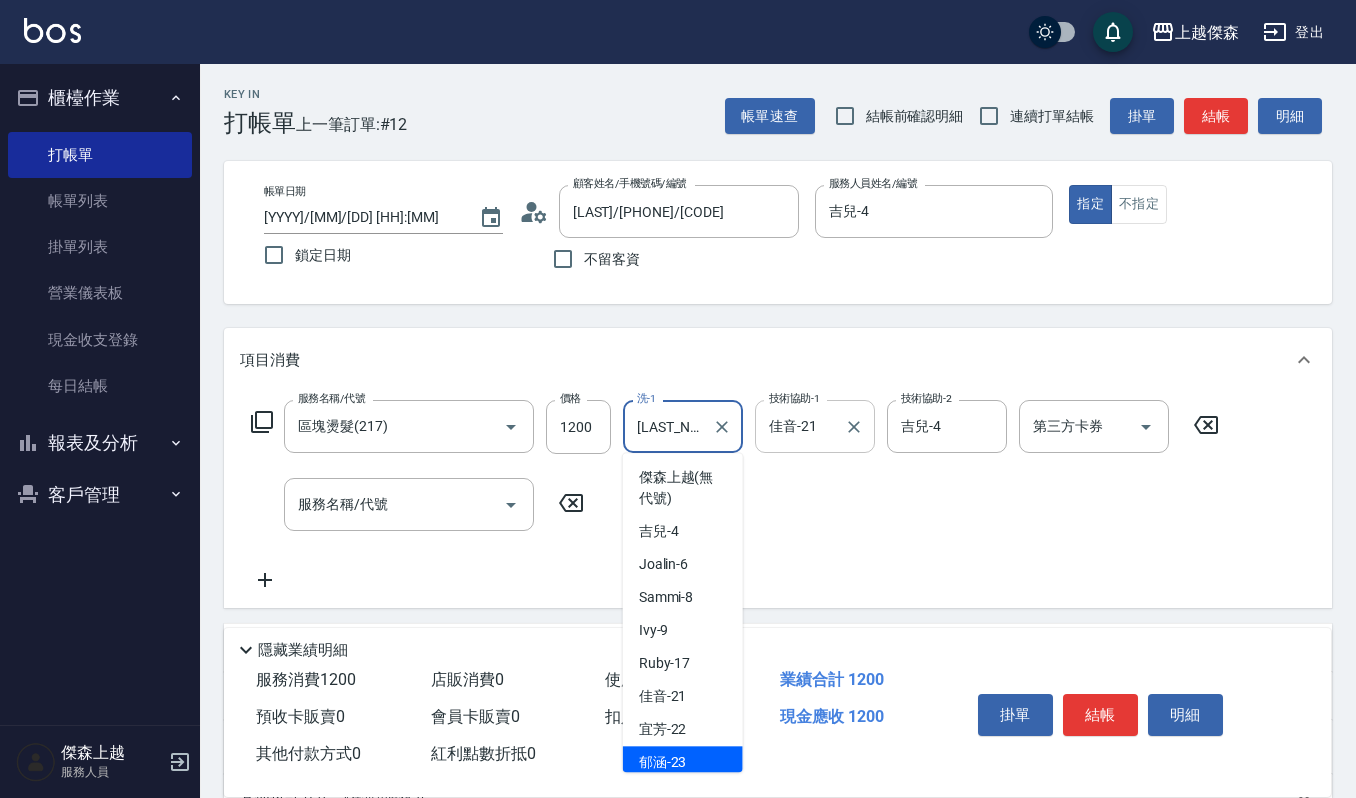 scroll, scrollTop: 6, scrollLeft: 0, axis: vertical 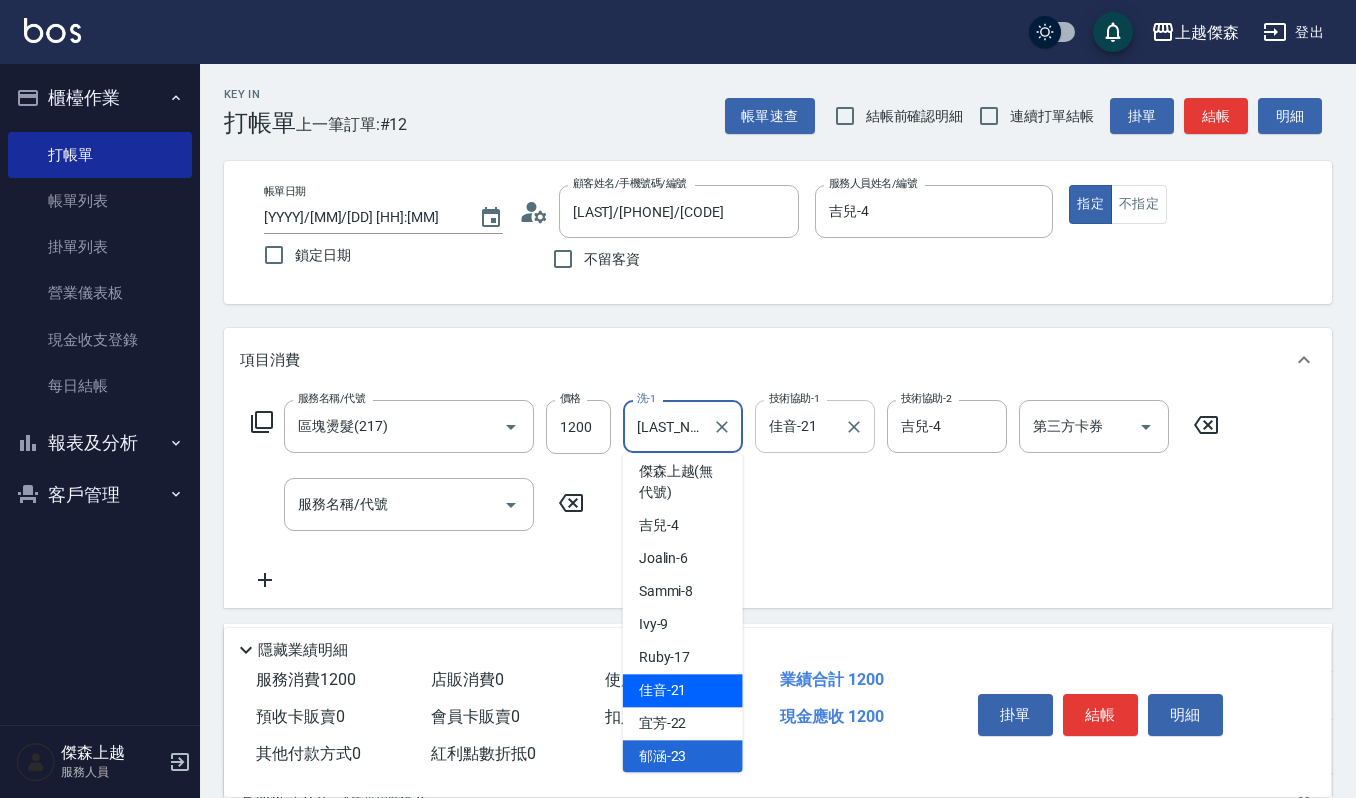 click on "[LAST_NAME] -21" at bounding box center [683, 690] 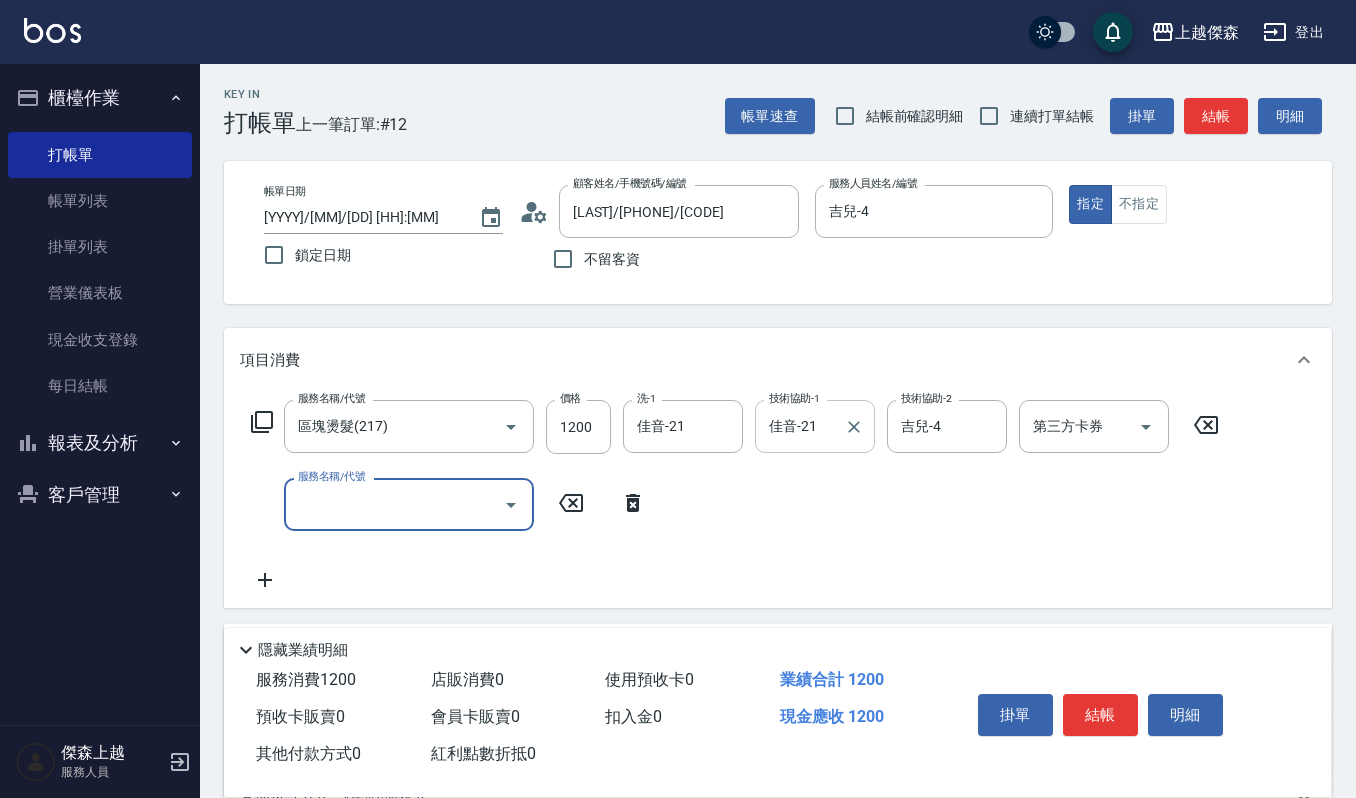 click on "服務名稱/代號" at bounding box center (394, 504) 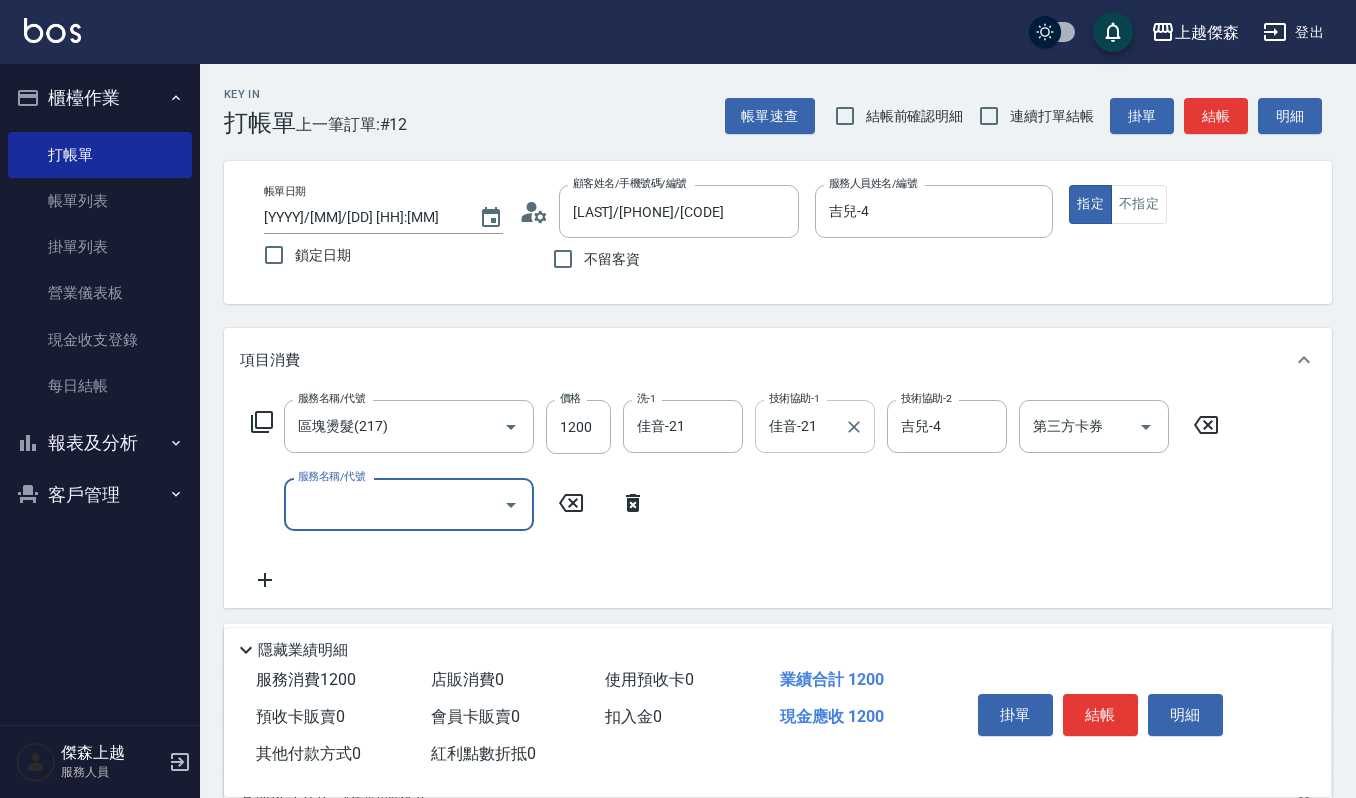 type on "ㄏ" 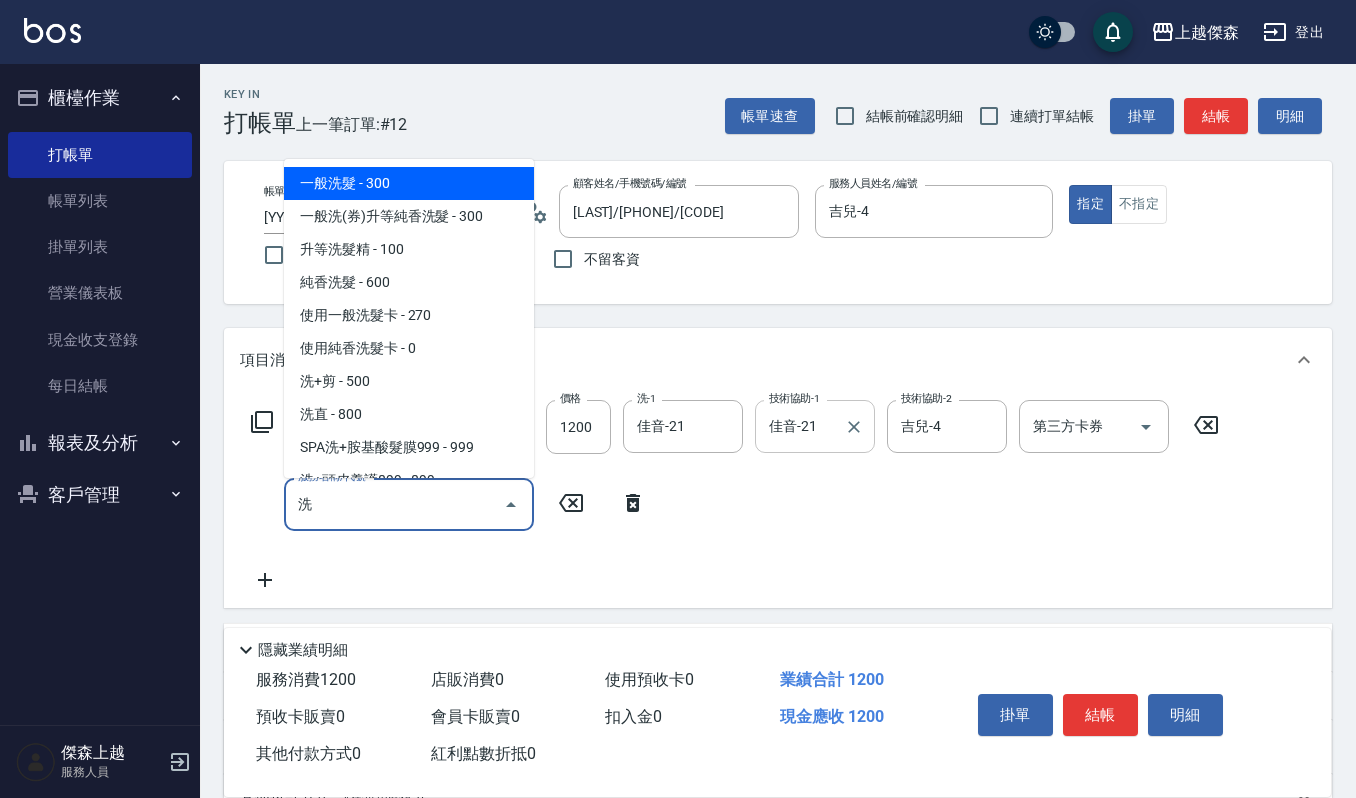 click on "一般洗髮 - 300" at bounding box center (409, 183) 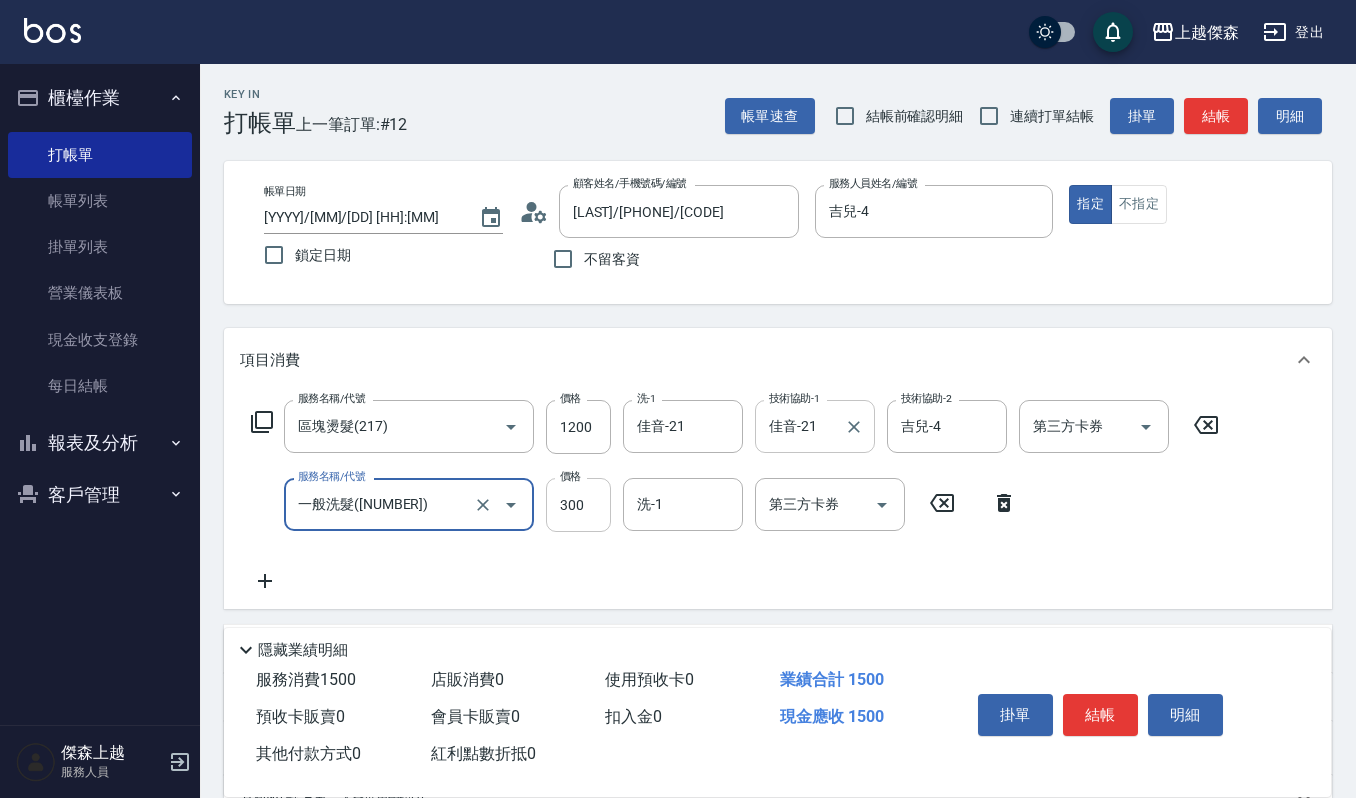 type on "一般洗髮([NUMBER])" 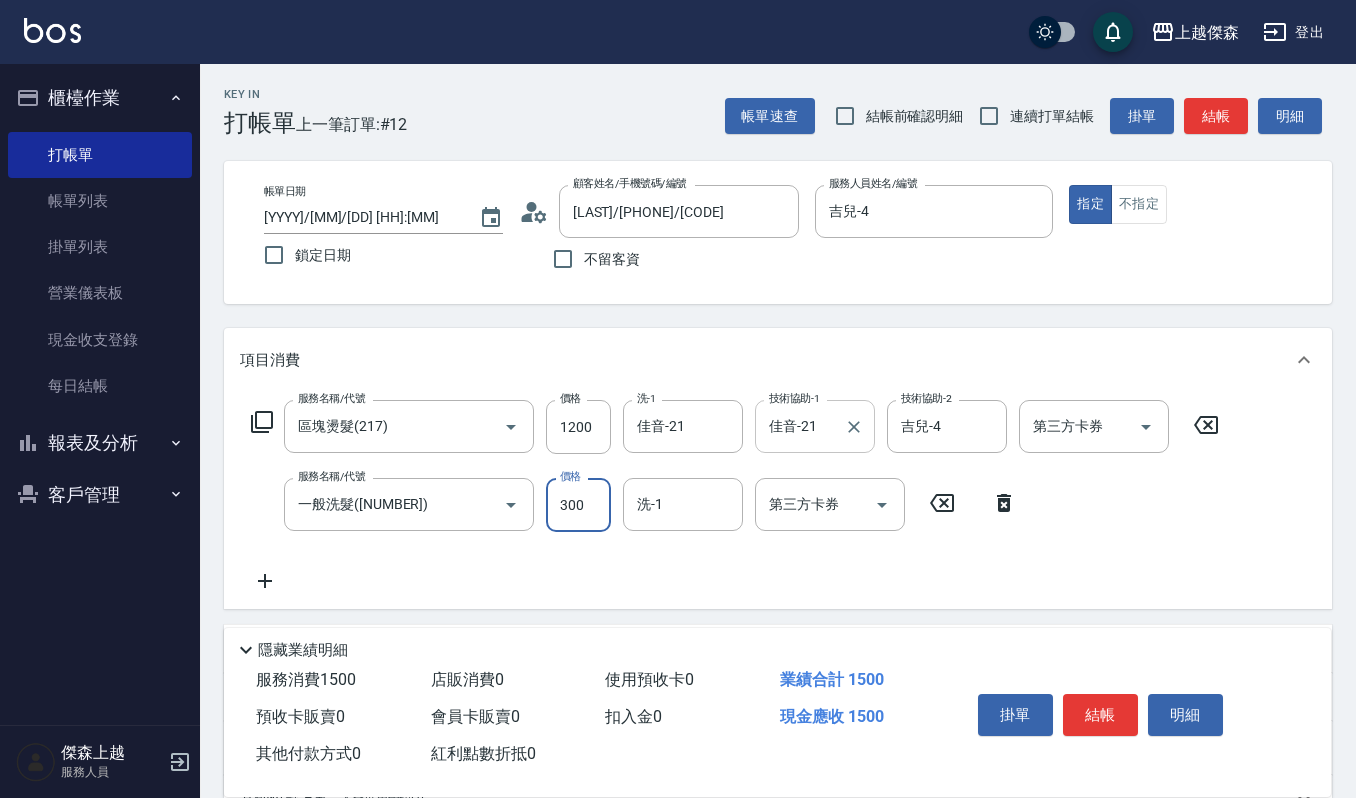 click on "300" at bounding box center [578, 505] 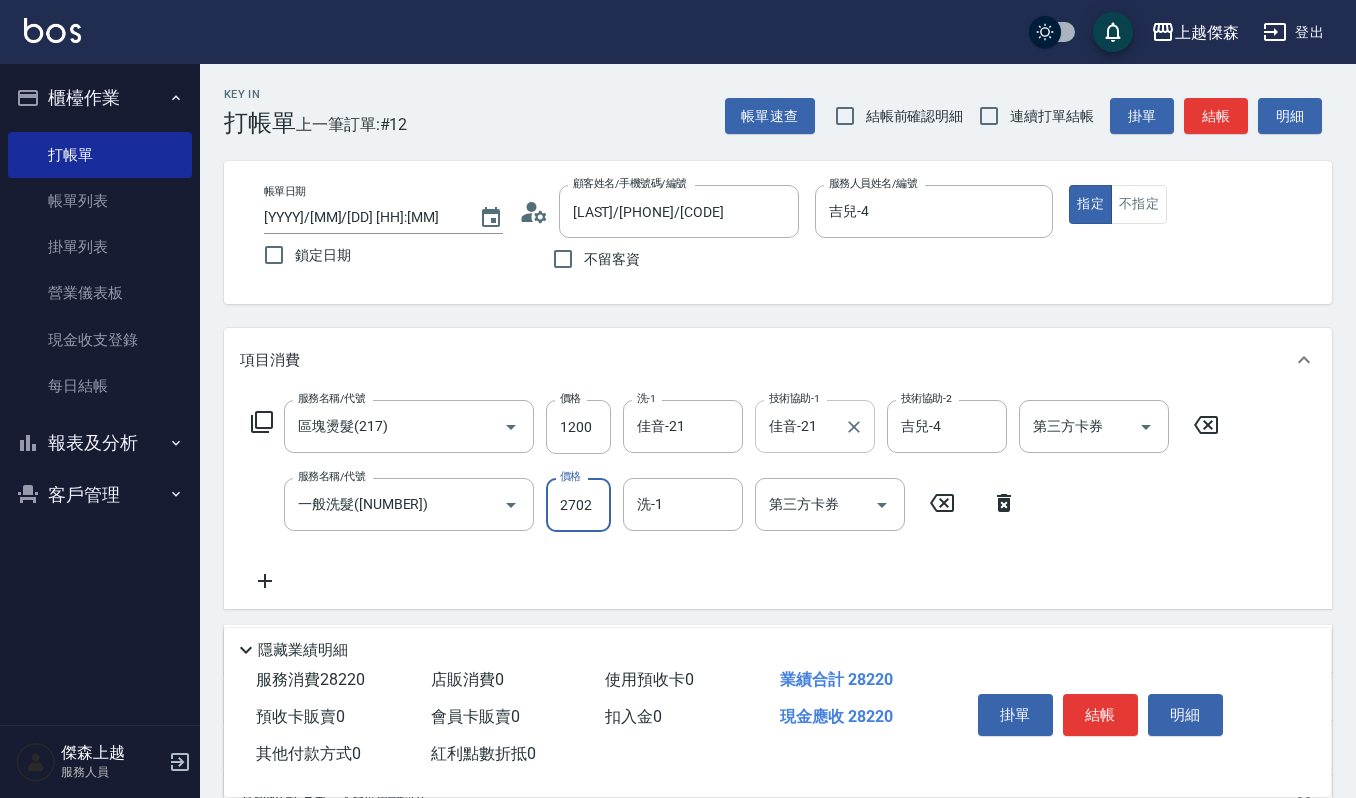 scroll, scrollTop: 0, scrollLeft: 0, axis: both 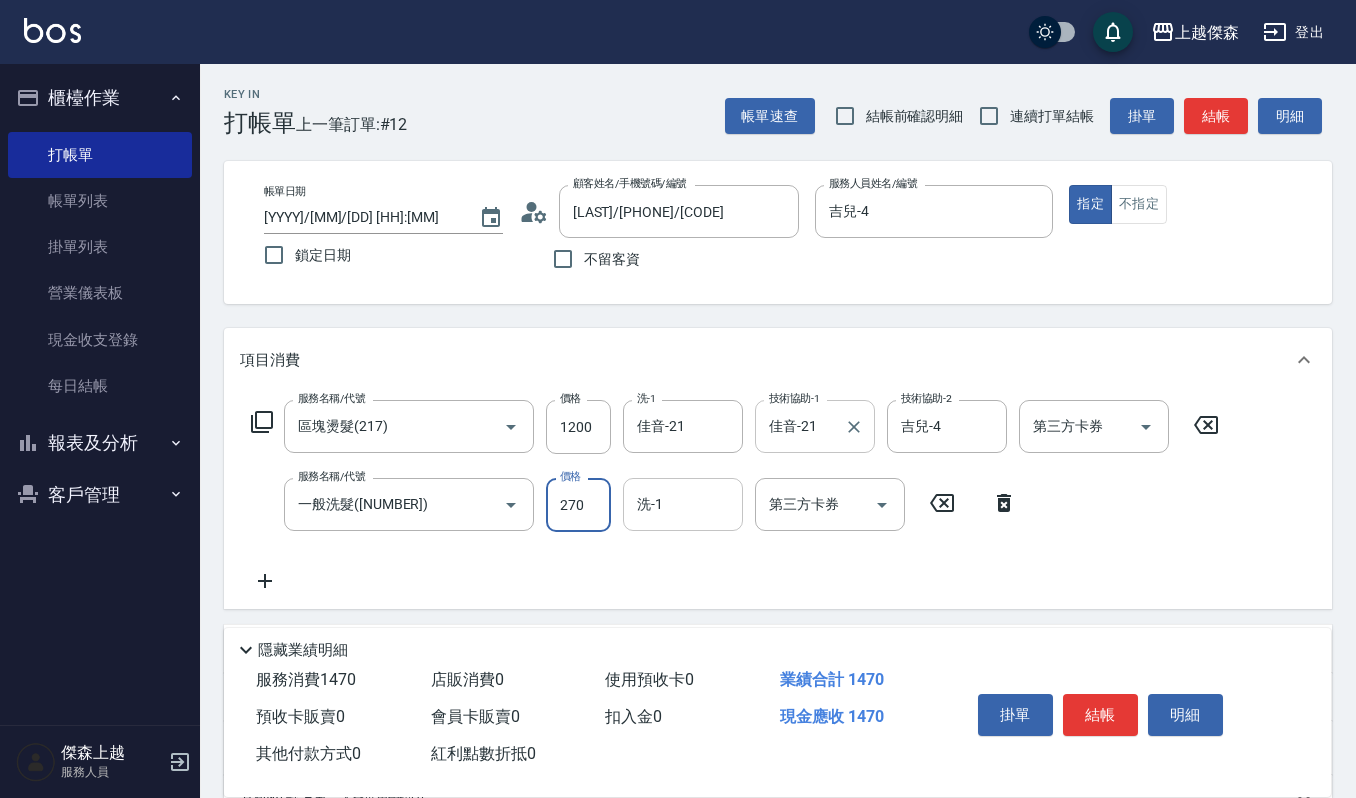 type on "270" 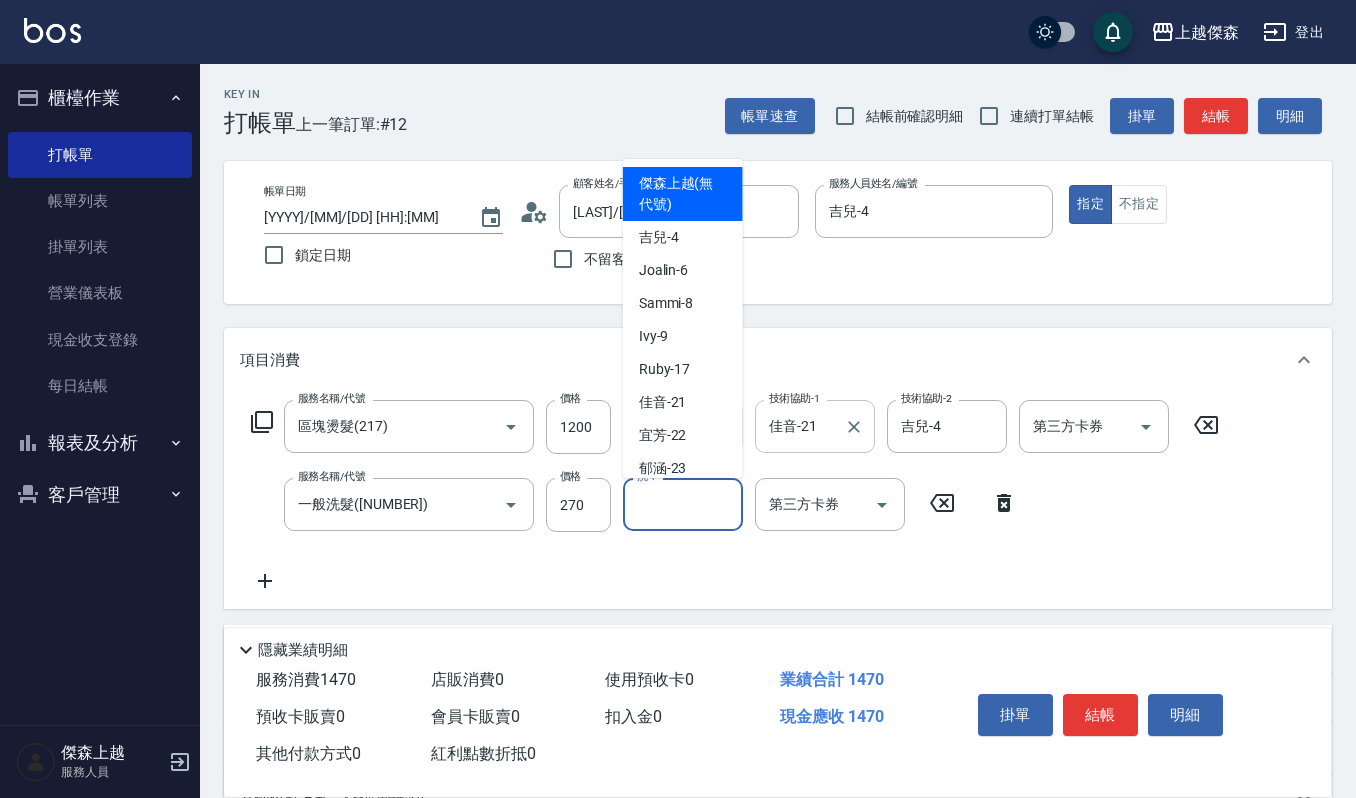 click on "洗-1" at bounding box center (683, 504) 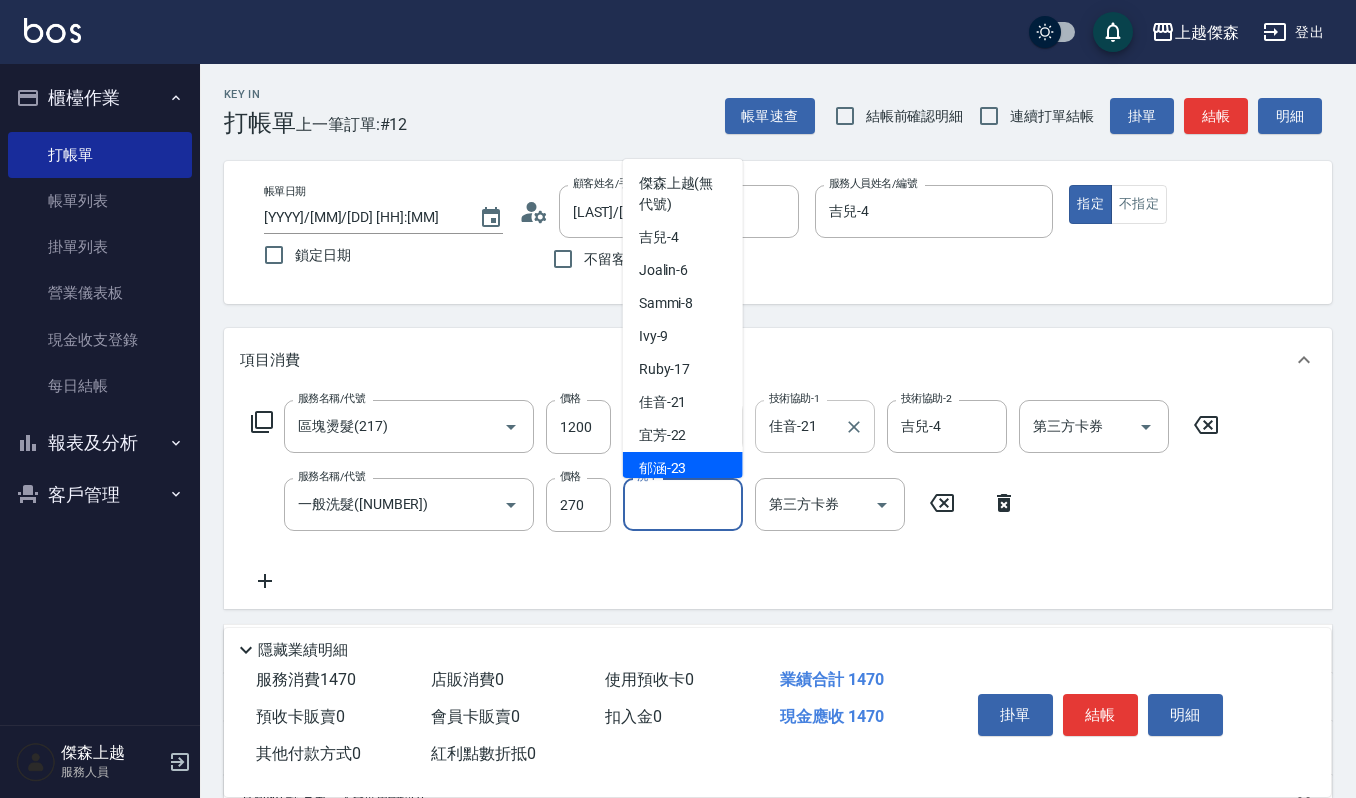 click on "[LAST_NAME] -23" at bounding box center (683, 468) 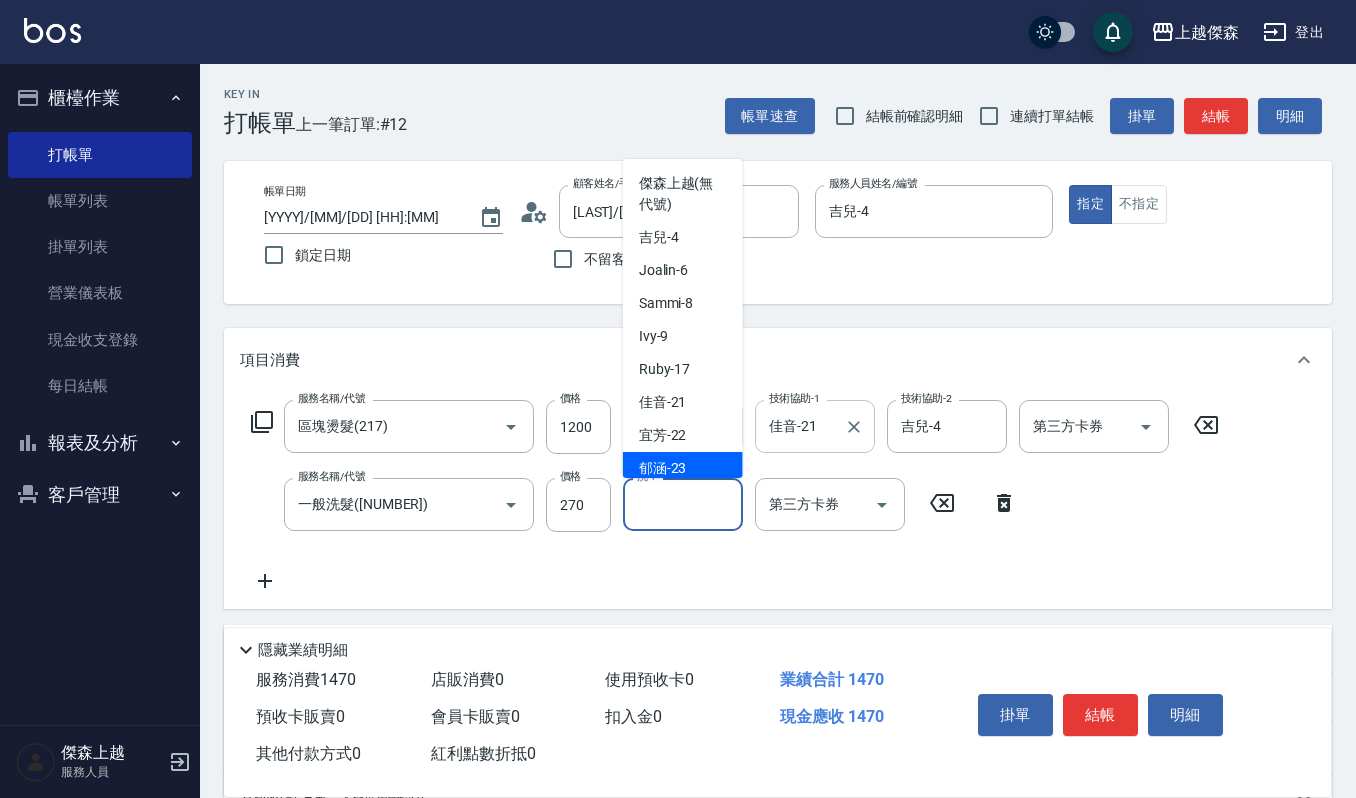type on "[LAST_NAME]-23" 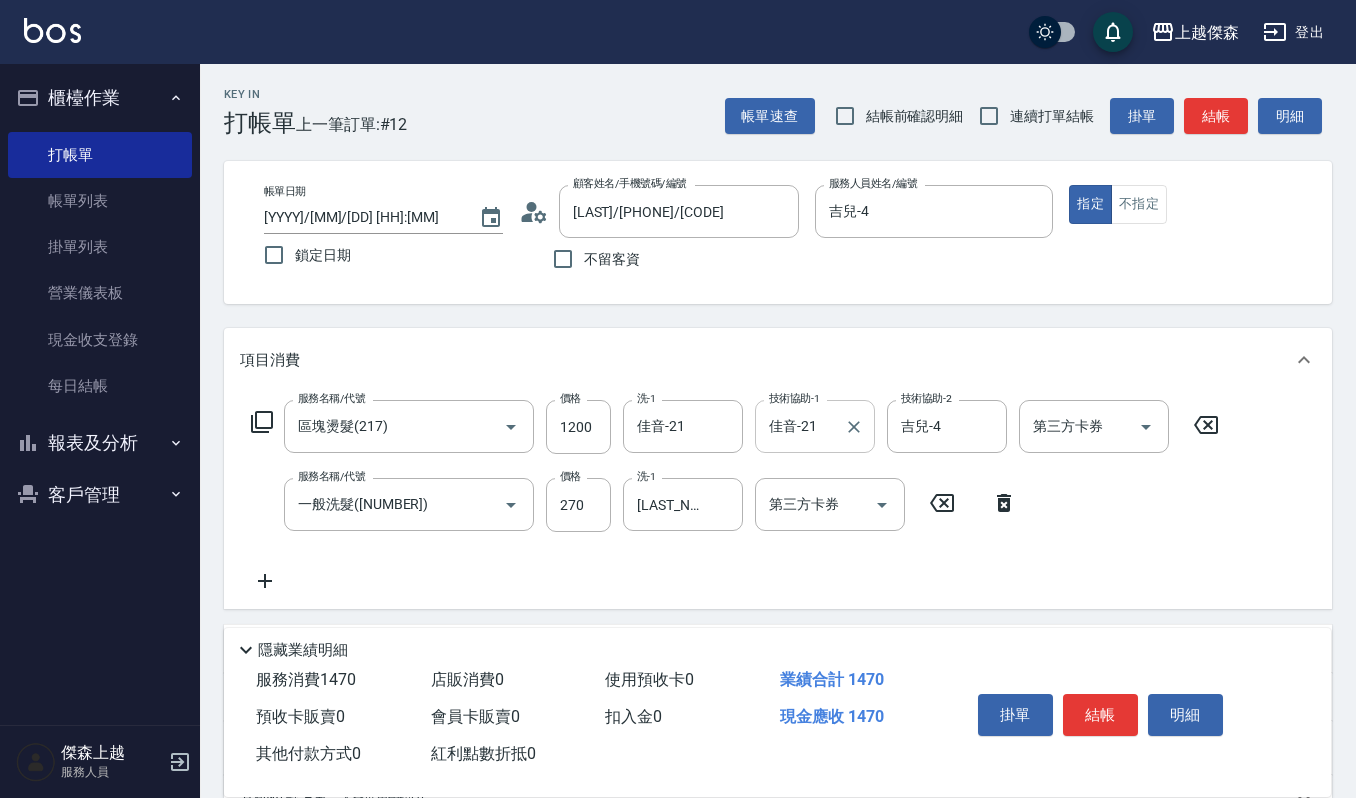 click 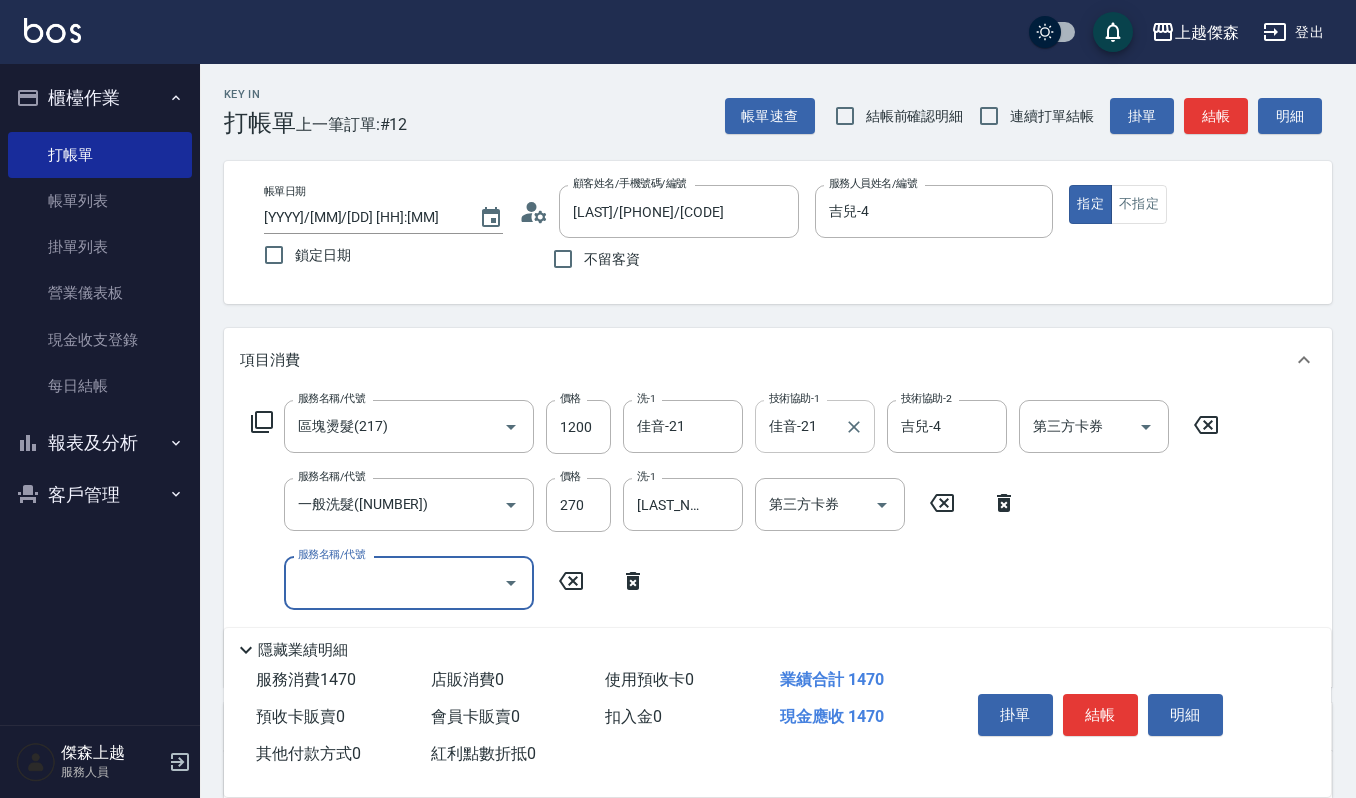 click on "服務名稱/代號" at bounding box center [394, 582] 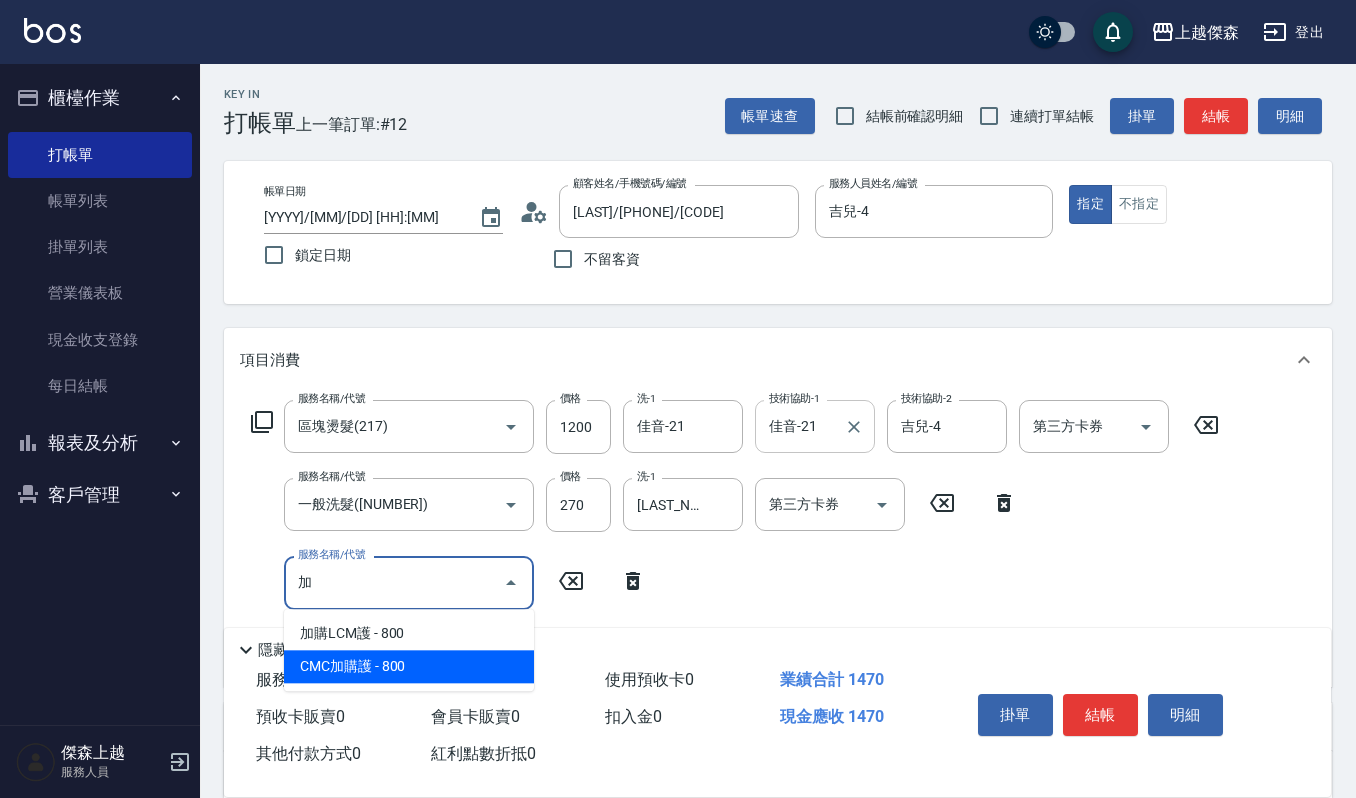 click on "CMC加購護 - 800" at bounding box center (409, 666) 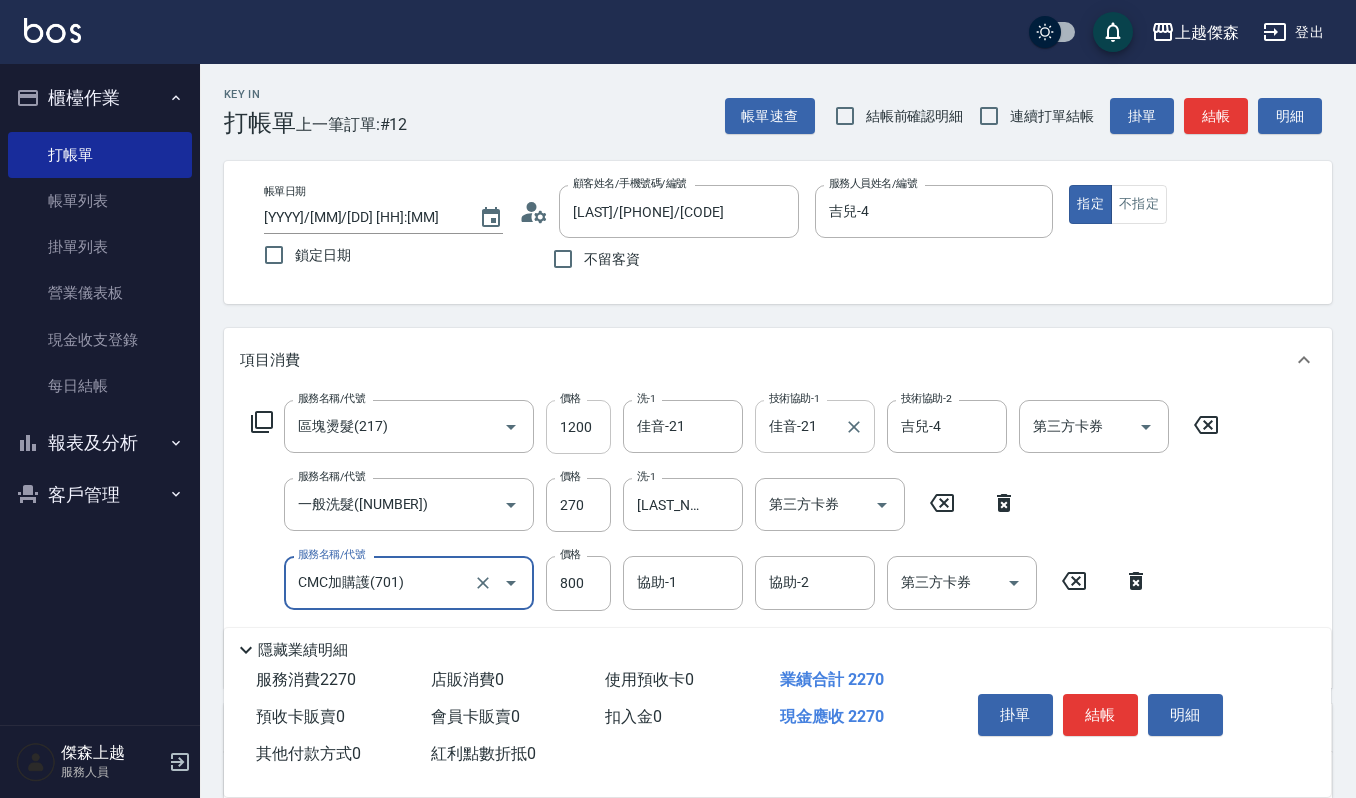 type on "CMC加購護(701)" 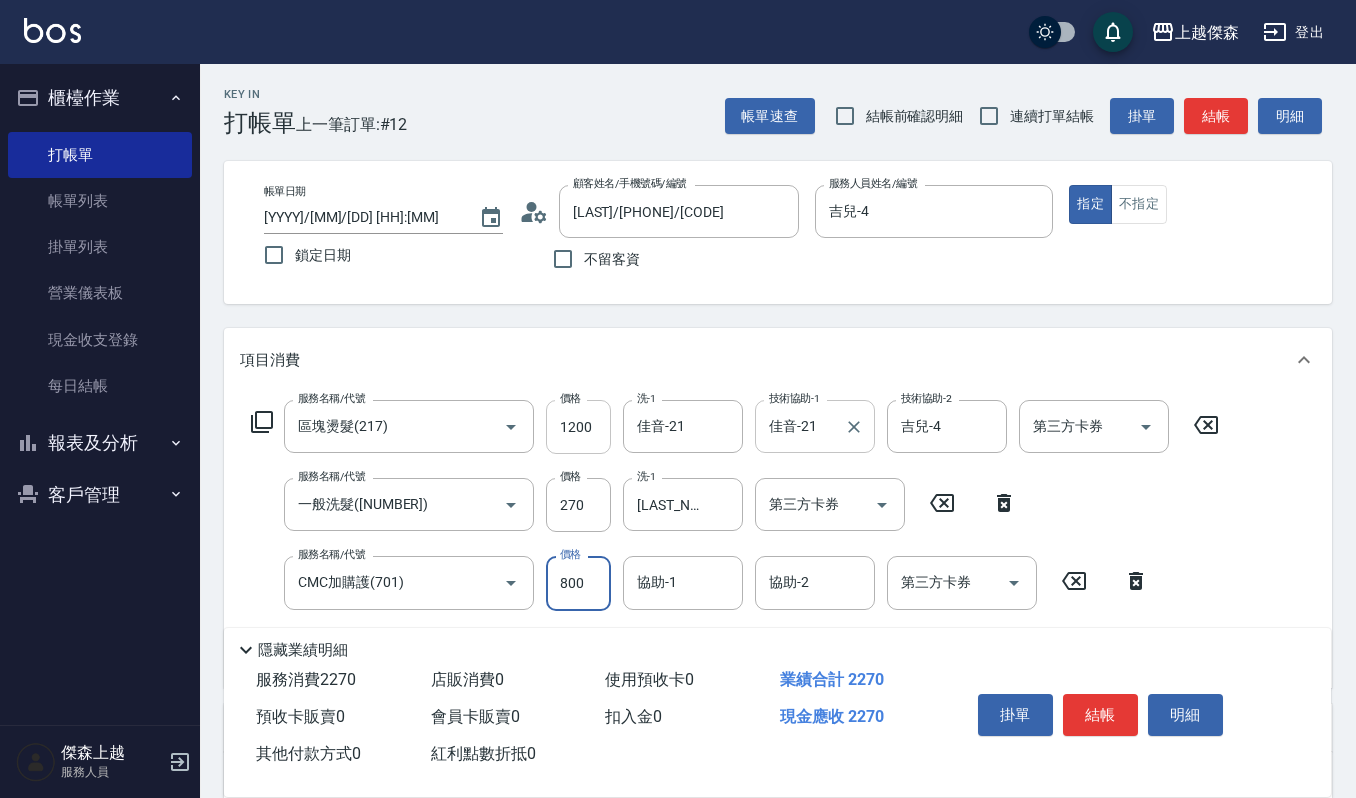 click on "1200" at bounding box center (578, 427) 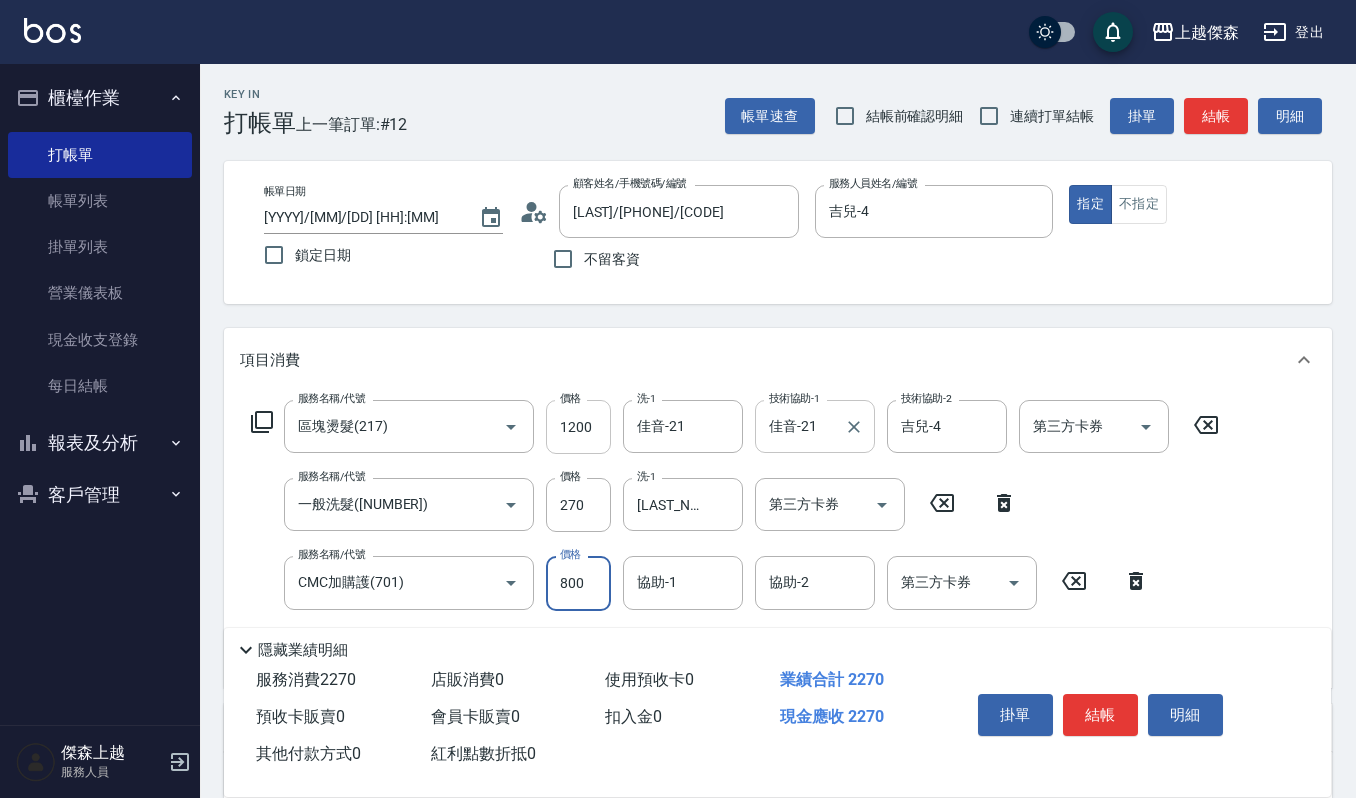 click on "1200" at bounding box center [578, 427] 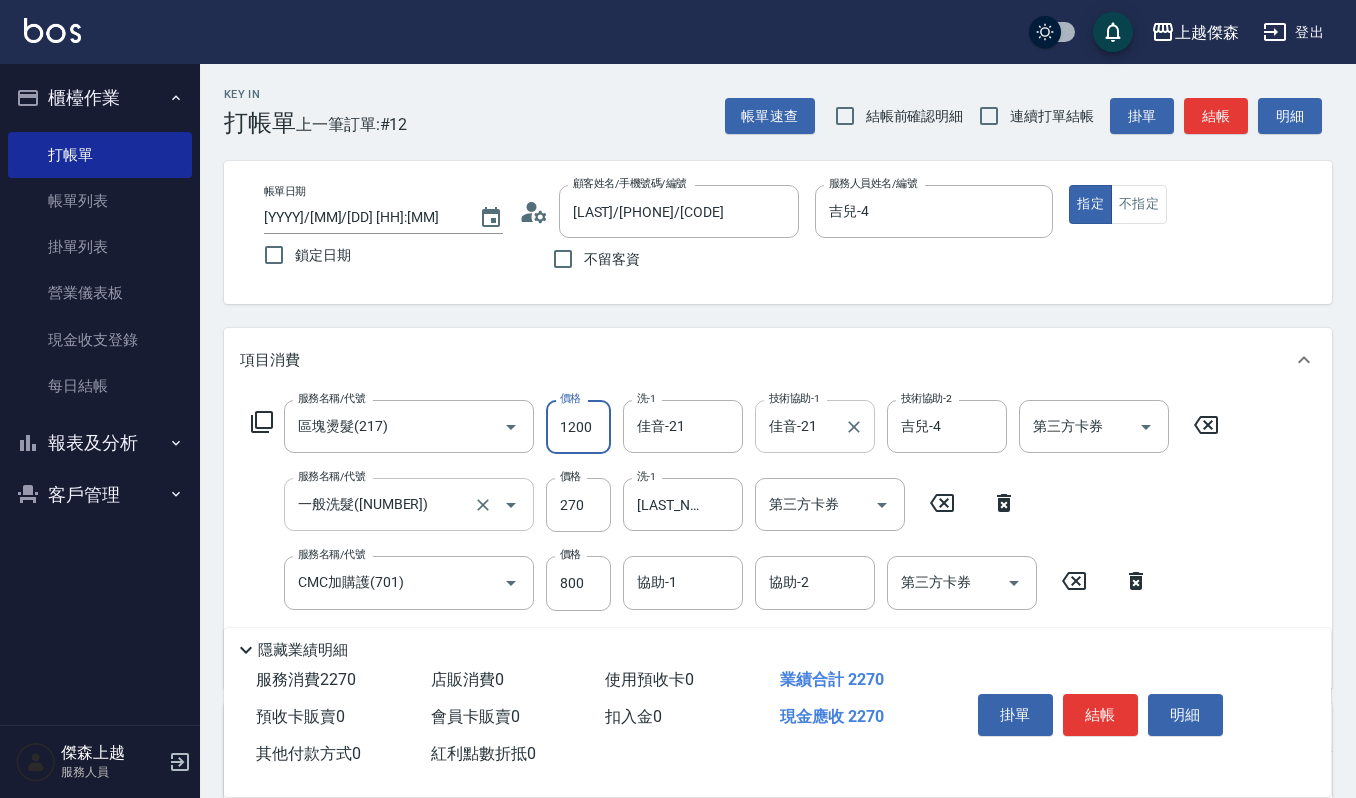 scroll, scrollTop: 133, scrollLeft: 0, axis: vertical 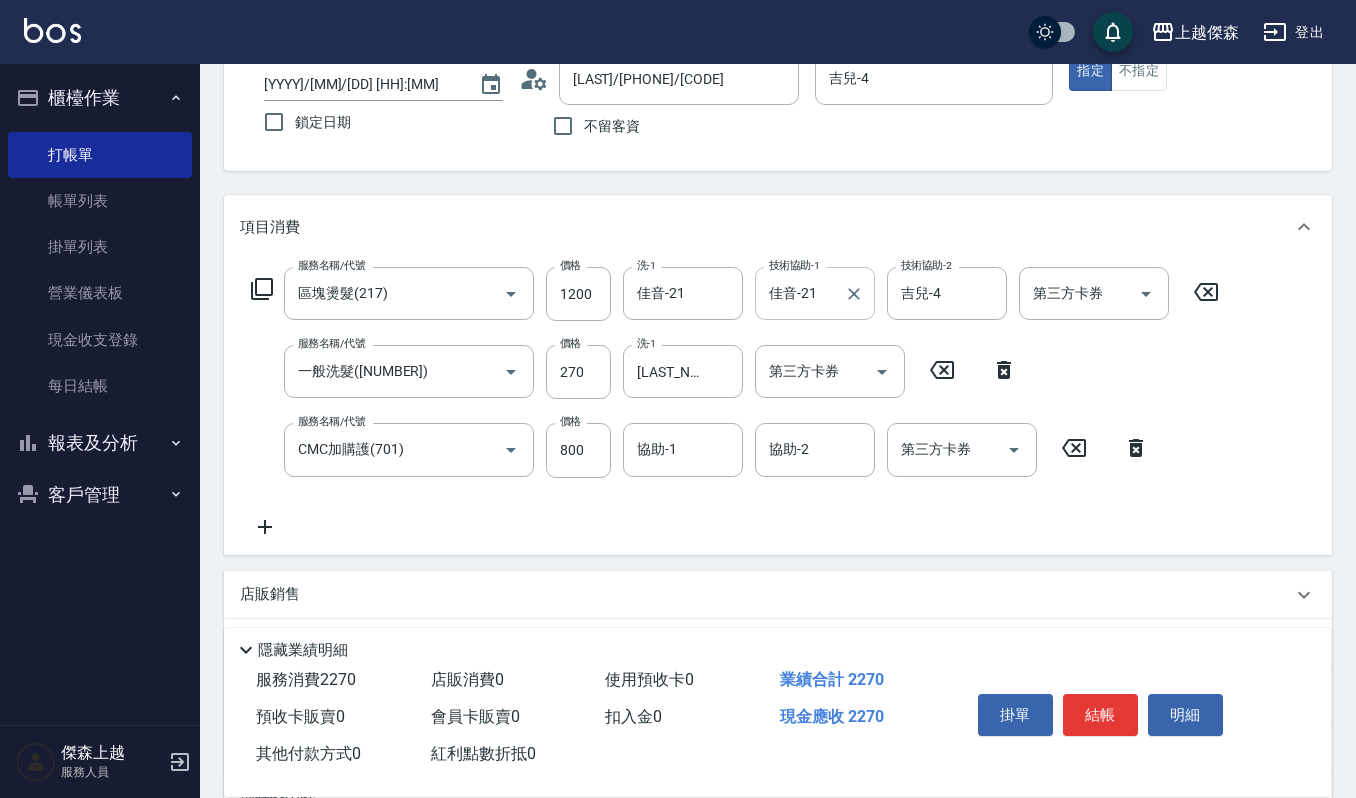 click 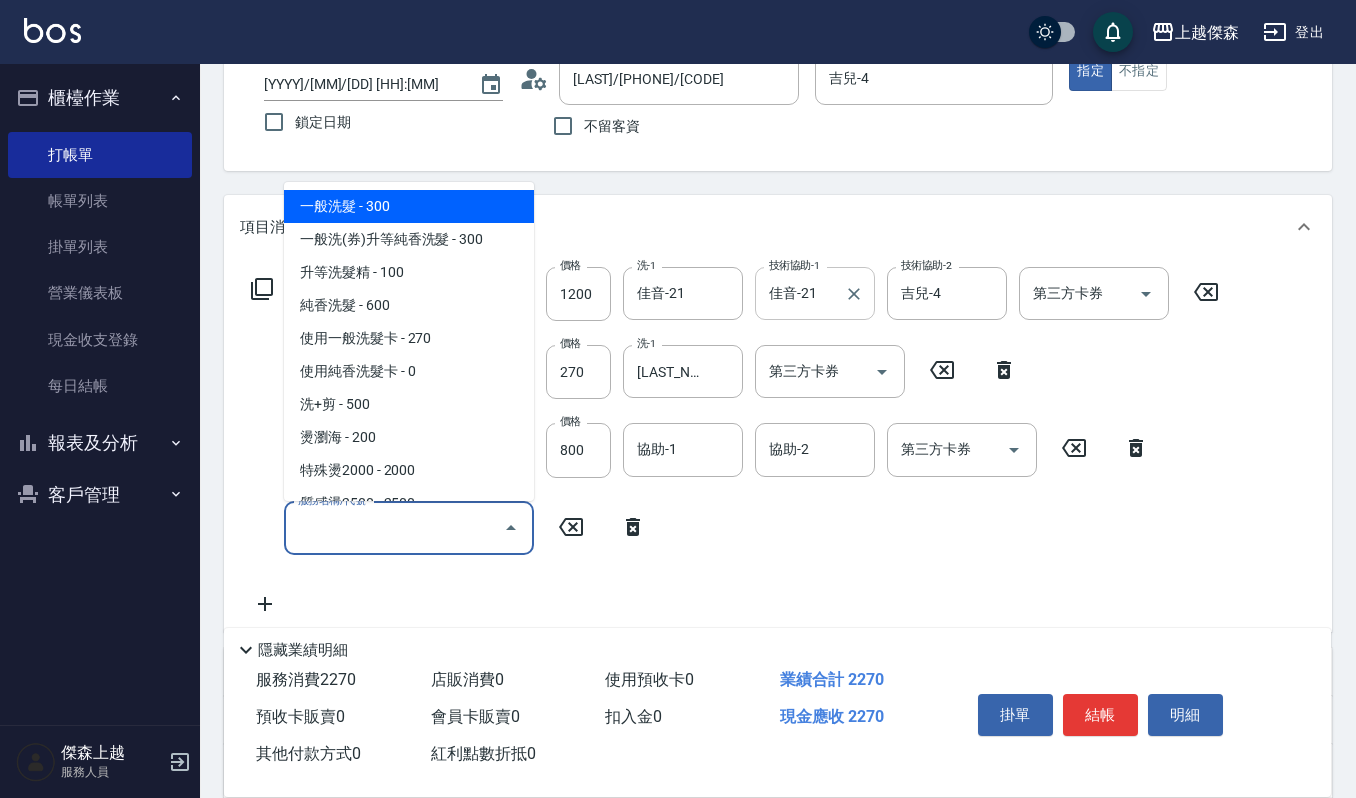 click on "服務名稱/代號" at bounding box center (394, 528) 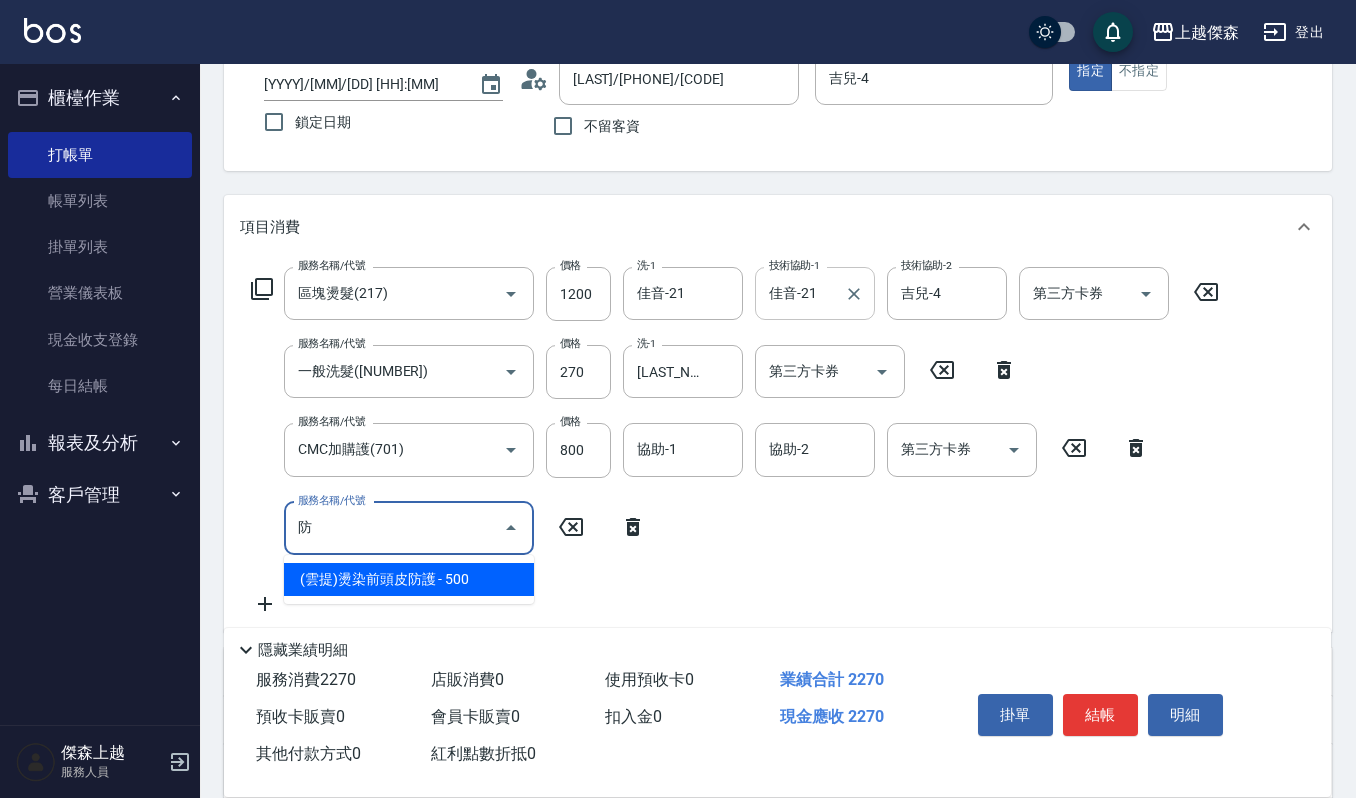 click on "(雲提)燙染前頭皮防護 - 500" at bounding box center [409, 579] 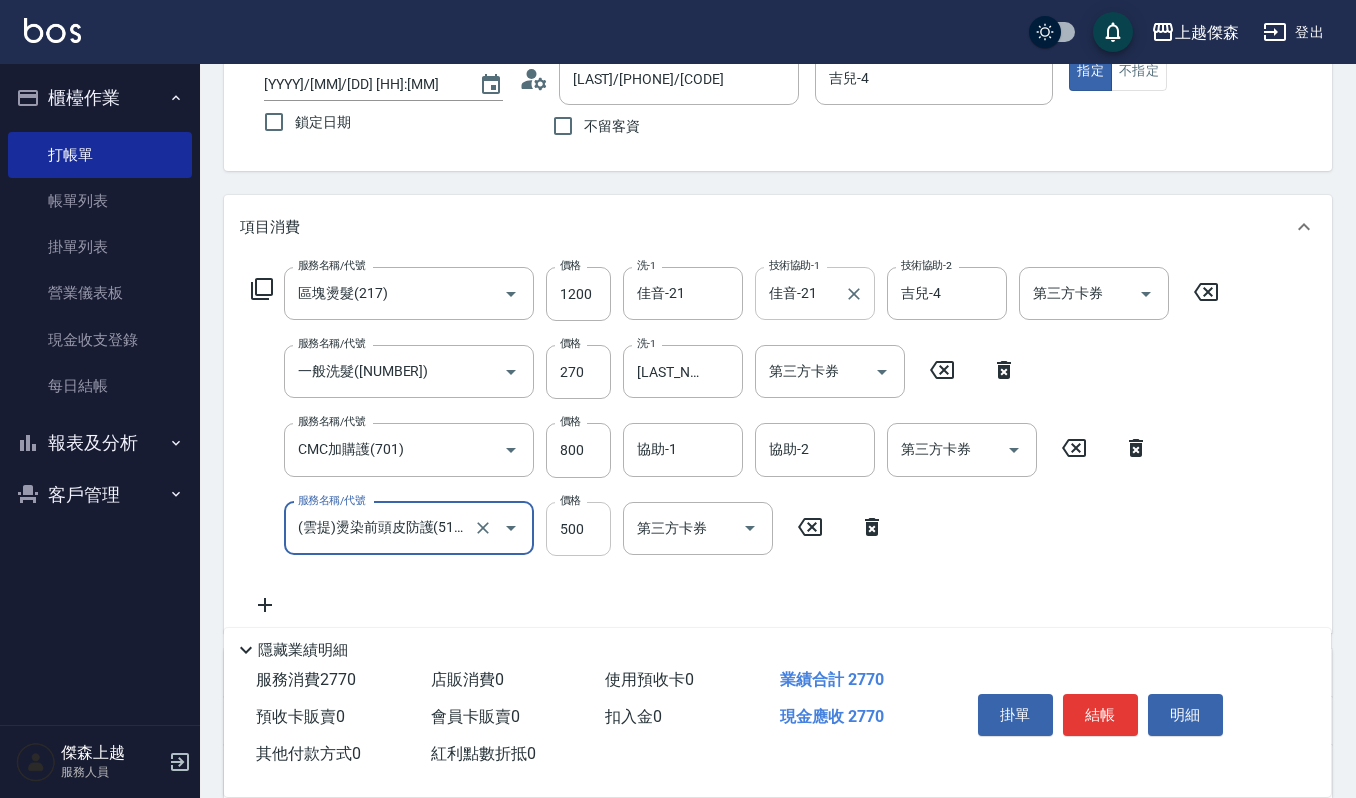 type on "(雲提)燙染前頭皮防護(518)" 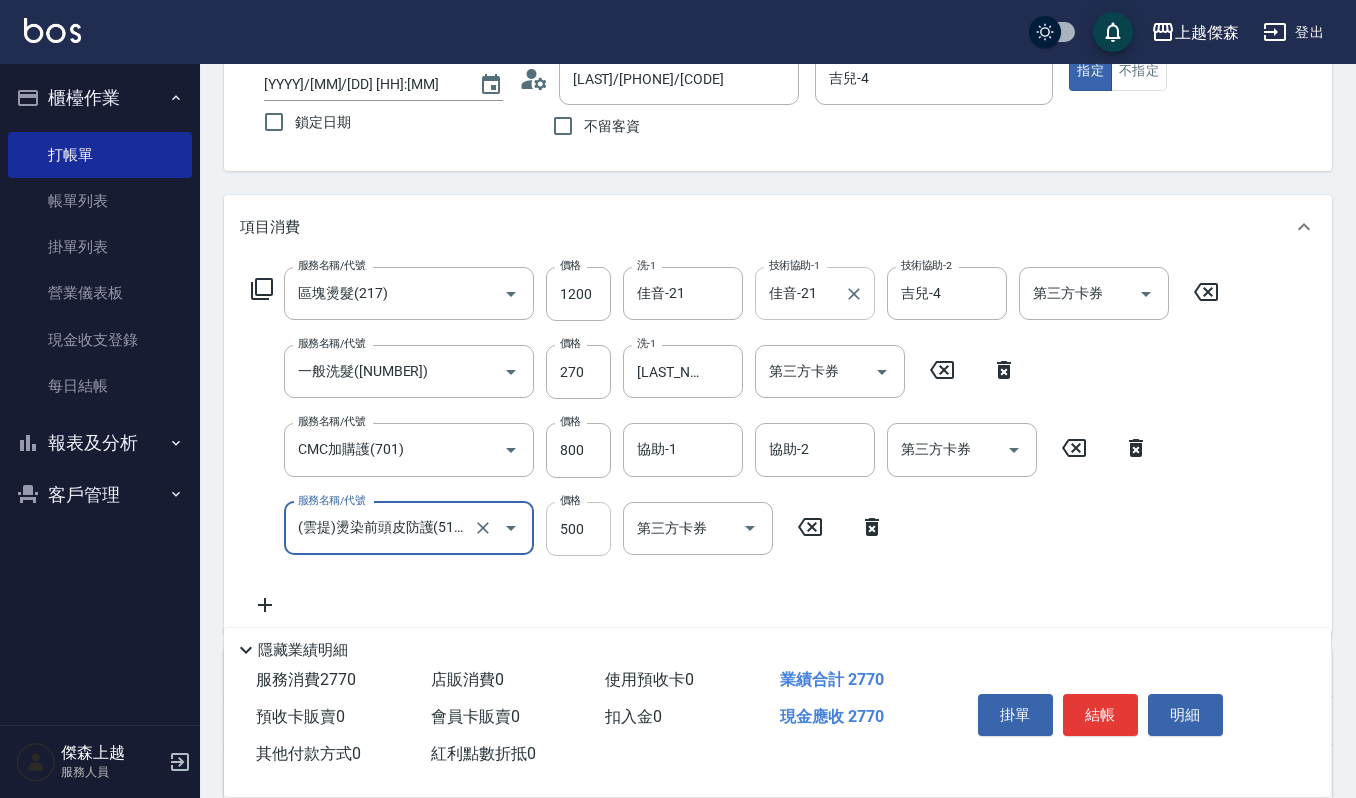 click on "500" at bounding box center (578, 529) 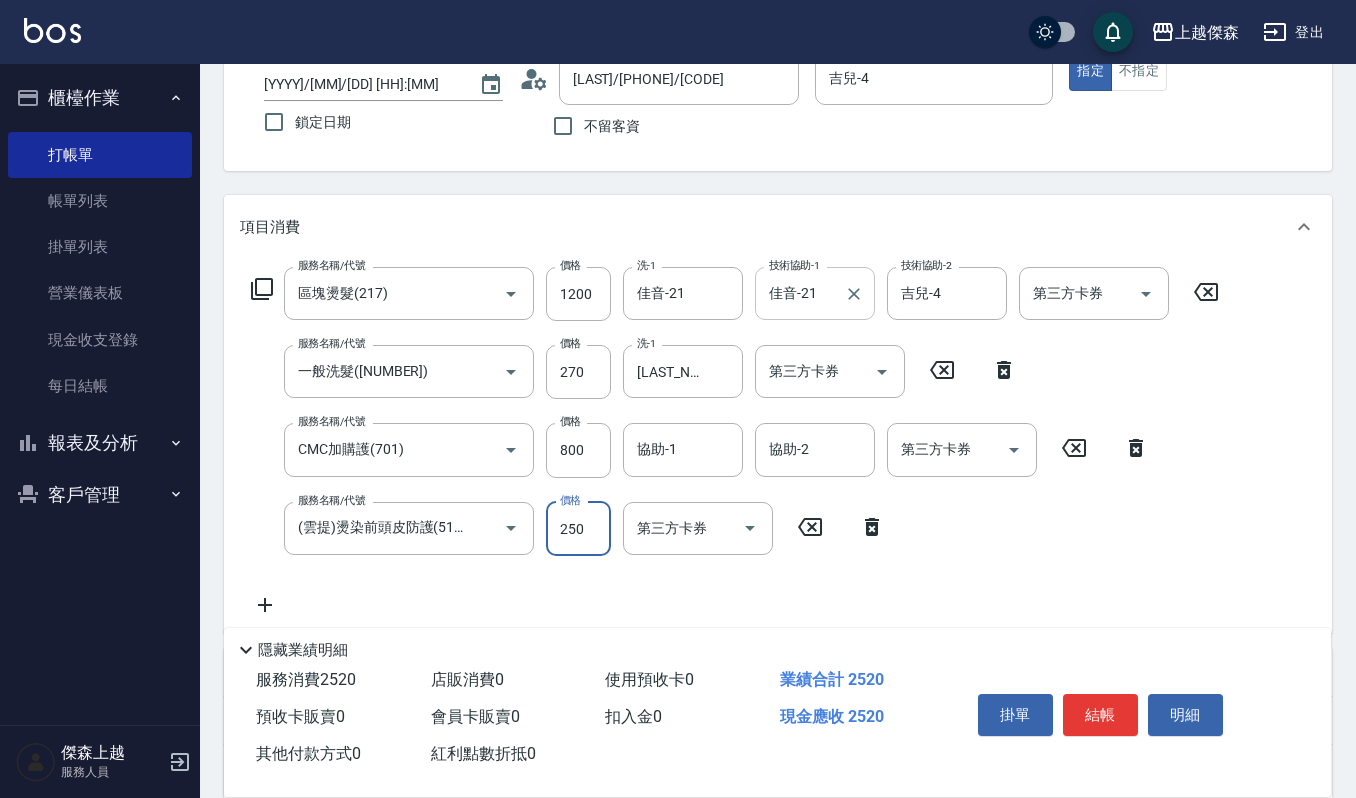 scroll, scrollTop: 0, scrollLeft: 0, axis: both 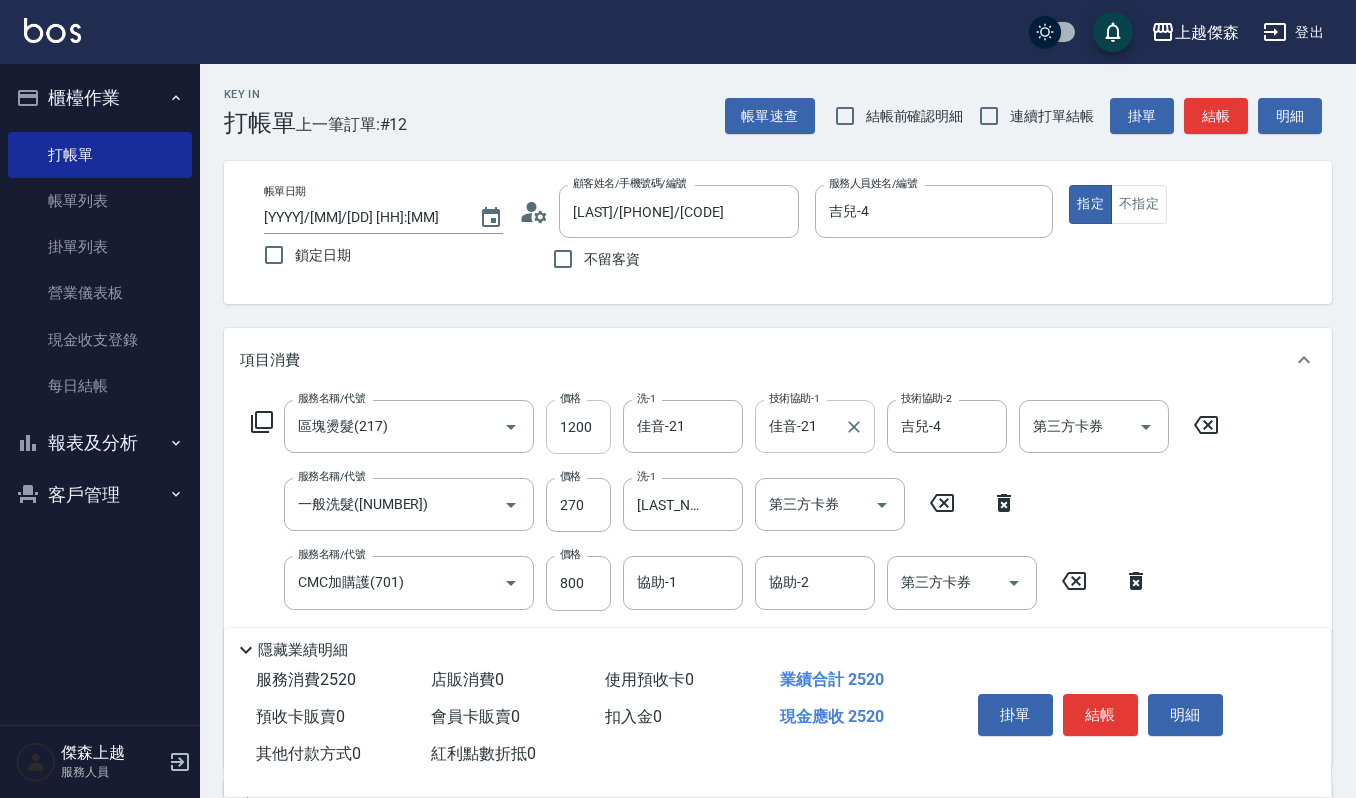 type on "250" 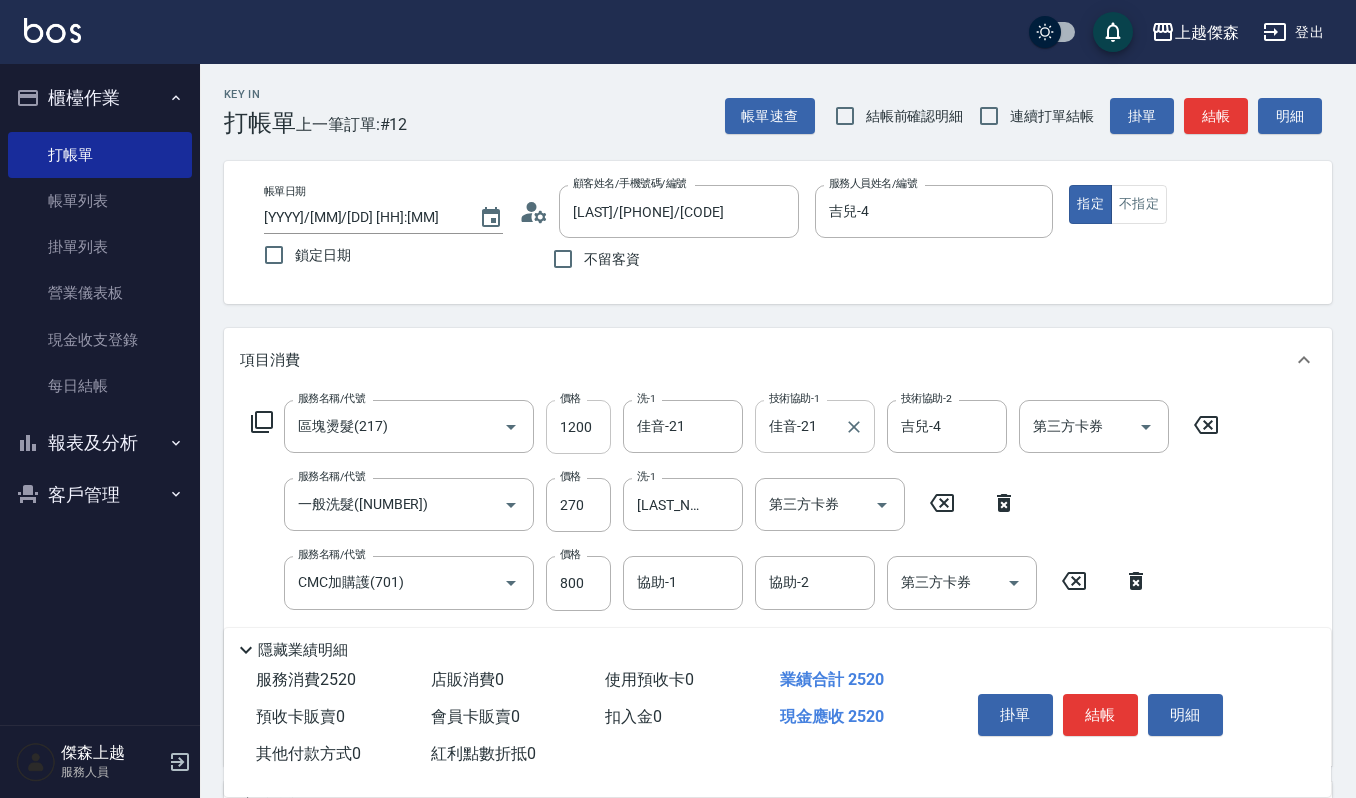 click on "1200" at bounding box center (578, 427) 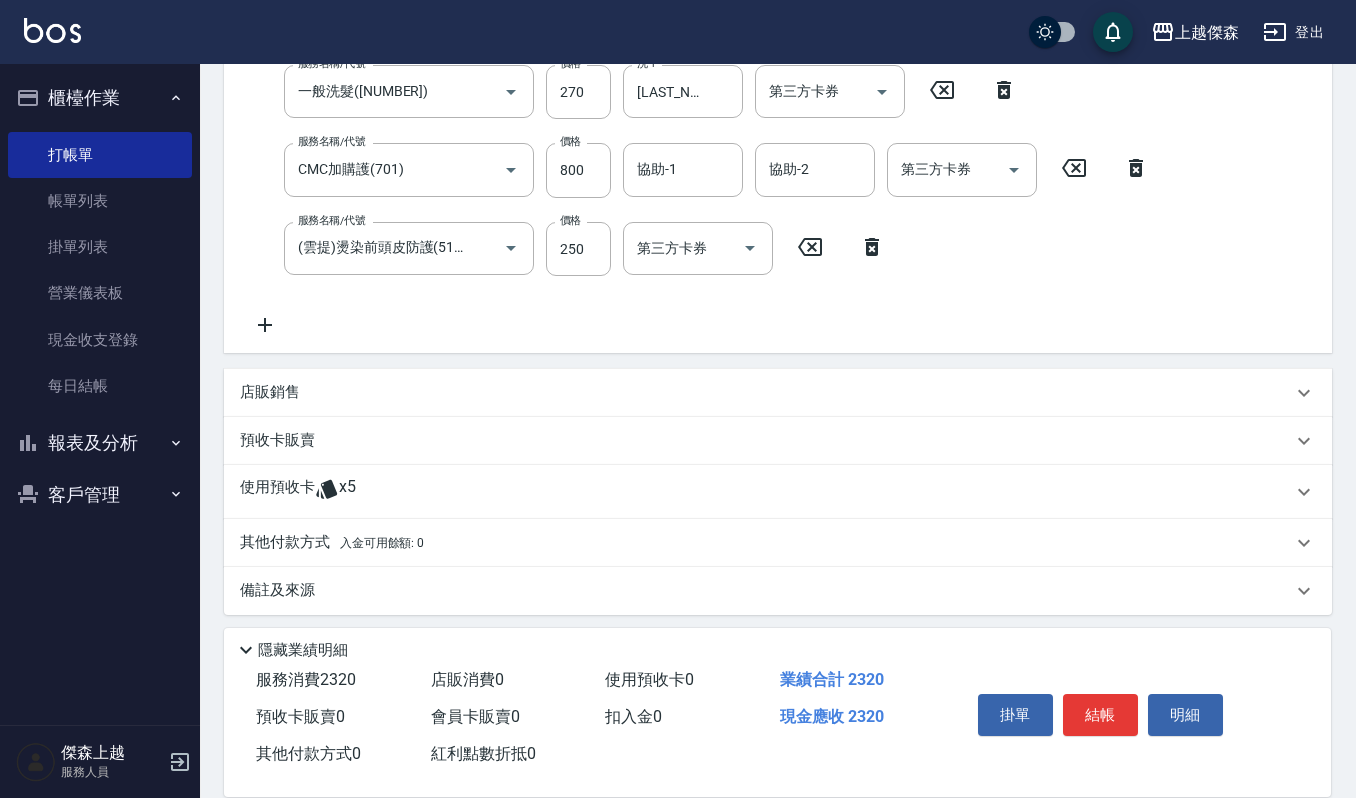 scroll, scrollTop: 417, scrollLeft: 0, axis: vertical 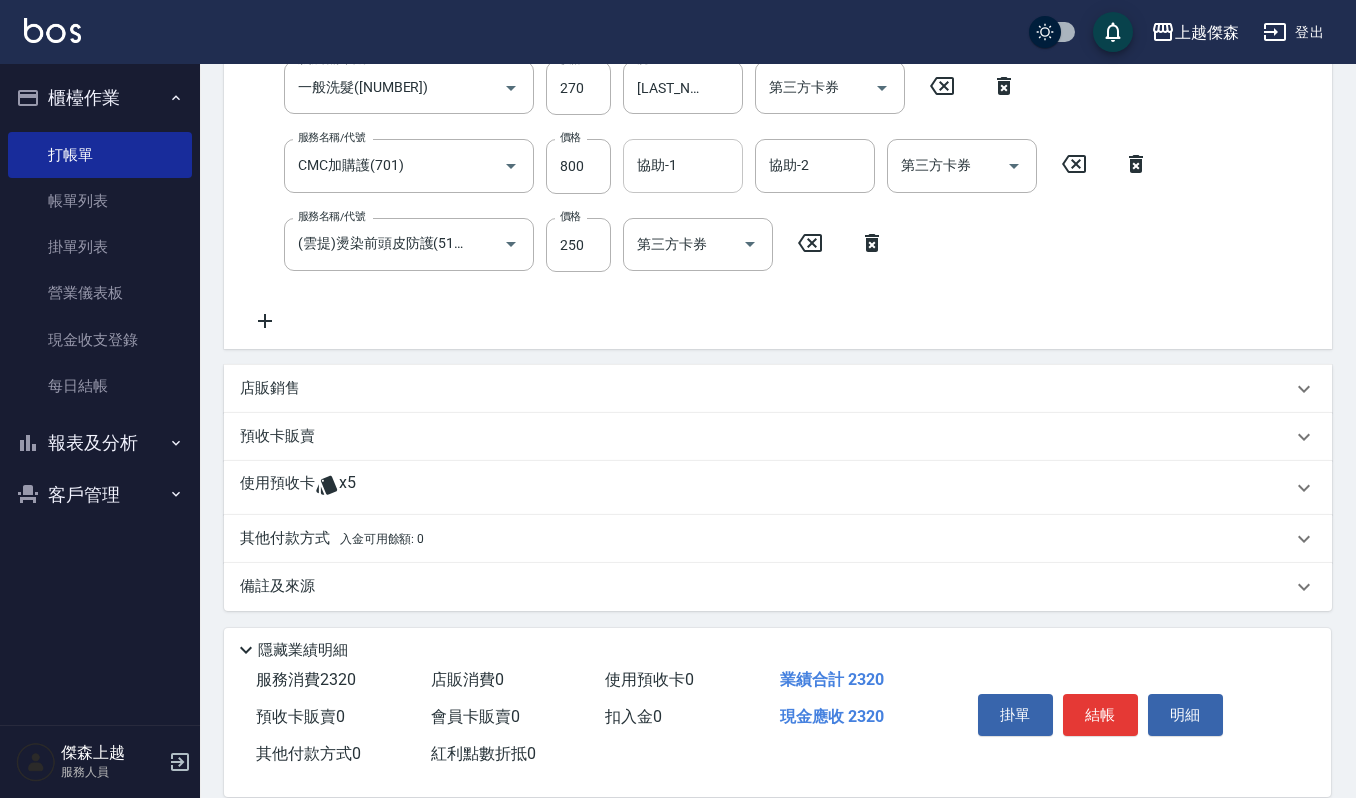 type on "1000" 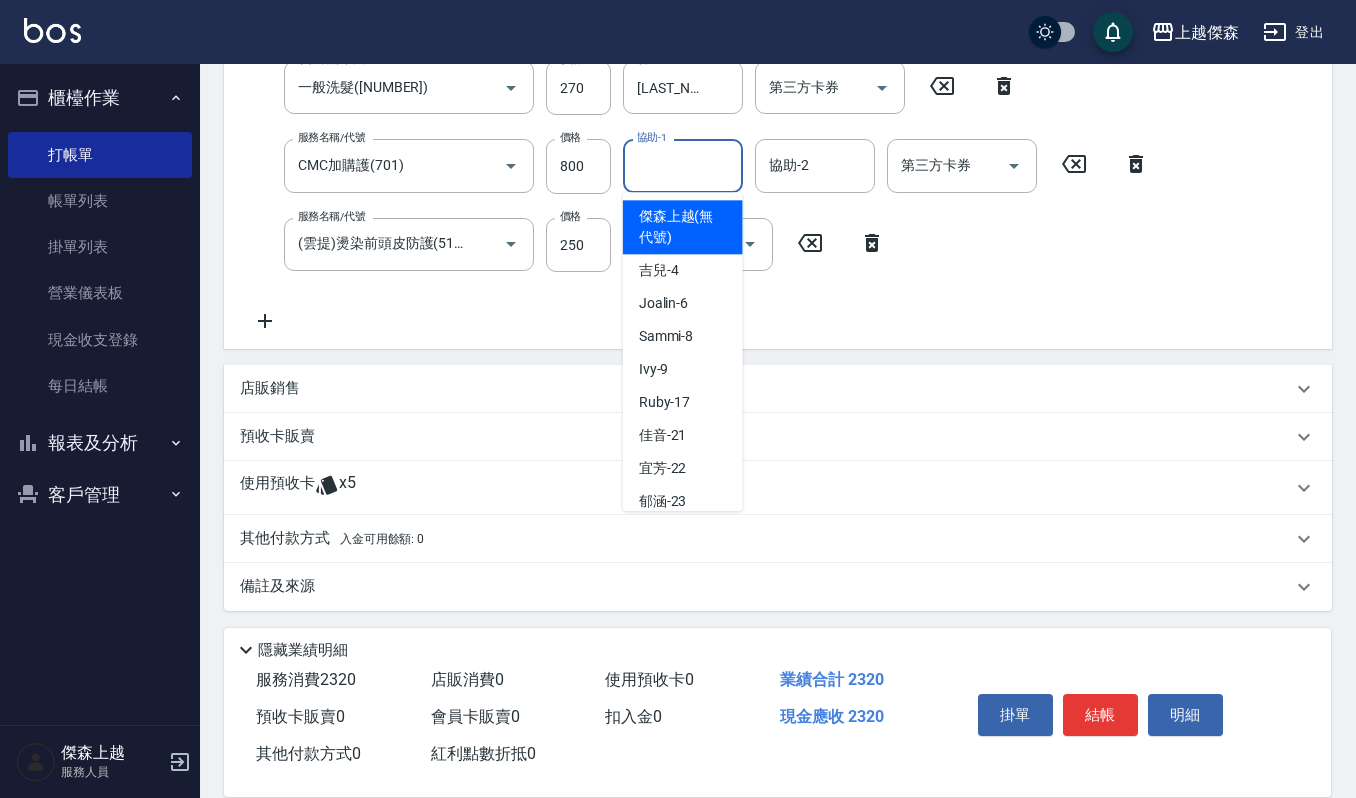 click on "協助-1" at bounding box center [683, 165] 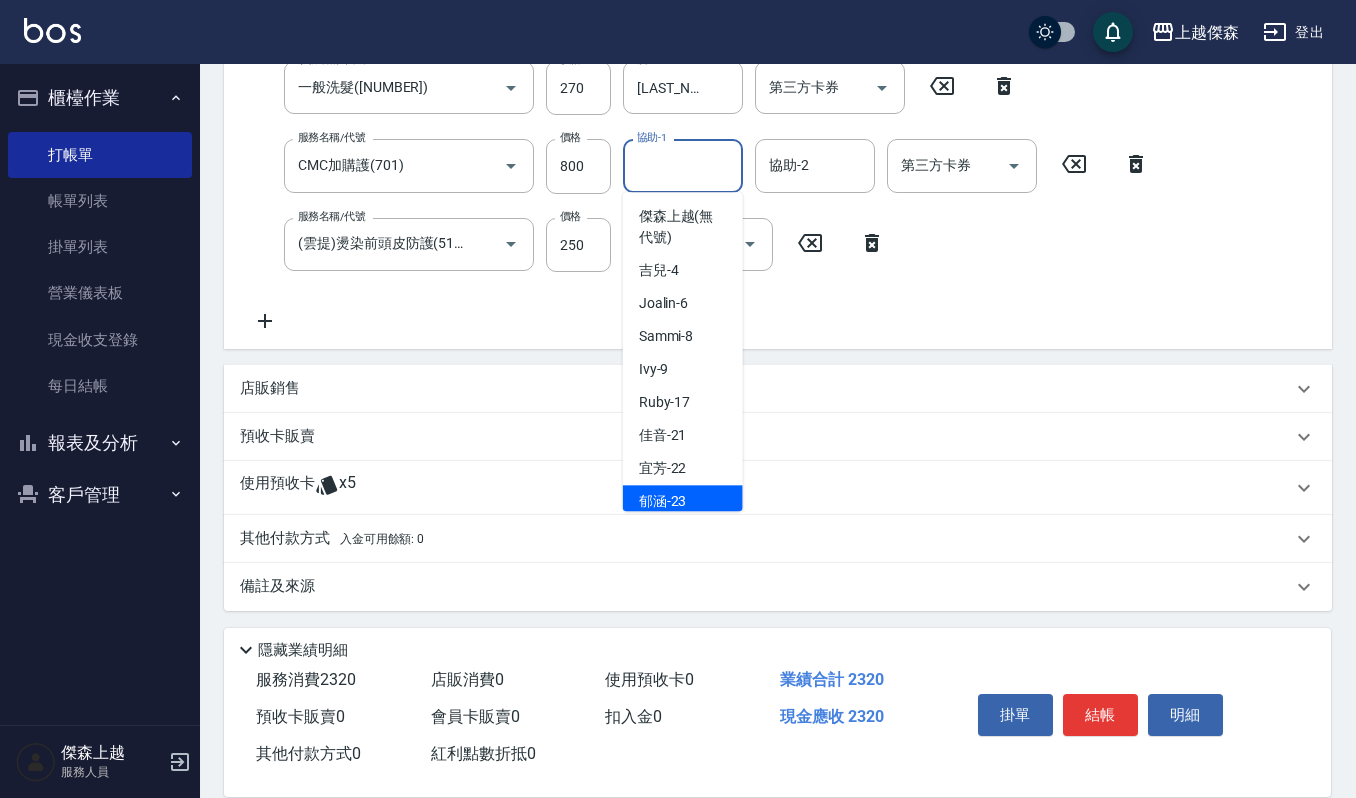 click on "[LAST_NAME] -23" at bounding box center (663, 501) 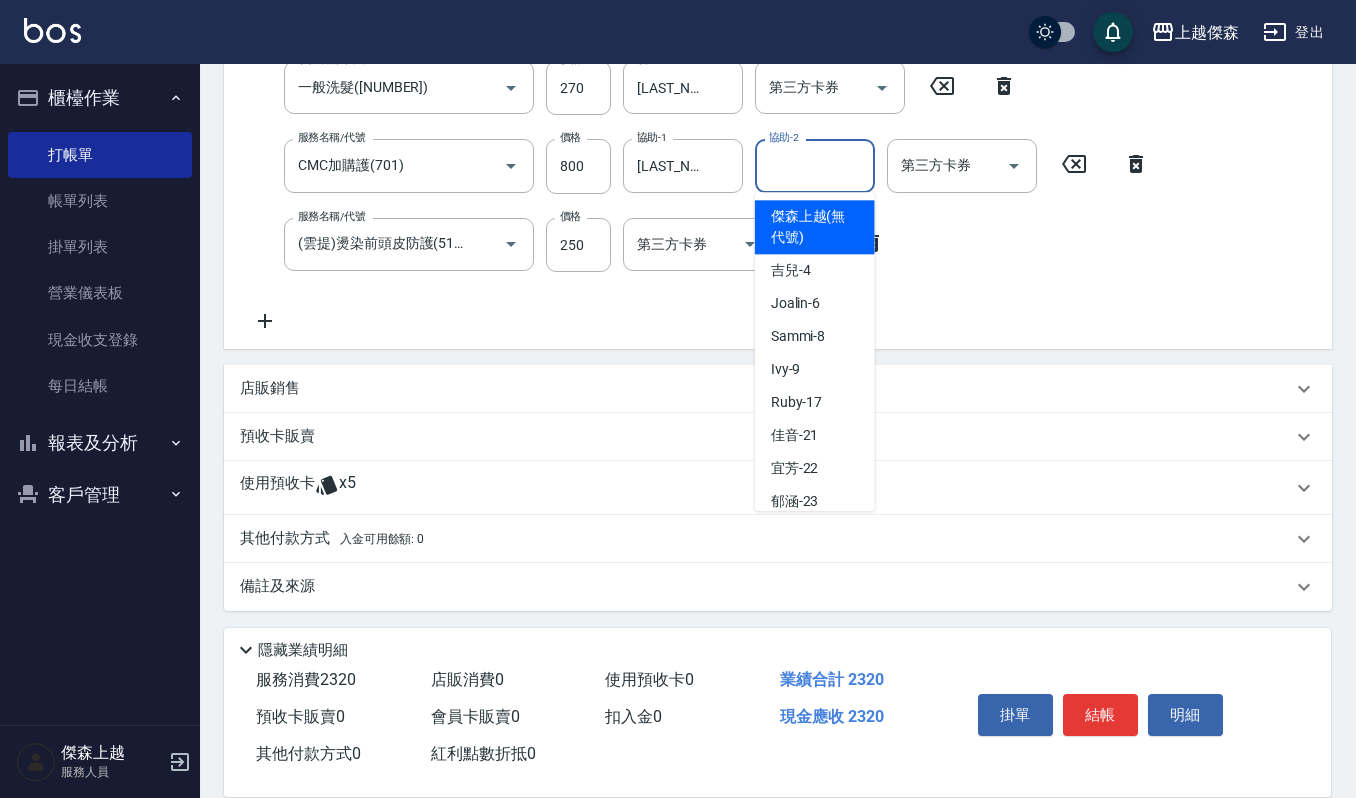 click on "協助-2" at bounding box center (815, 165) 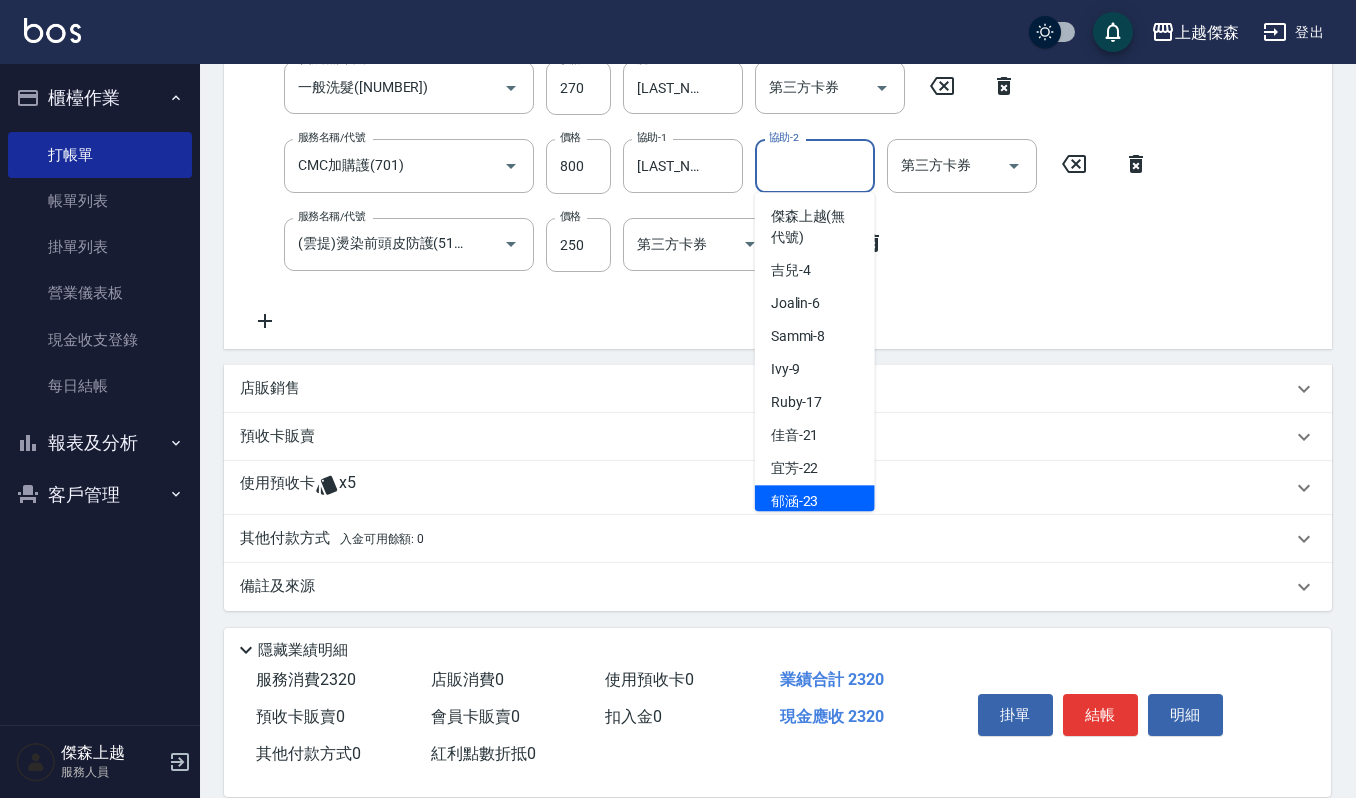 click on "[LAST_NAME] -23" at bounding box center [815, 501] 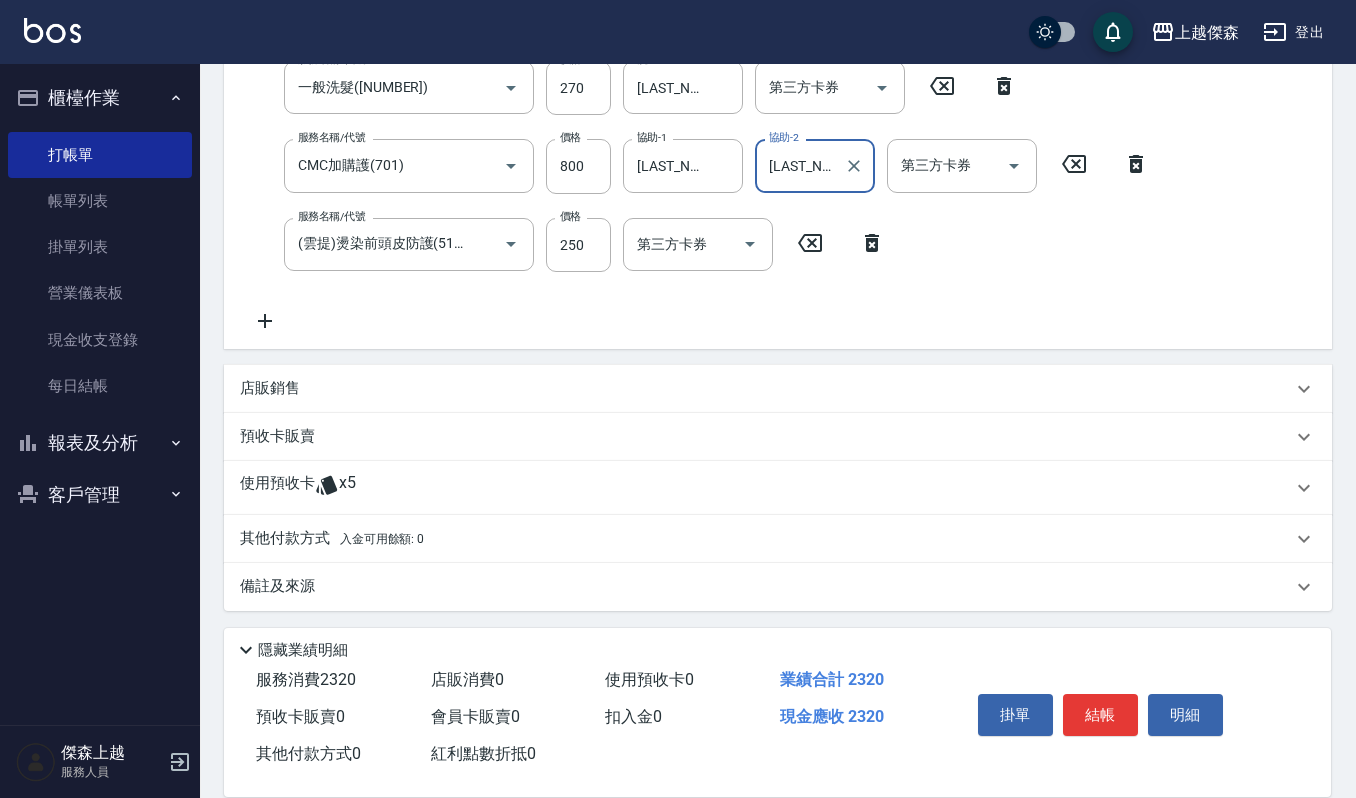 scroll, scrollTop: 150, scrollLeft: 0, axis: vertical 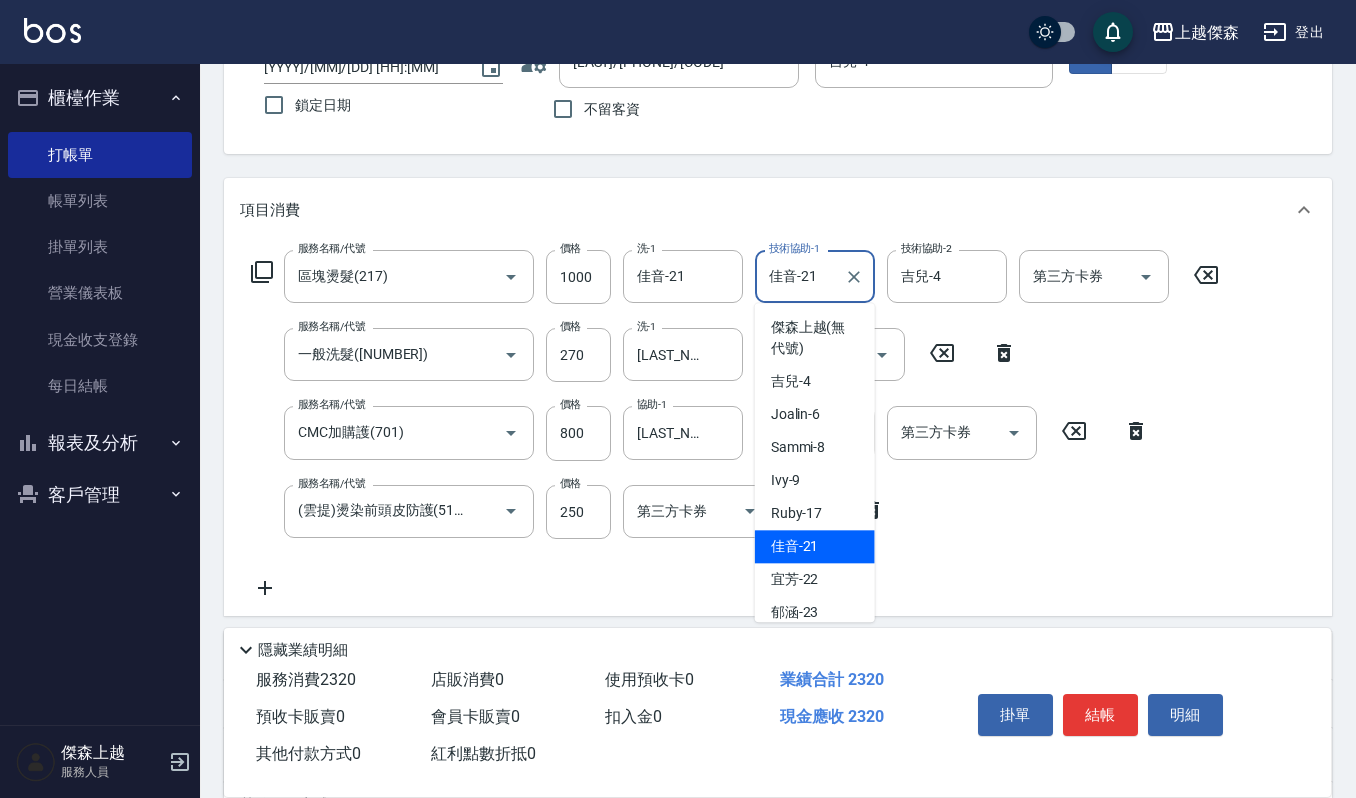 click on "佳音-21" at bounding box center [800, 276] 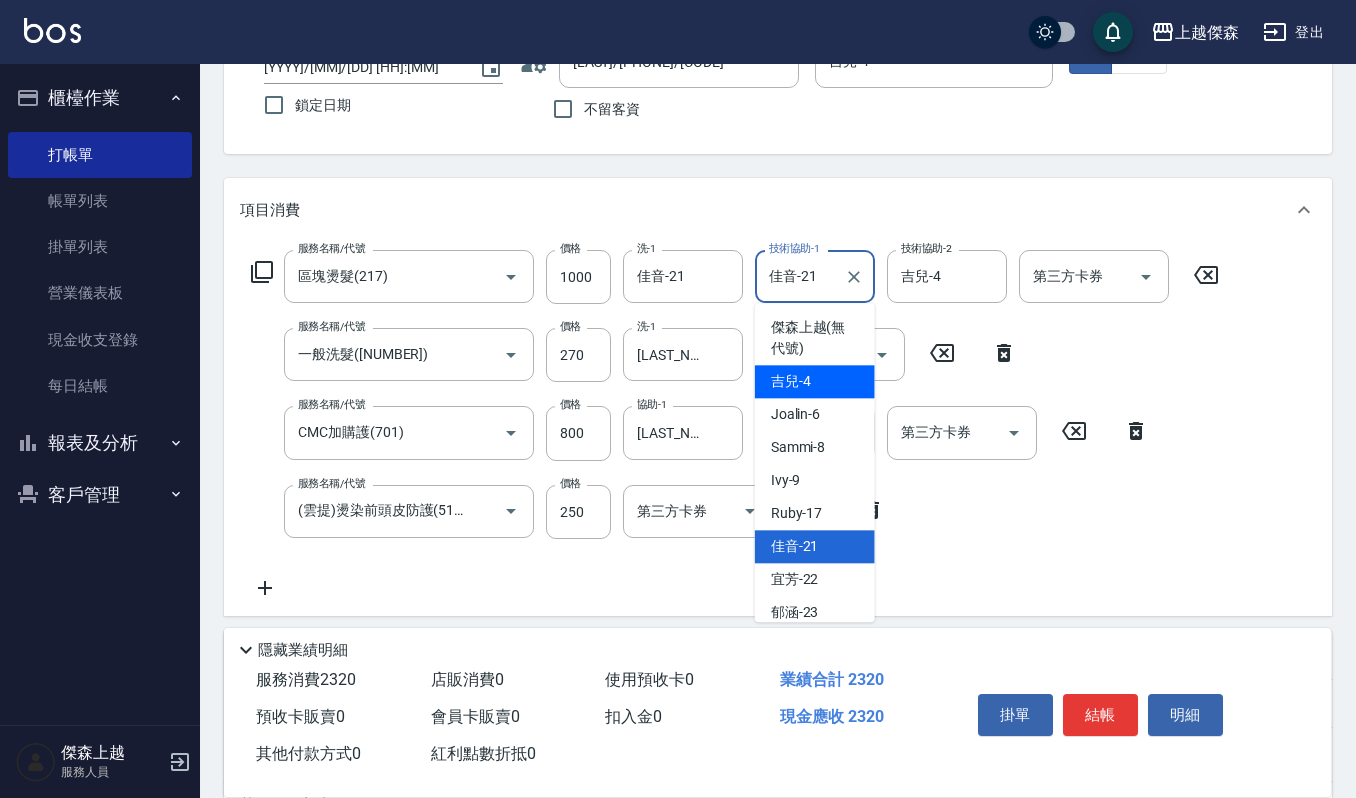 click on "[LAST_NAME] -4" at bounding box center [791, 381] 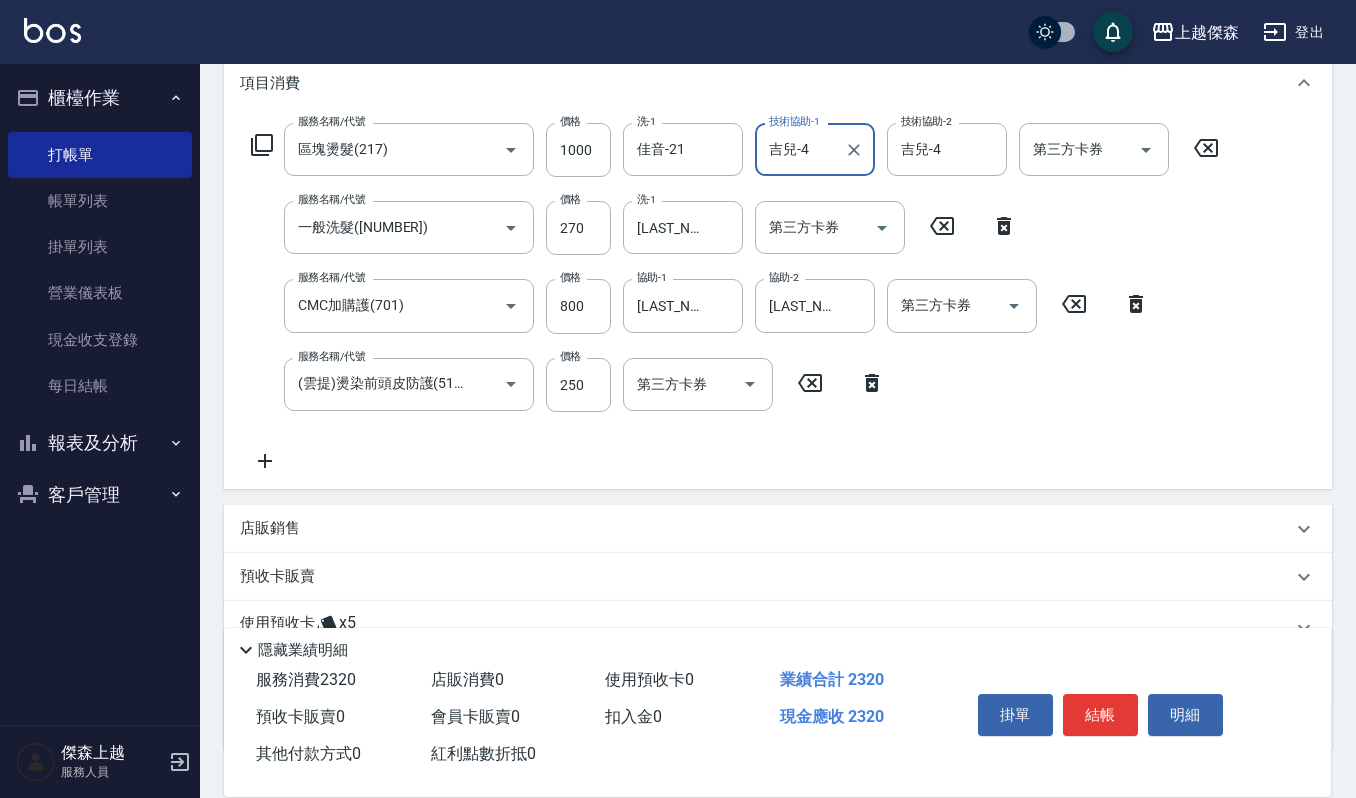 scroll, scrollTop: 417, scrollLeft: 0, axis: vertical 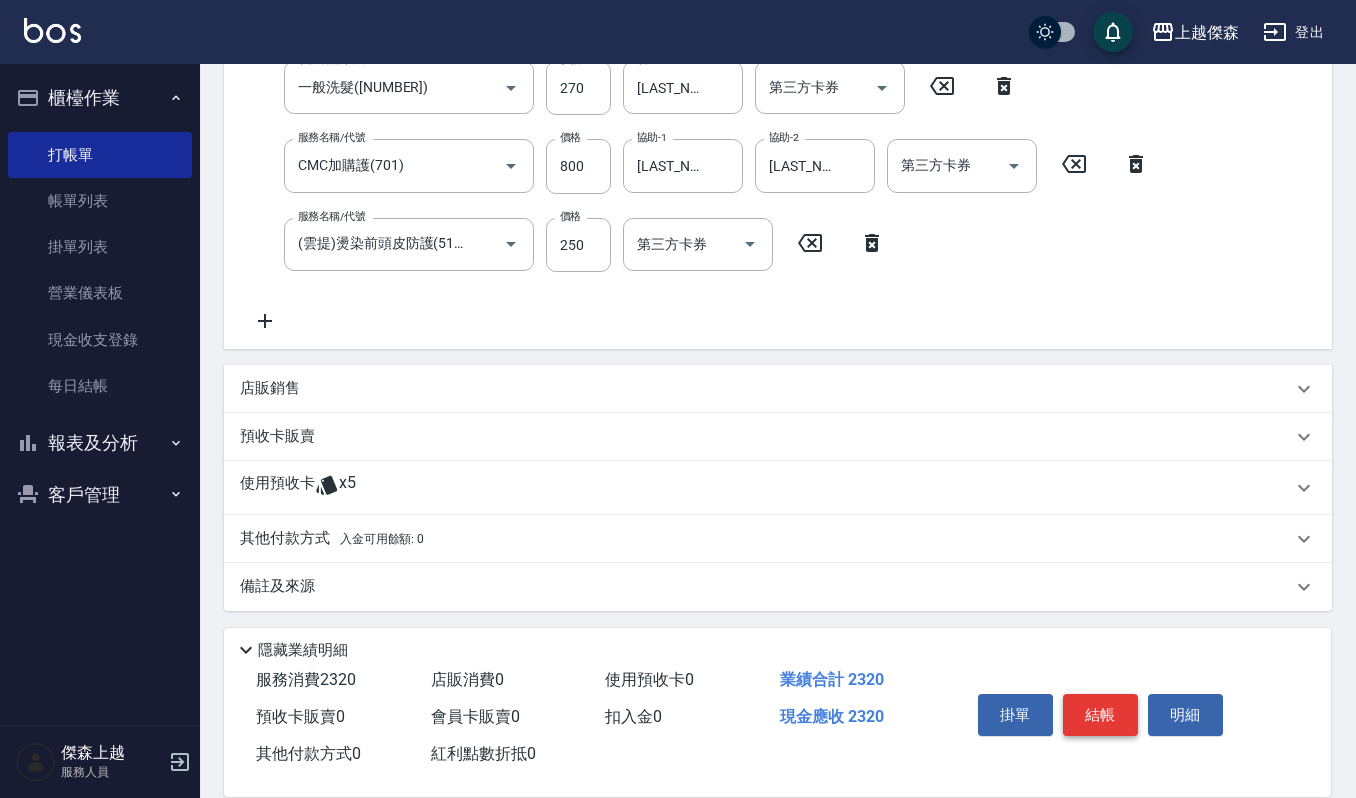 click on "結帳" at bounding box center [1100, 715] 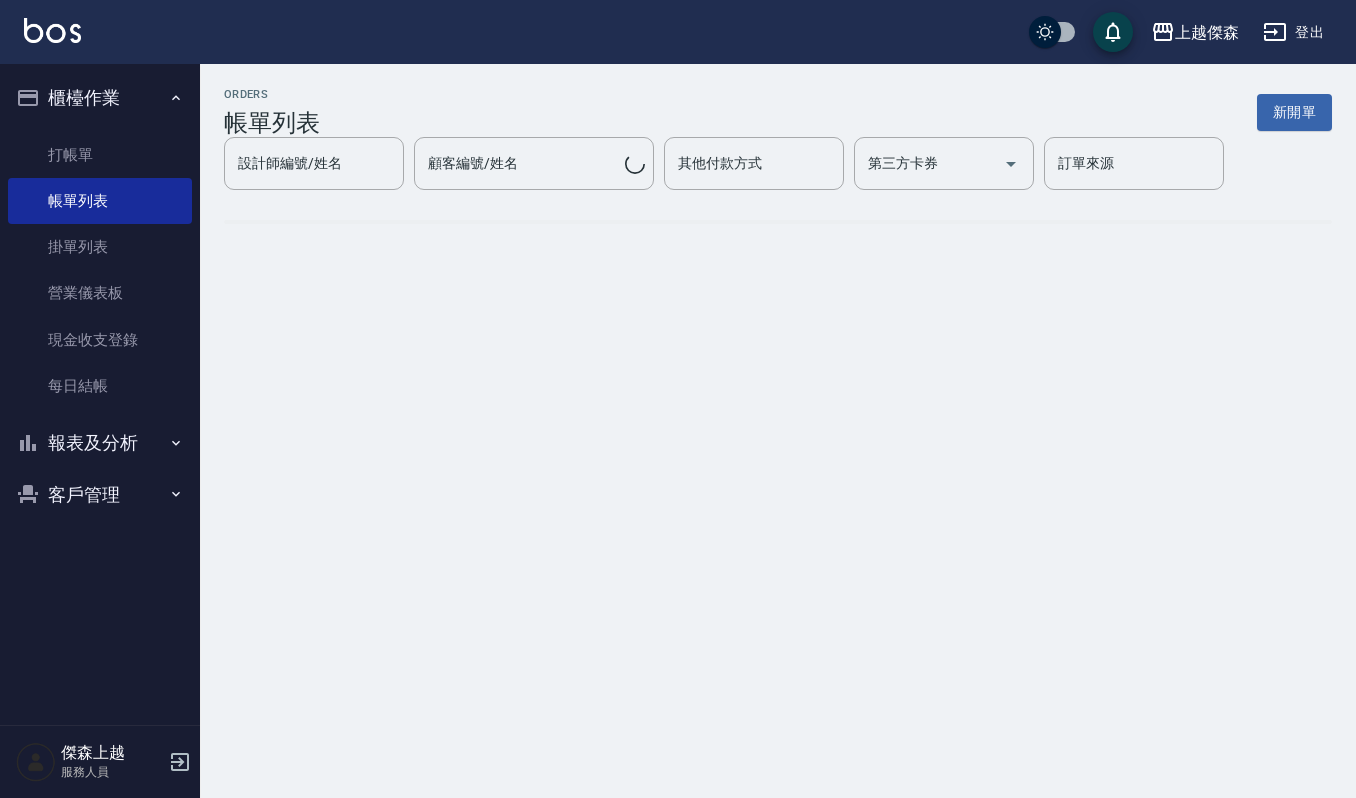 scroll, scrollTop: 0, scrollLeft: 0, axis: both 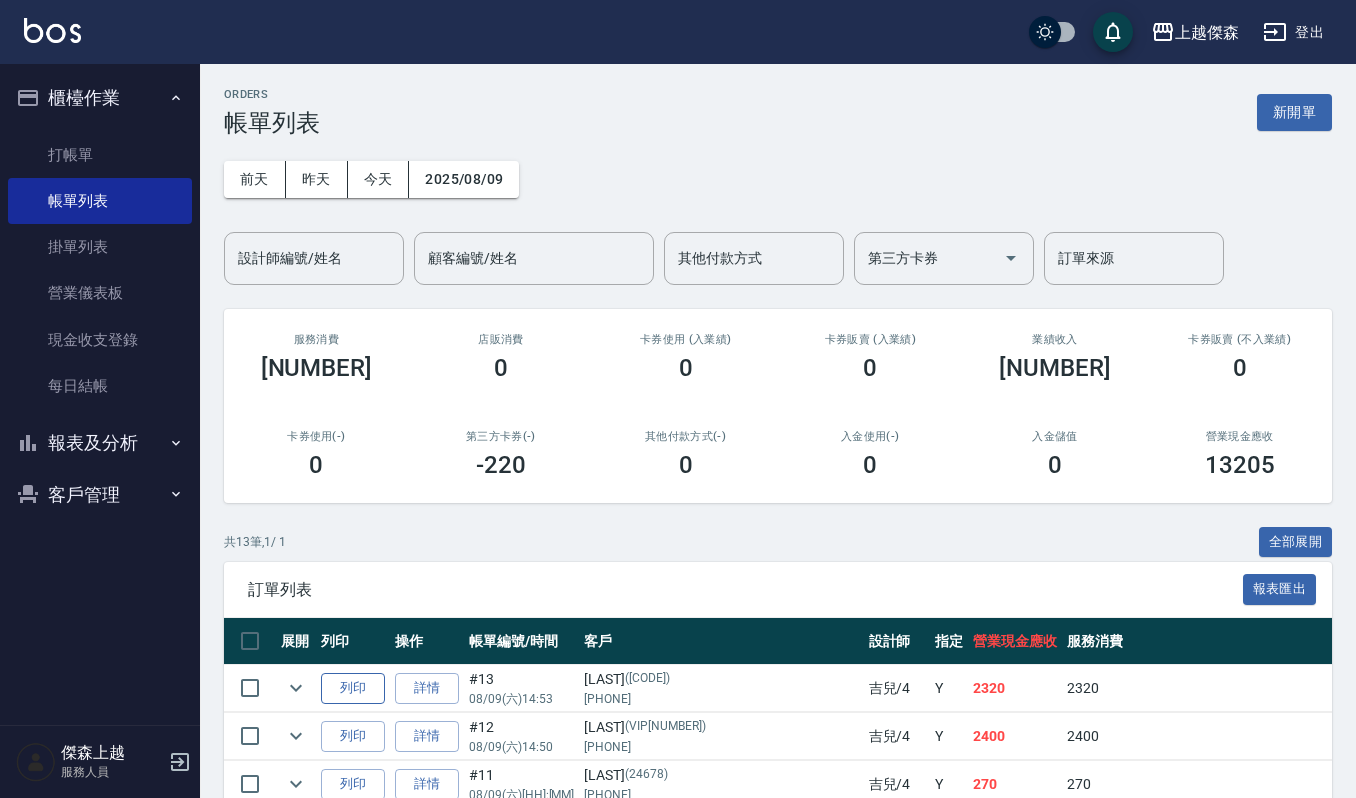 click on "列印" at bounding box center (353, 688) 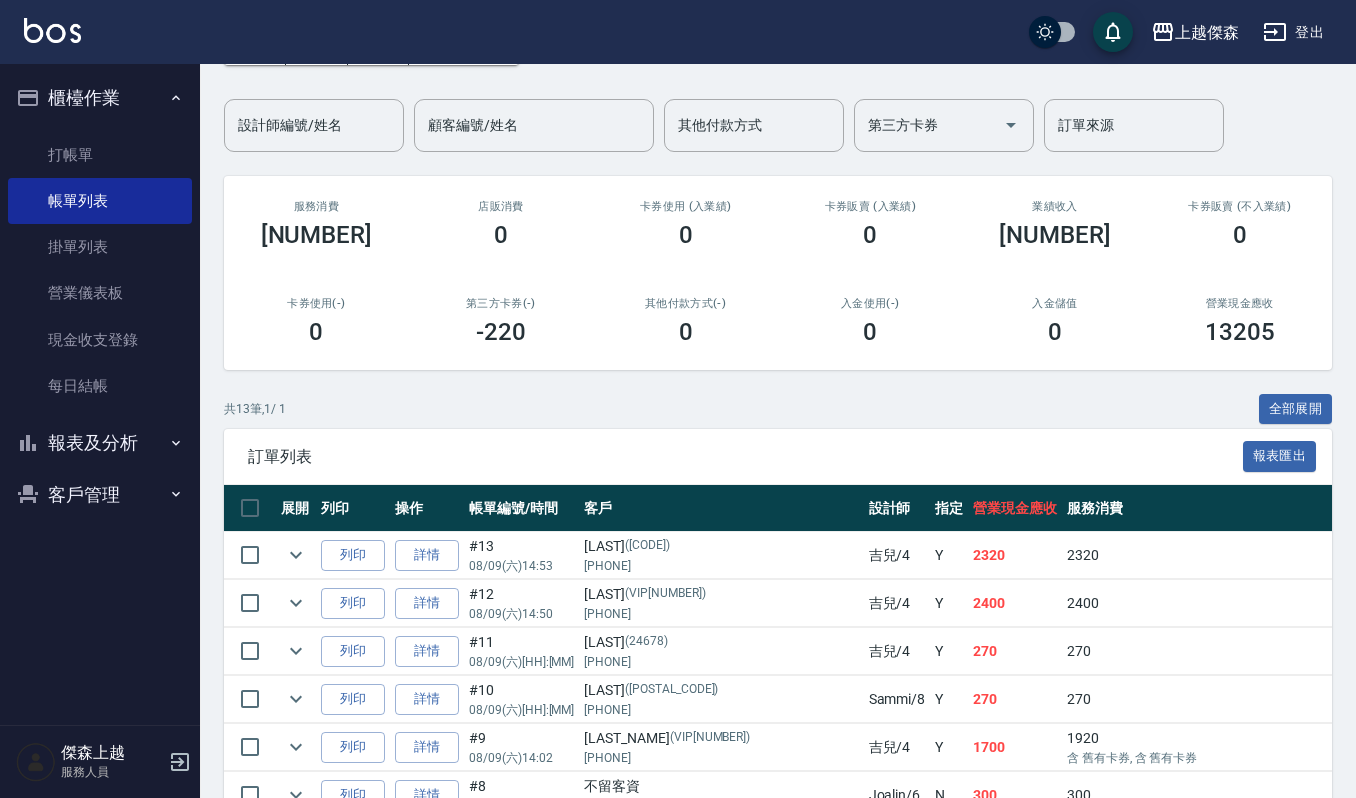 scroll, scrollTop: 266, scrollLeft: 0, axis: vertical 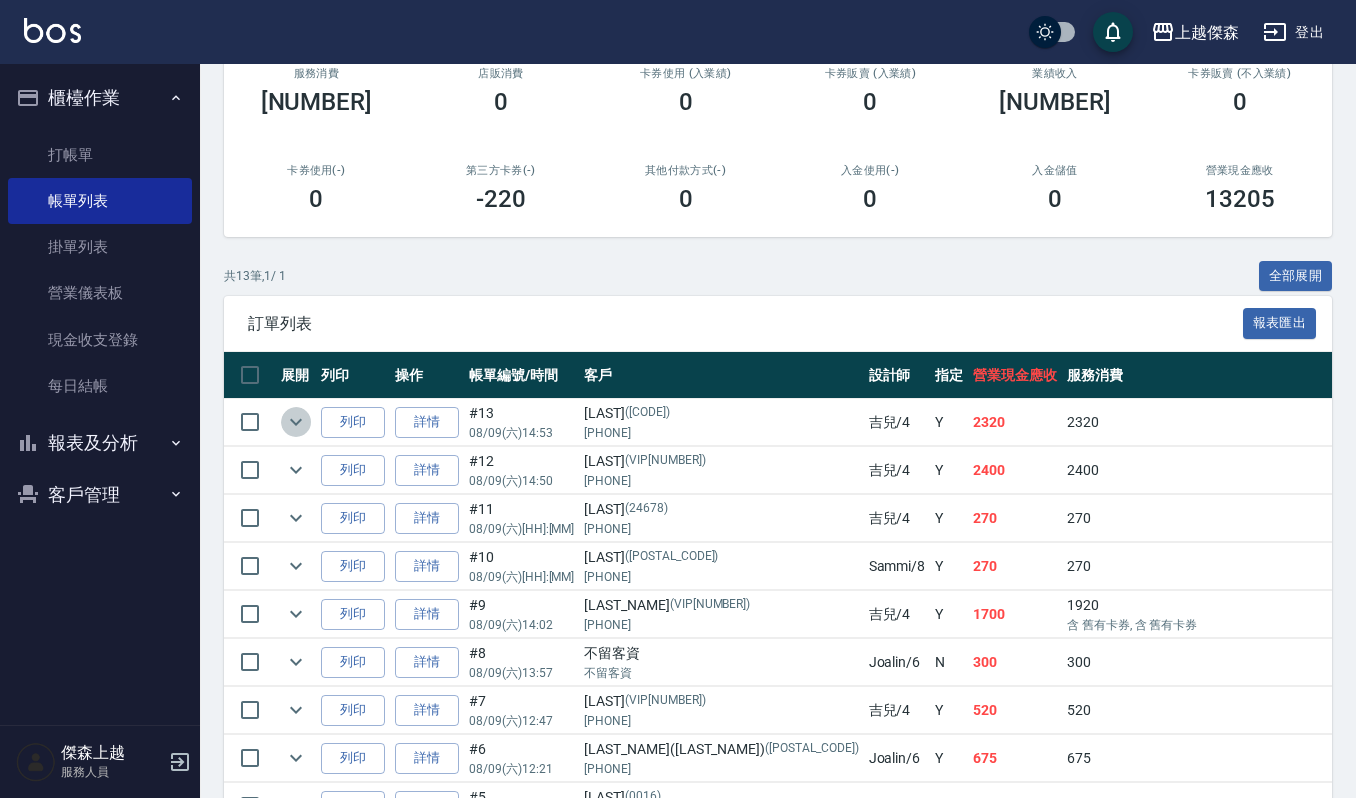 click 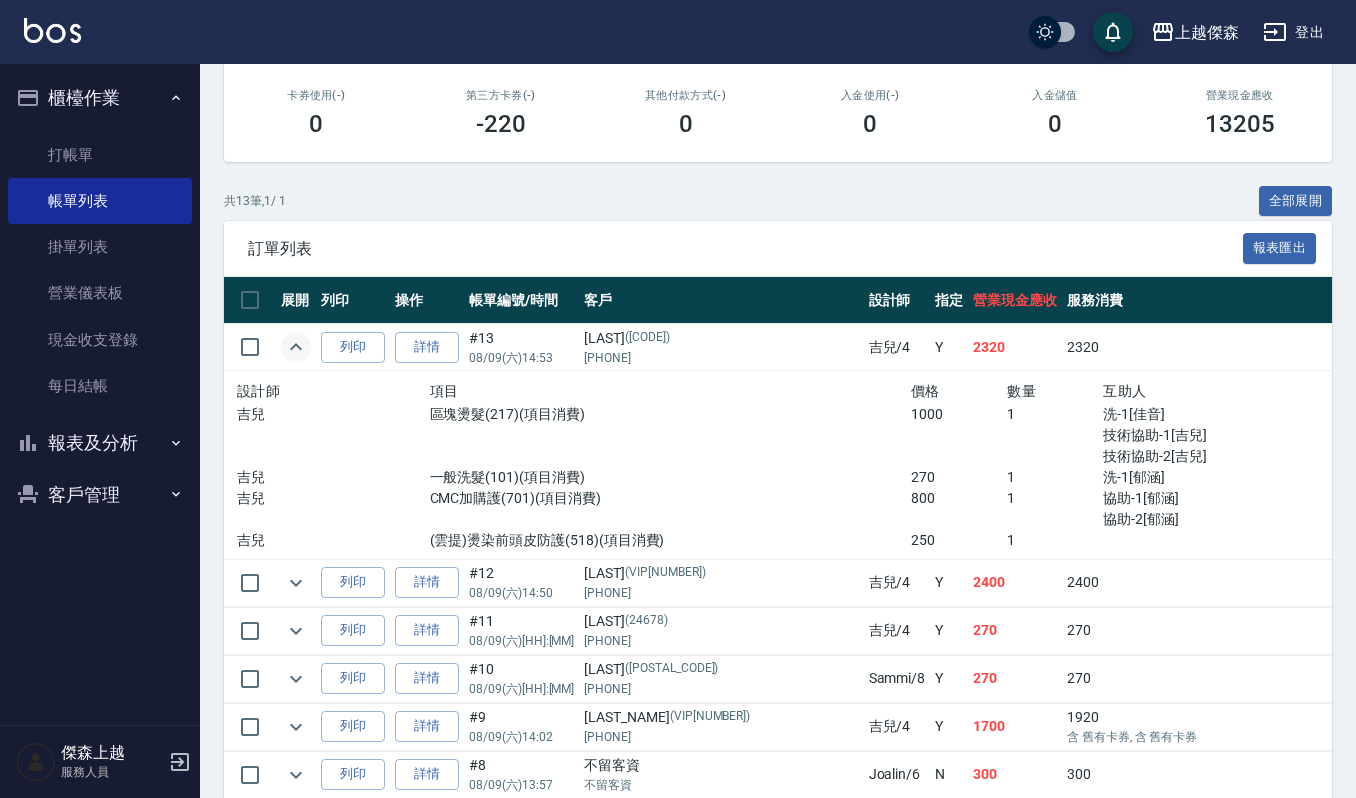 scroll, scrollTop: 400, scrollLeft: 0, axis: vertical 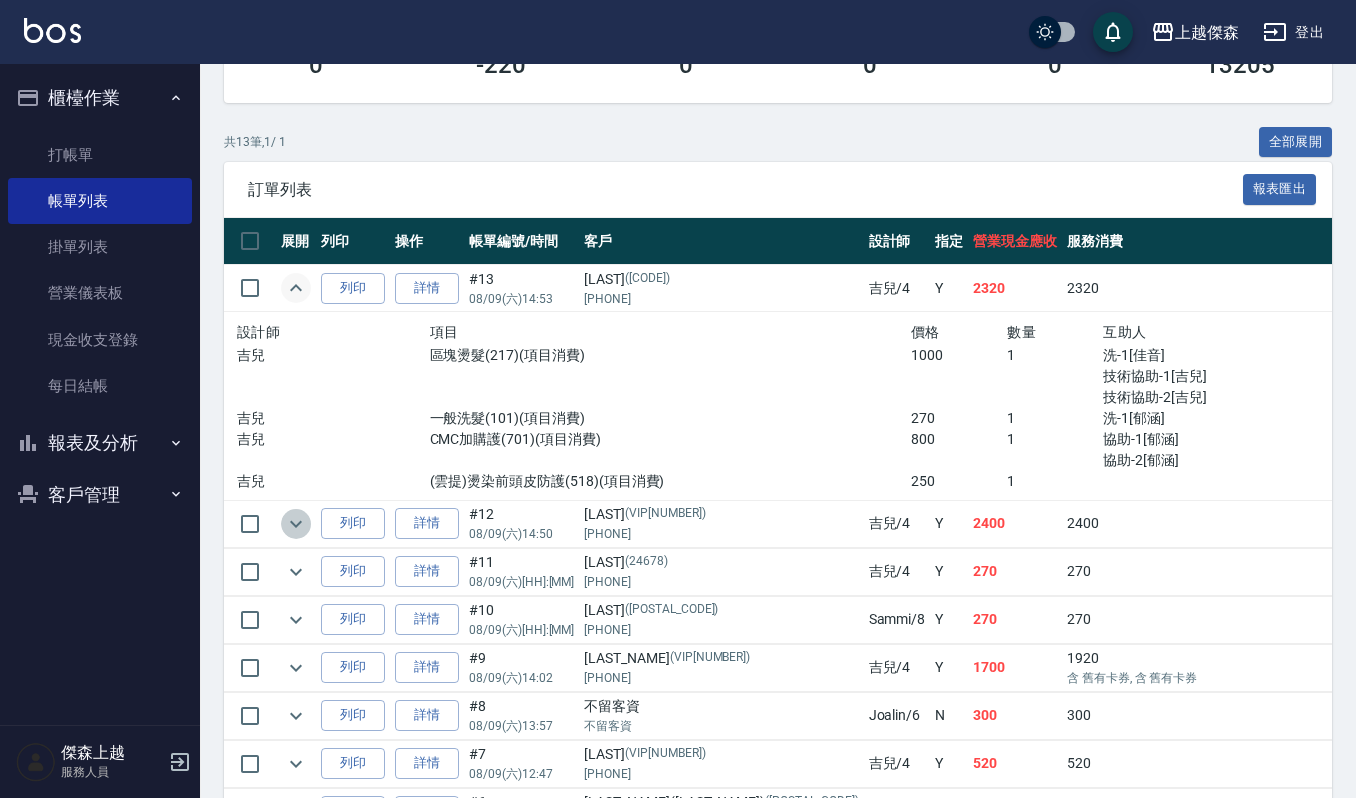 click 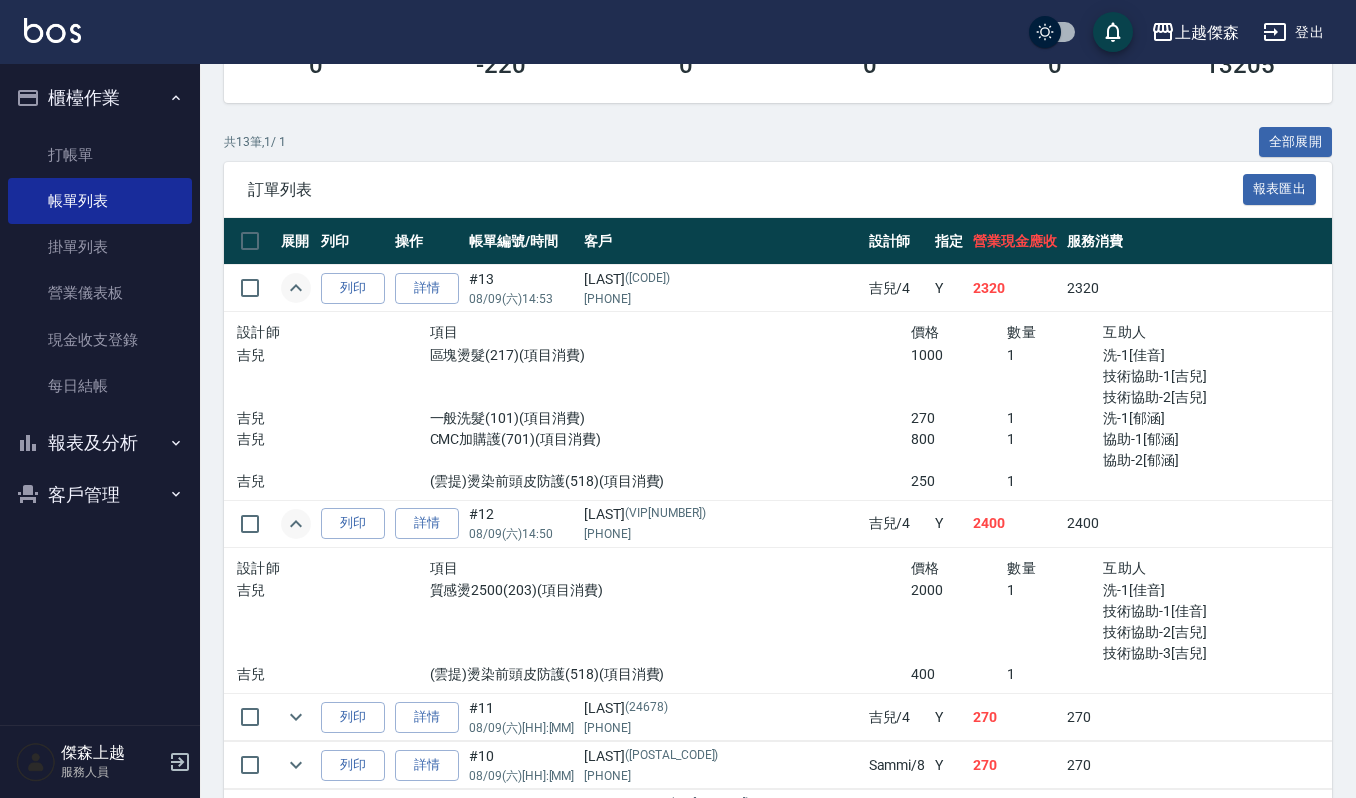 click 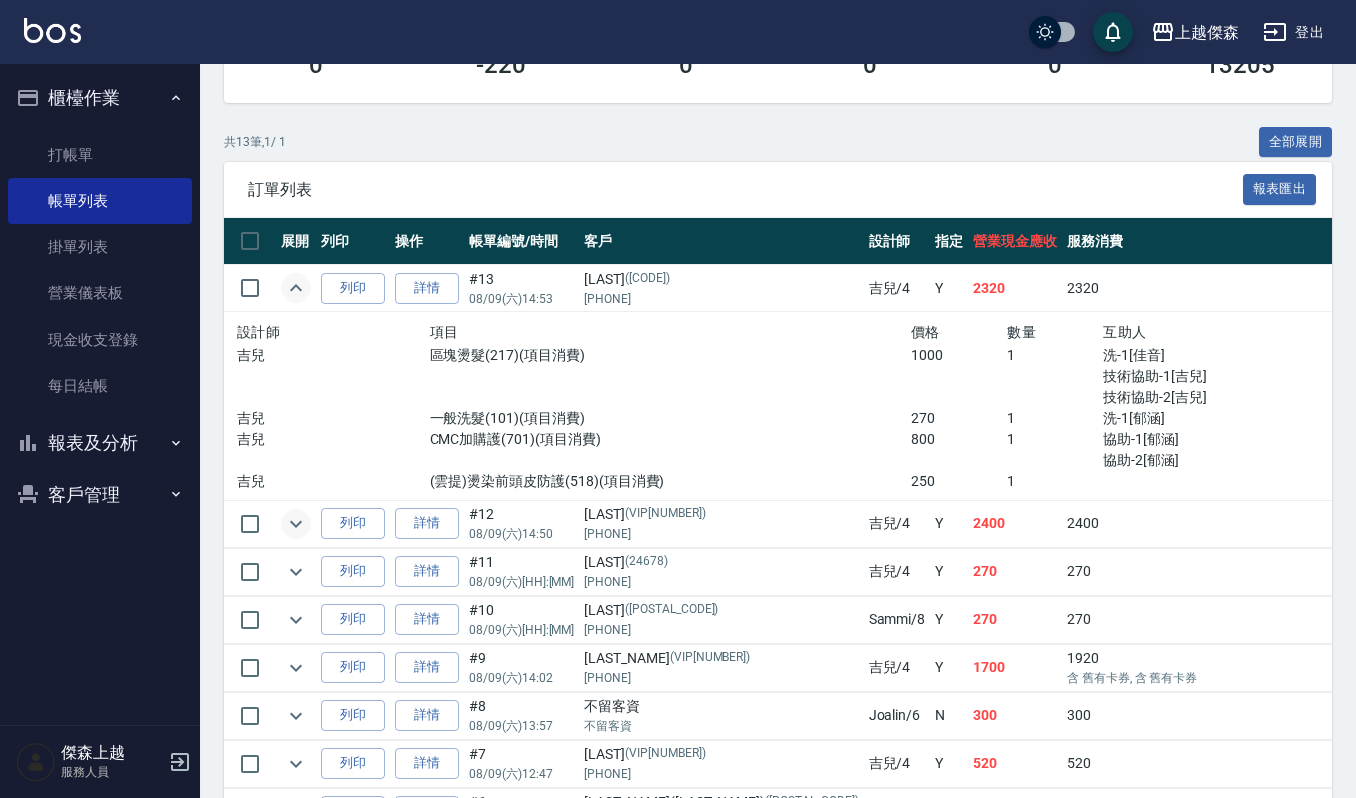 click at bounding box center (296, 288) 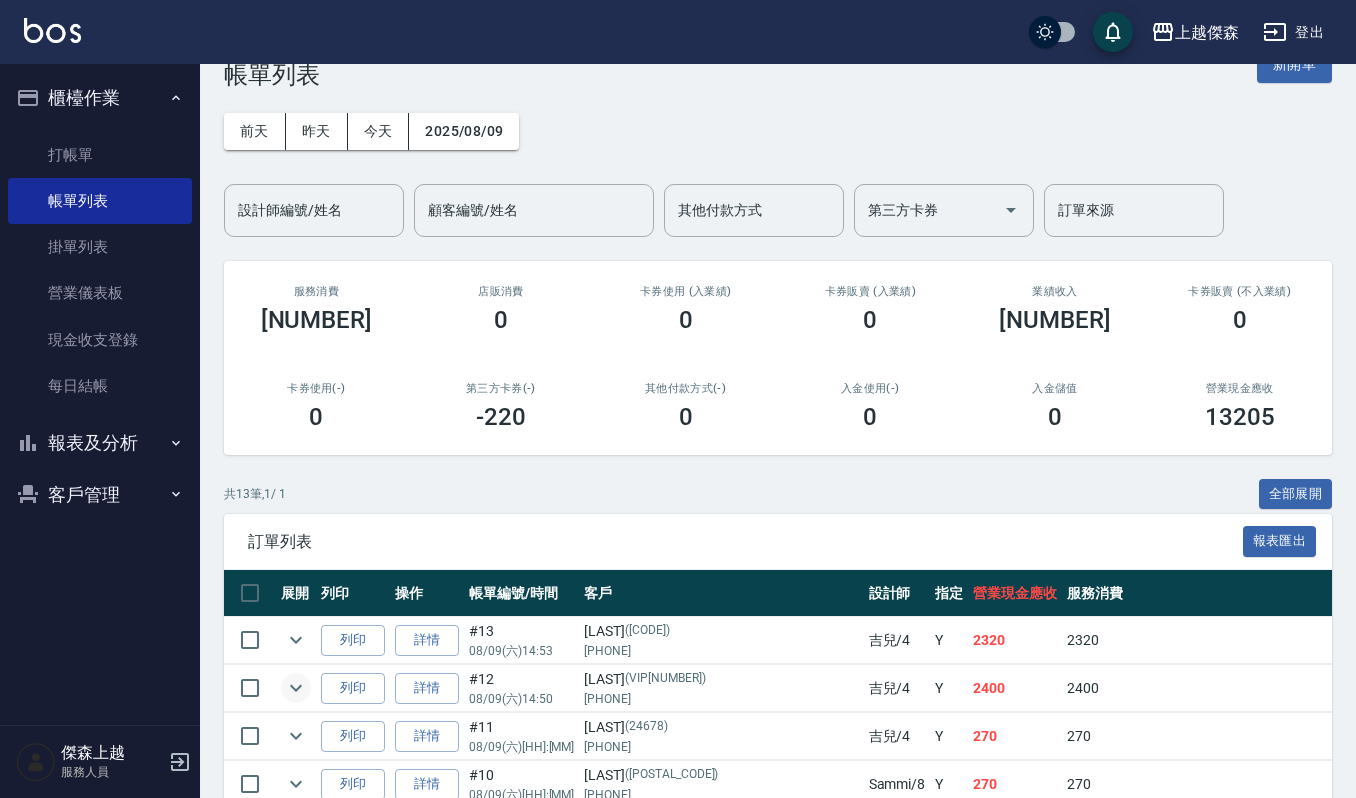 scroll, scrollTop: 0, scrollLeft: 0, axis: both 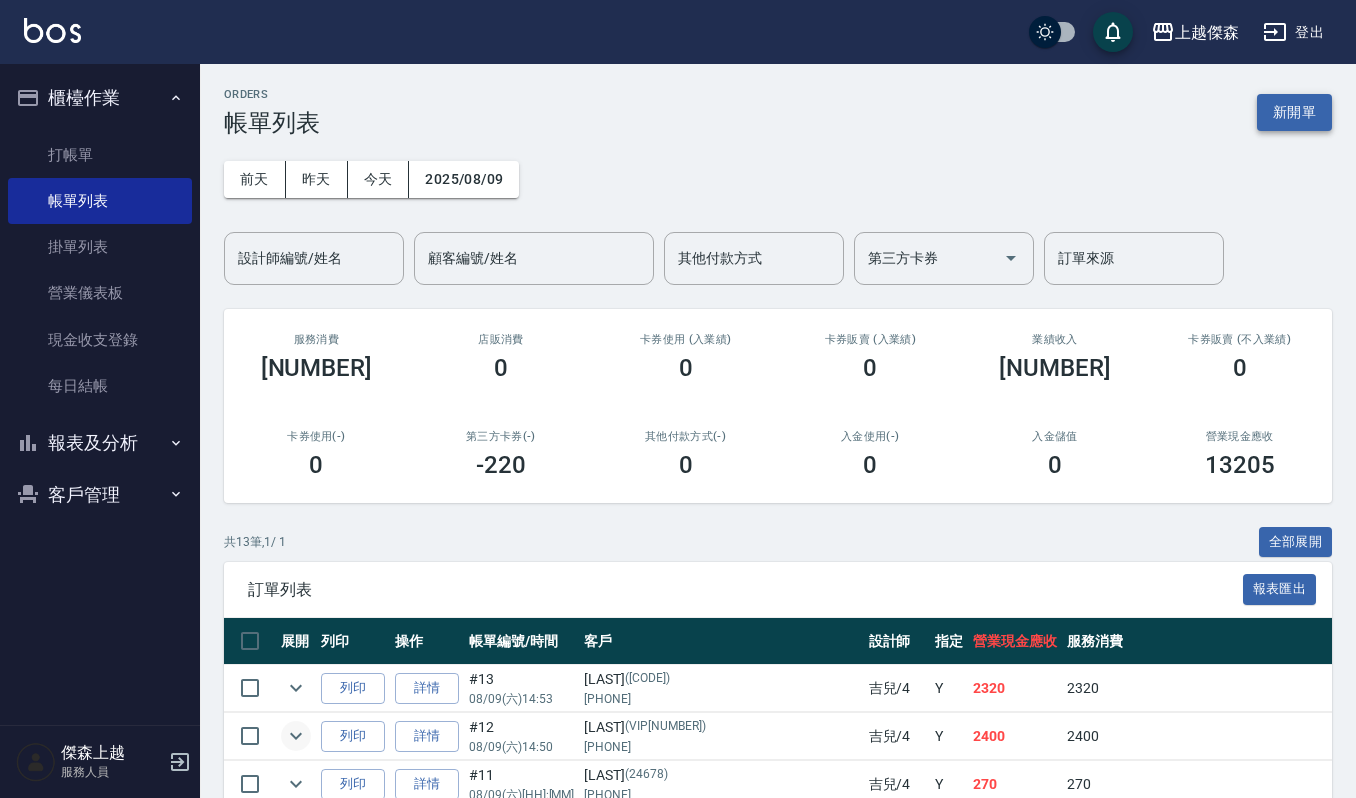 click on "新開單" at bounding box center [1294, 112] 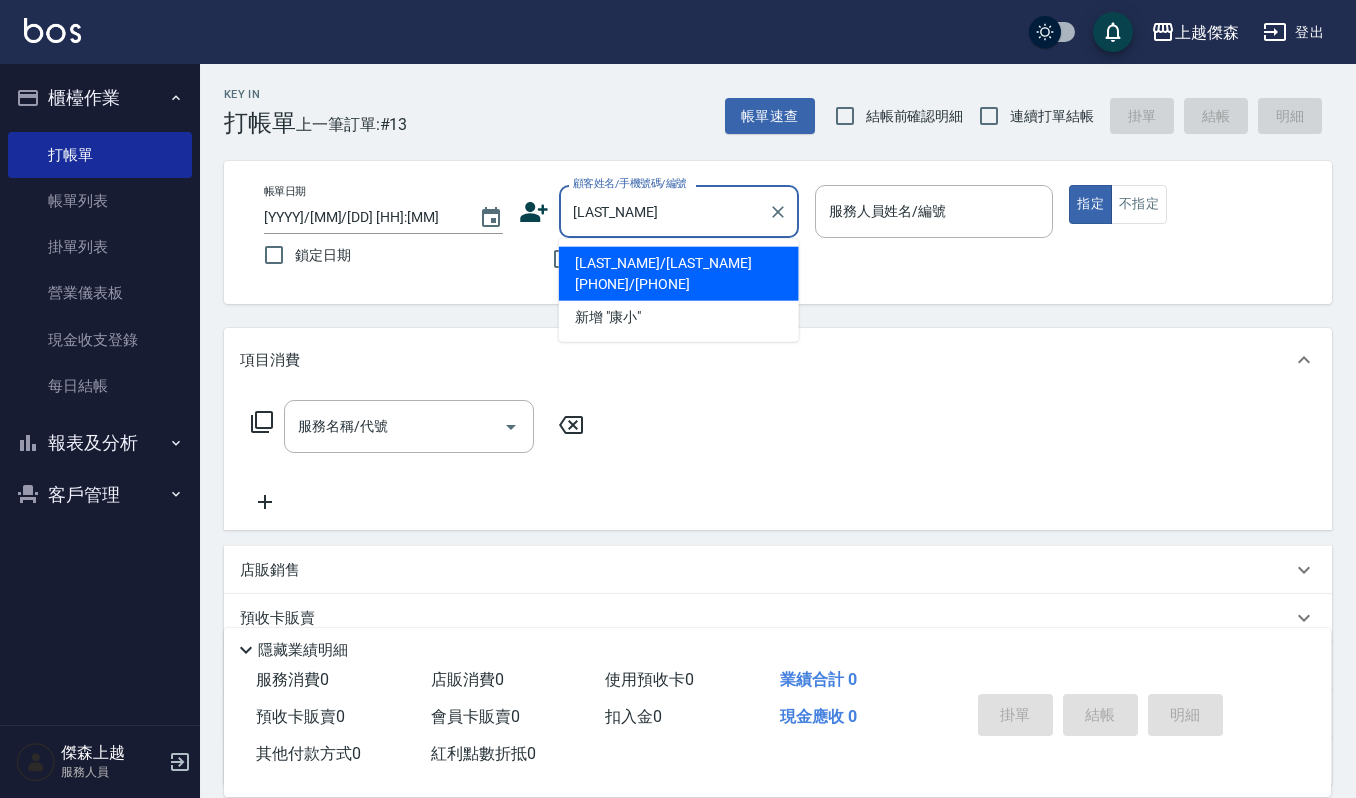 click on "[LAST_NAME]/[LAST_NAME][PHONE]/[PHONE]" at bounding box center (679, 274) 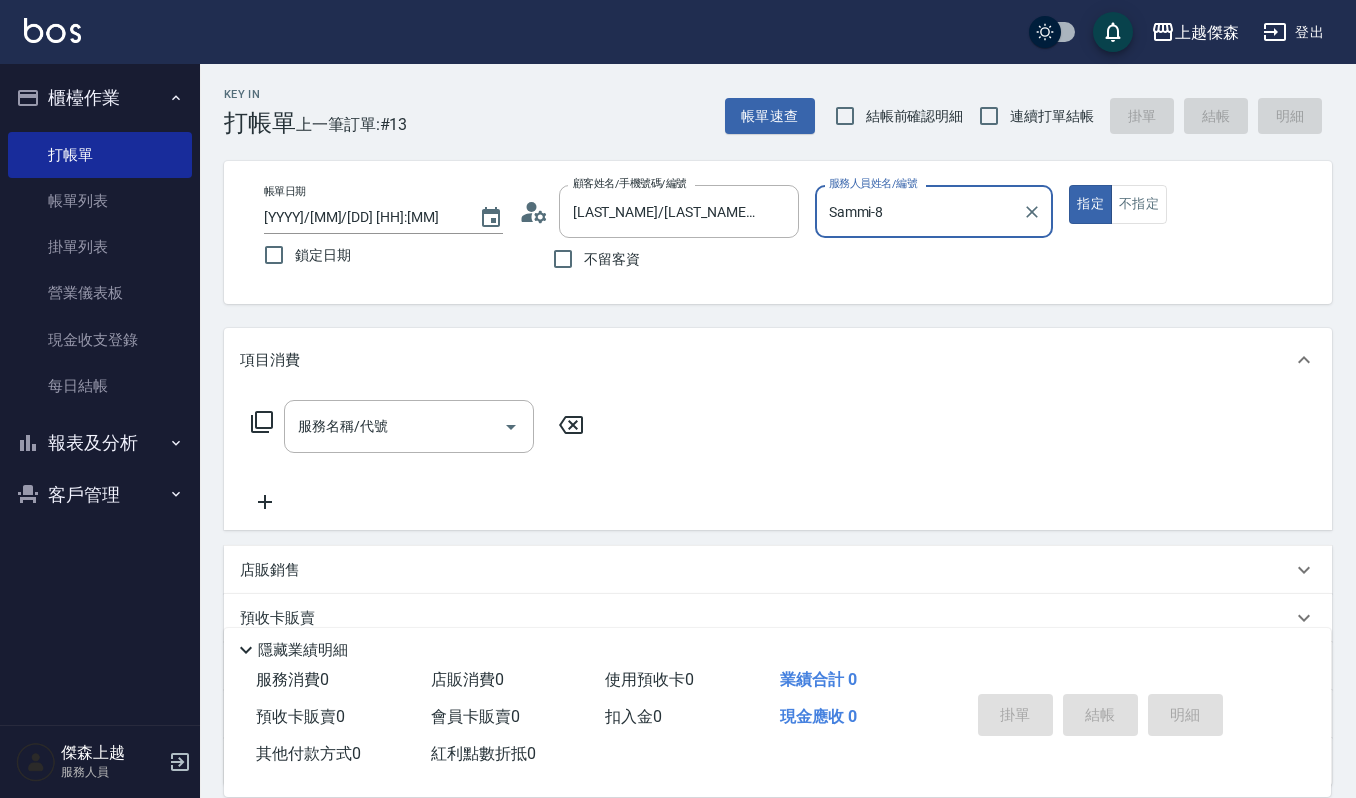 type on "Sammi-8" 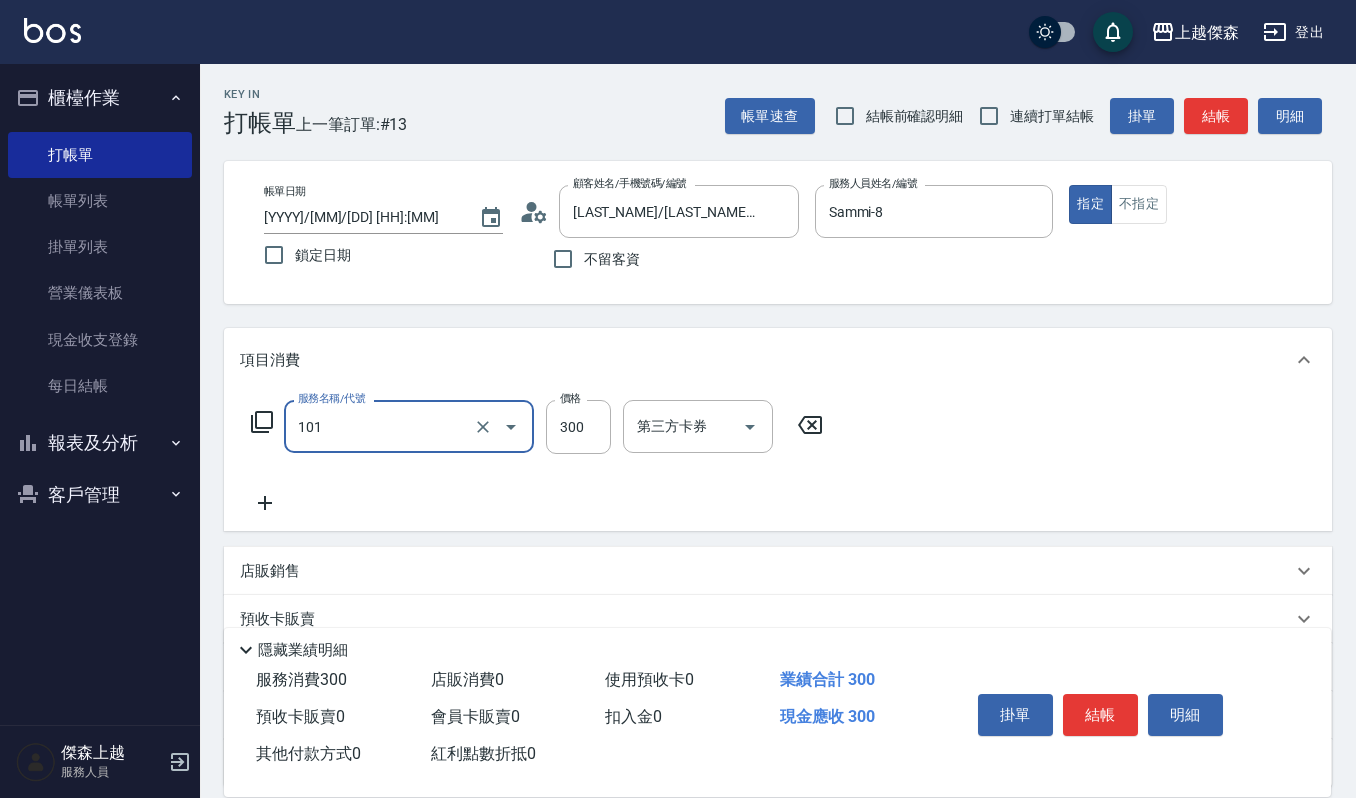 type on "一般洗髮([NUMBER])" 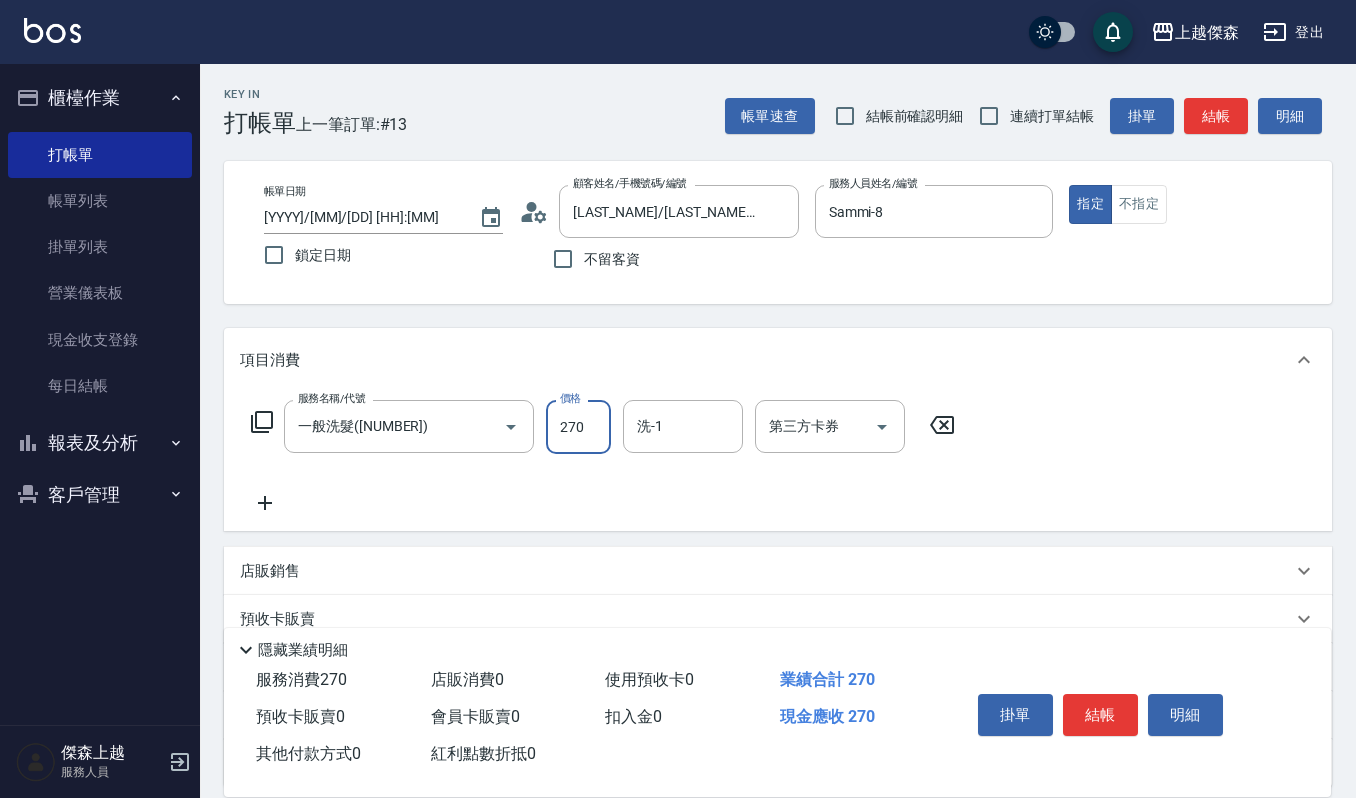 type on "270" 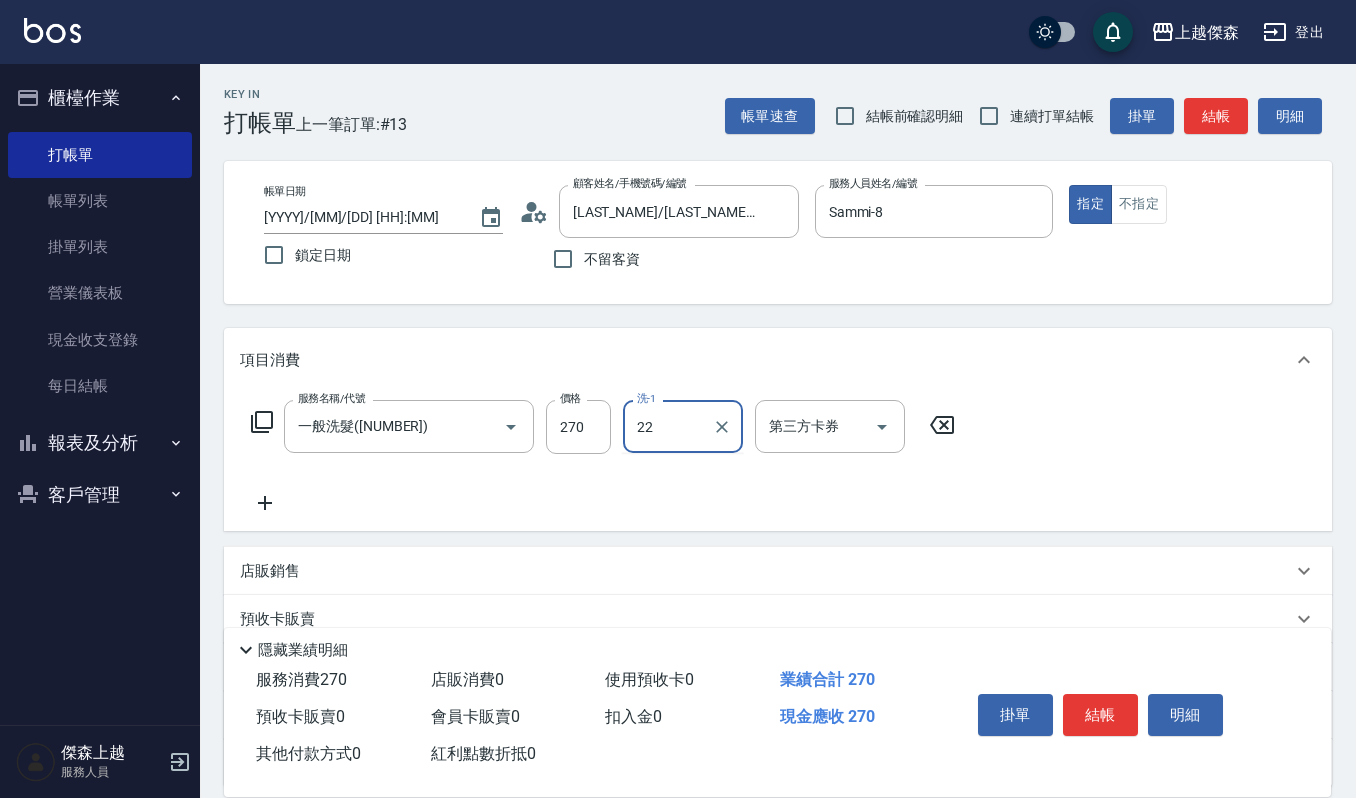 type on "宜芳-22" 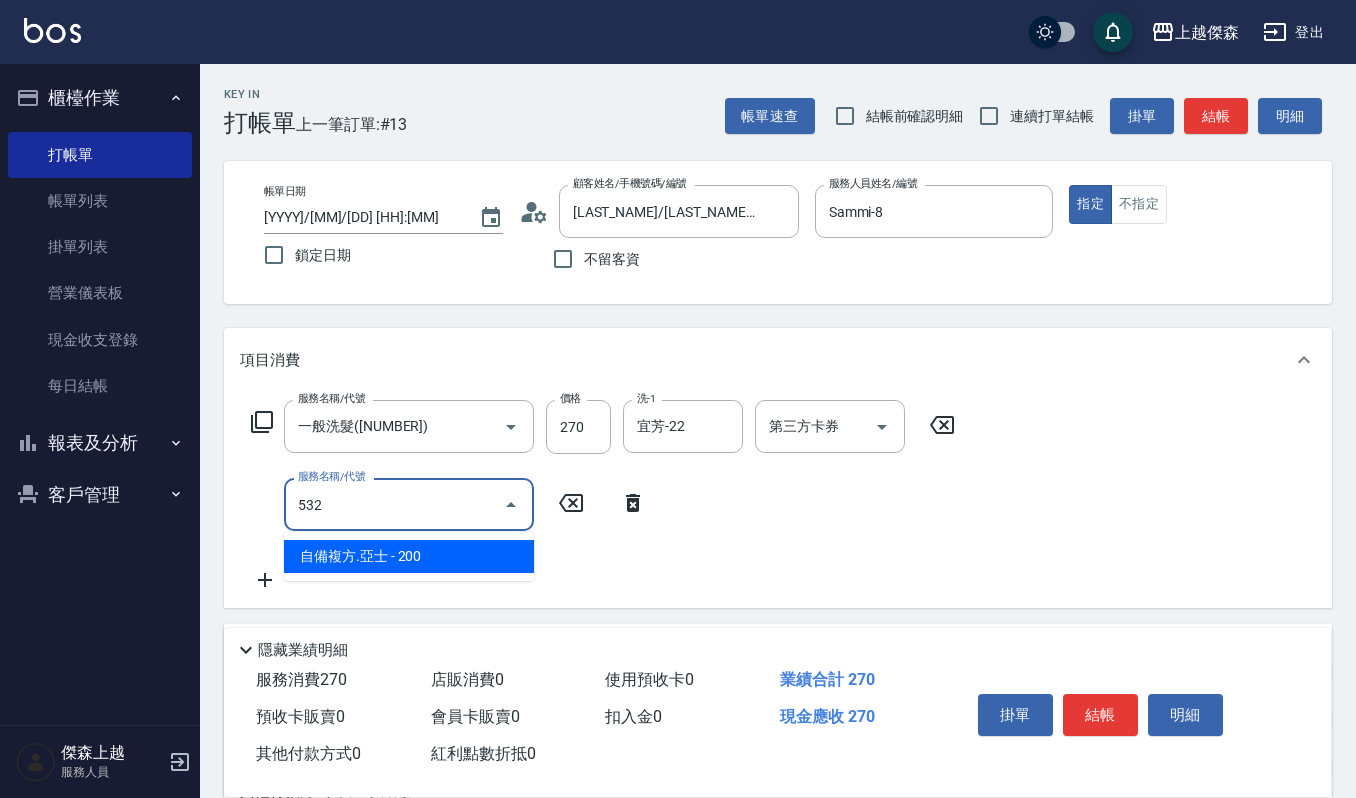 type on "自備複方.亞士(532)" 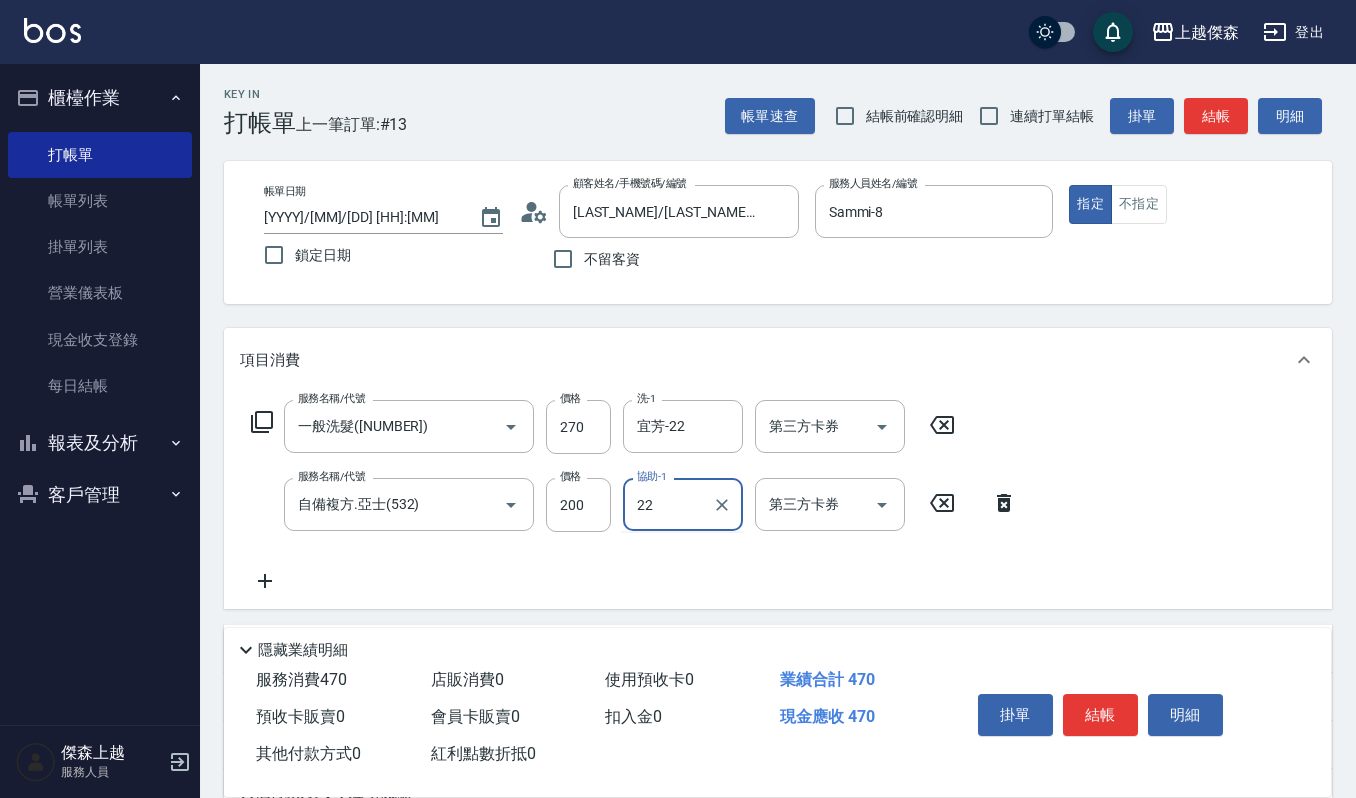 type on "宜芳-22" 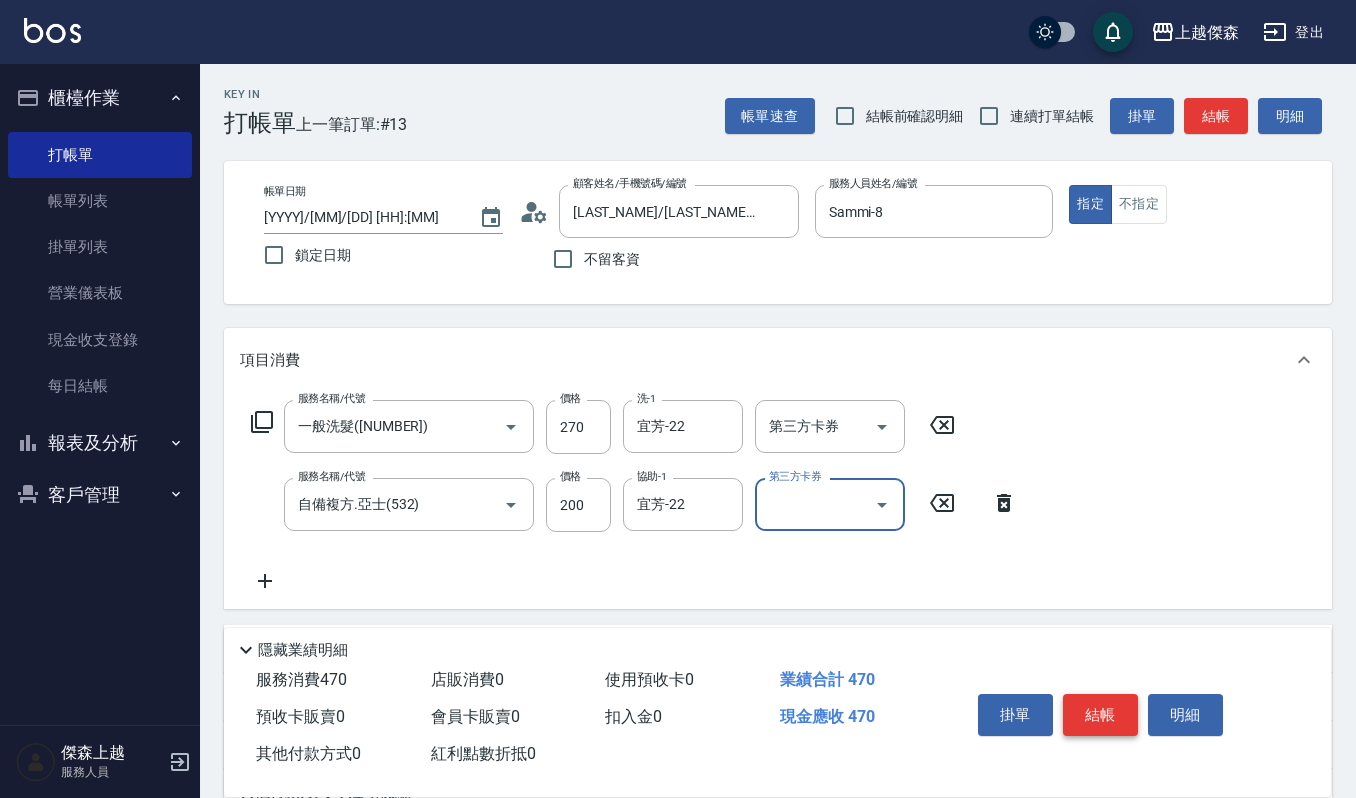 click on "結帳" at bounding box center [1100, 715] 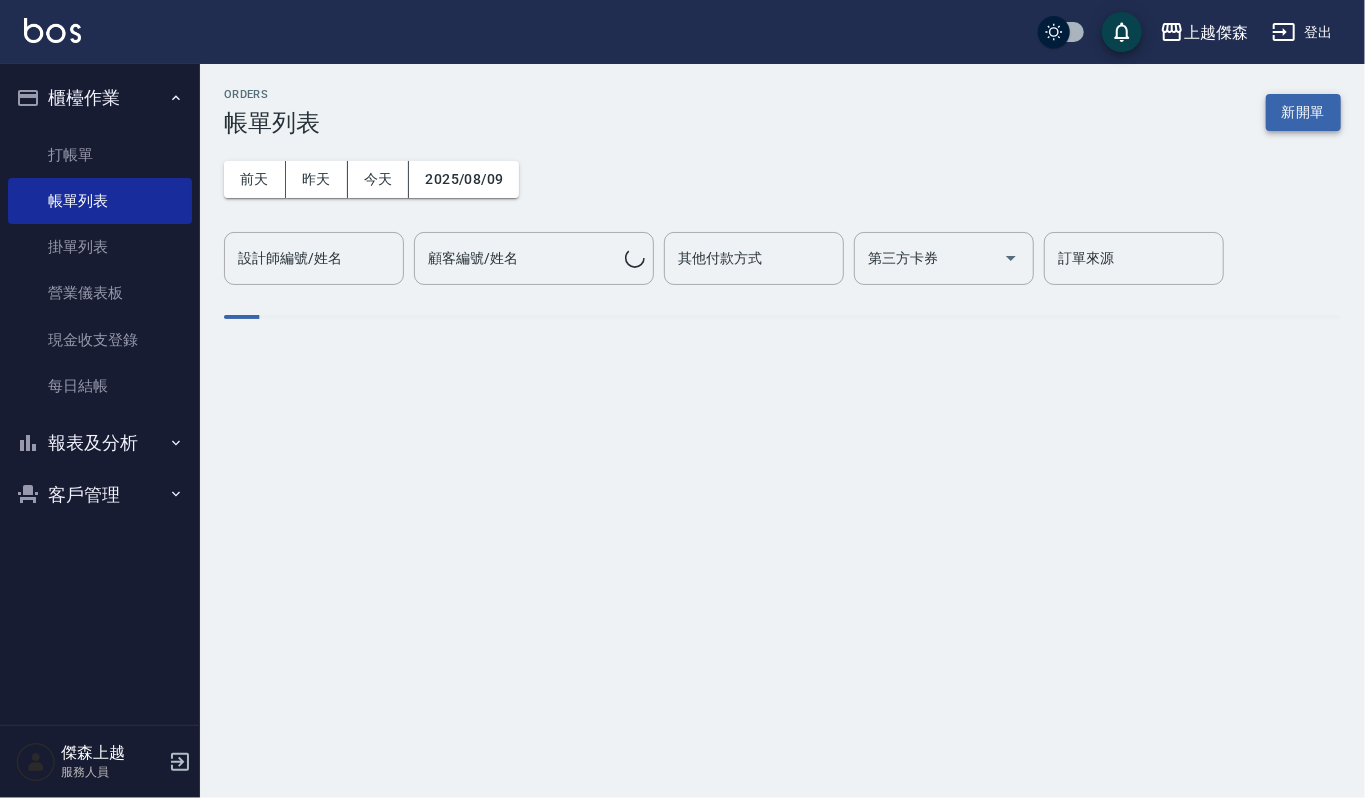 click on "新開單" at bounding box center [1303, 112] 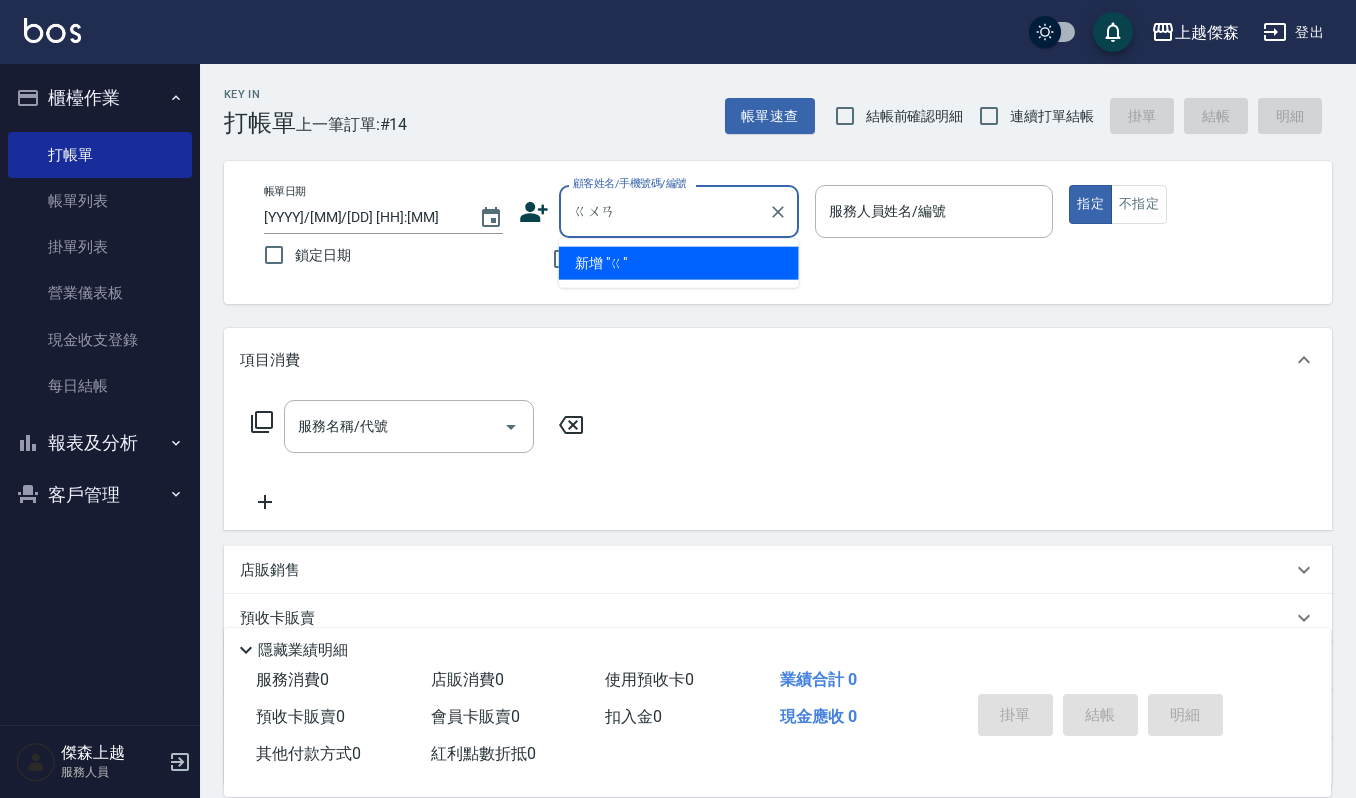 type on "[LAST_NAME]" 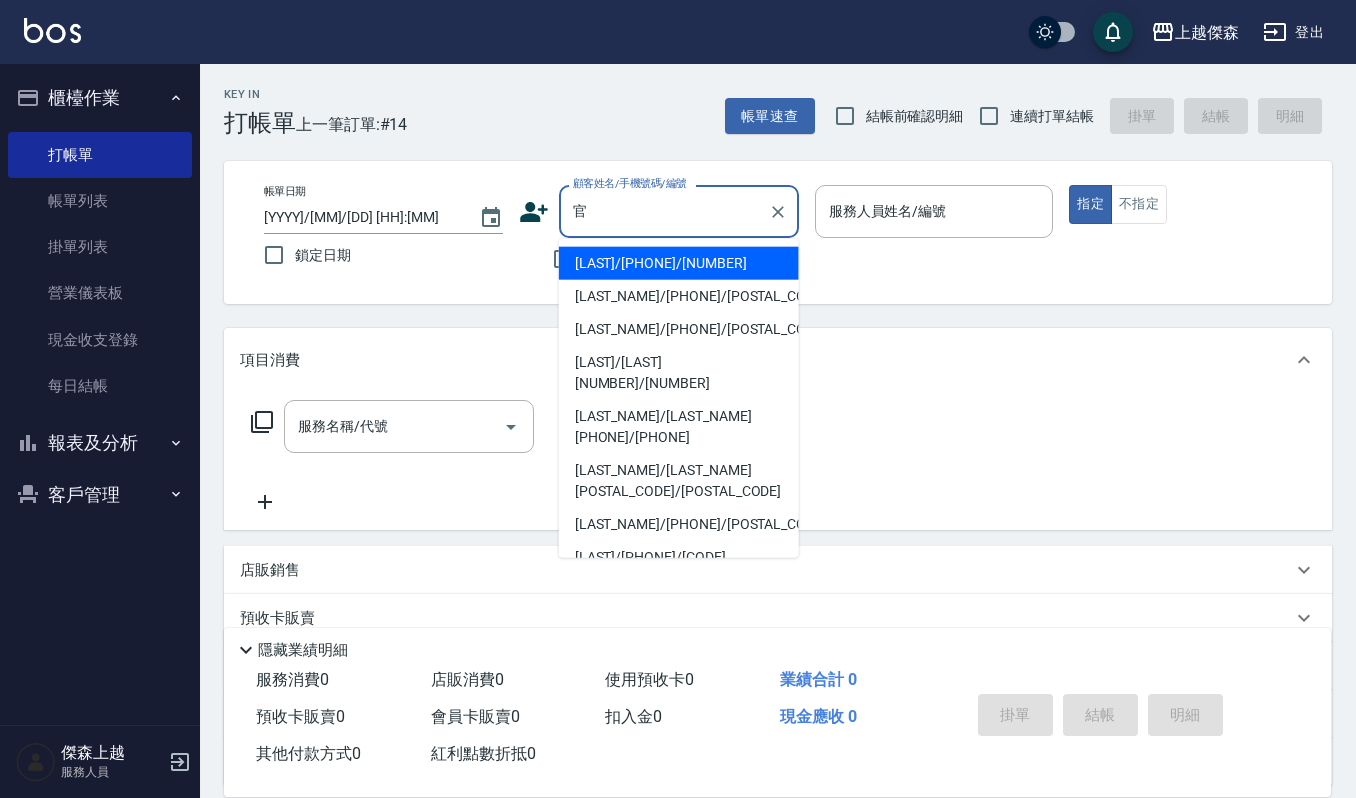 click on "[LAST]/[PHONE]/[NUMBER]" at bounding box center [679, 263] 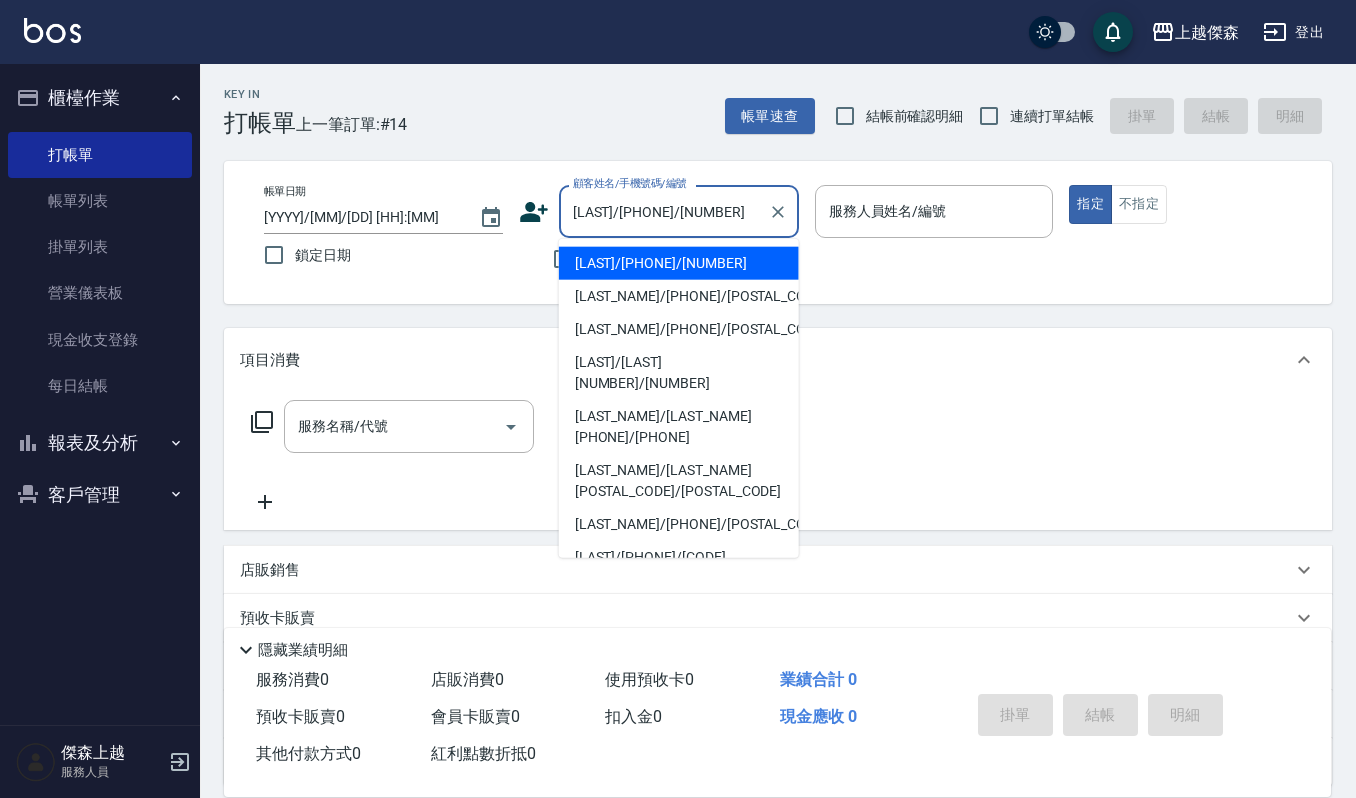 type on "Sammi-8" 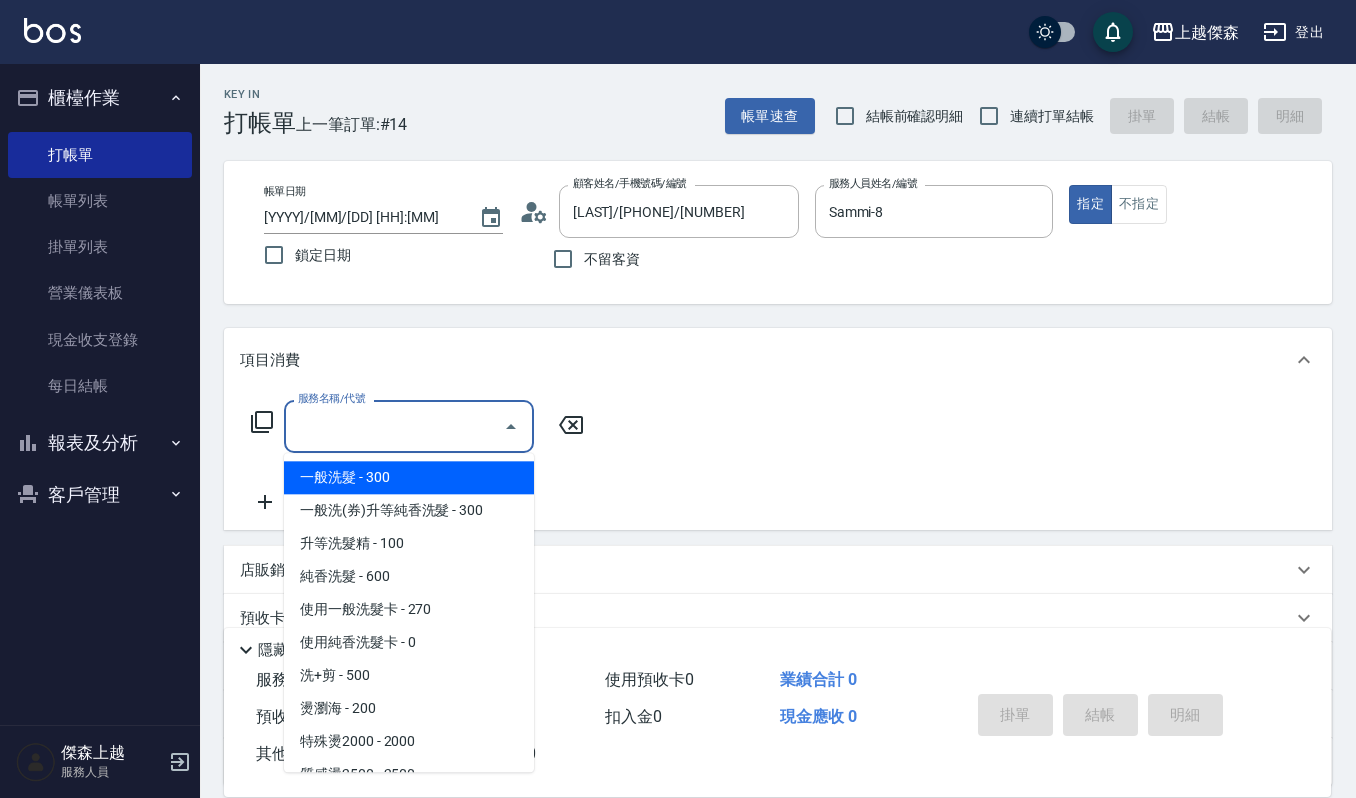 click on "服務名稱/代號" at bounding box center [394, 426] 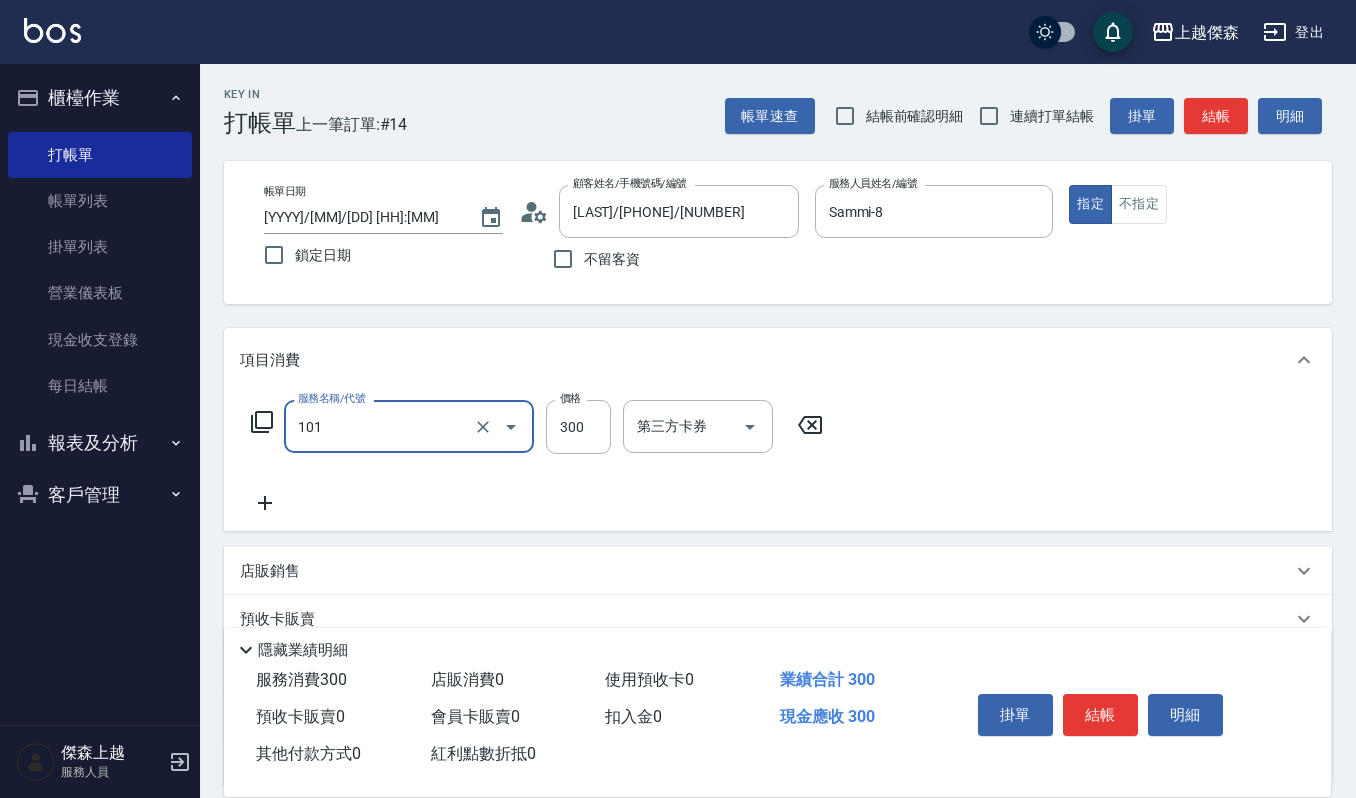 type on "一般洗髮([NUMBER])" 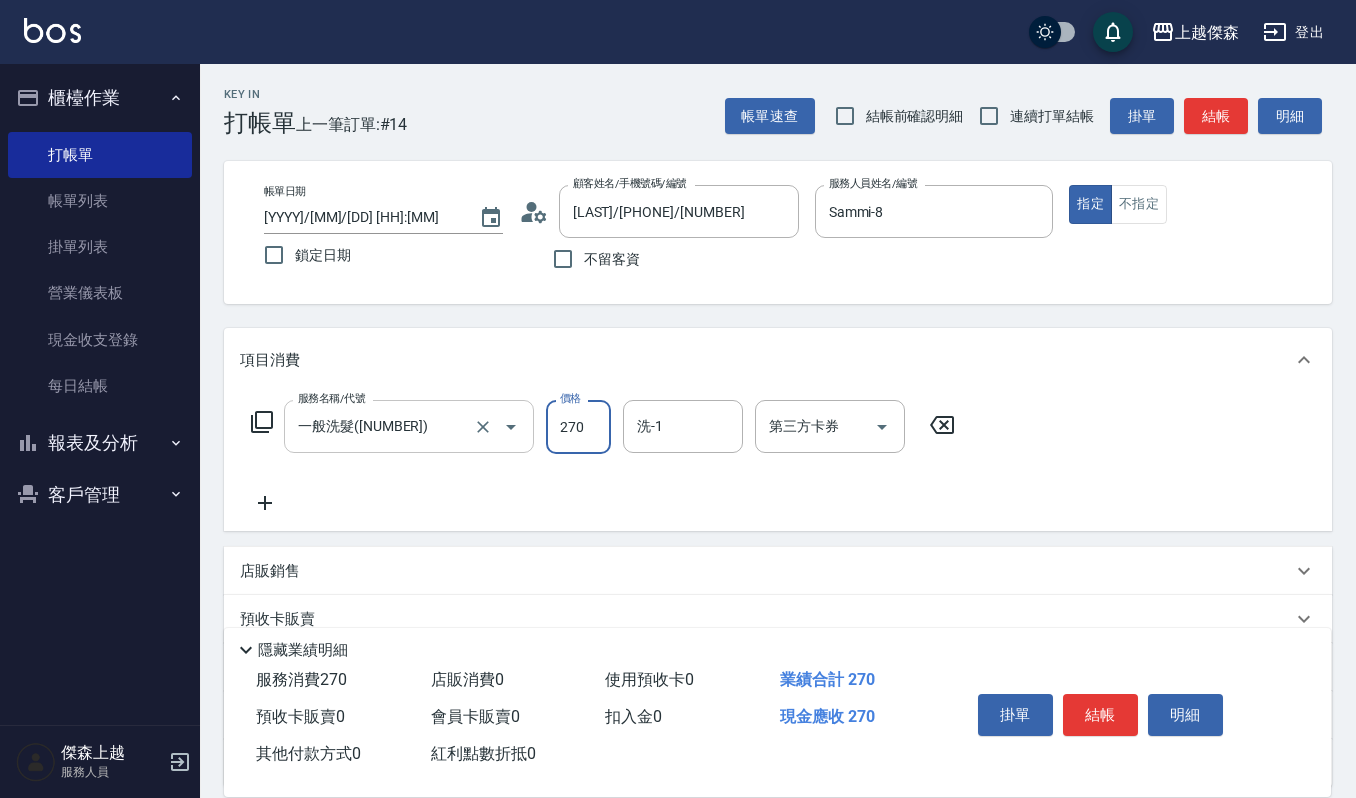 type on "270" 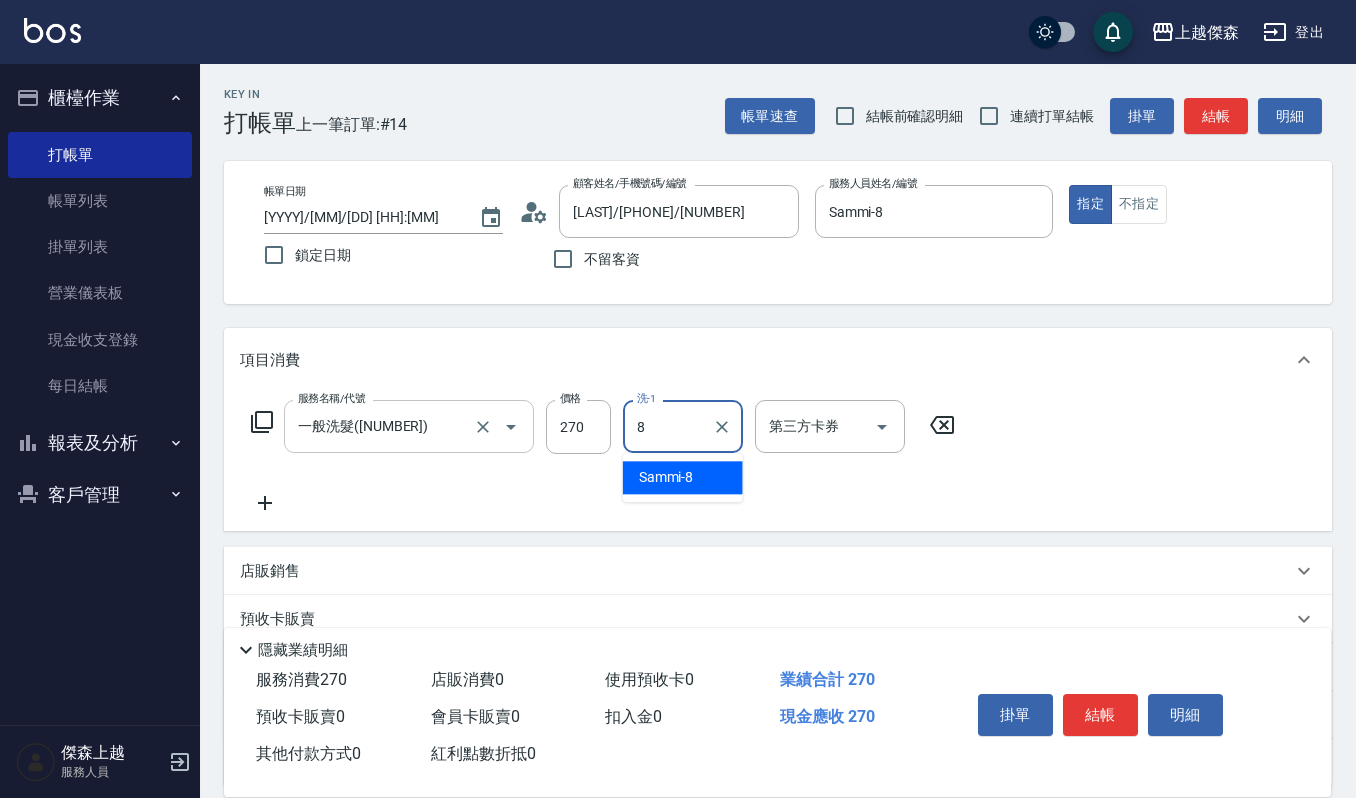 type on "Sammi-8" 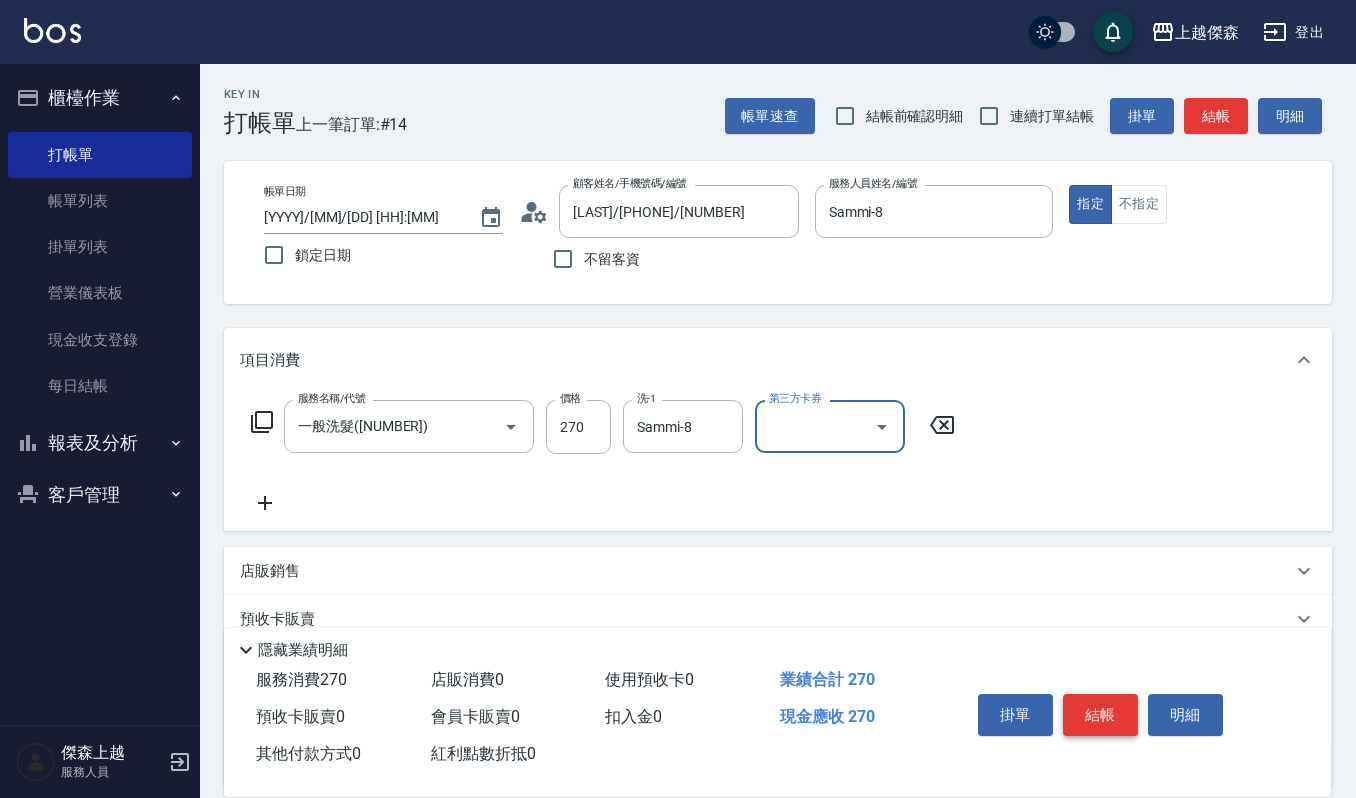 click on "結帳" at bounding box center [1100, 715] 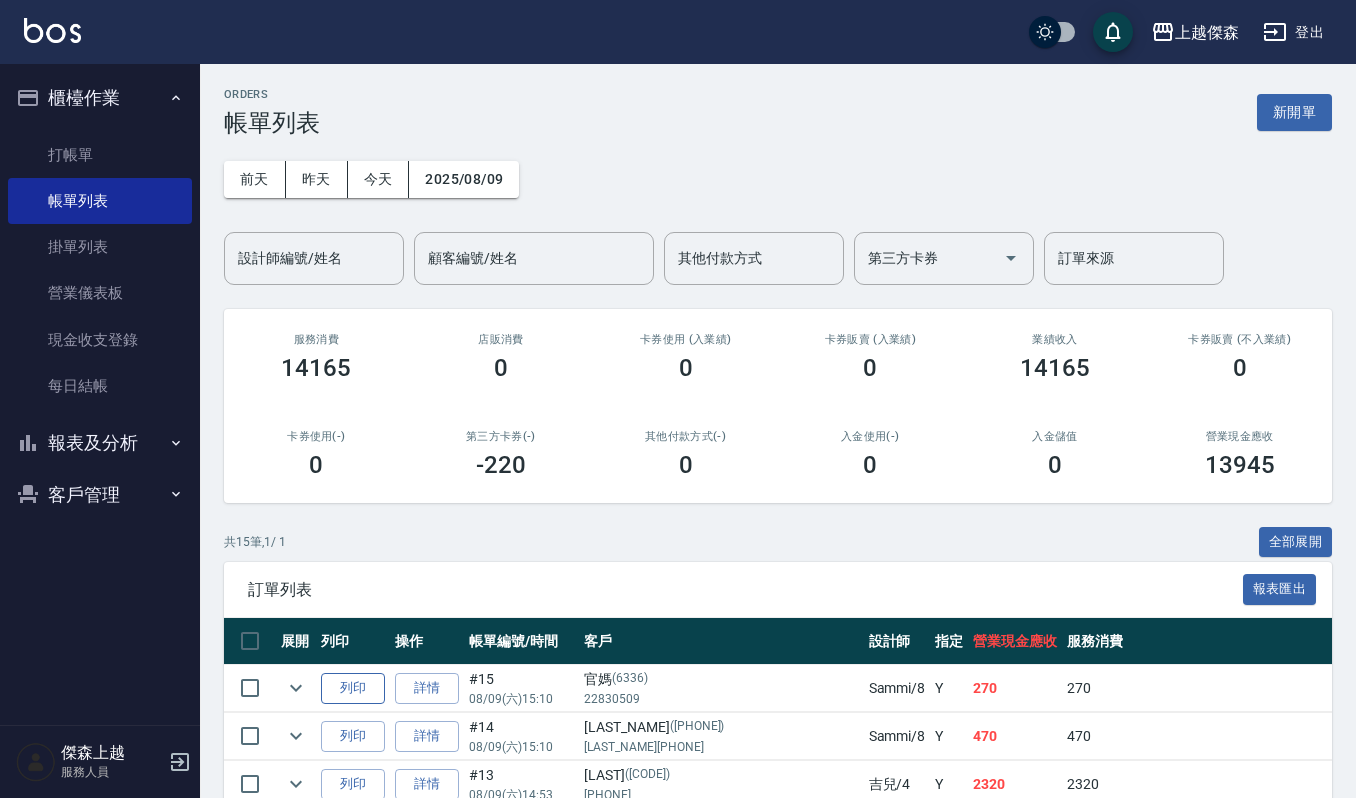 scroll, scrollTop: 133, scrollLeft: 0, axis: vertical 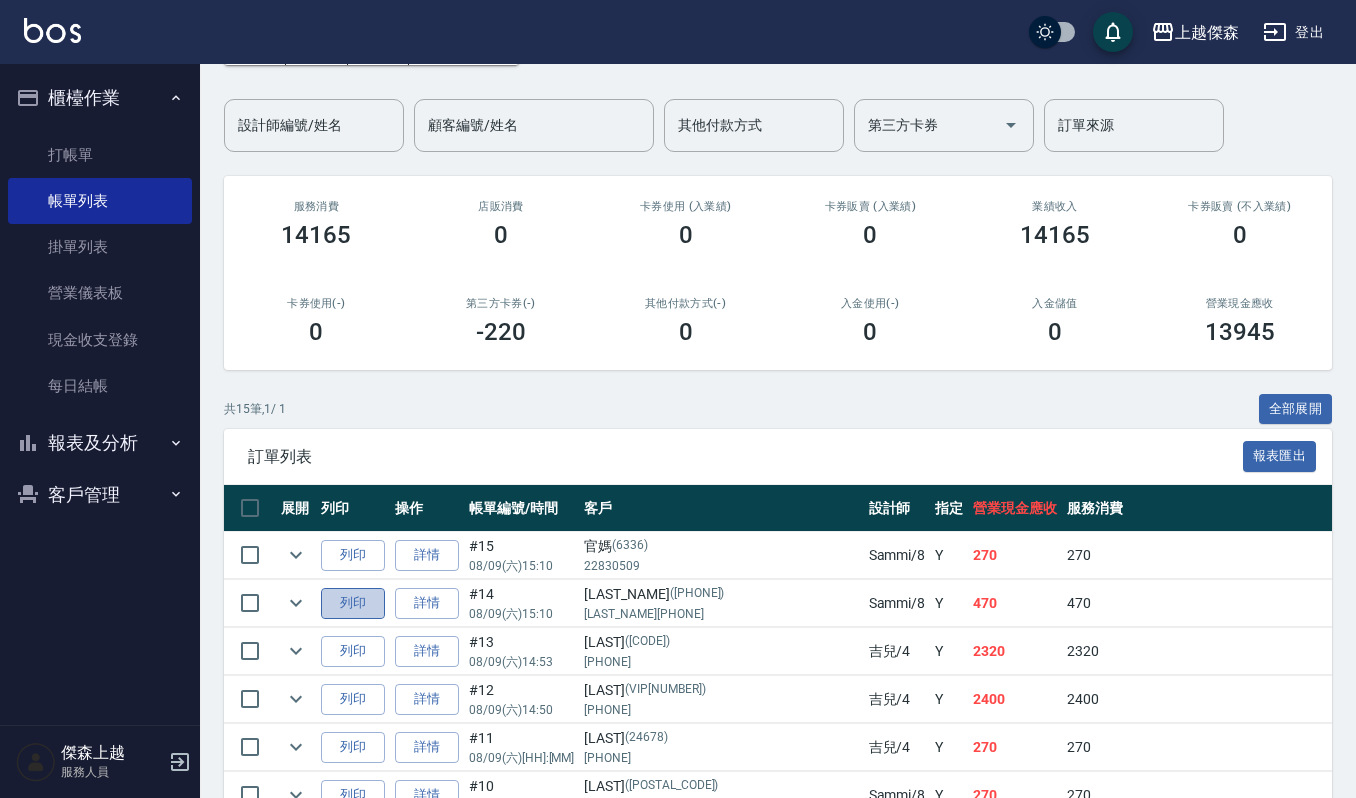 click on "列印" at bounding box center (353, 603) 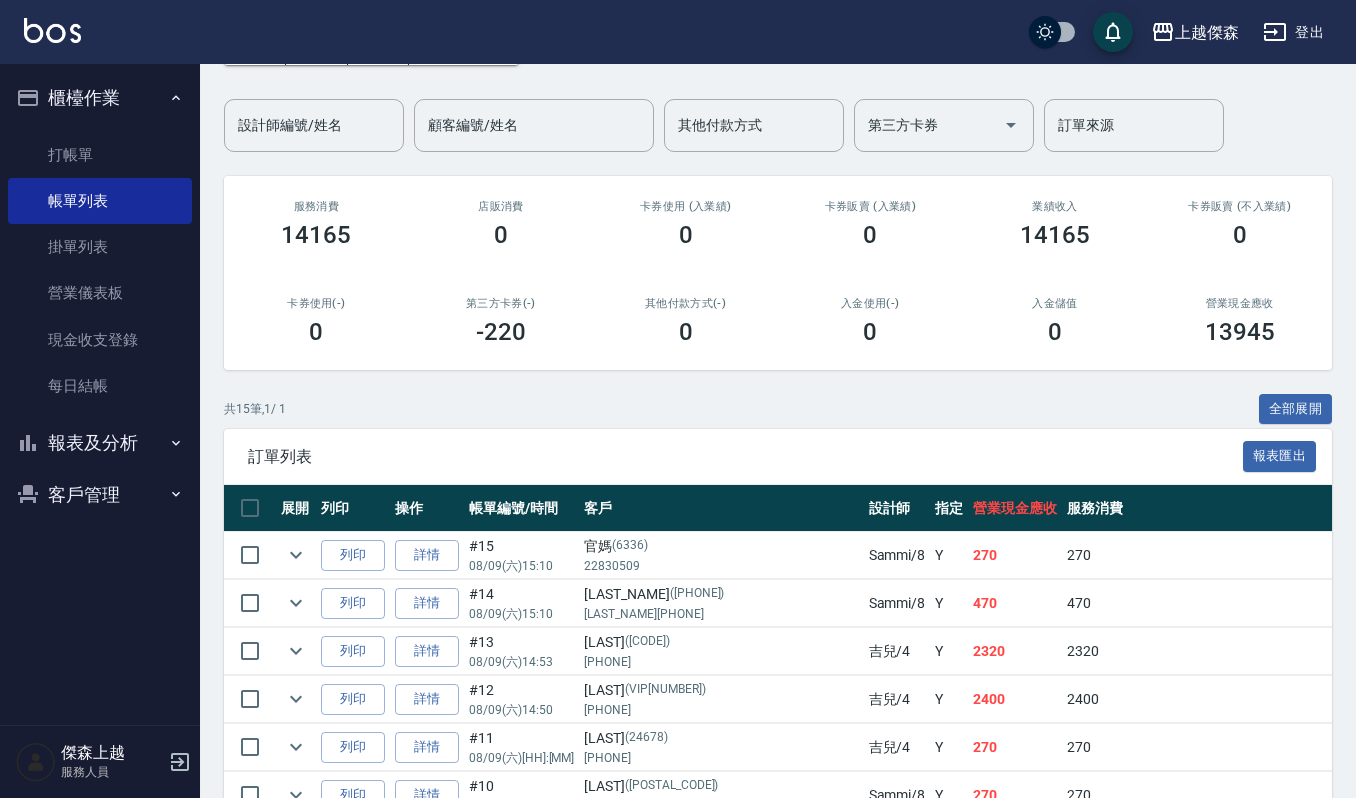 click on "列印" at bounding box center (353, 555) 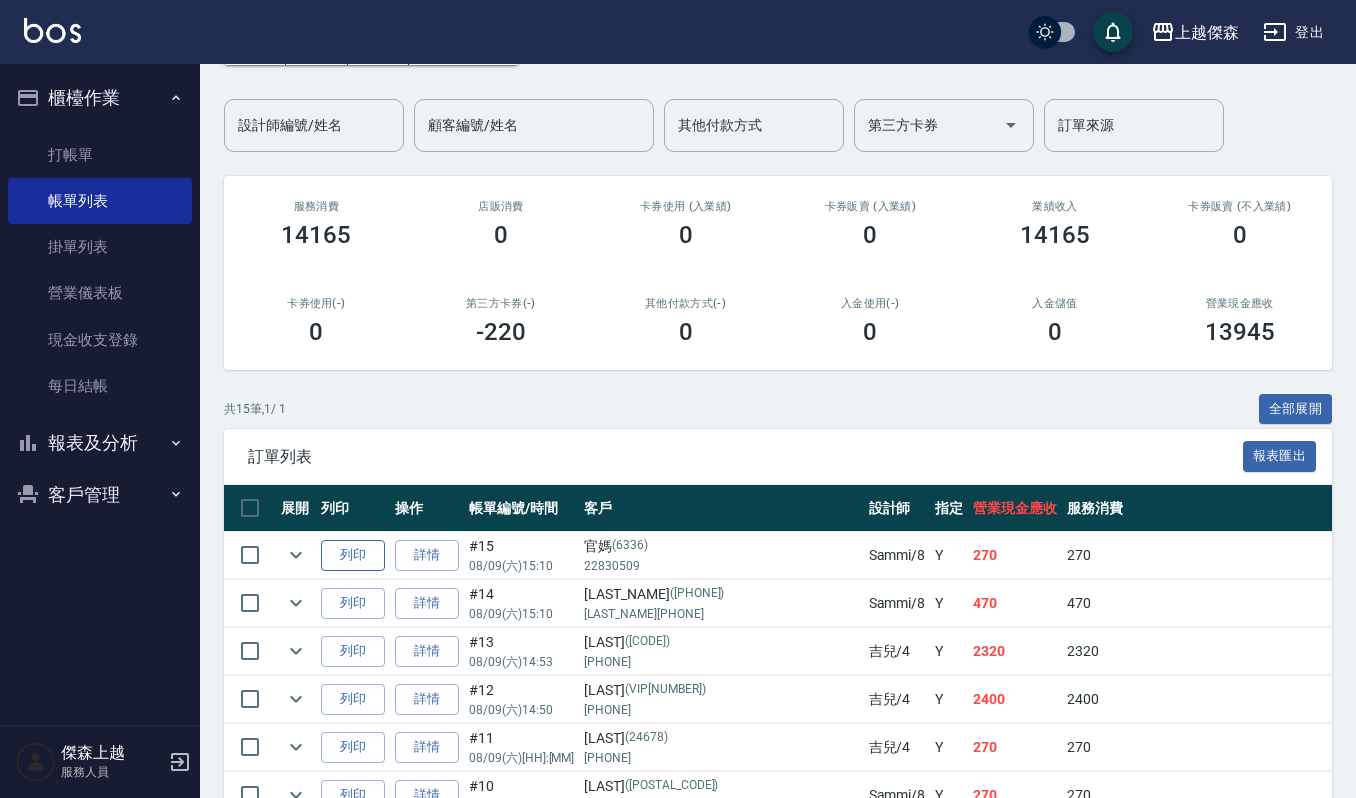 click on "列印" at bounding box center [353, 555] 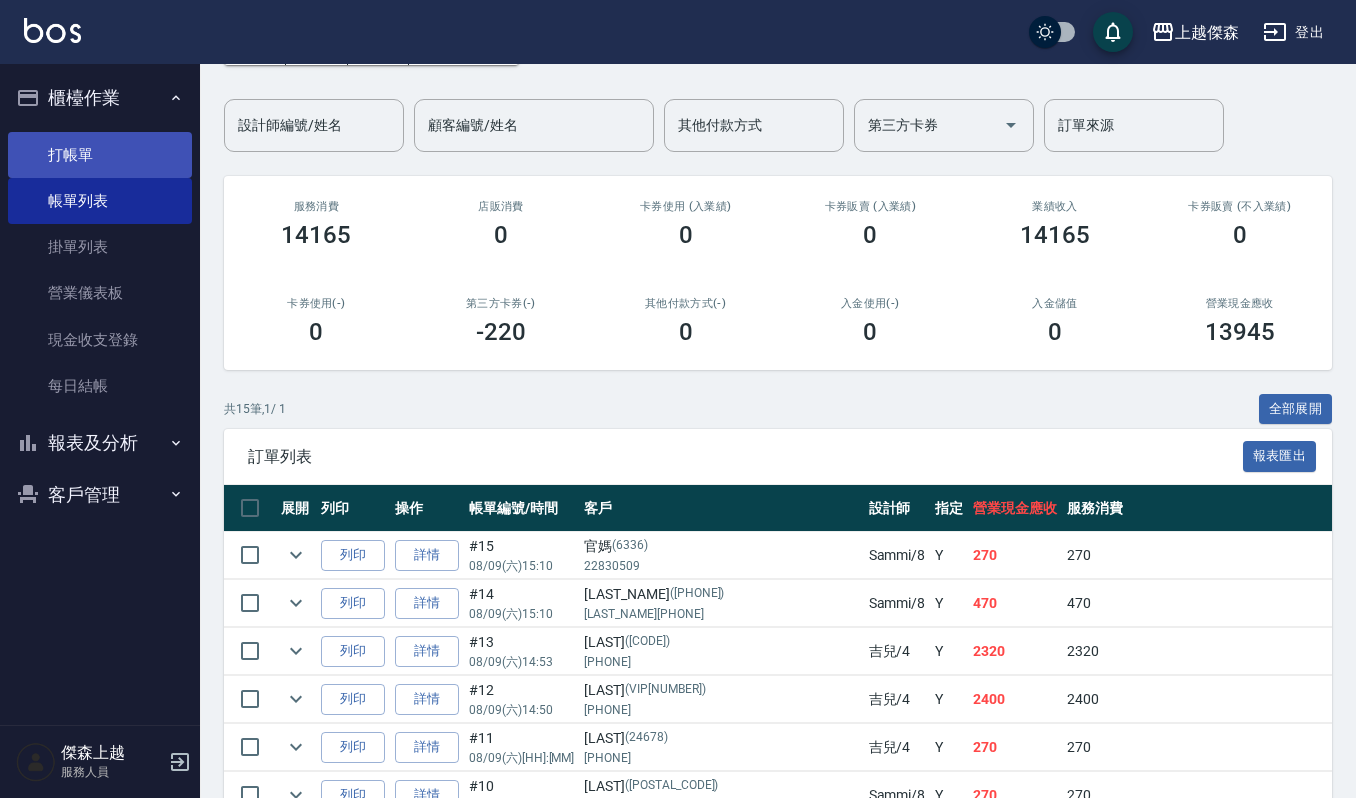 click on "打帳單" at bounding box center (100, 155) 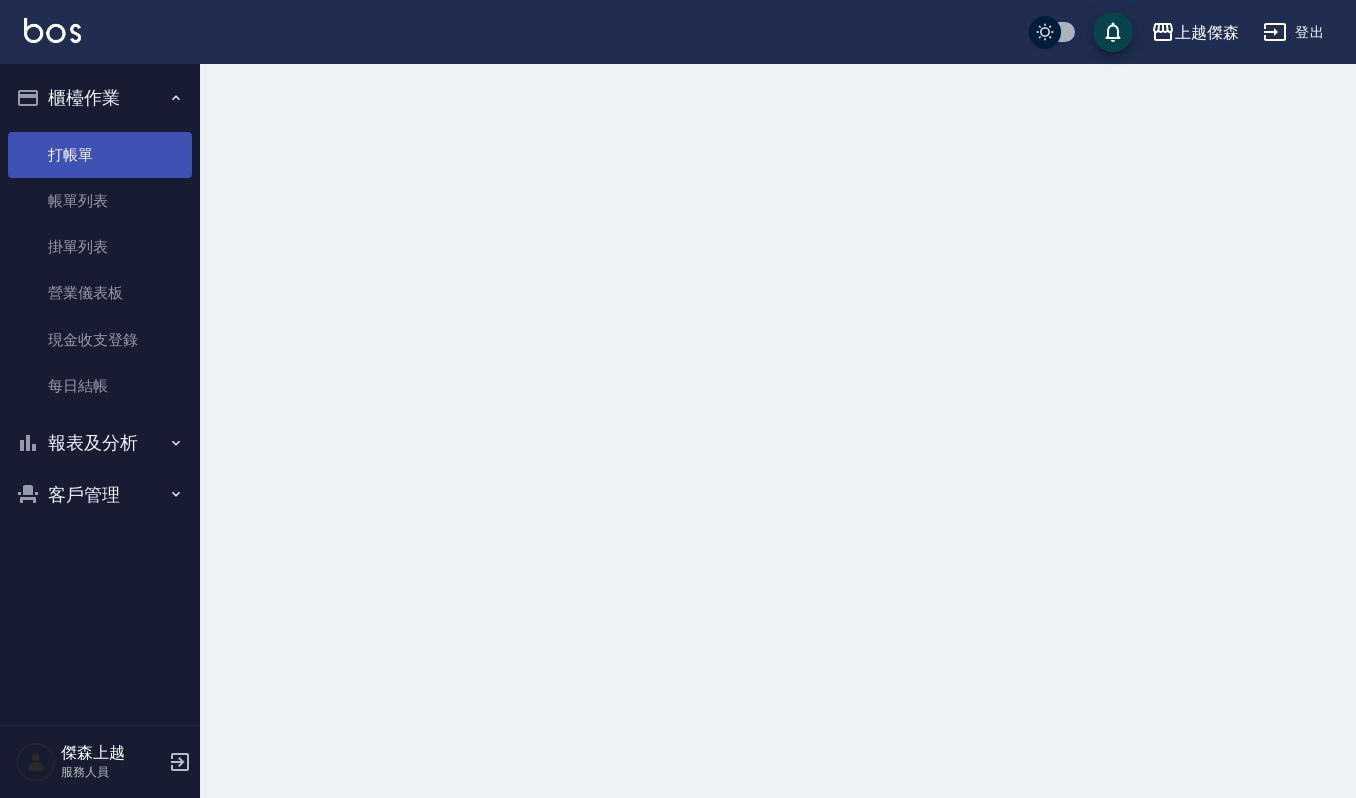 scroll, scrollTop: 0, scrollLeft: 0, axis: both 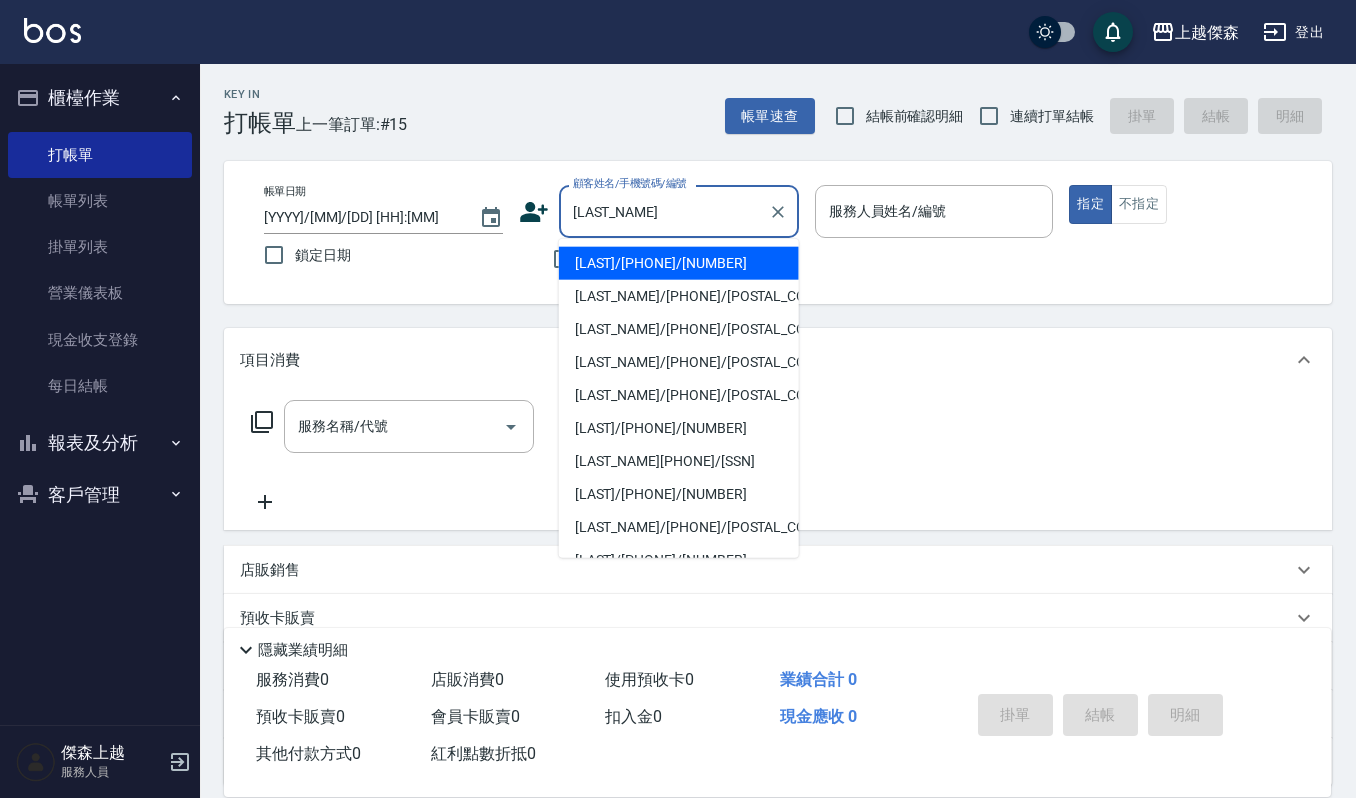click on "[LAST_NAME]/[PHONE]/[POSTAL_CODE]" at bounding box center [679, 362] 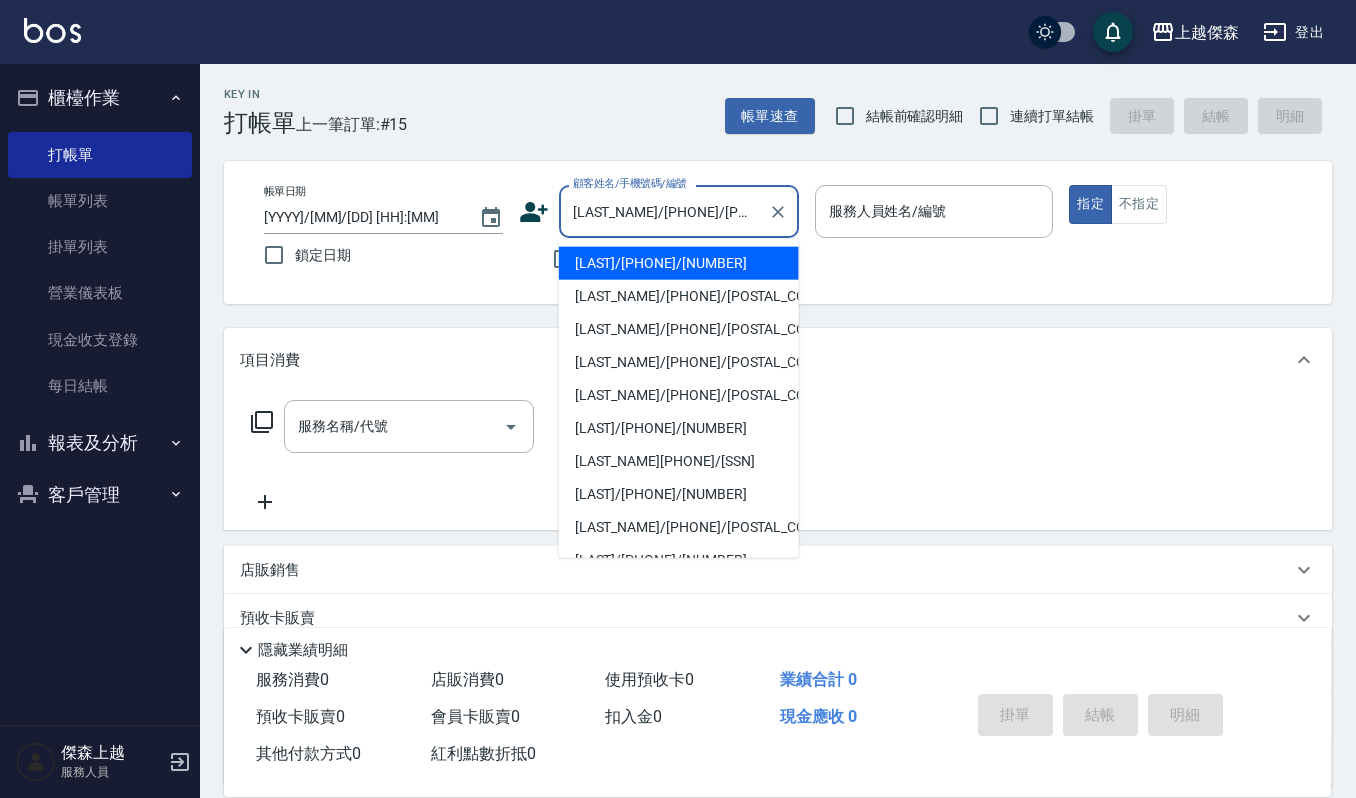 type on "Joalin-6" 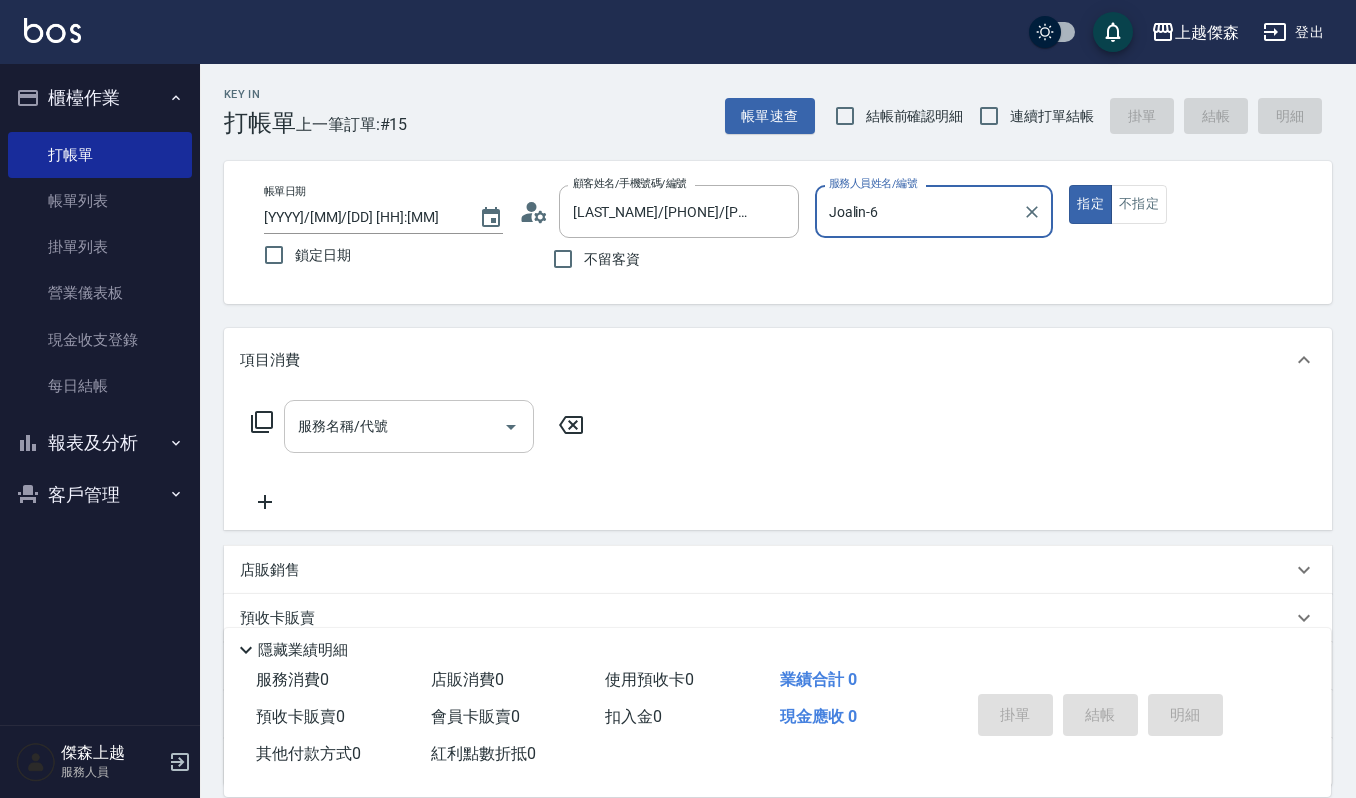 click on "服務名稱/代號" at bounding box center [394, 426] 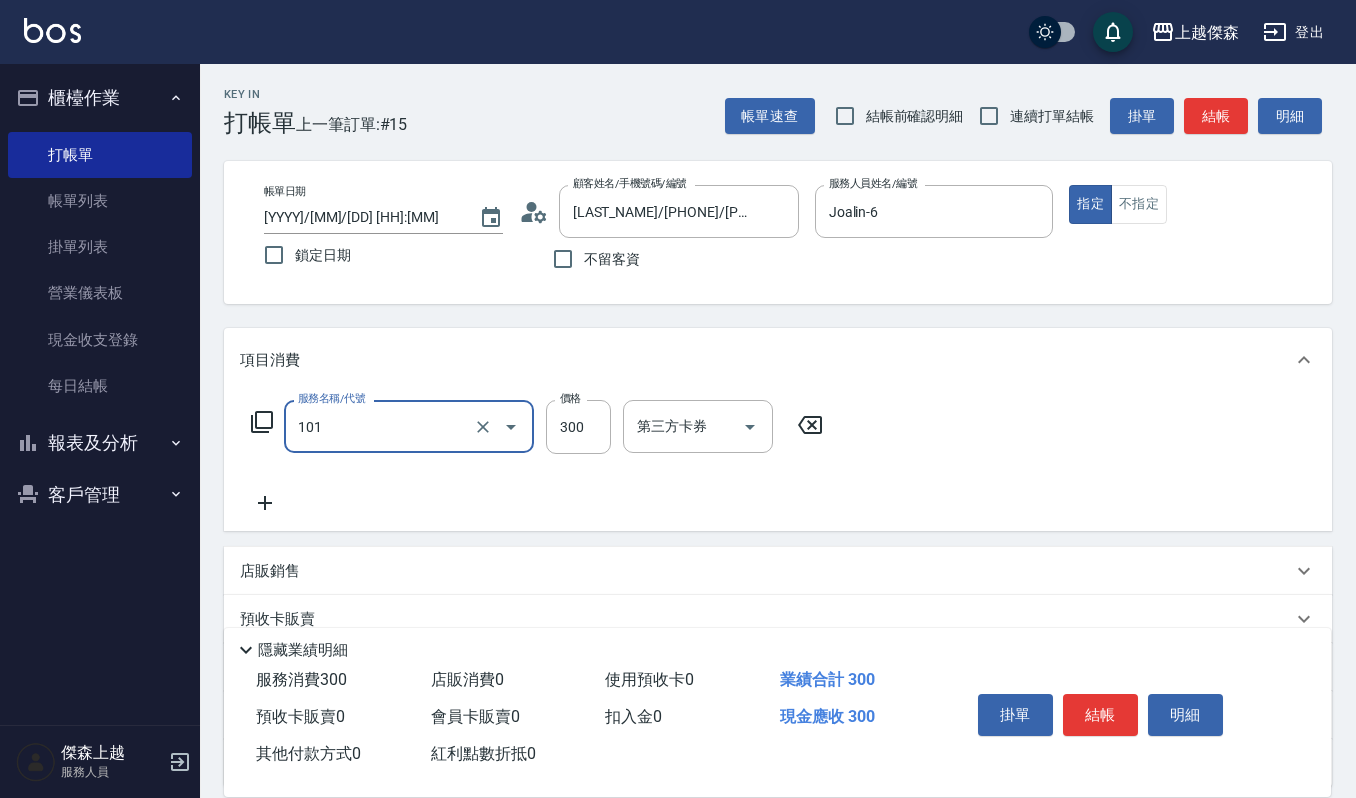 type on "一般洗髮([NUMBER])" 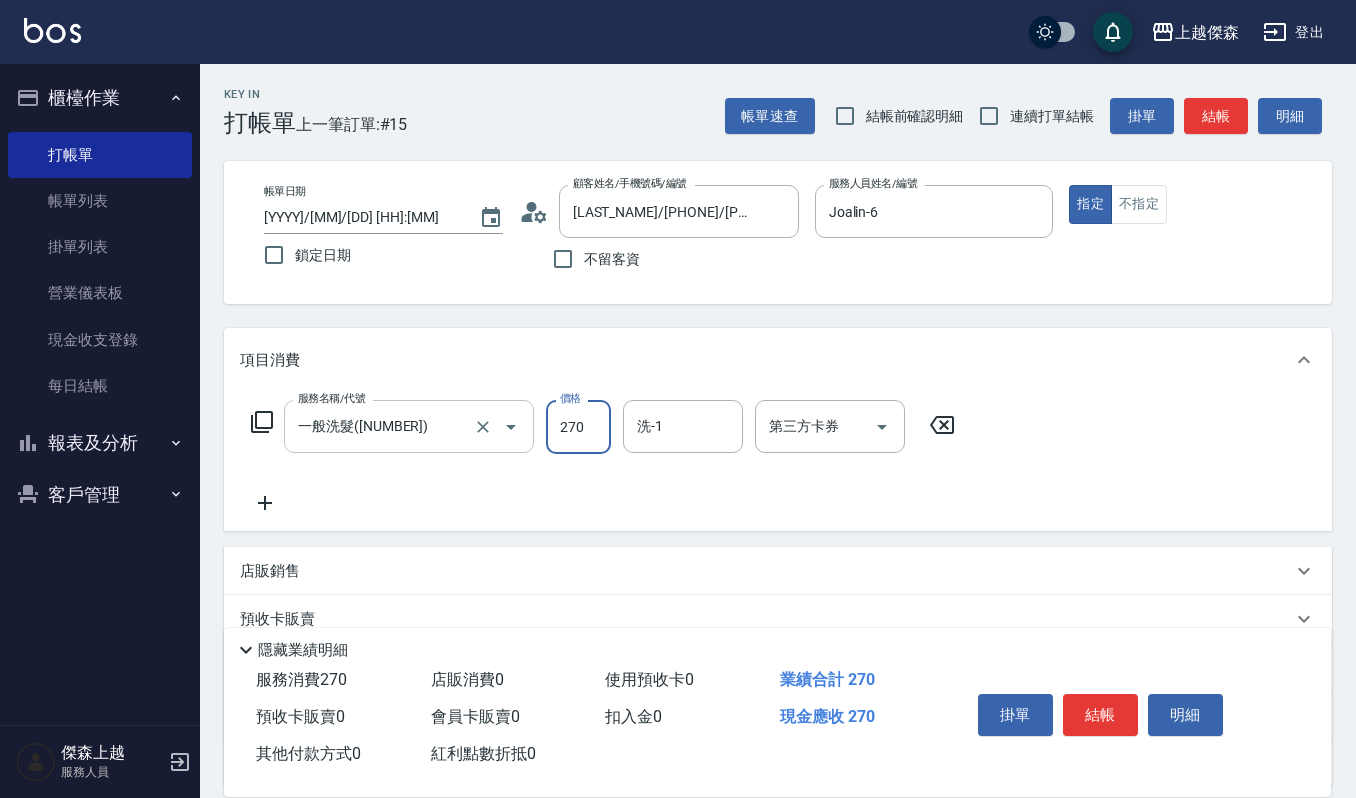type on "270" 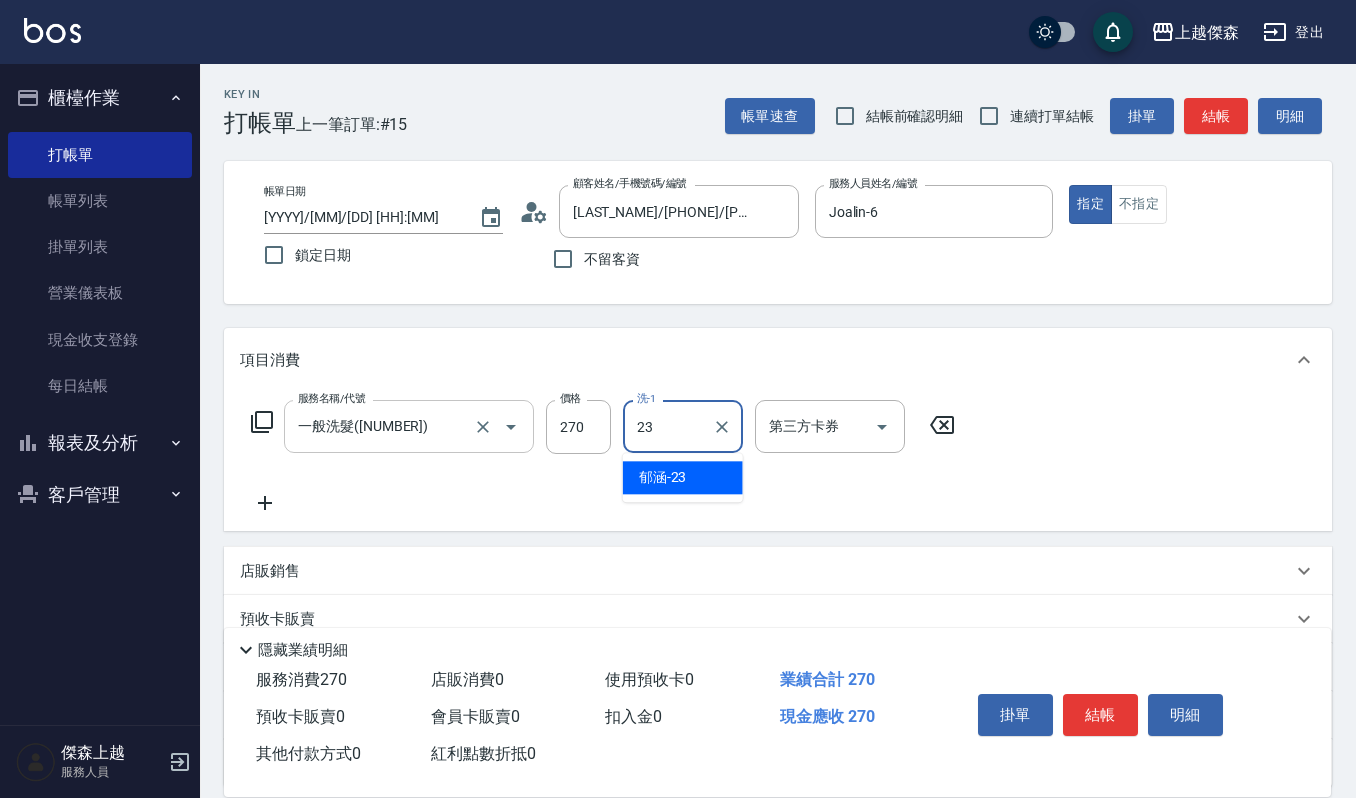 type on "[LAST_NAME]-23" 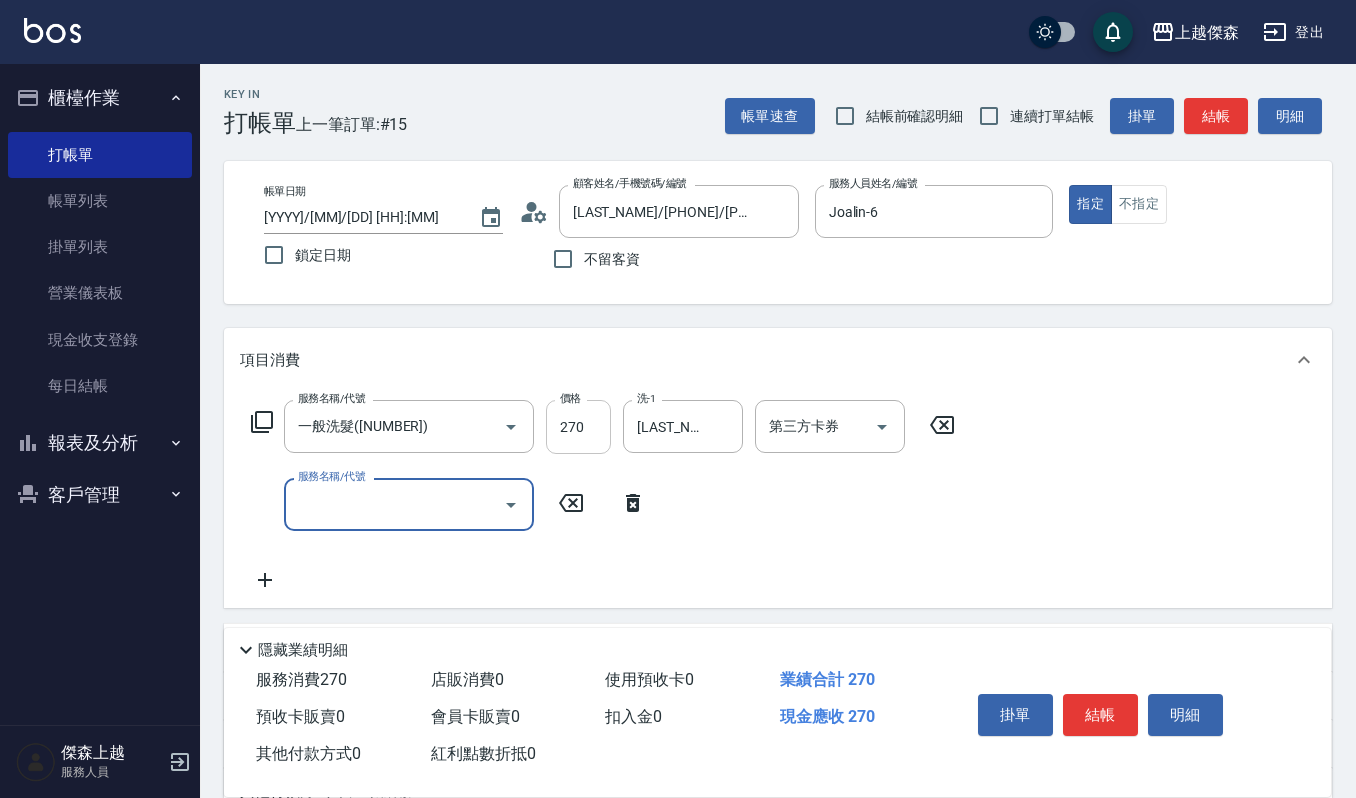 click on "270" at bounding box center (578, 427) 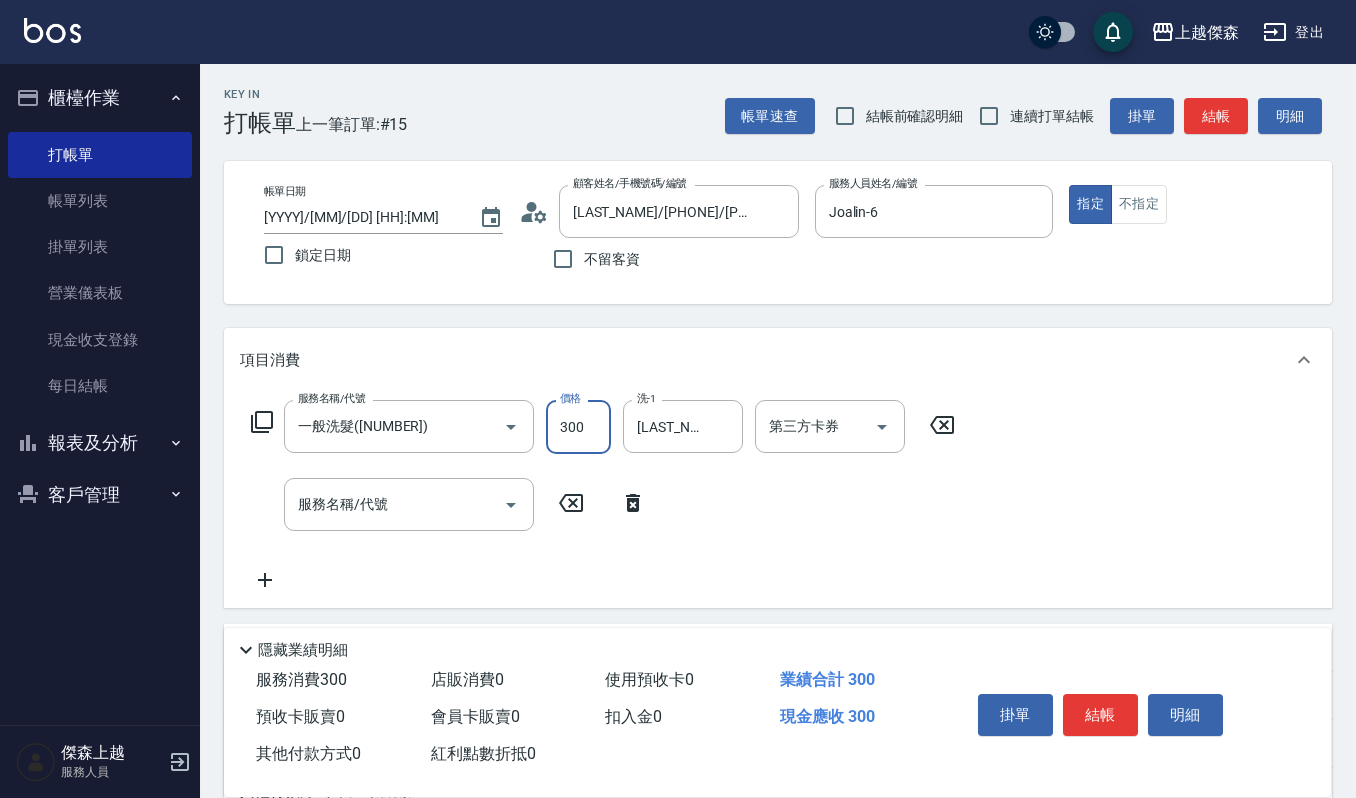 type on "300" 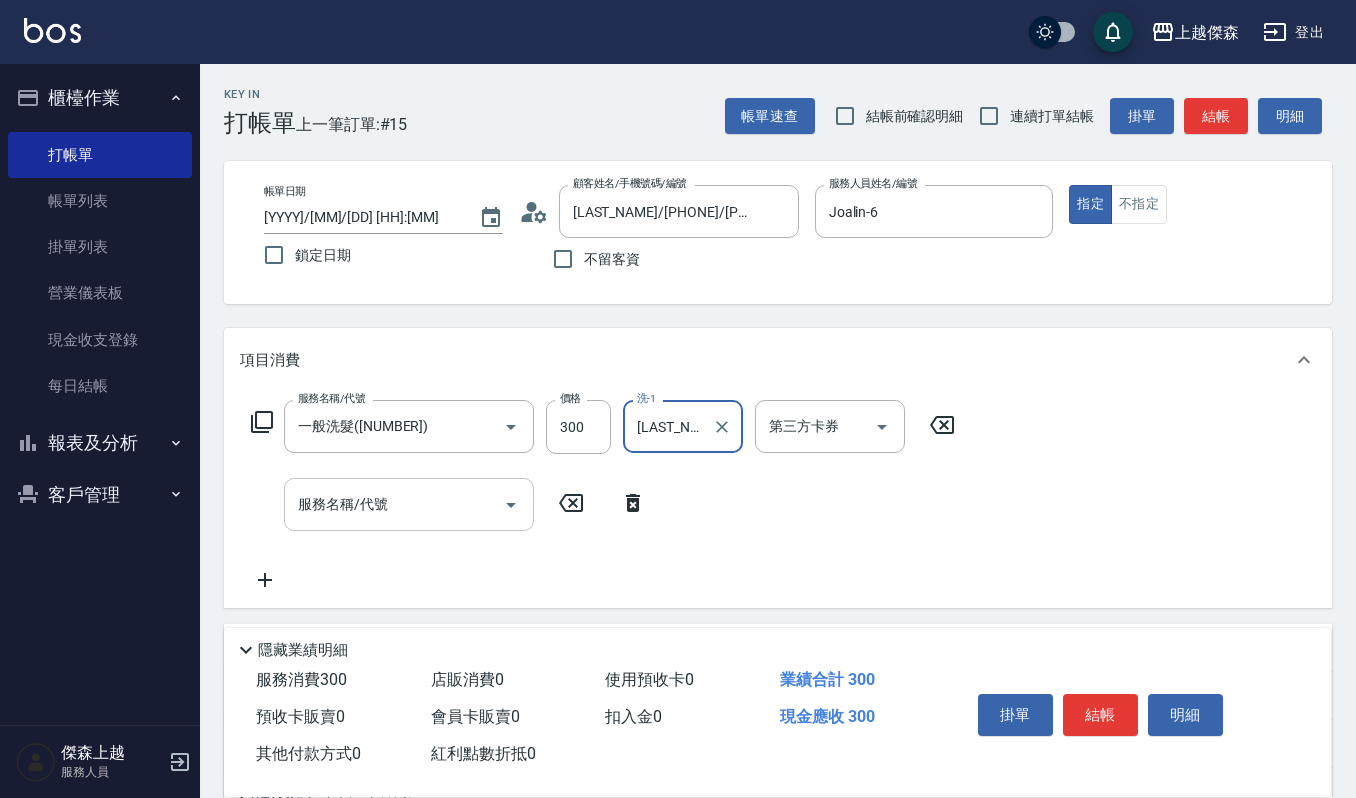 click on "服務名稱/代號" at bounding box center [394, 504] 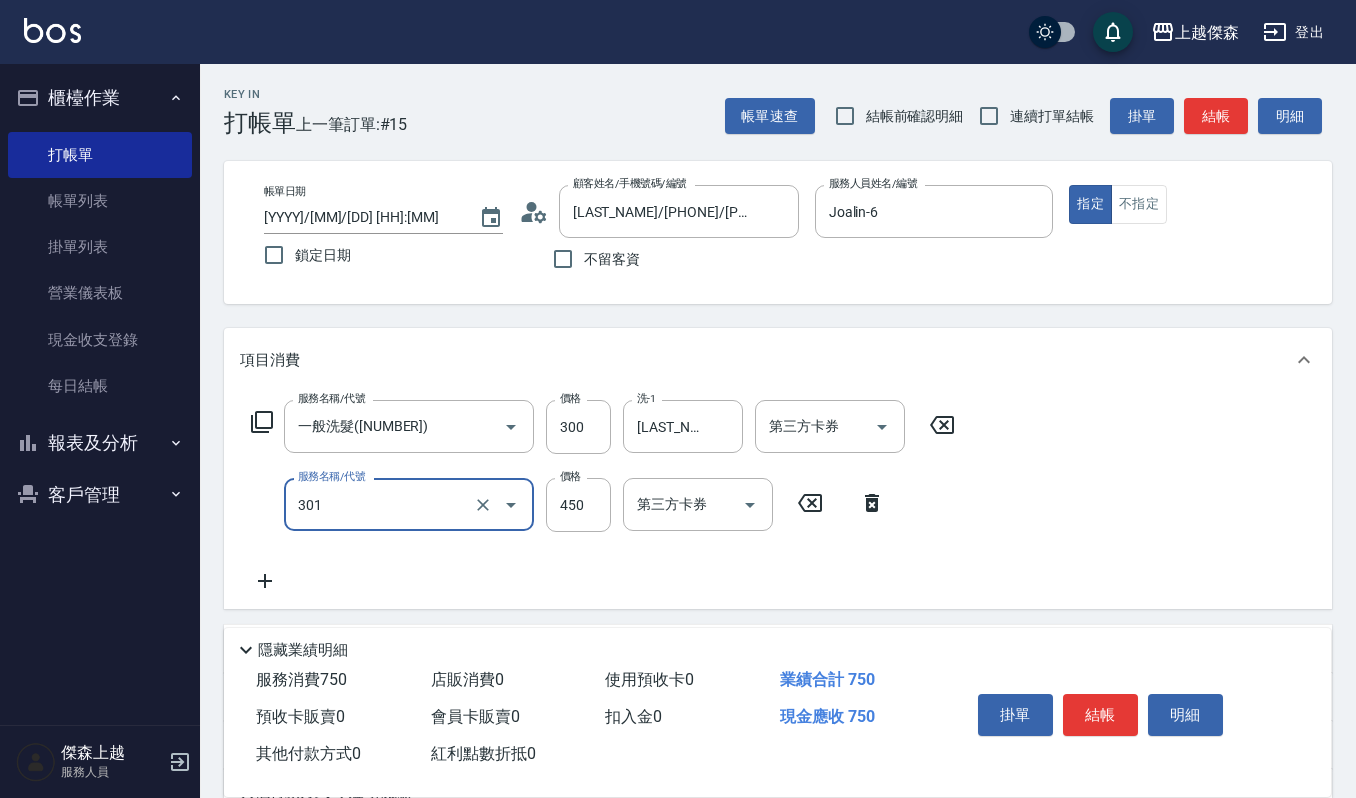 type on "創意剪髮(301)" 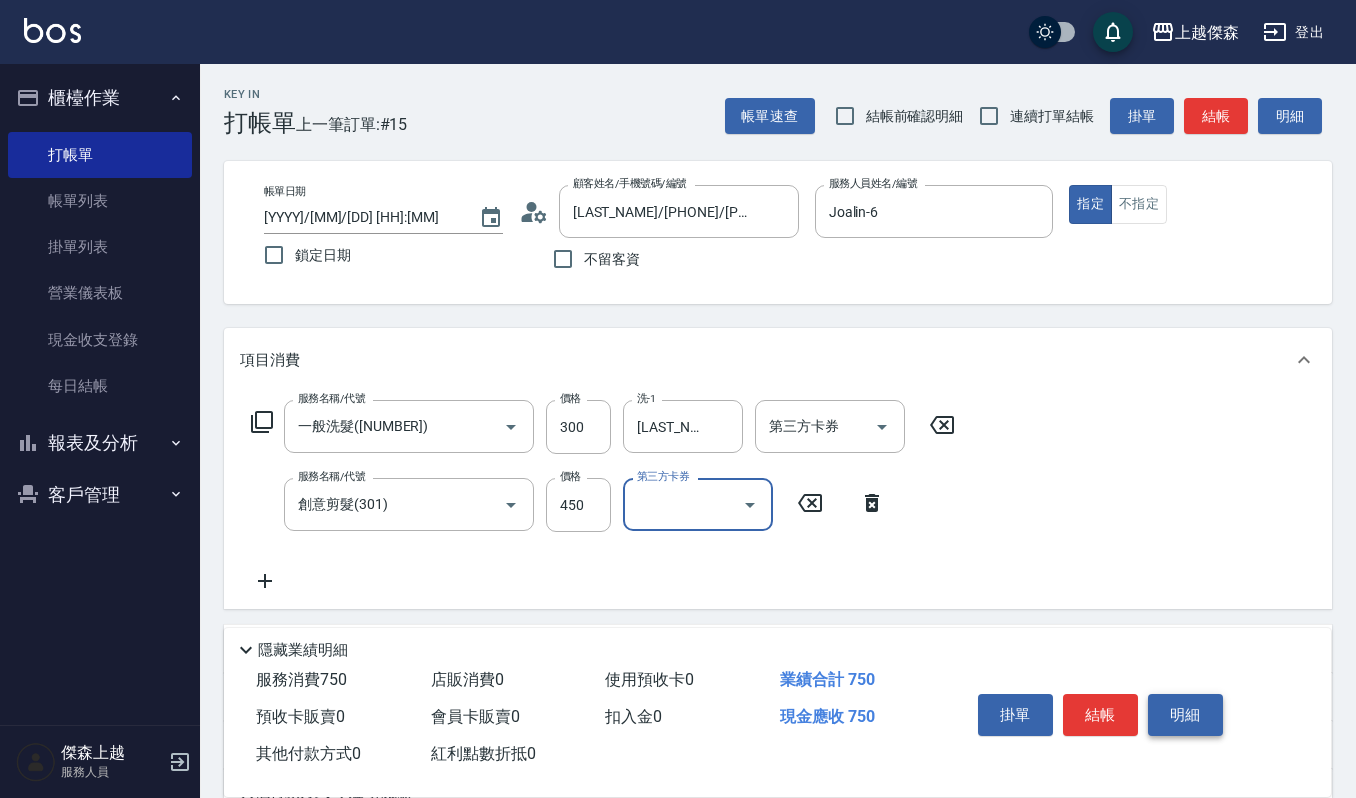 click on "明細" at bounding box center [1185, 715] 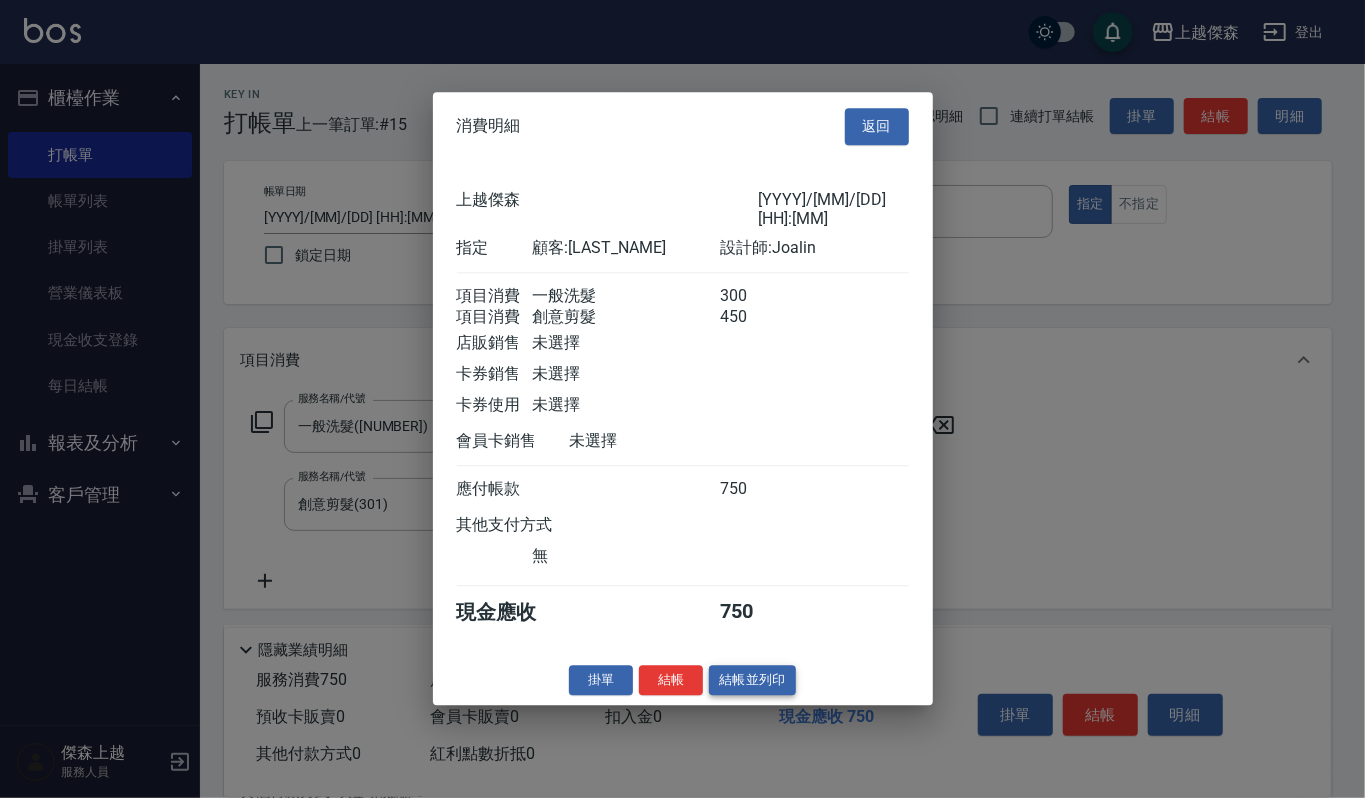 click on "結帳並列印" at bounding box center [752, 680] 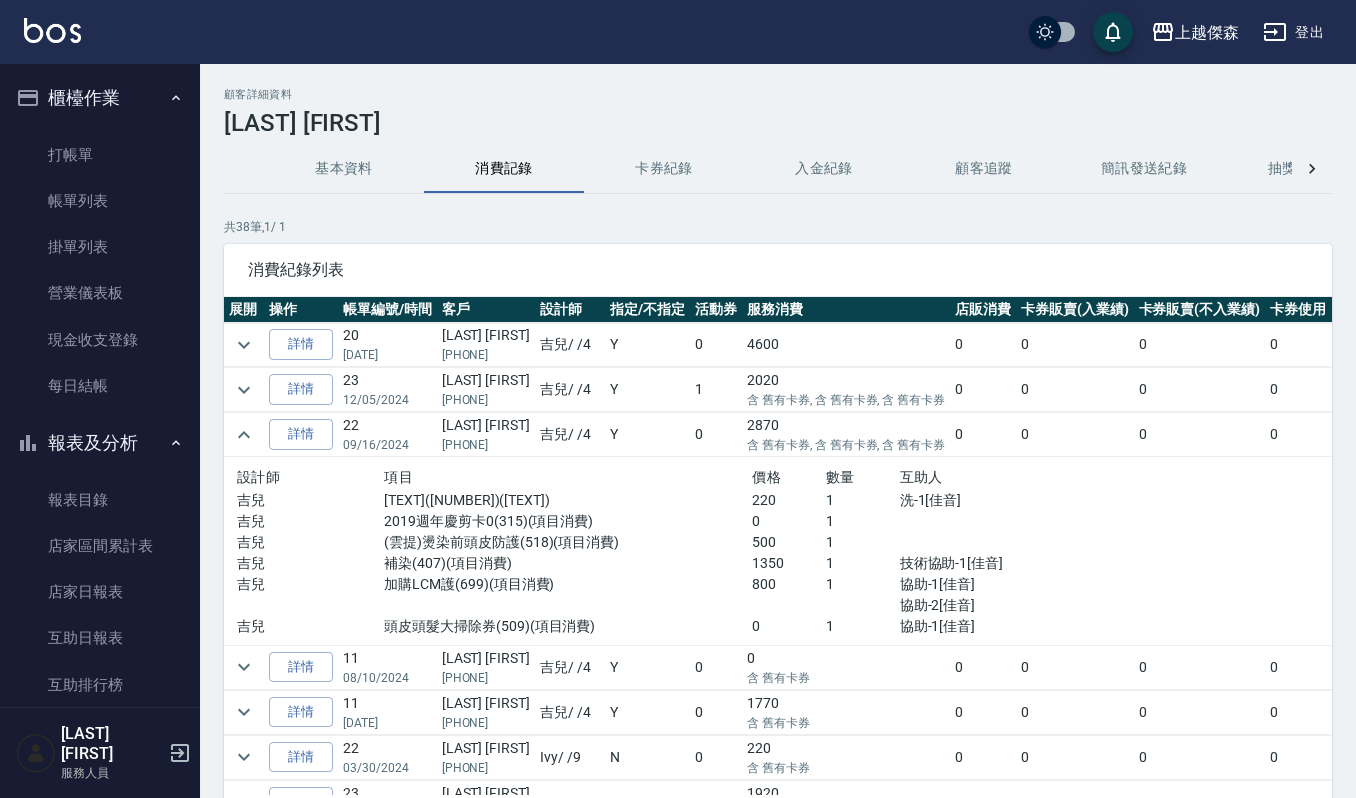 scroll, scrollTop: 0, scrollLeft: 0, axis: both 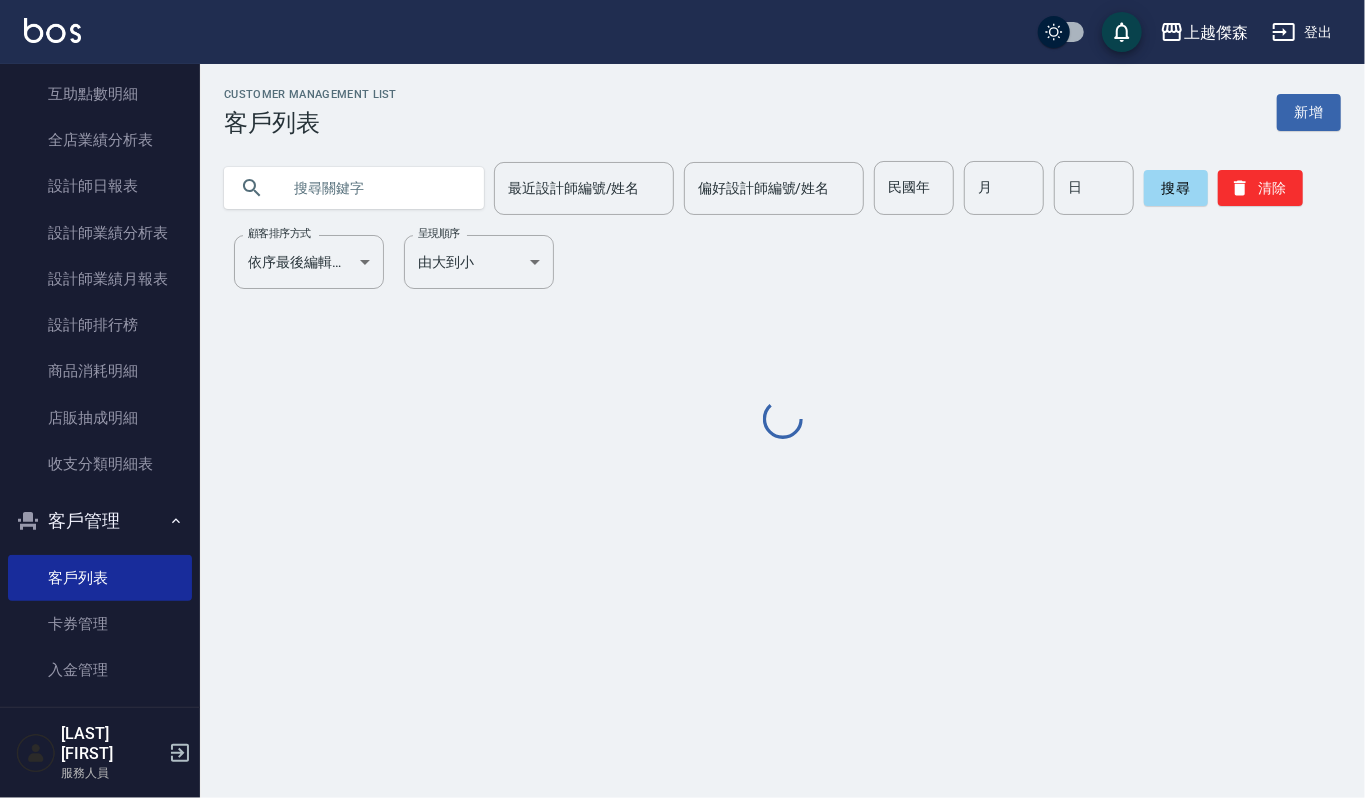 click at bounding box center (374, 188) 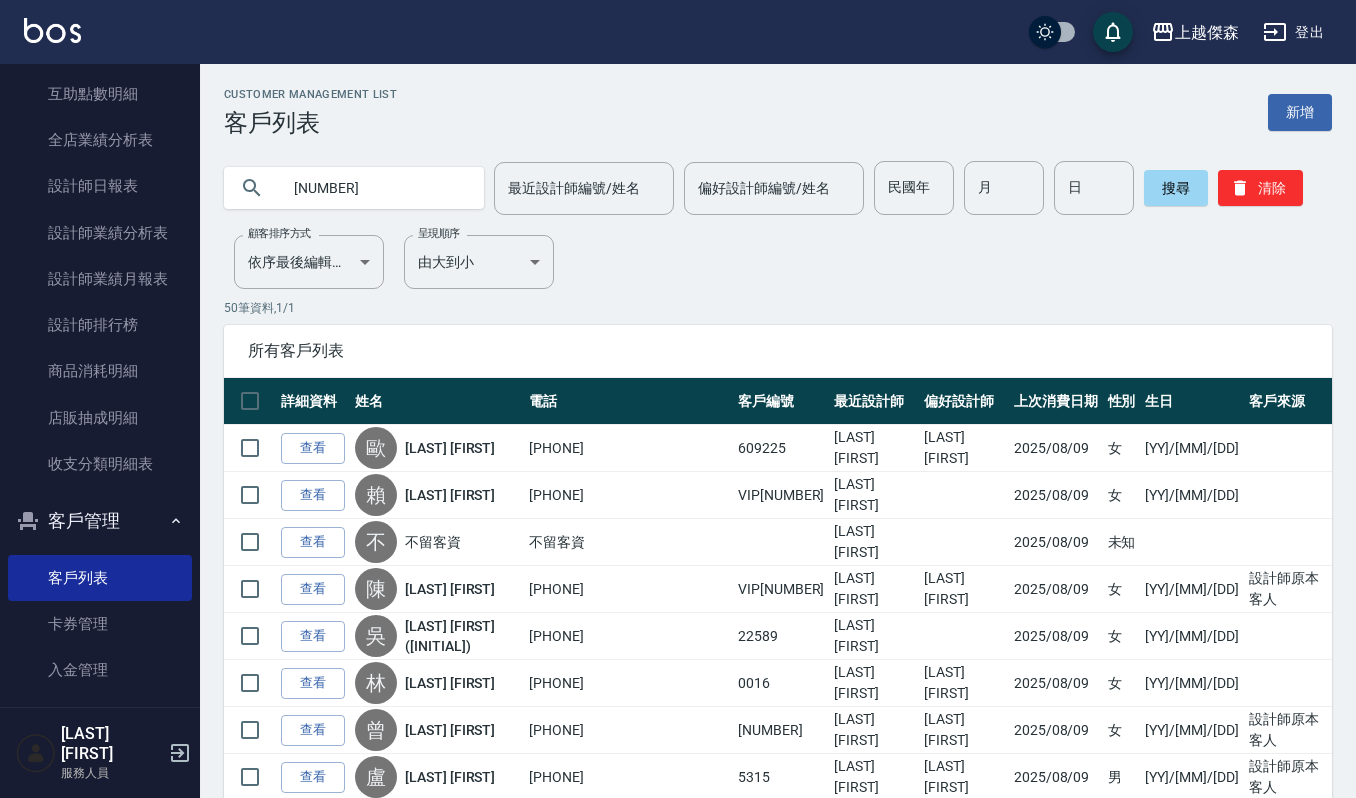type on "[NUMBER]" 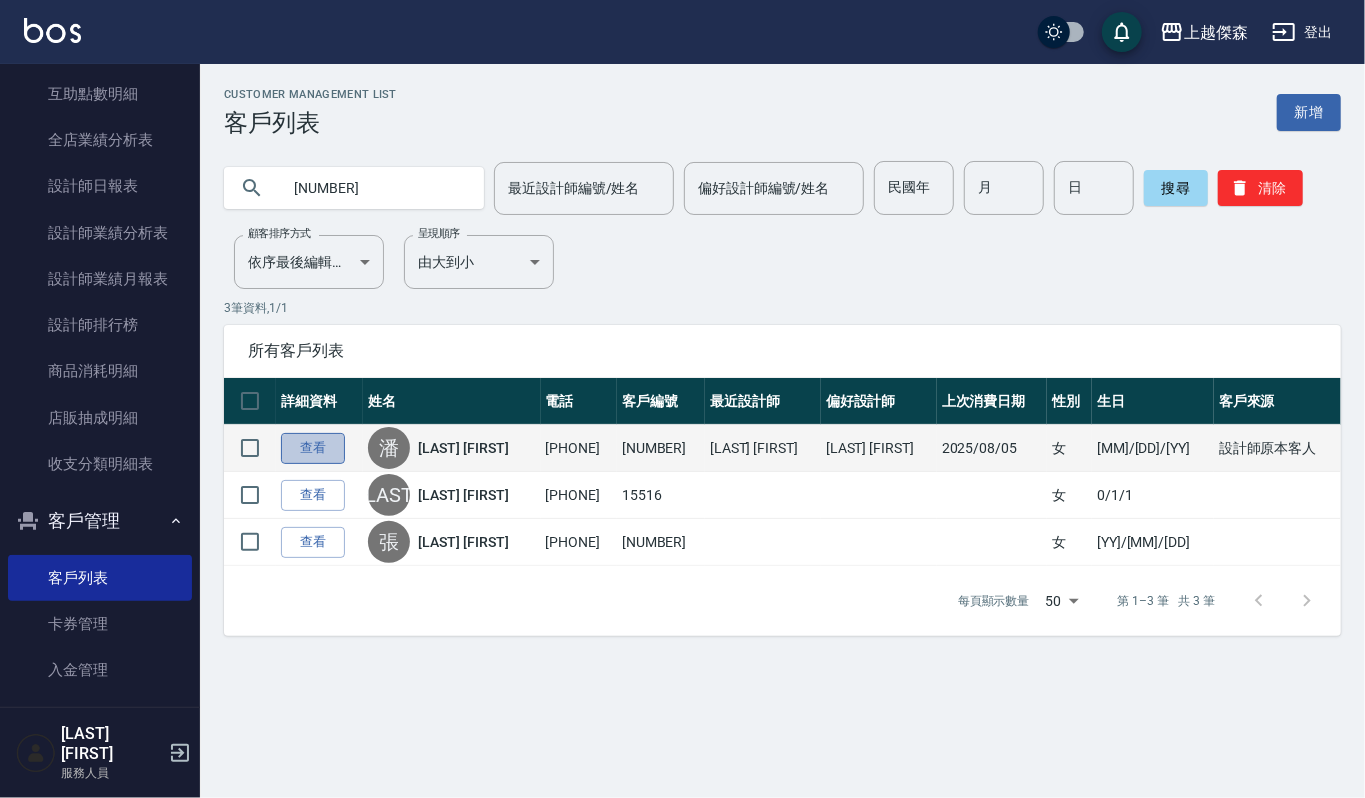 click on "查看" at bounding box center [313, 448] 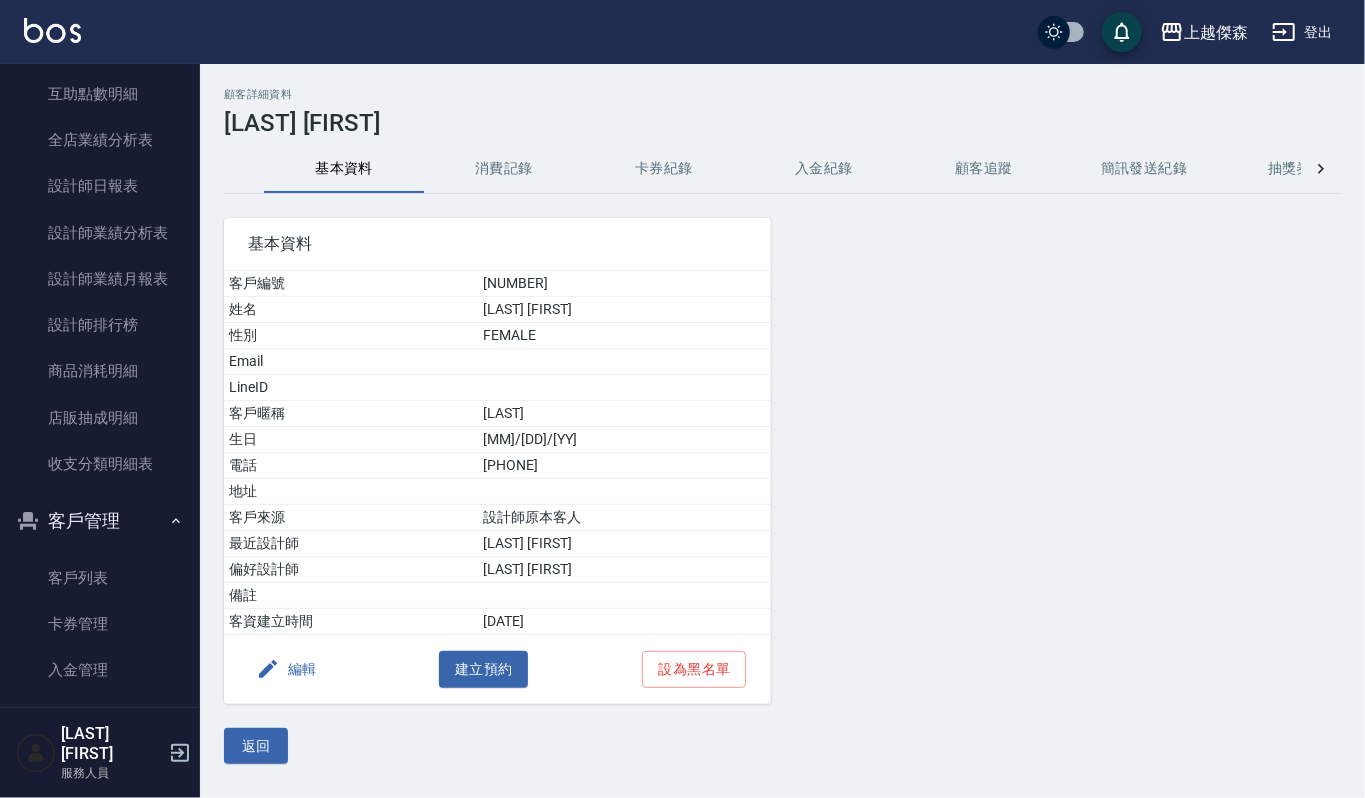 click on "消費記錄" at bounding box center (504, 169) 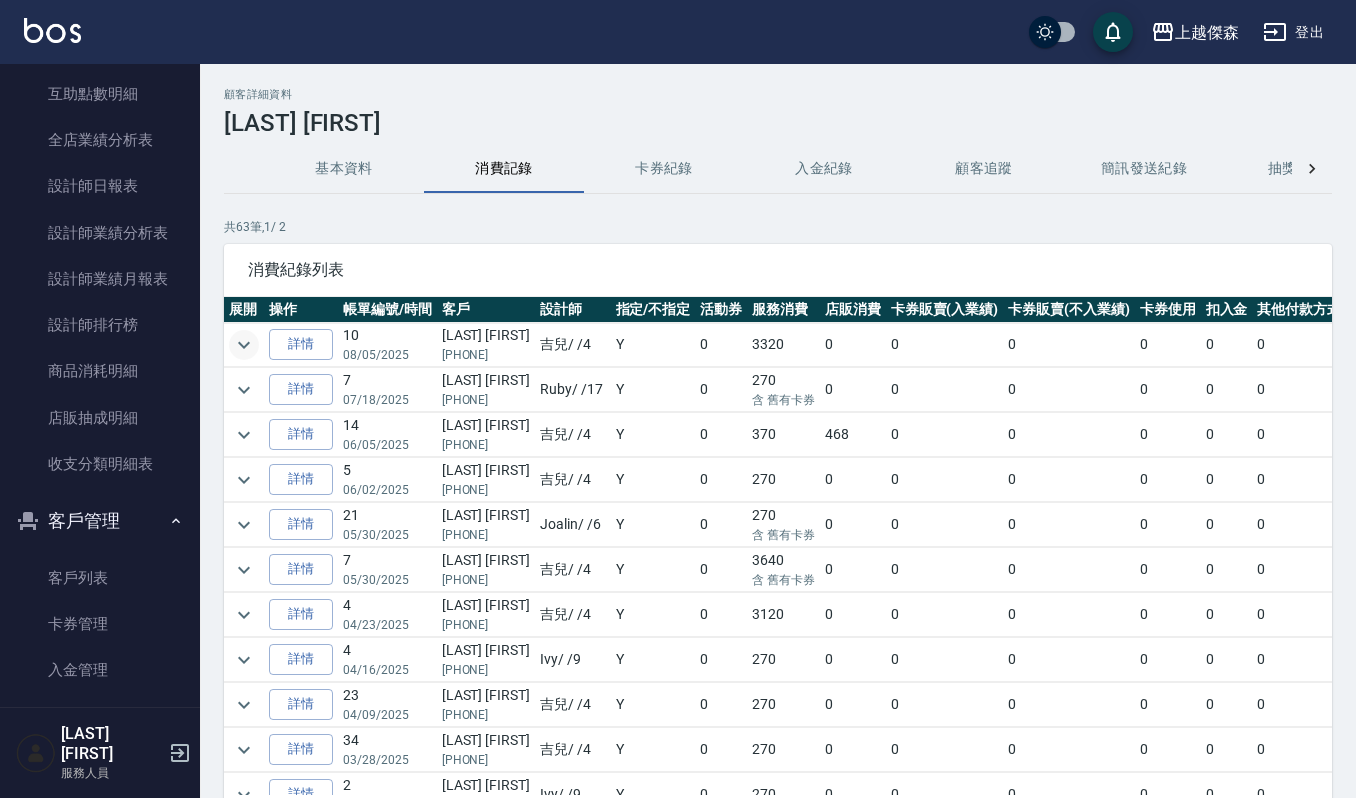 click at bounding box center [244, 345] 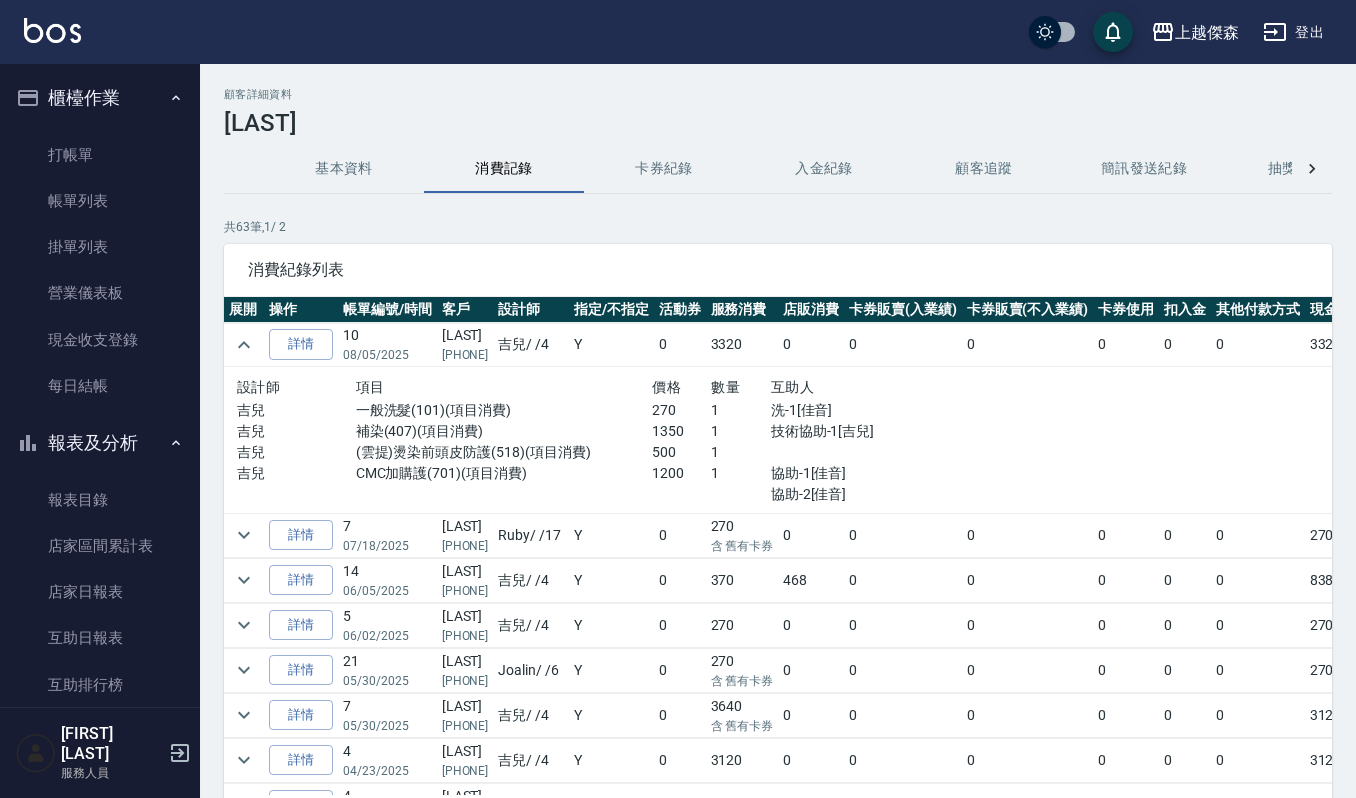 scroll, scrollTop: 0, scrollLeft: 0, axis: both 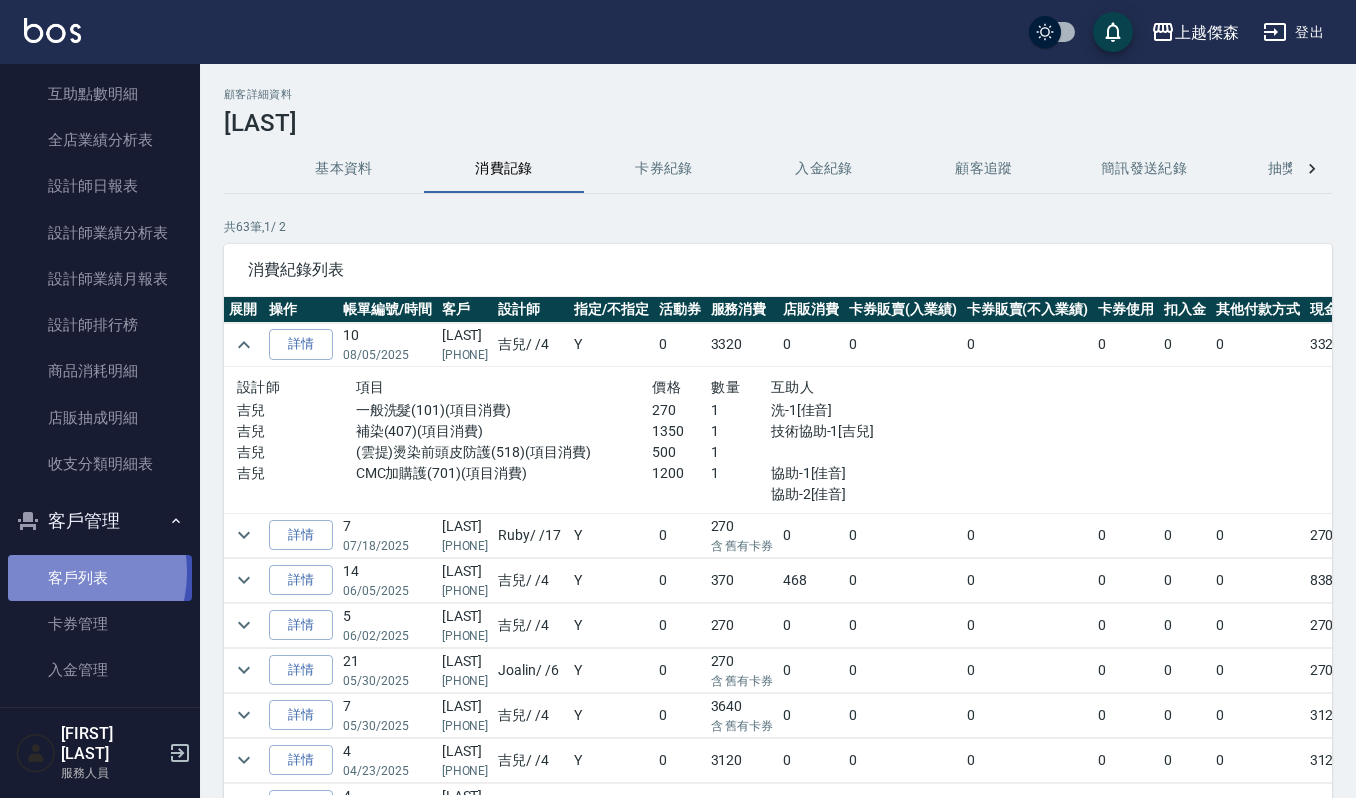 click on "客戶列表" at bounding box center [100, 578] 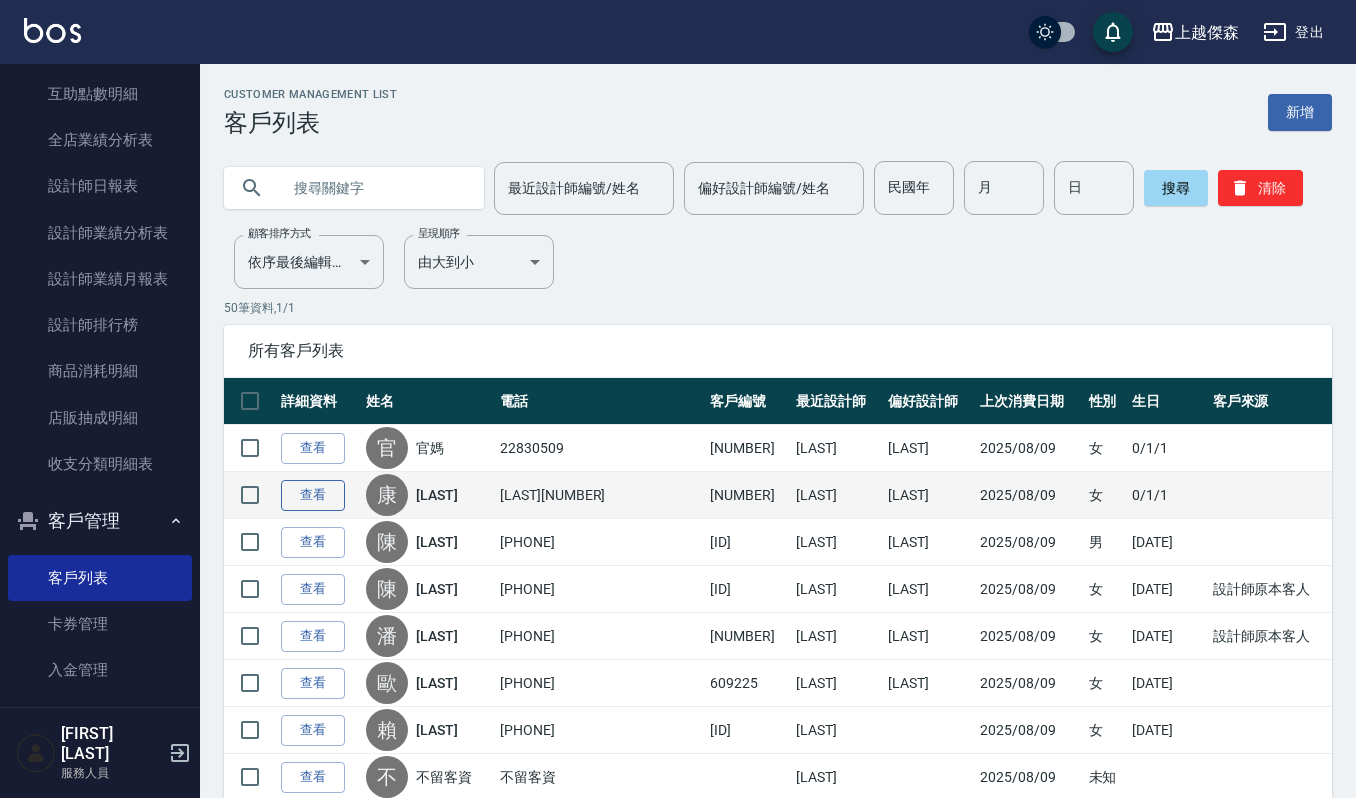 click on "查看" at bounding box center [313, 495] 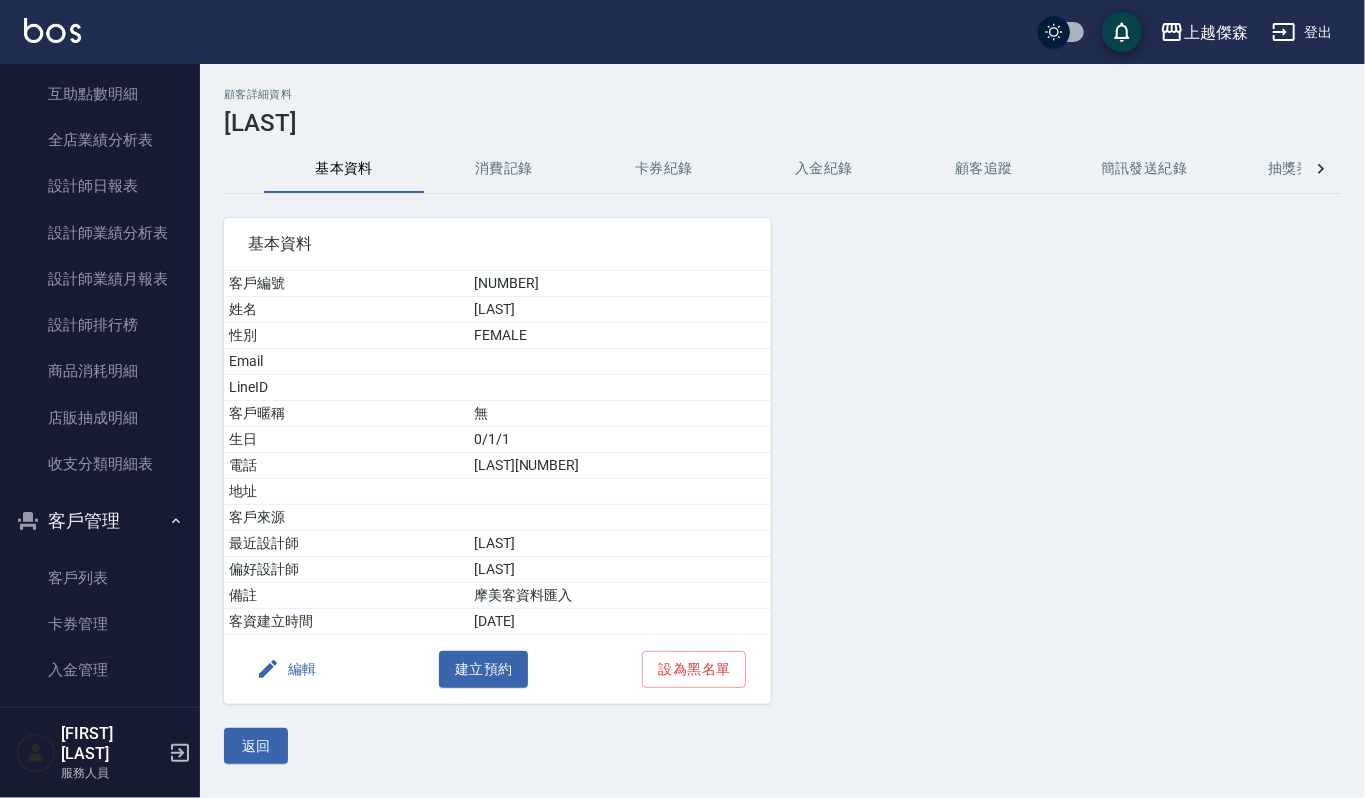 drag, startPoint x: 505, startPoint y: 130, endPoint x: 496, endPoint y: 173, distance: 43.931767 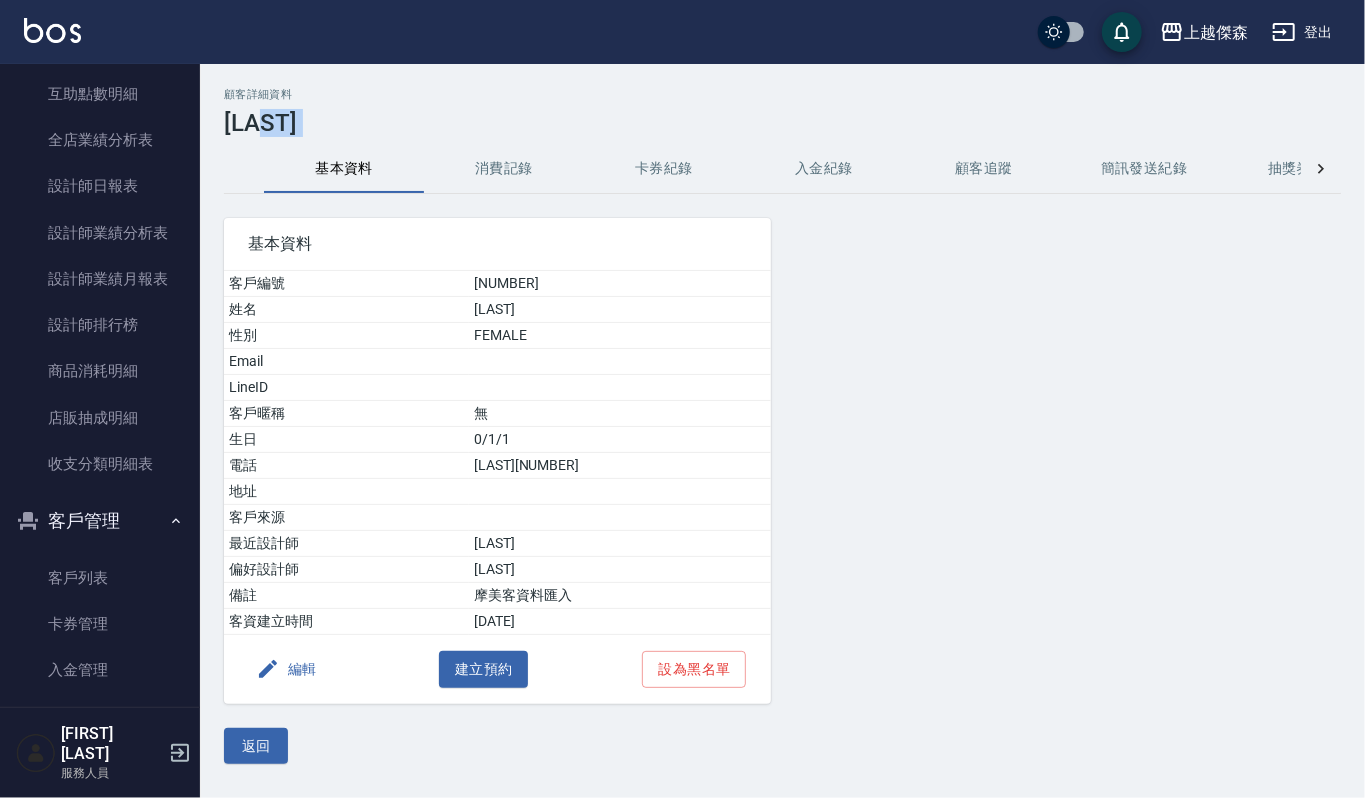click on "消費記錄" at bounding box center (504, 169) 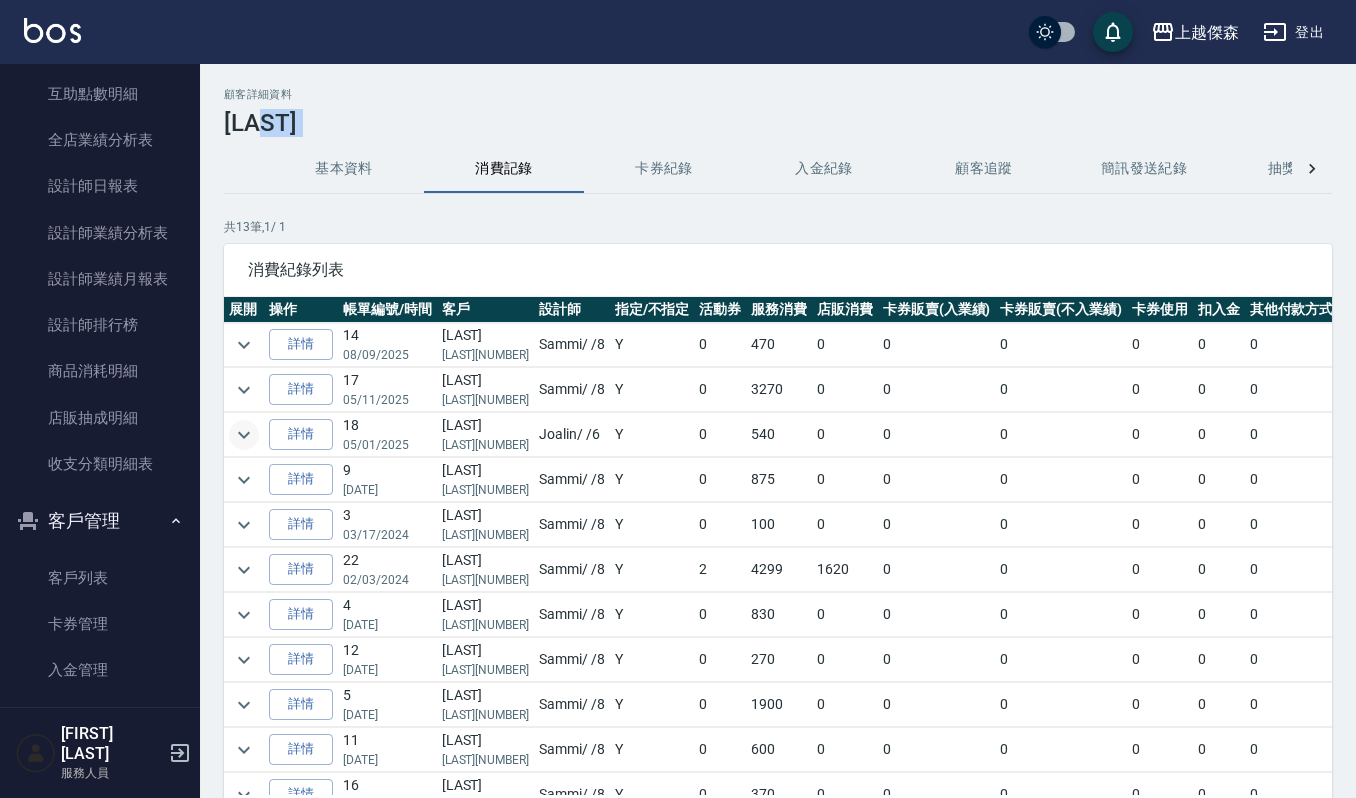 click 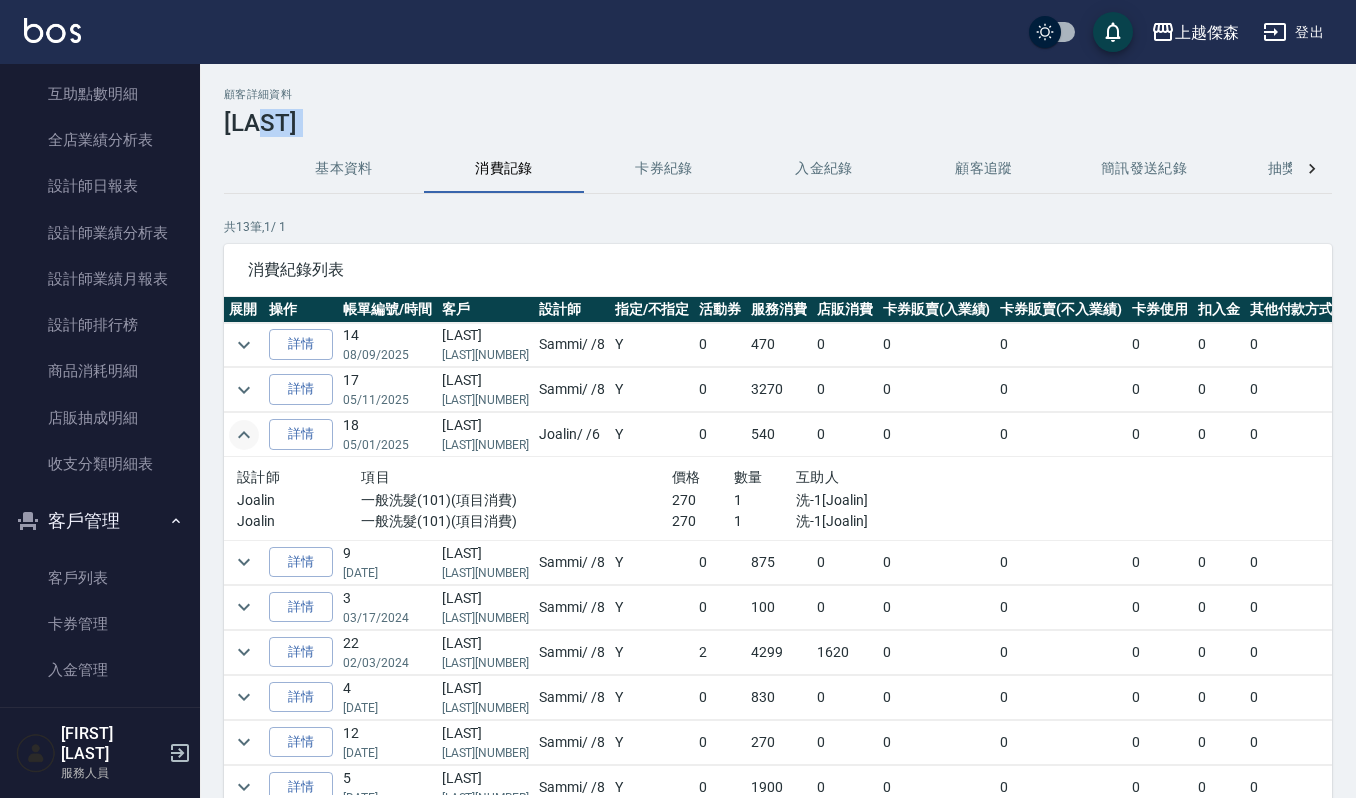 click 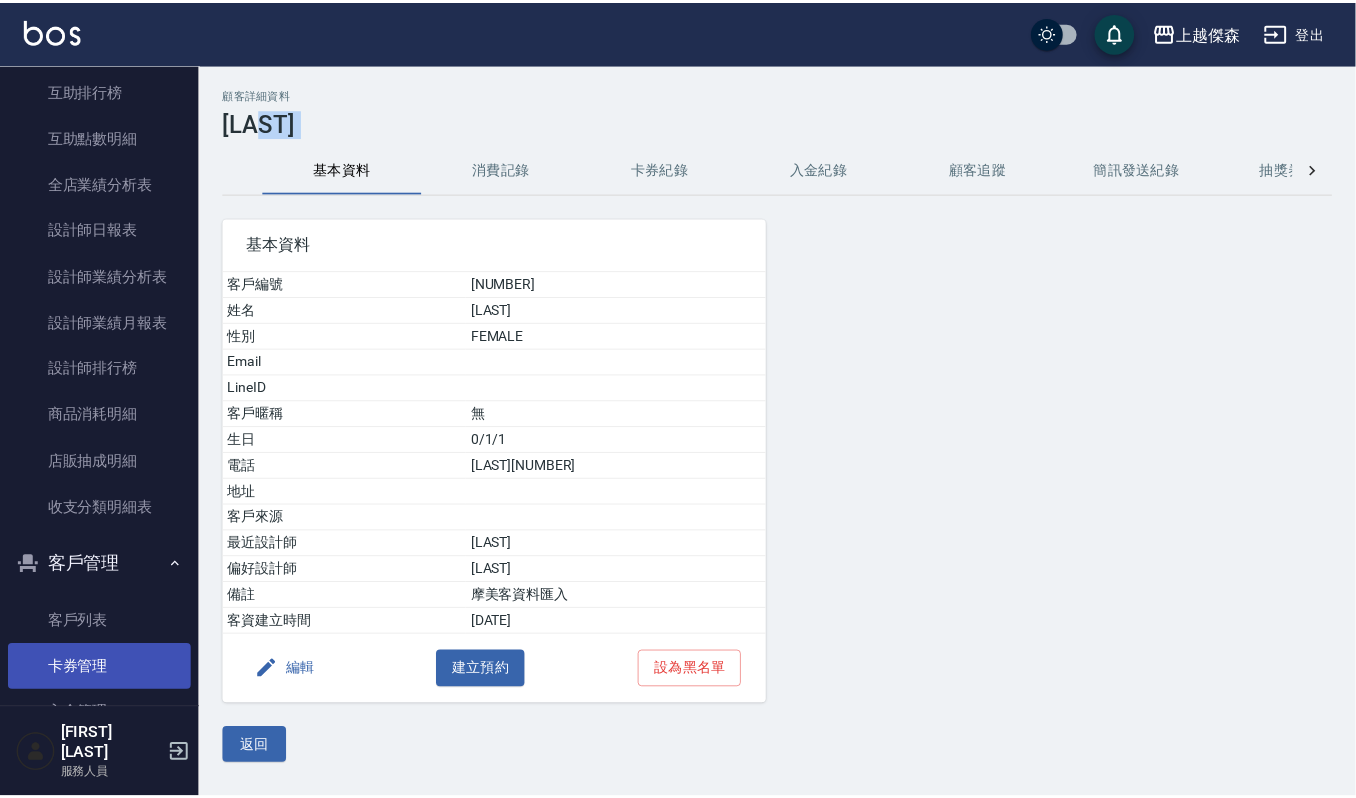 scroll, scrollTop: 637, scrollLeft: 0, axis: vertical 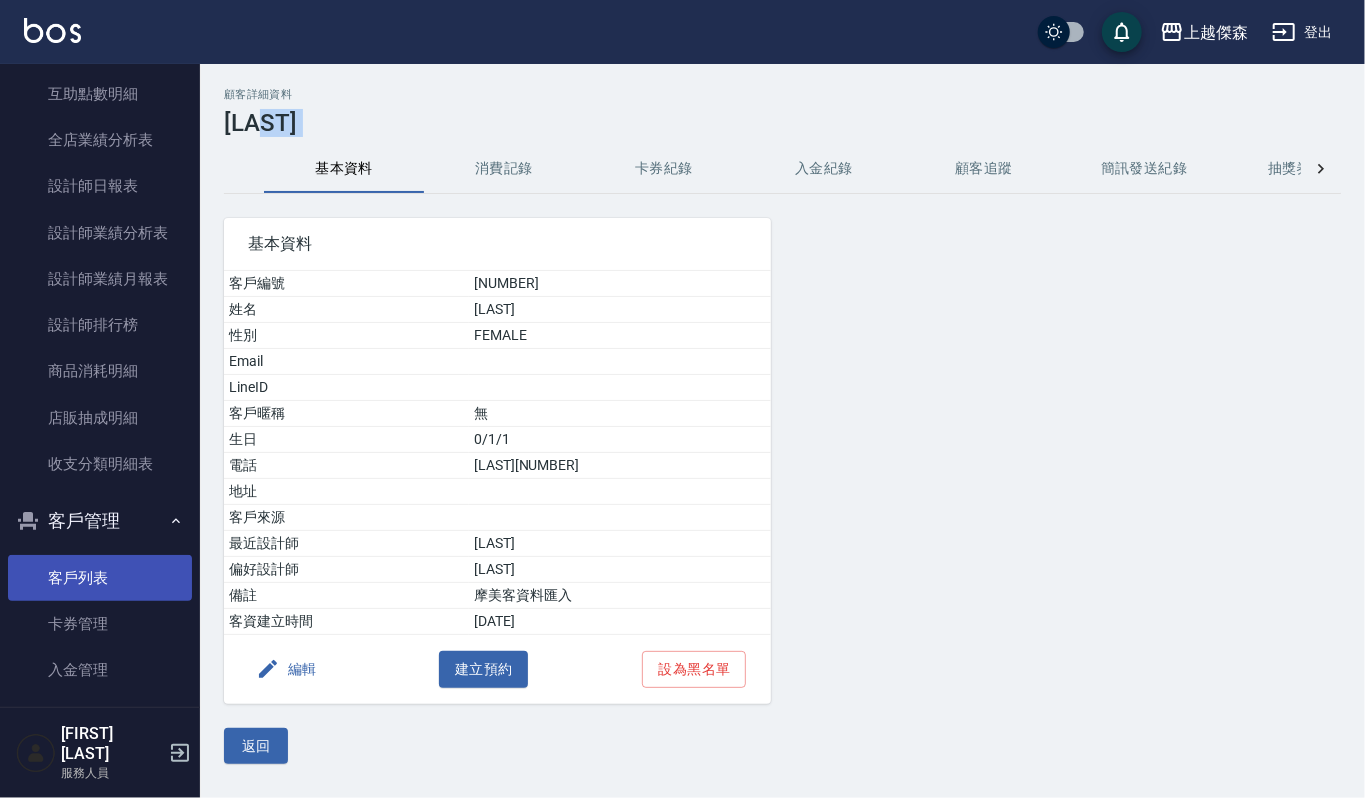 click on "客戶列表" at bounding box center (100, 578) 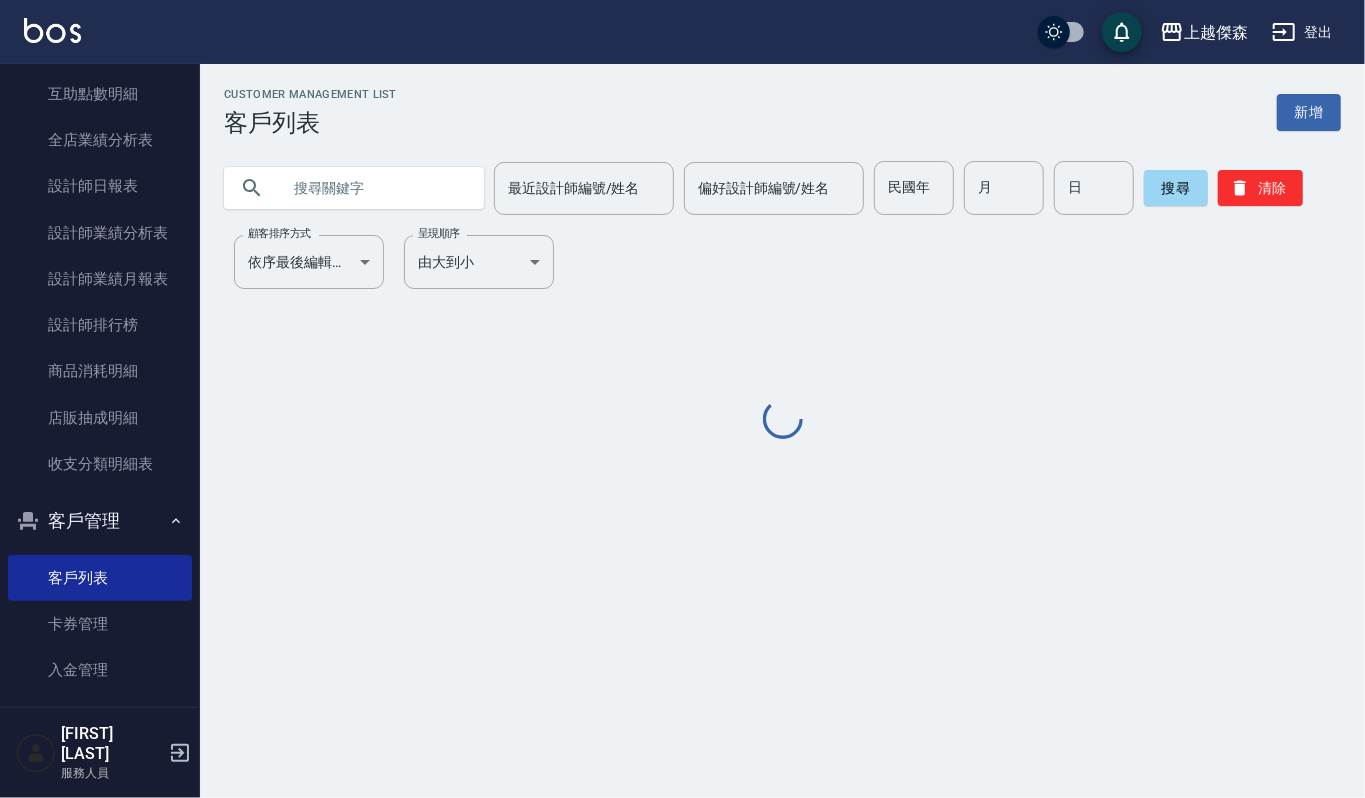 click at bounding box center [374, 188] 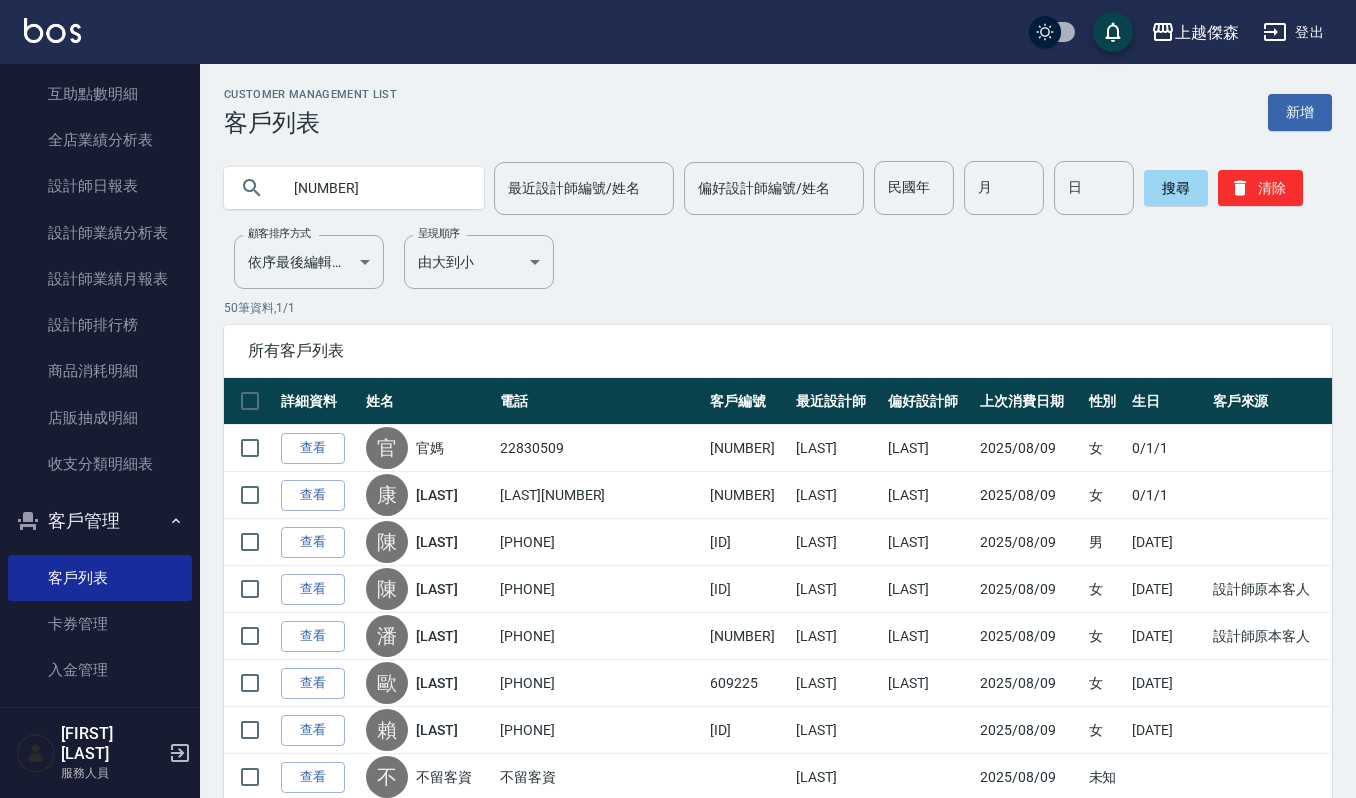type on "790710" 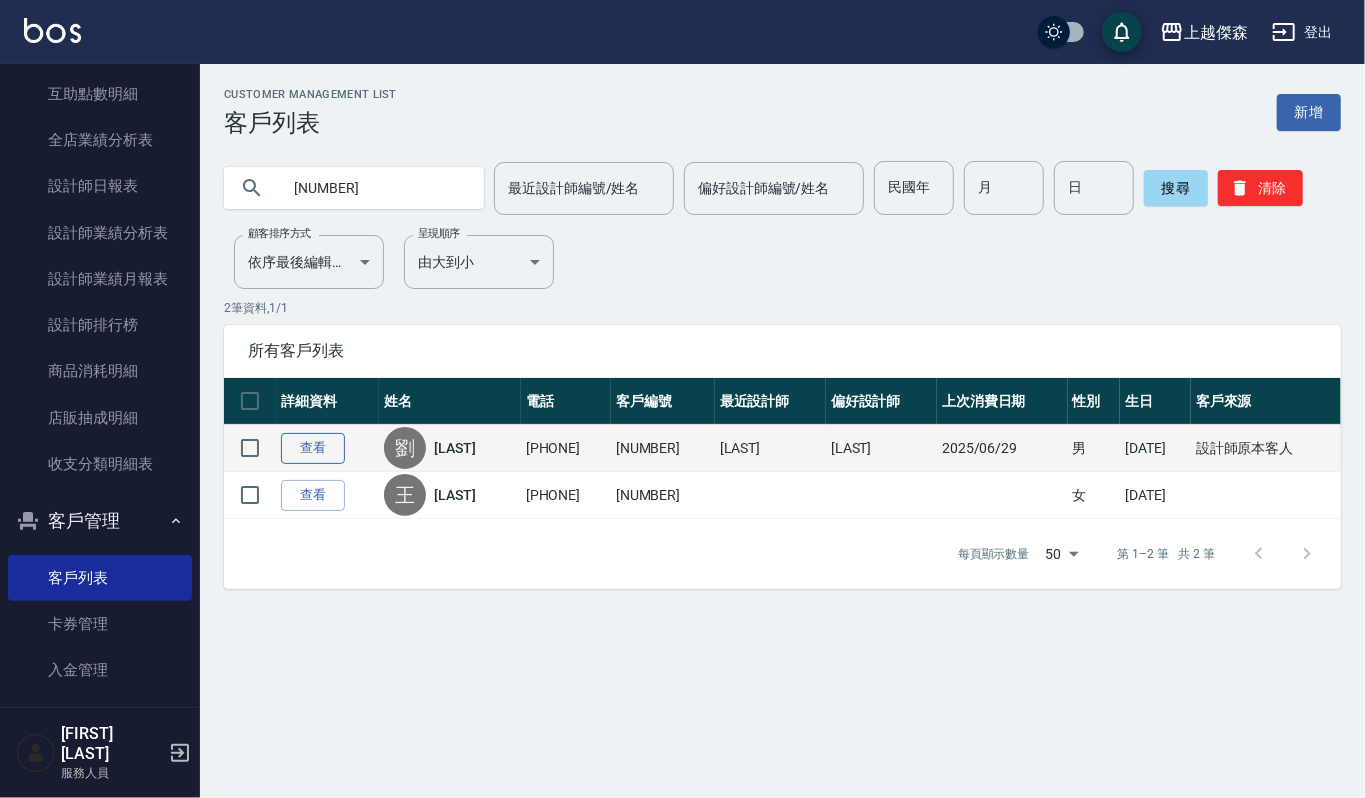 click on "查看" at bounding box center [313, 448] 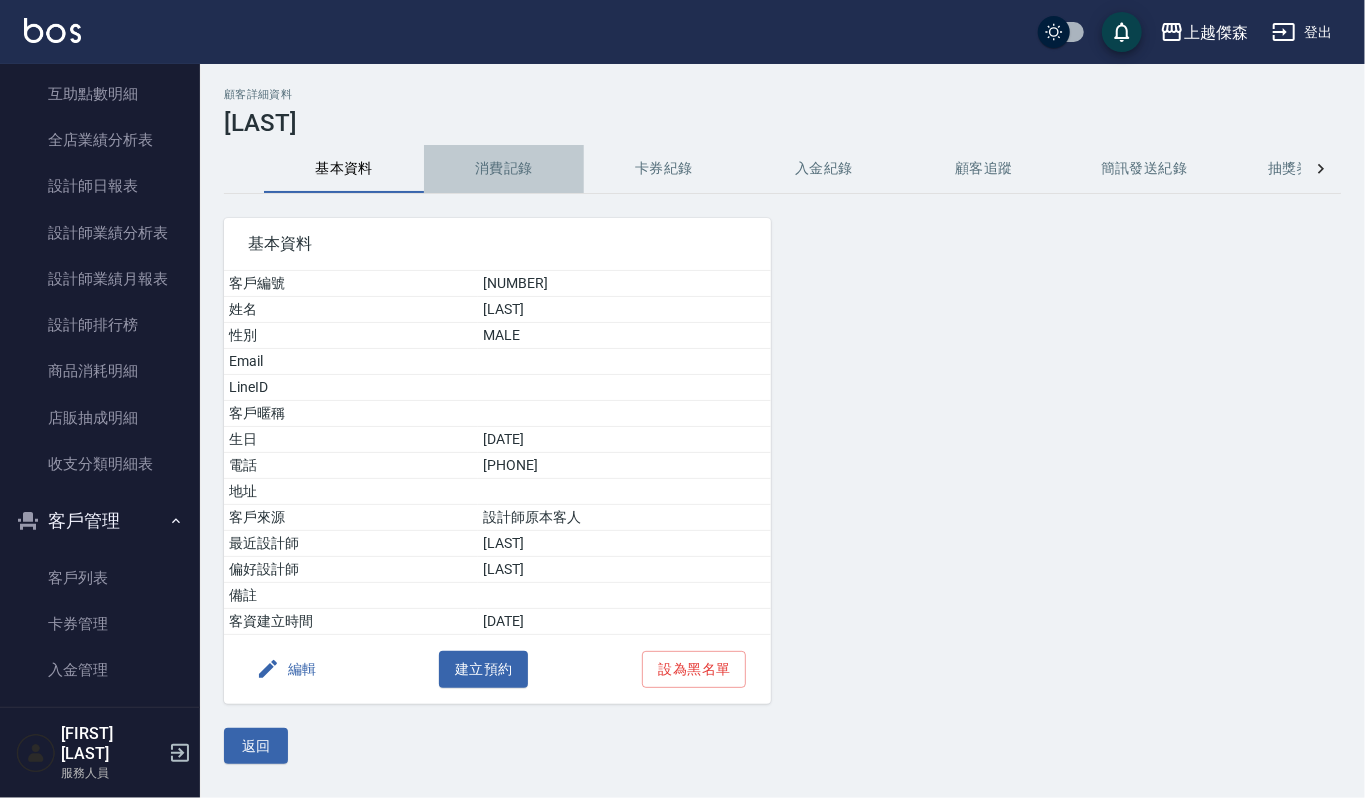 click on "消費記錄" at bounding box center [504, 169] 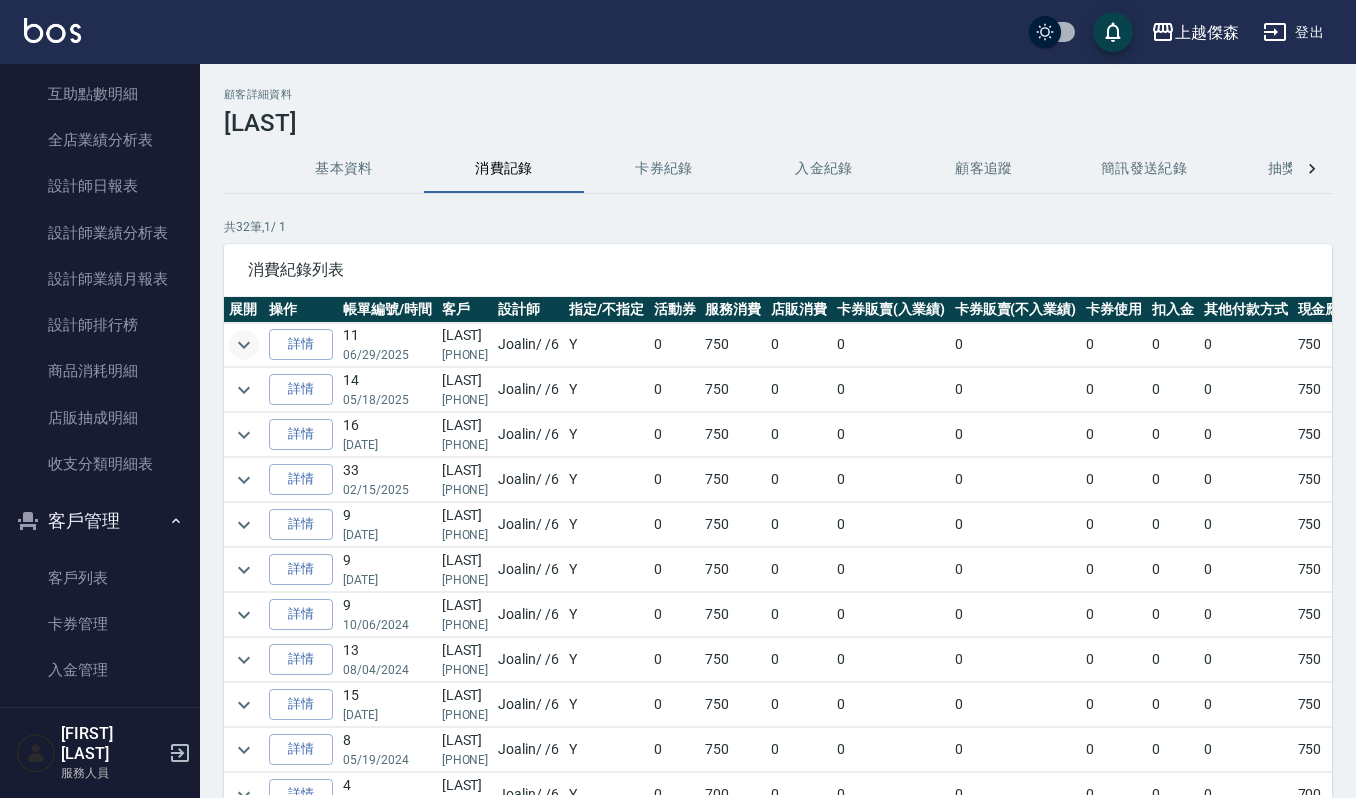 click 